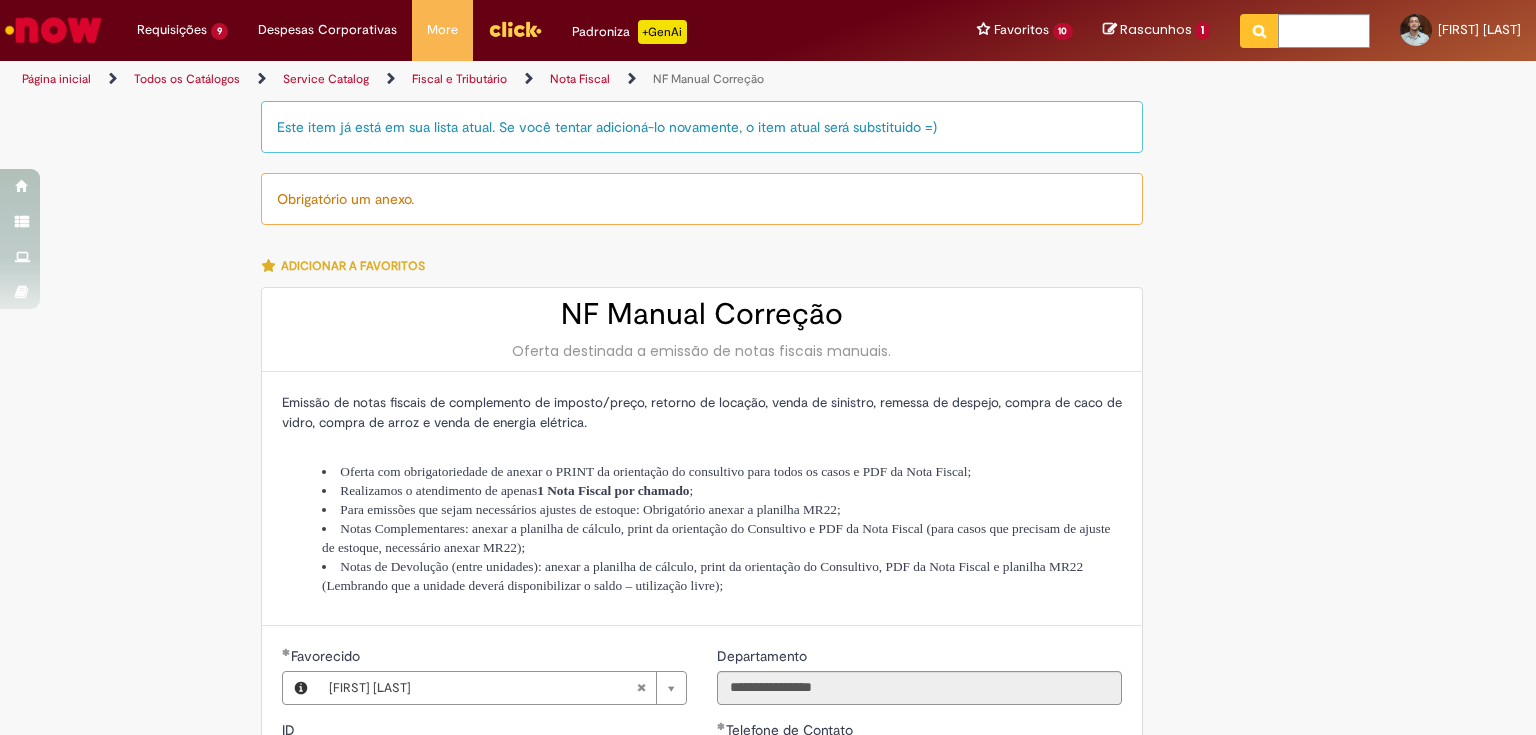 scroll, scrollTop: 0, scrollLeft: 0, axis: both 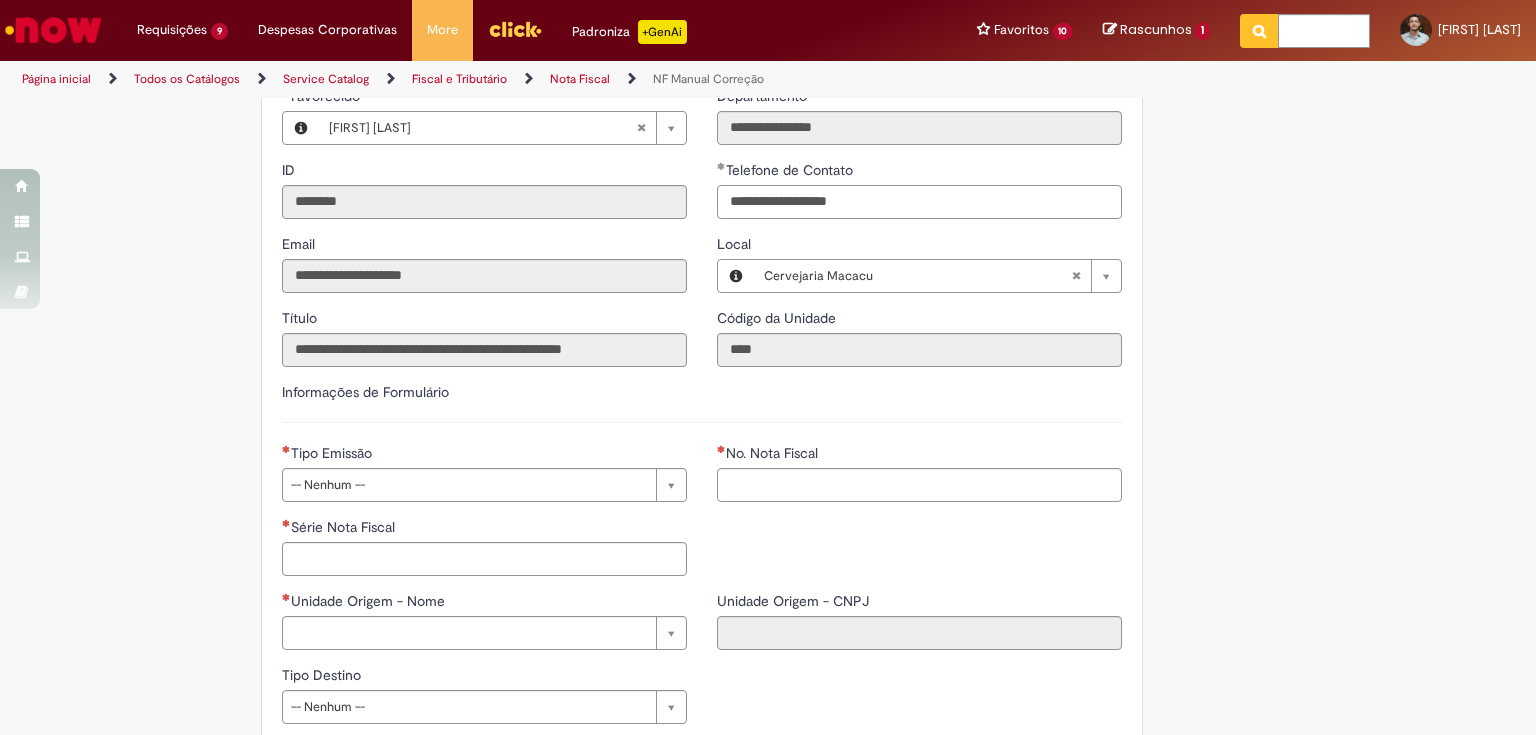 drag, startPoint x: 778, startPoint y: 223, endPoint x: 862, endPoint y: 223, distance: 84 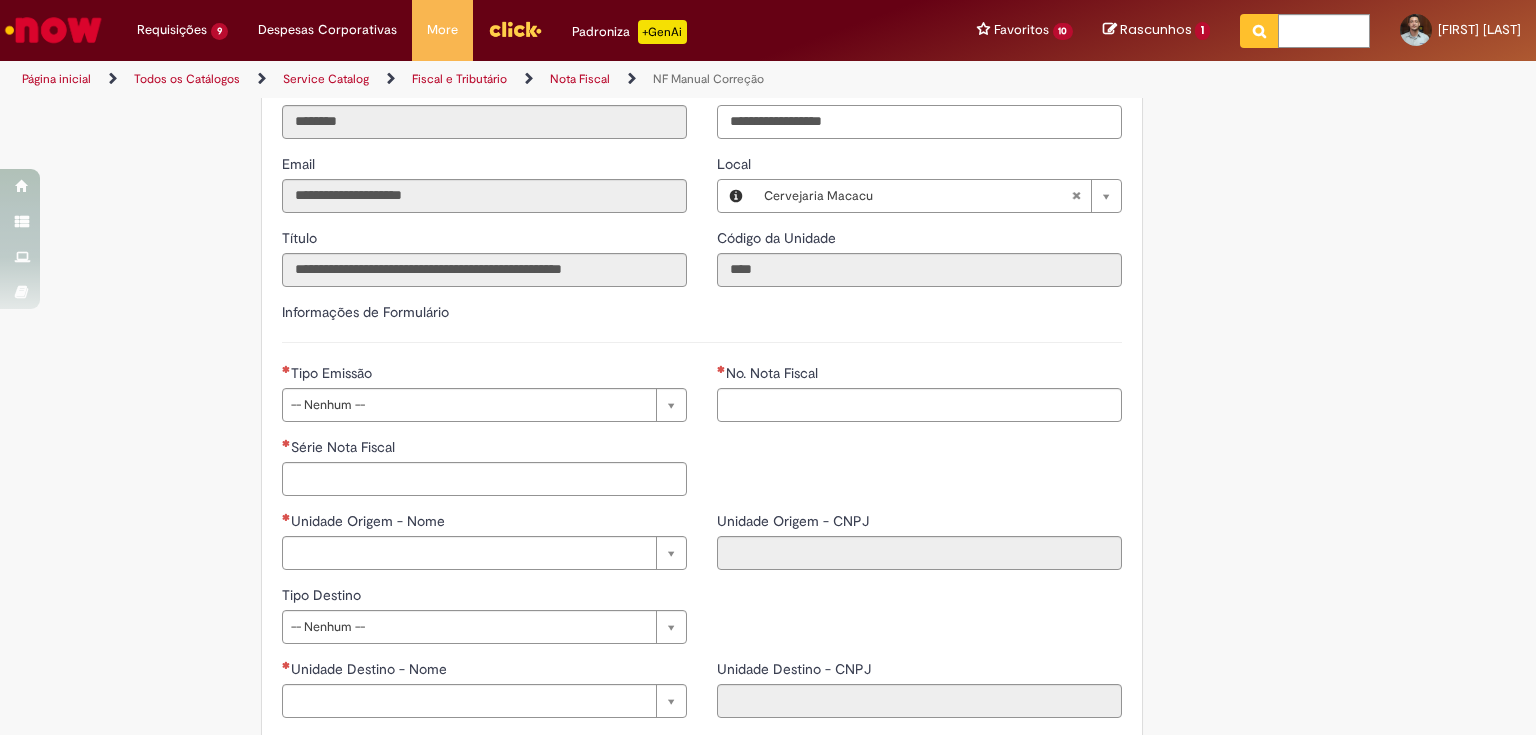 scroll, scrollTop: 720, scrollLeft: 0, axis: vertical 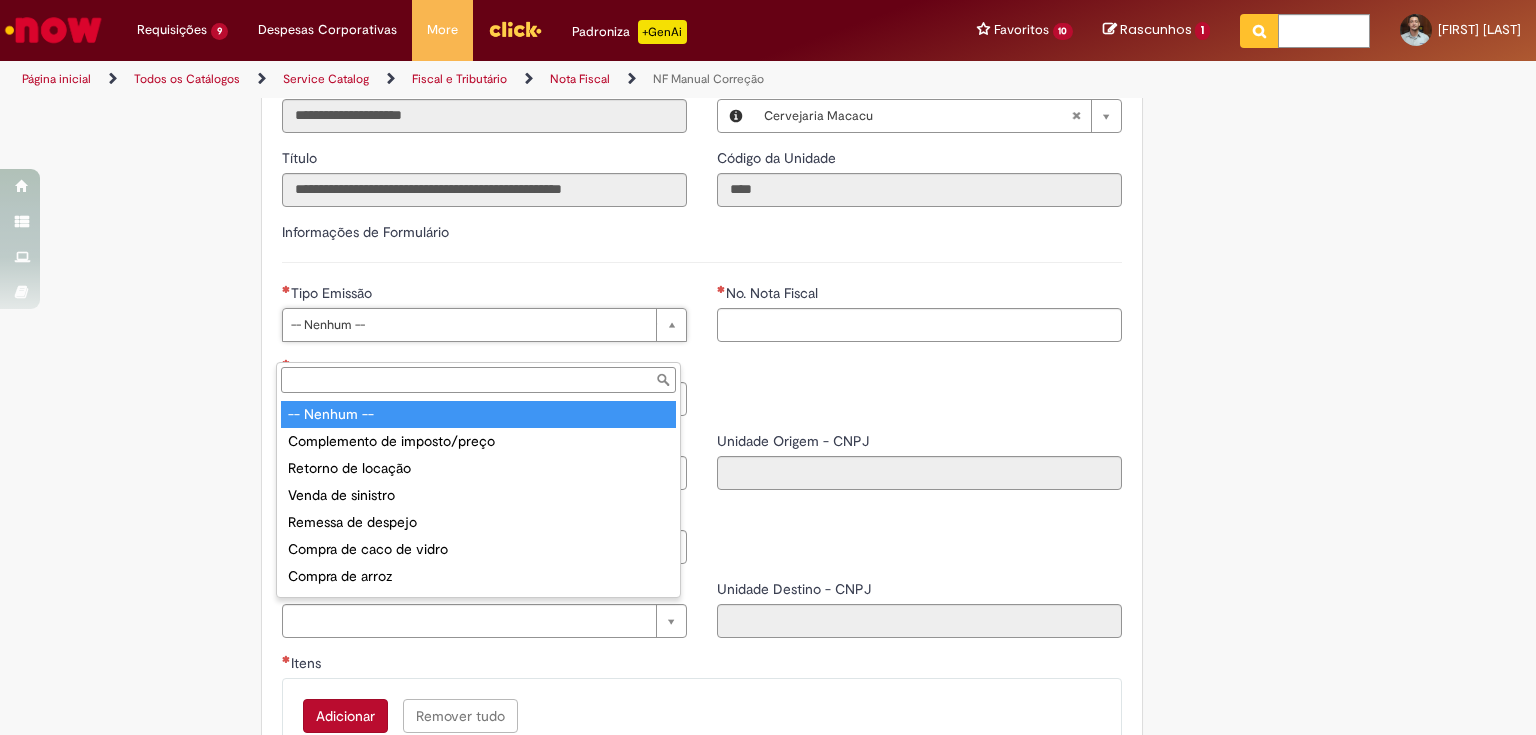 type on "**********" 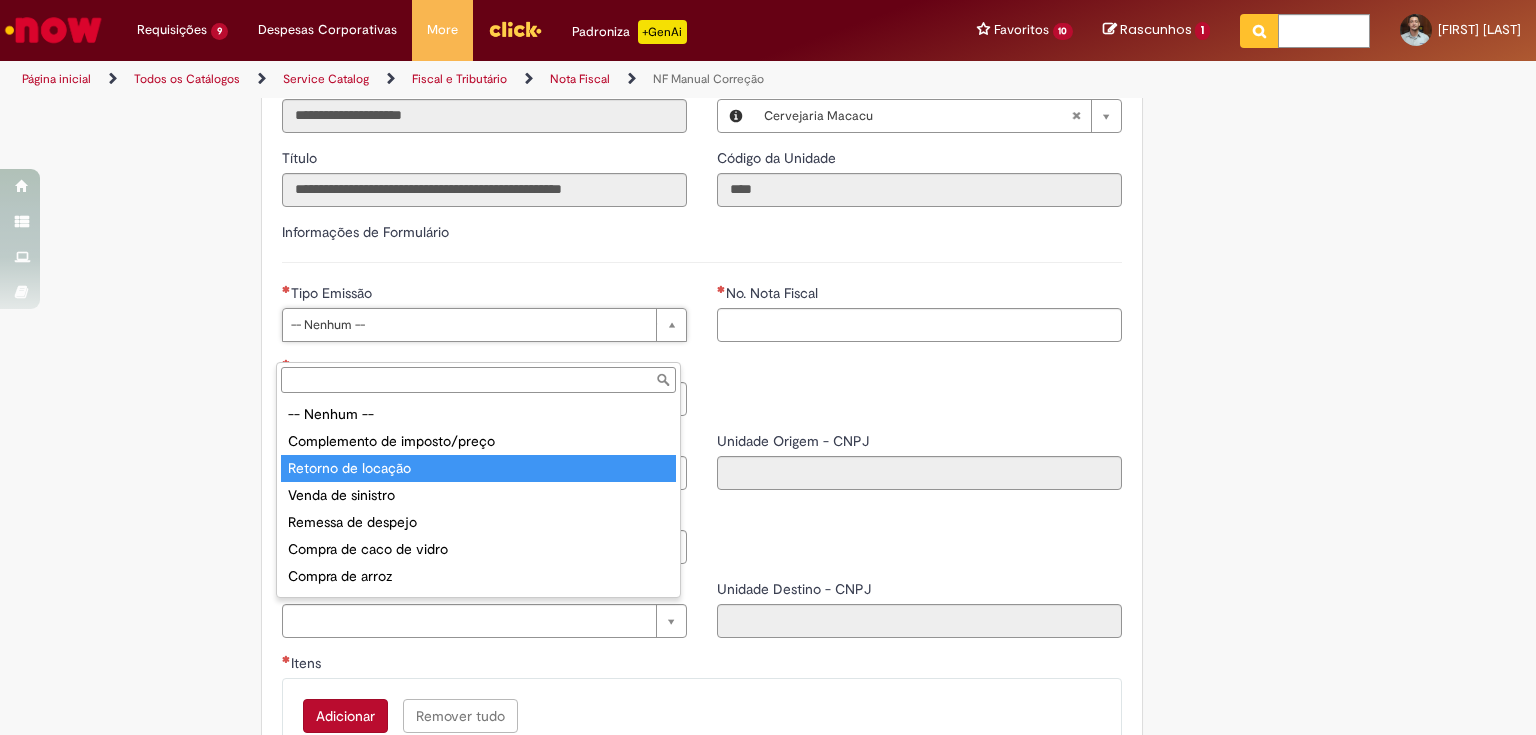 type on "**********" 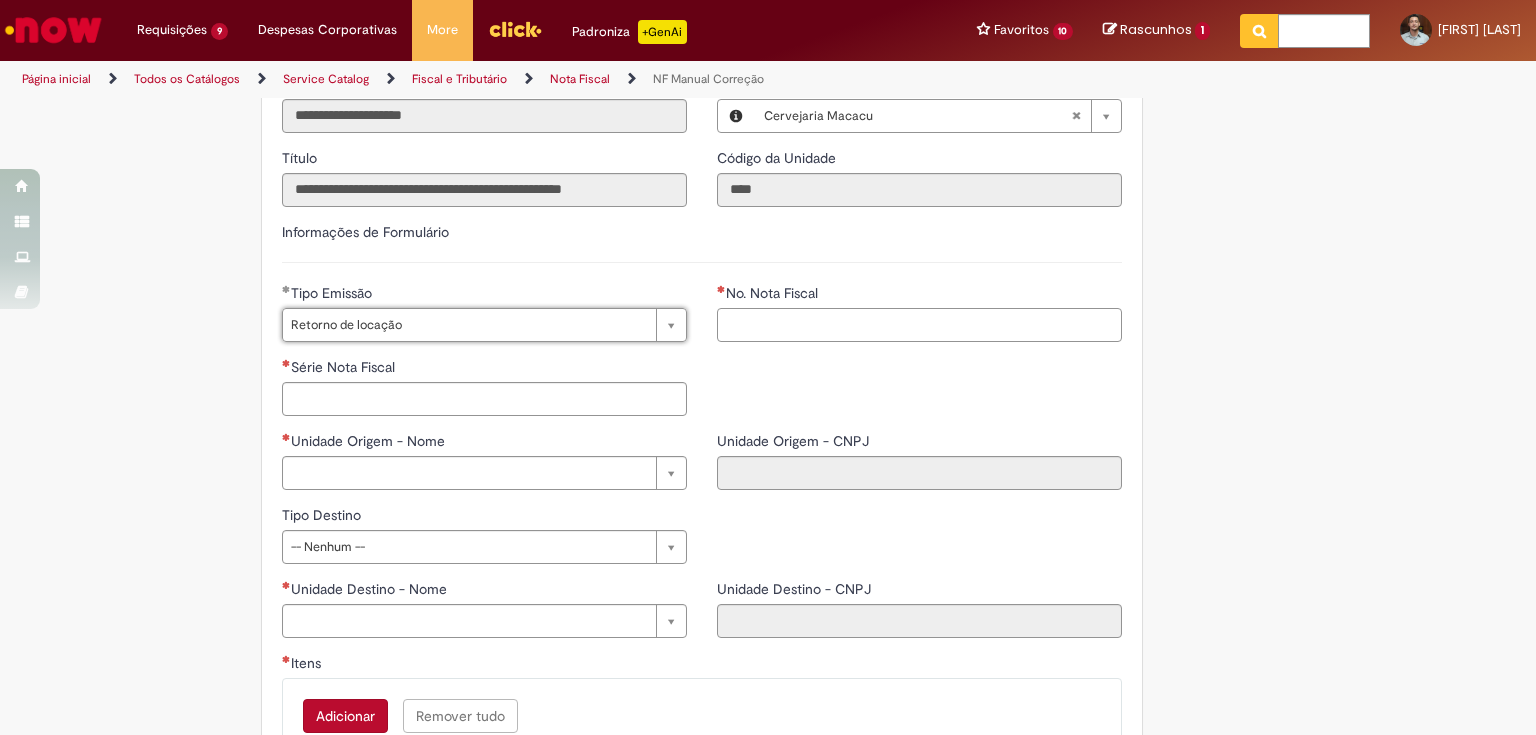click on "No. Nota Fiscal" at bounding box center (919, 325) 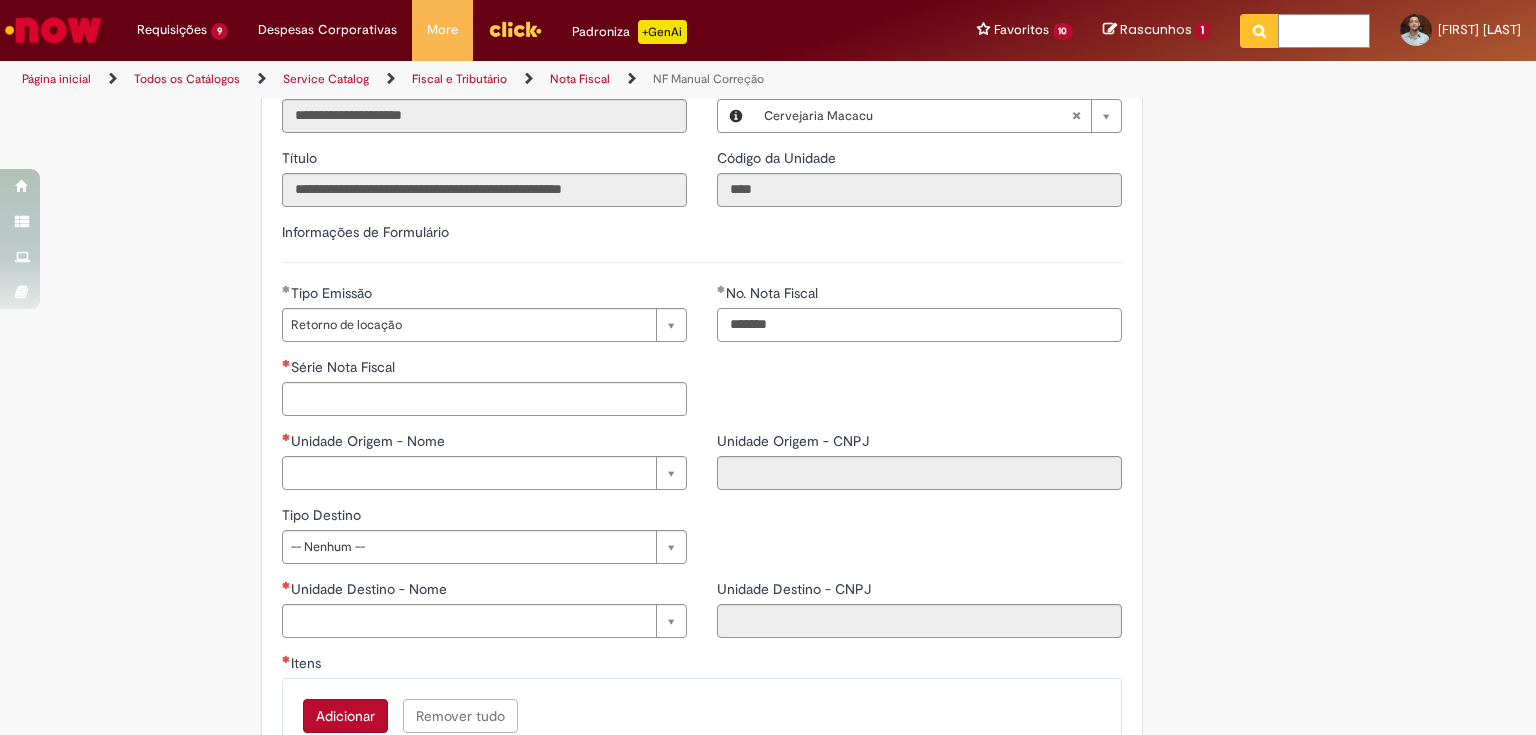 type on "*******" 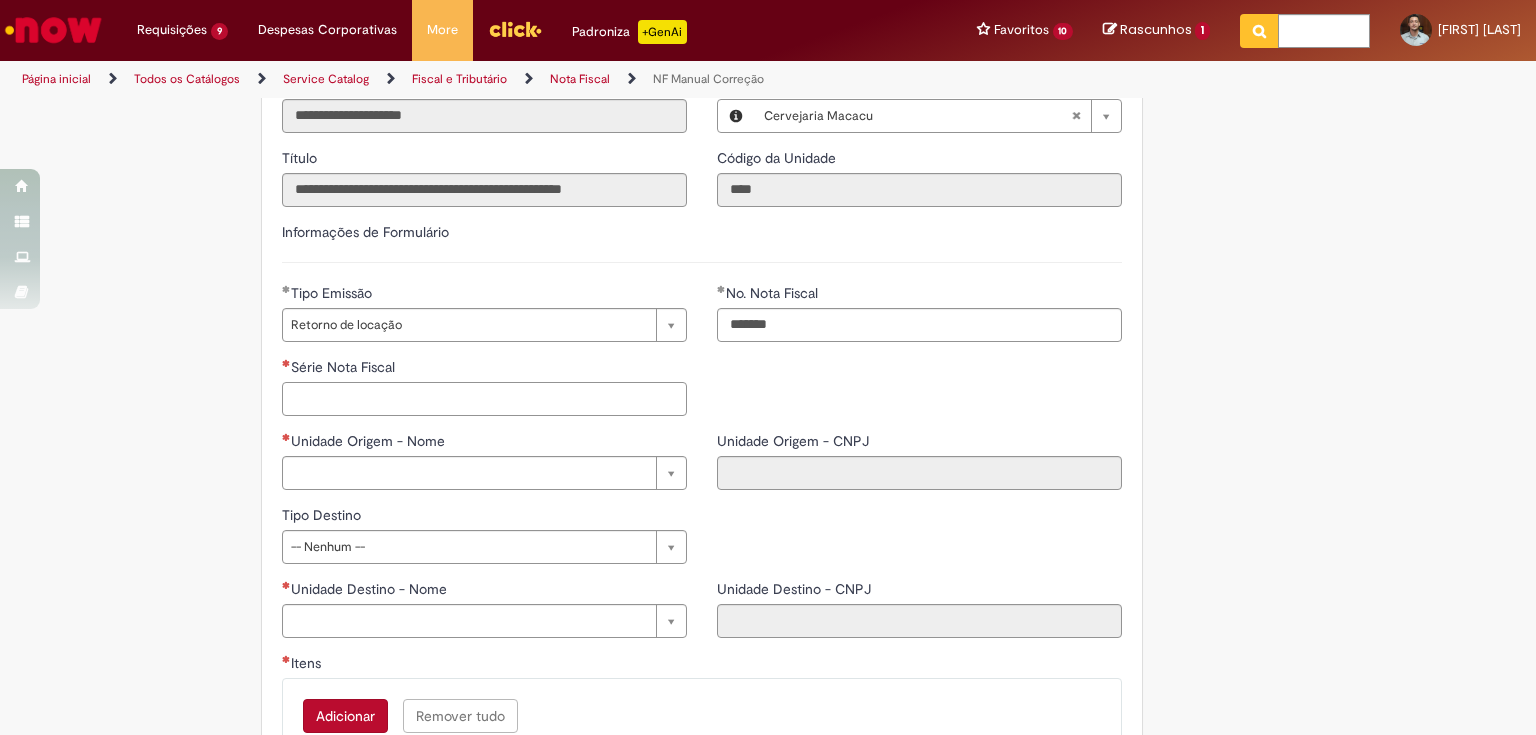 click on "Série Nota Fiscal" at bounding box center [484, 399] 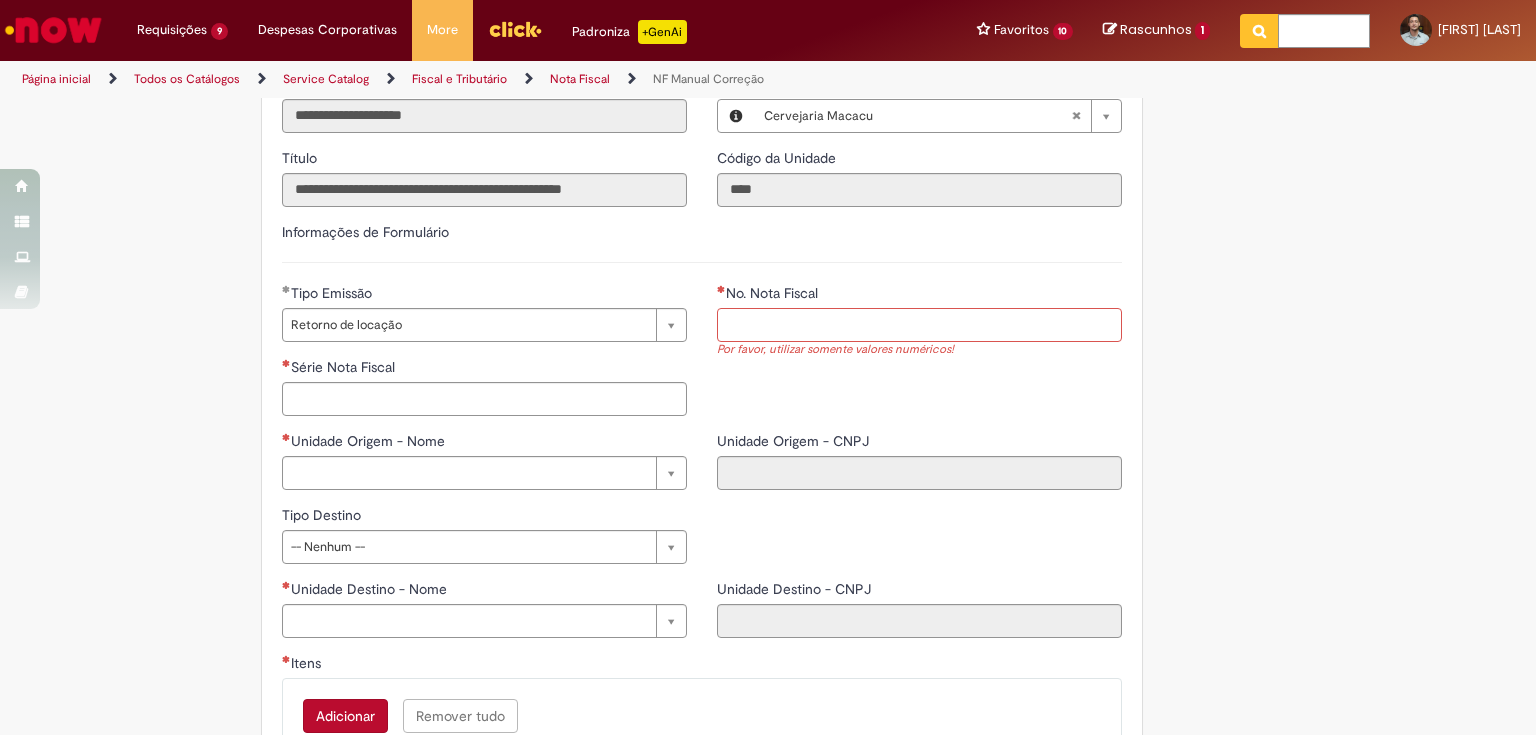 click on "No. Nota Fiscal" at bounding box center [919, 325] 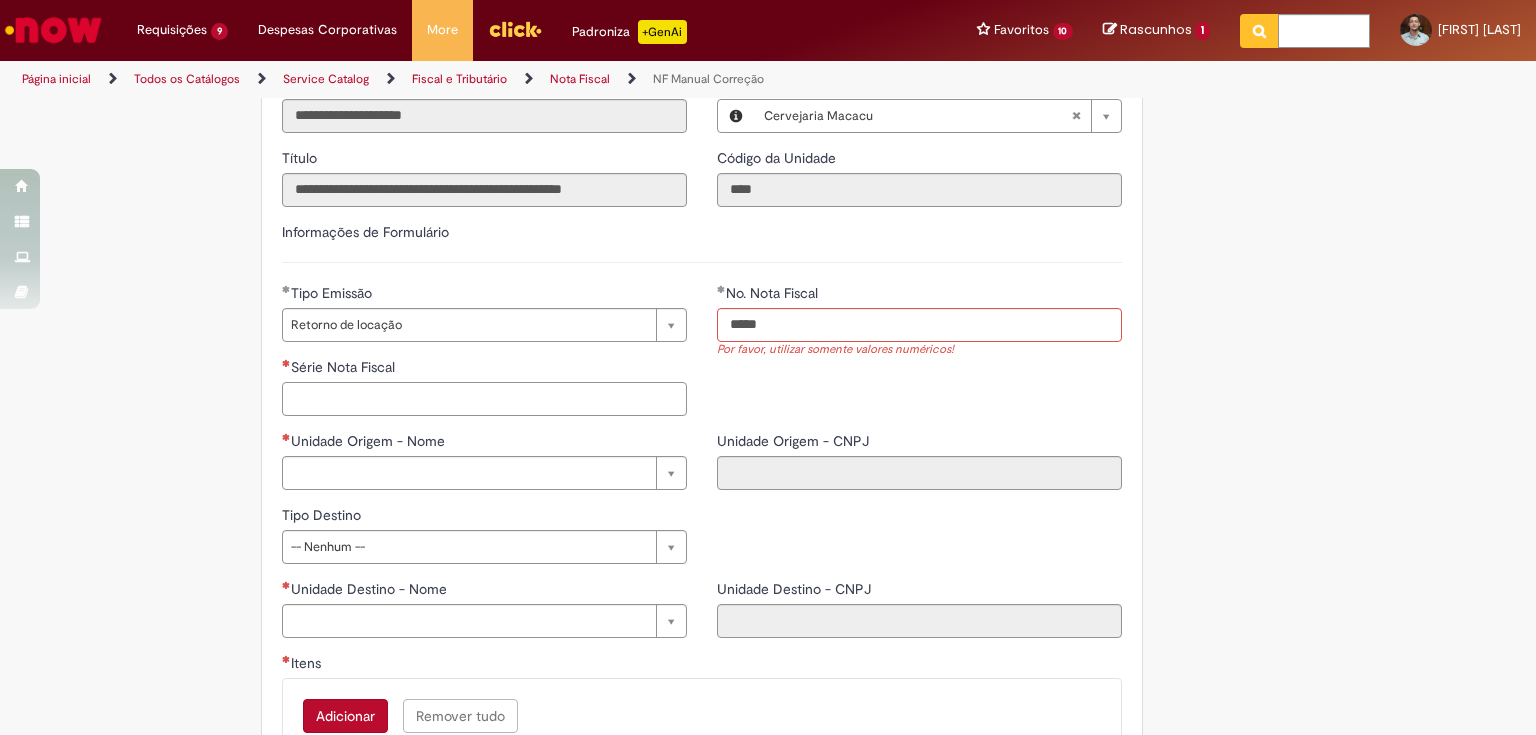click on "Série Nota Fiscal" at bounding box center (484, 399) 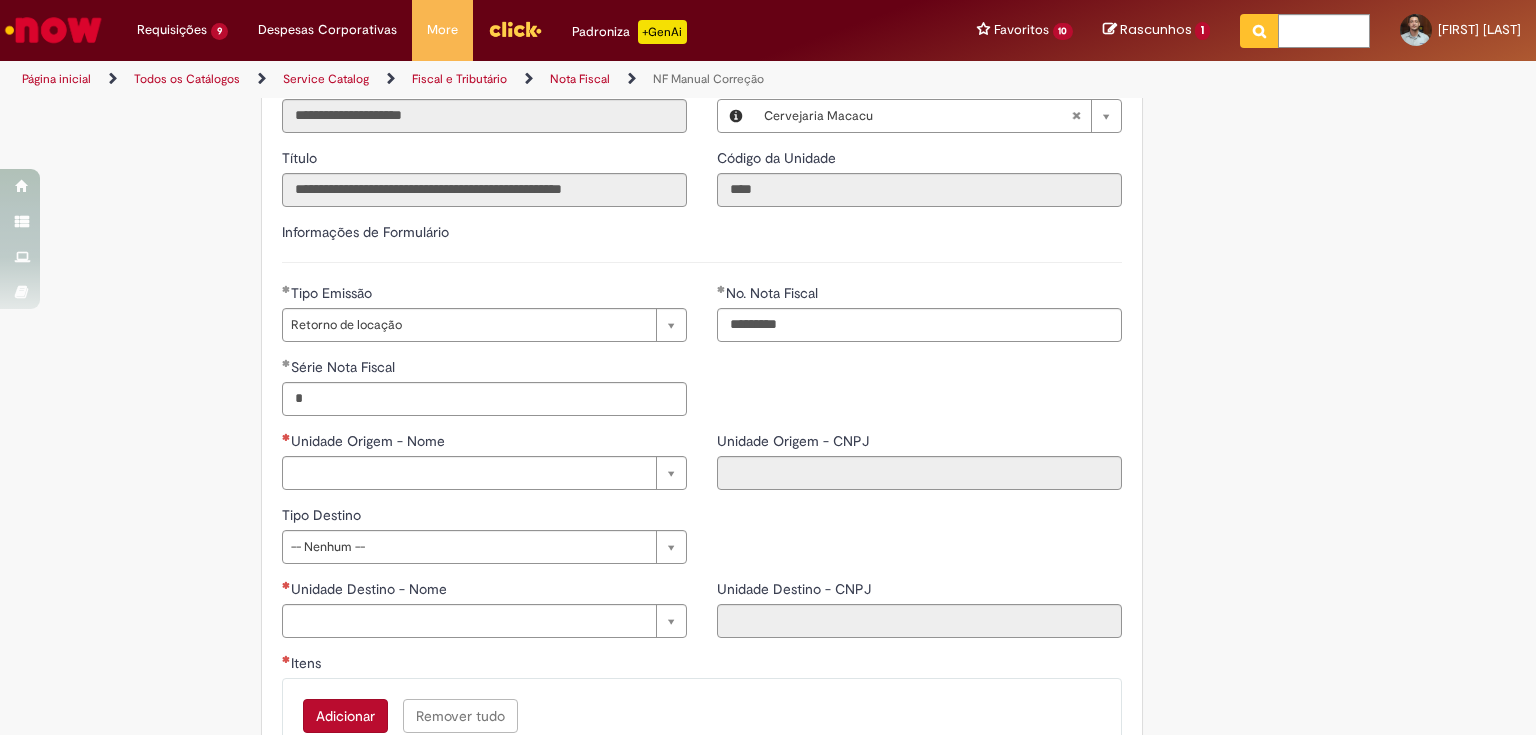 type on "***" 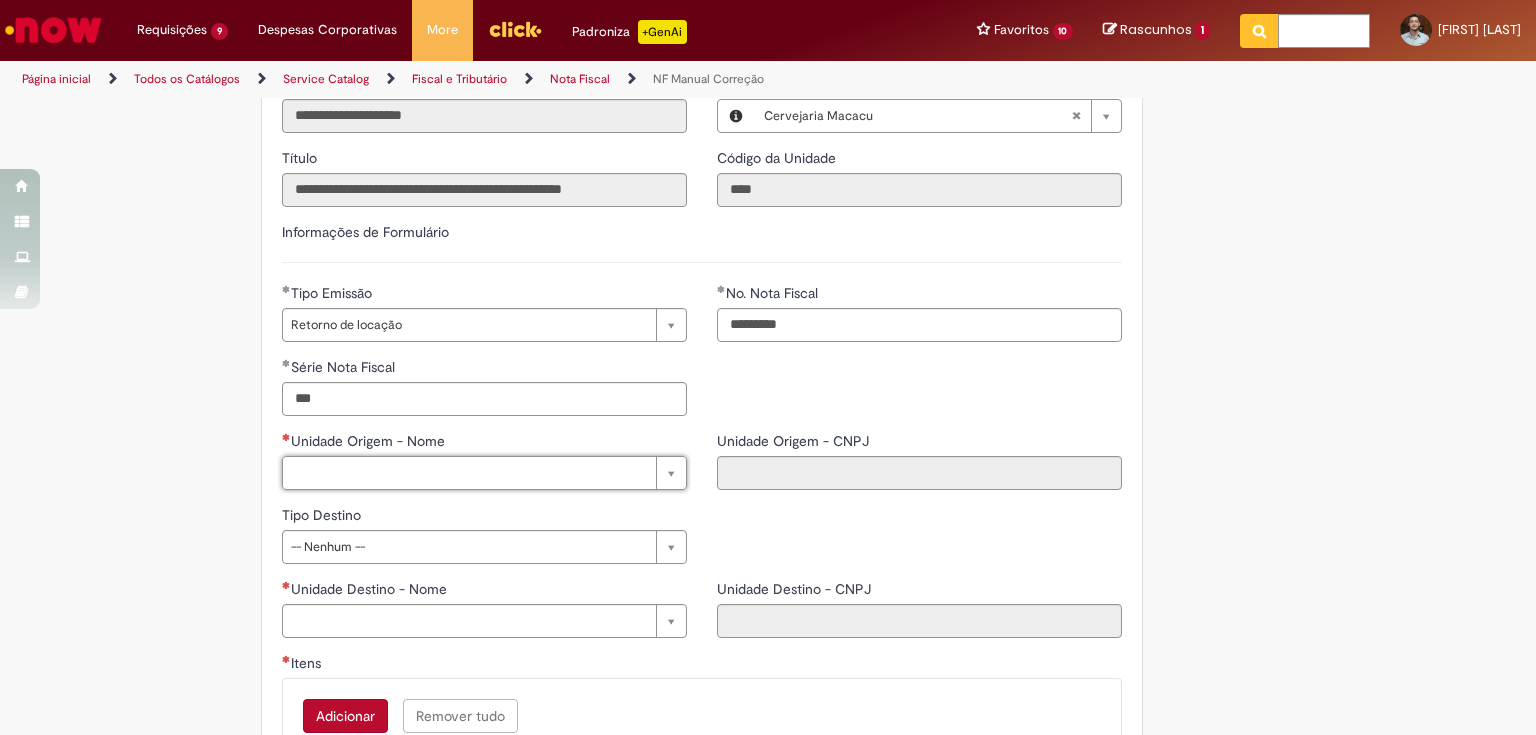 scroll, scrollTop: 880, scrollLeft: 0, axis: vertical 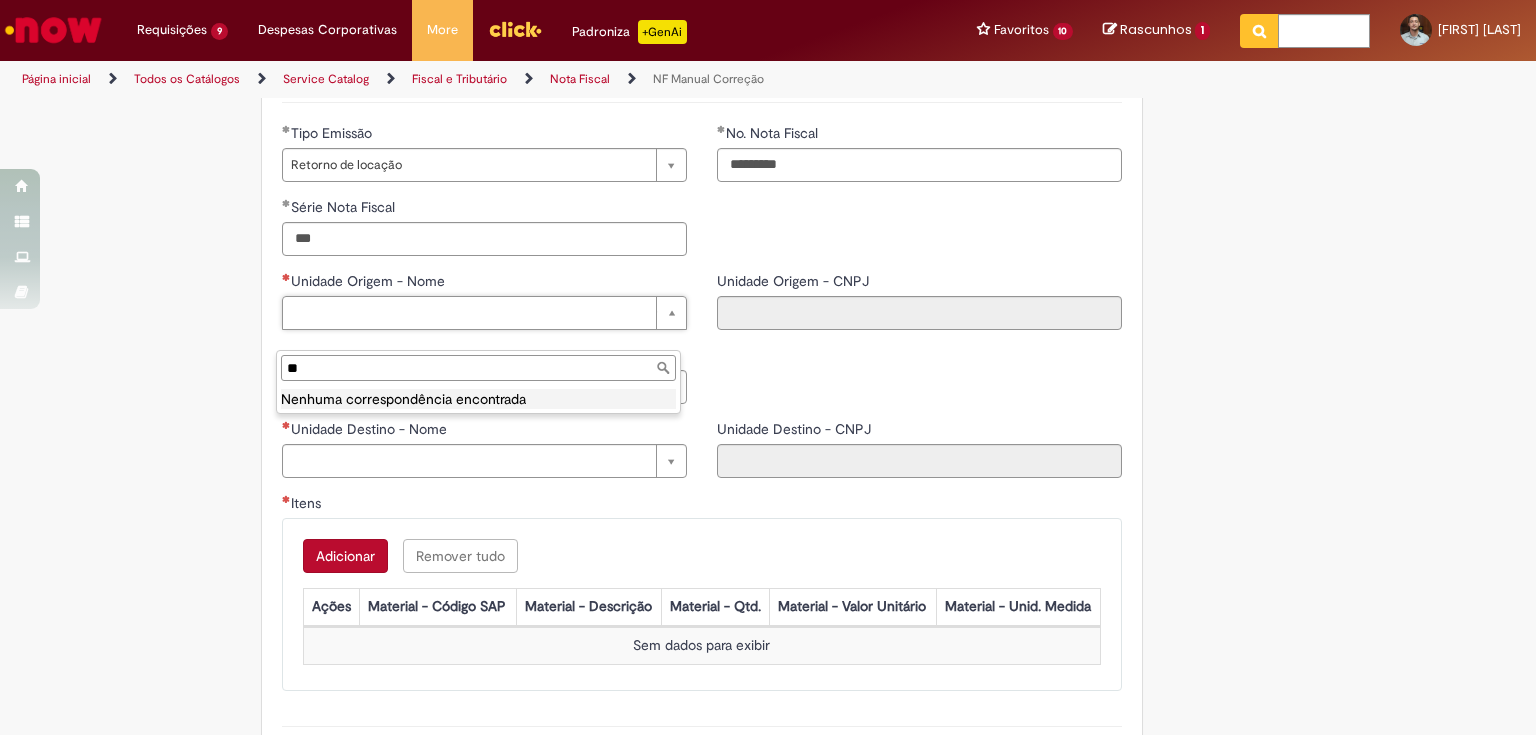 type on "*" 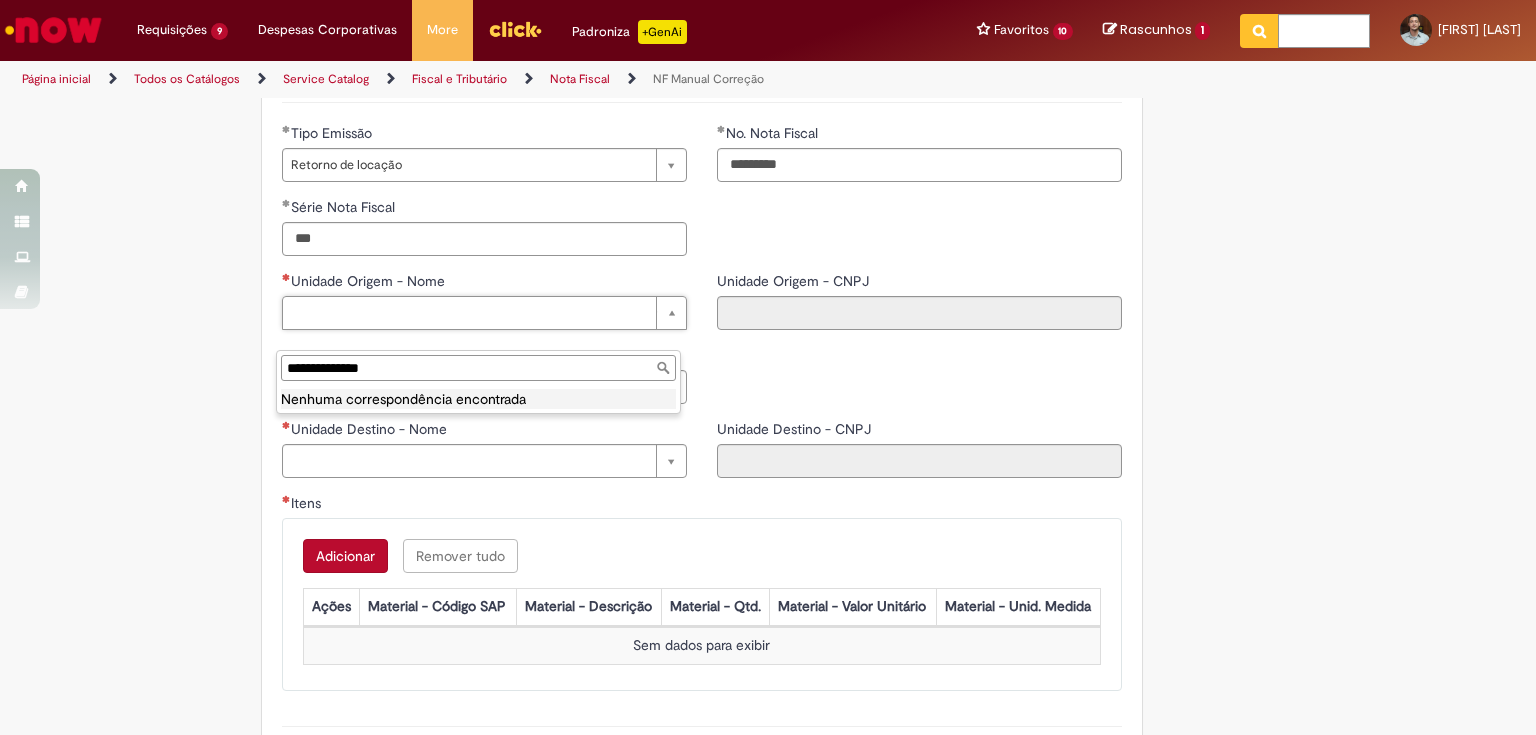 drag, startPoint x: 428, startPoint y: 368, endPoint x: 271, endPoint y: 357, distance: 157.38487 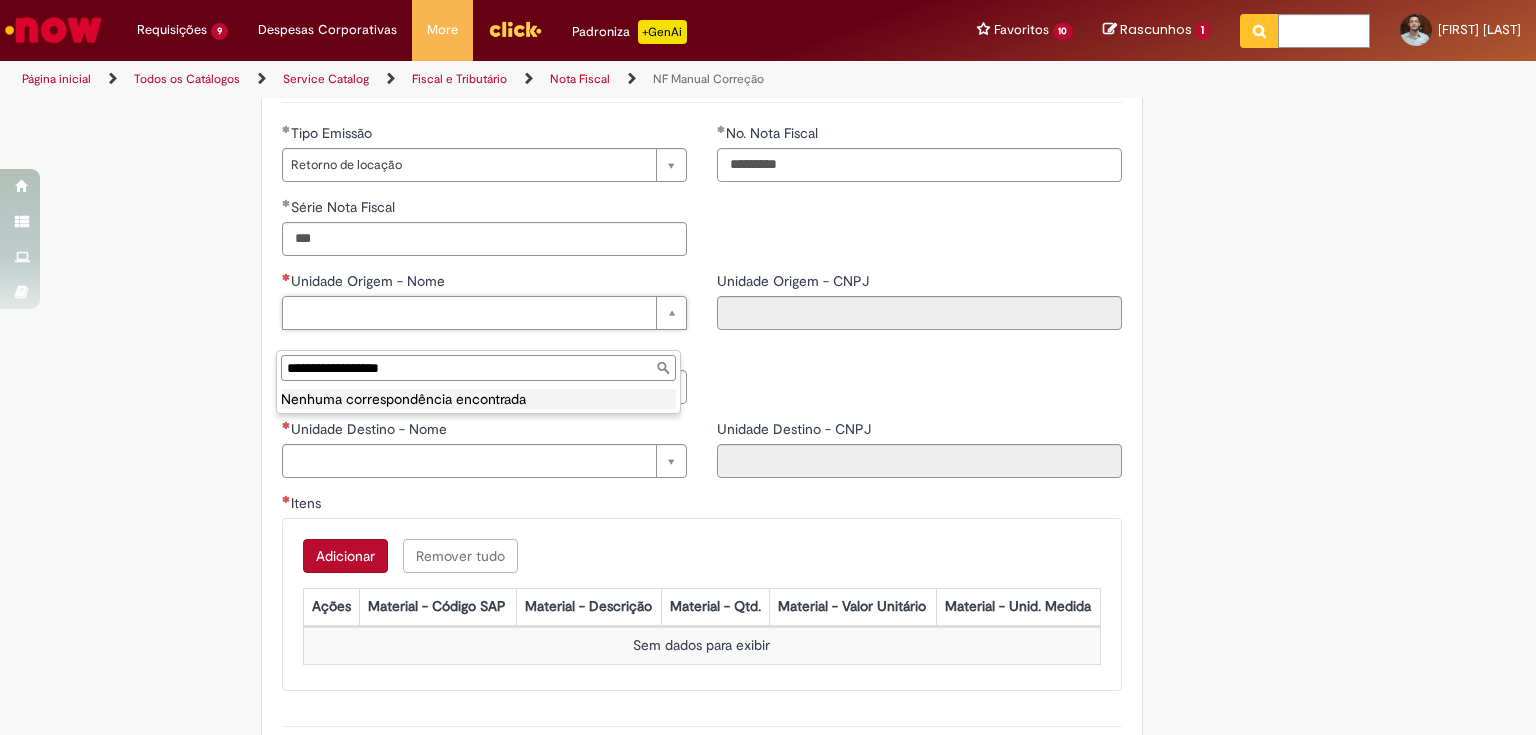 click on "**********" at bounding box center (478, 368) 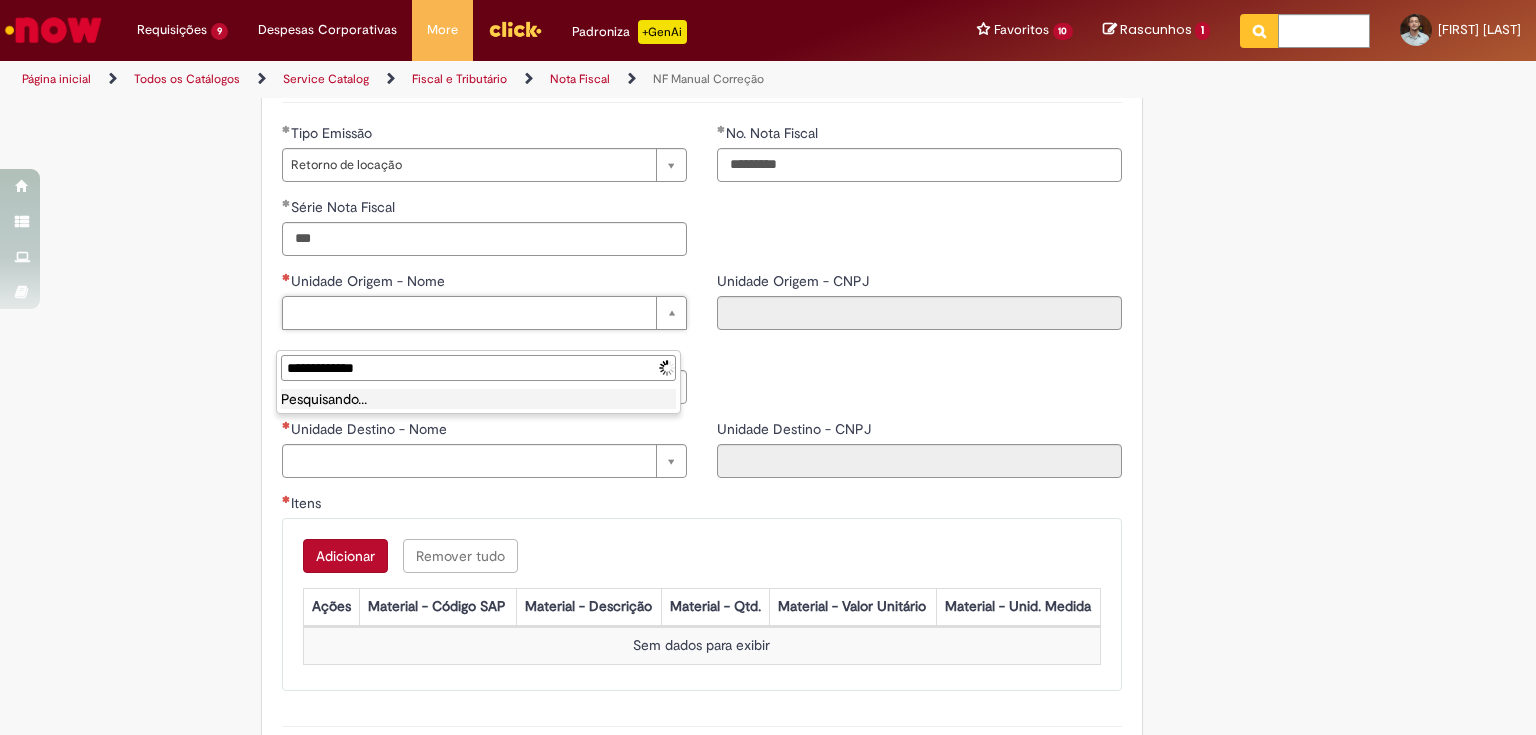 type on "**********" 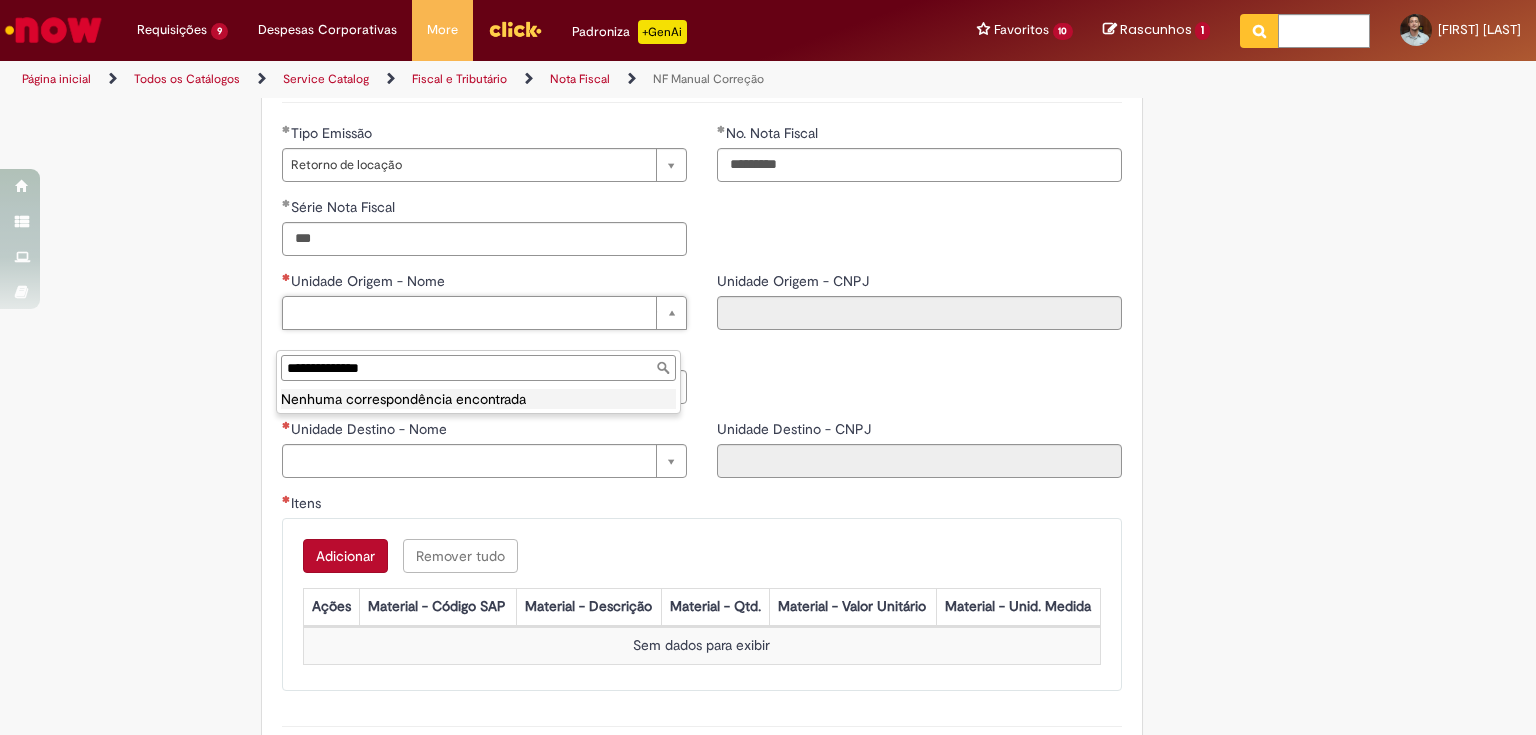 click on "**********" at bounding box center [478, 368] 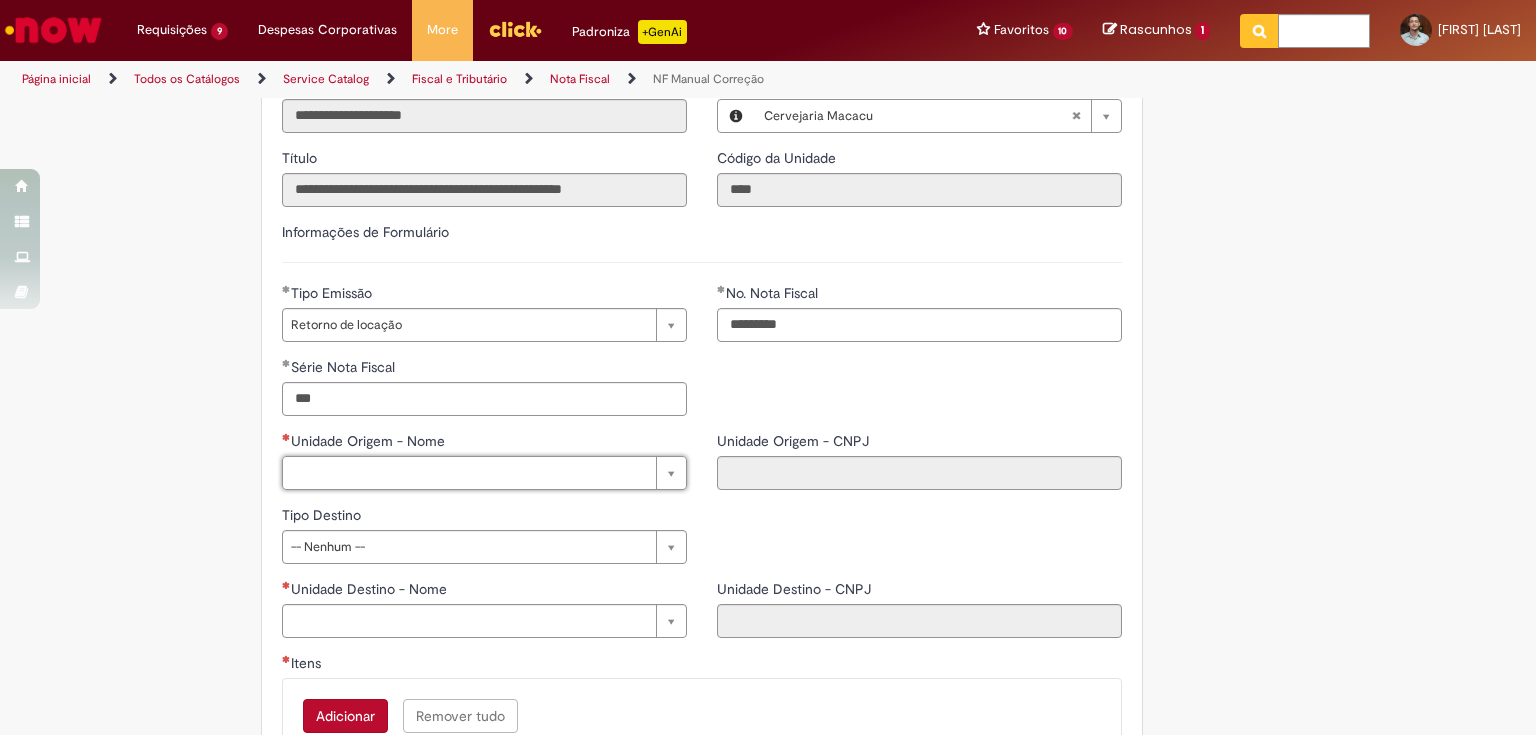 scroll, scrollTop: 800, scrollLeft: 0, axis: vertical 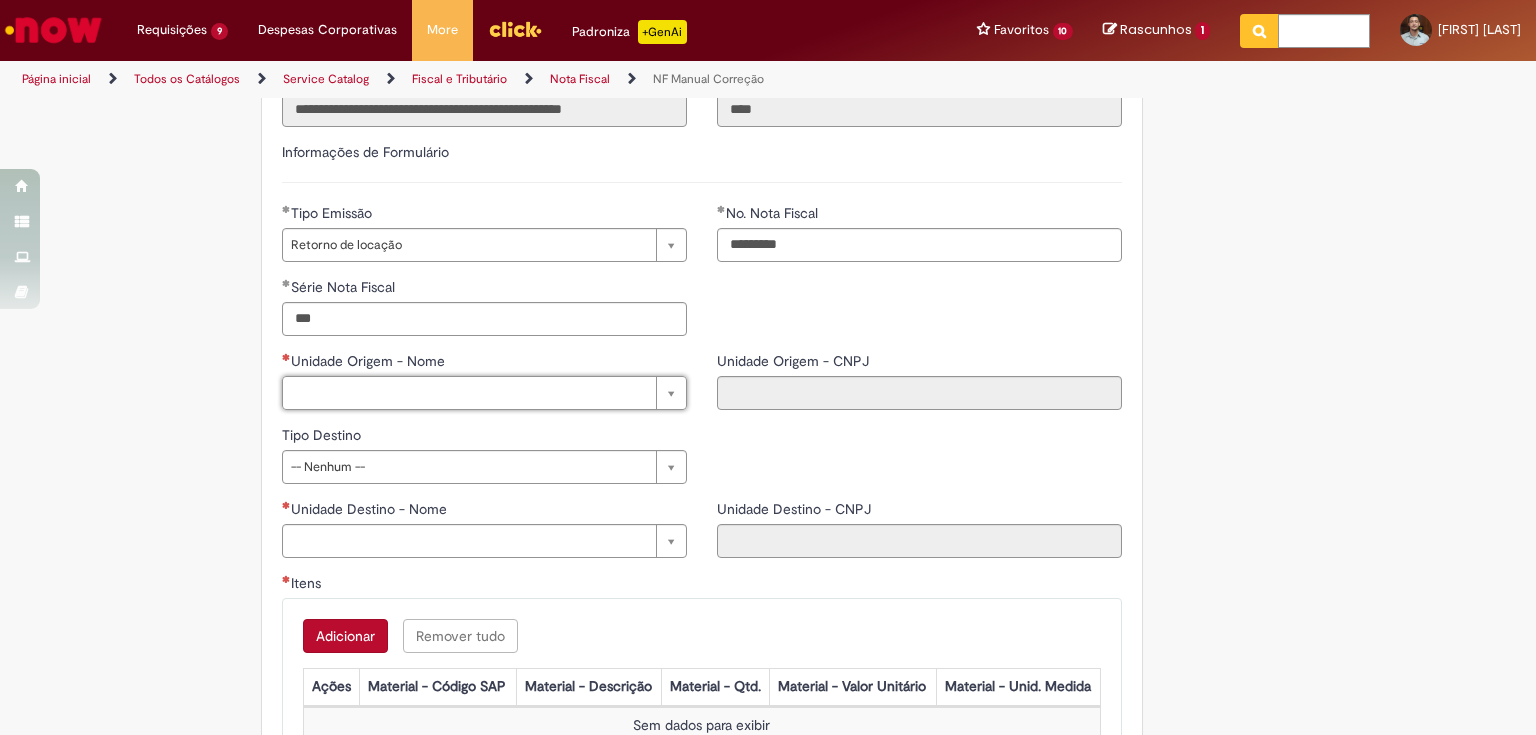 type on "*" 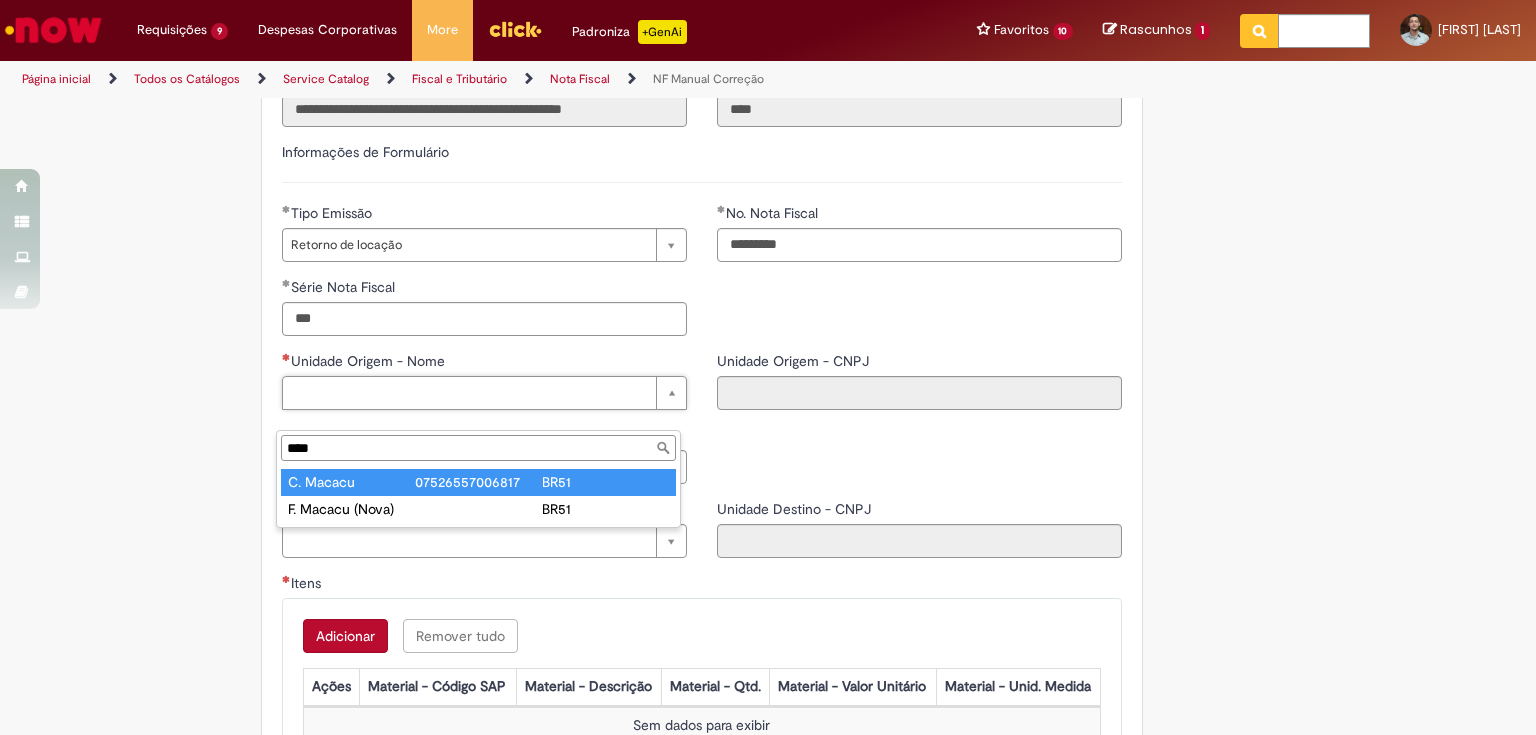 type on "****" 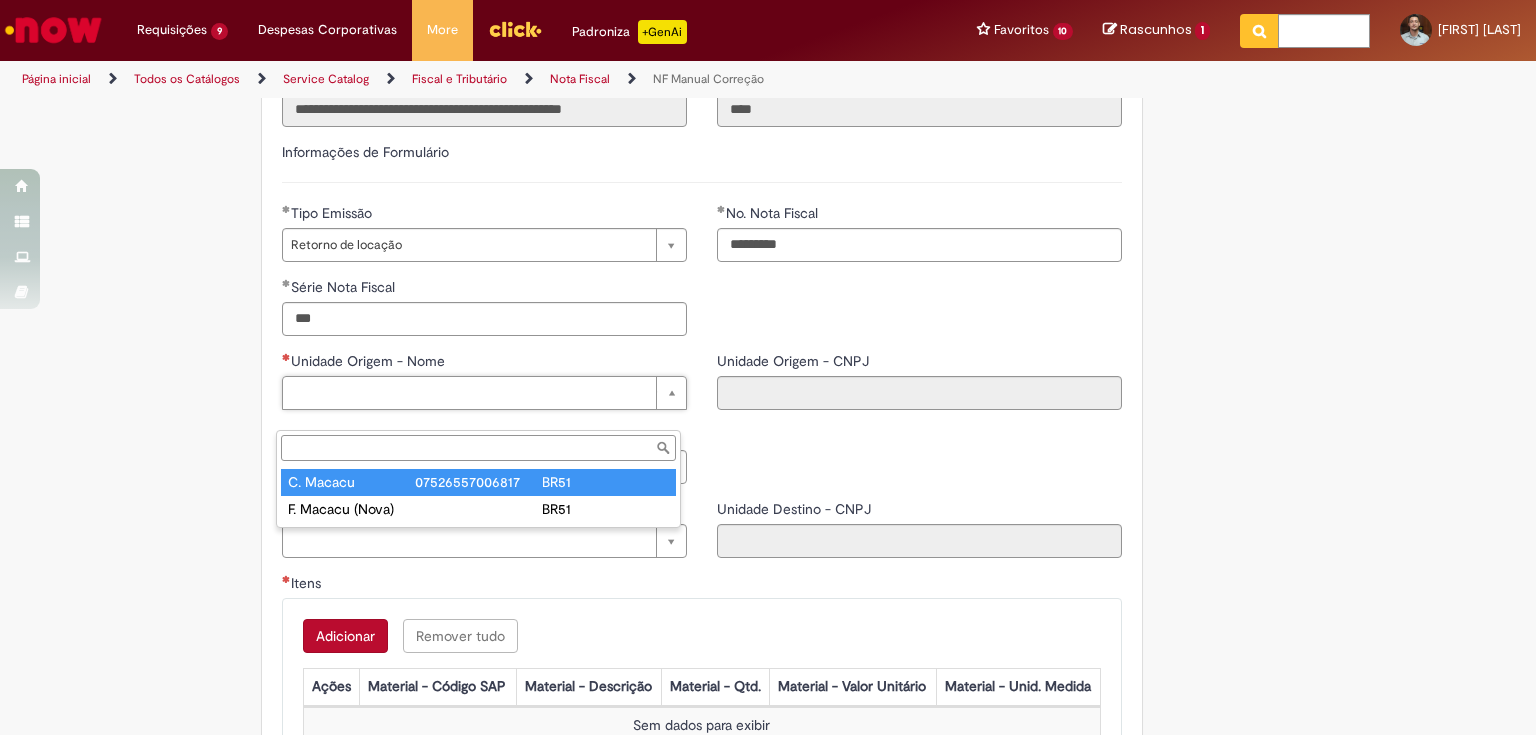 type on "**********" 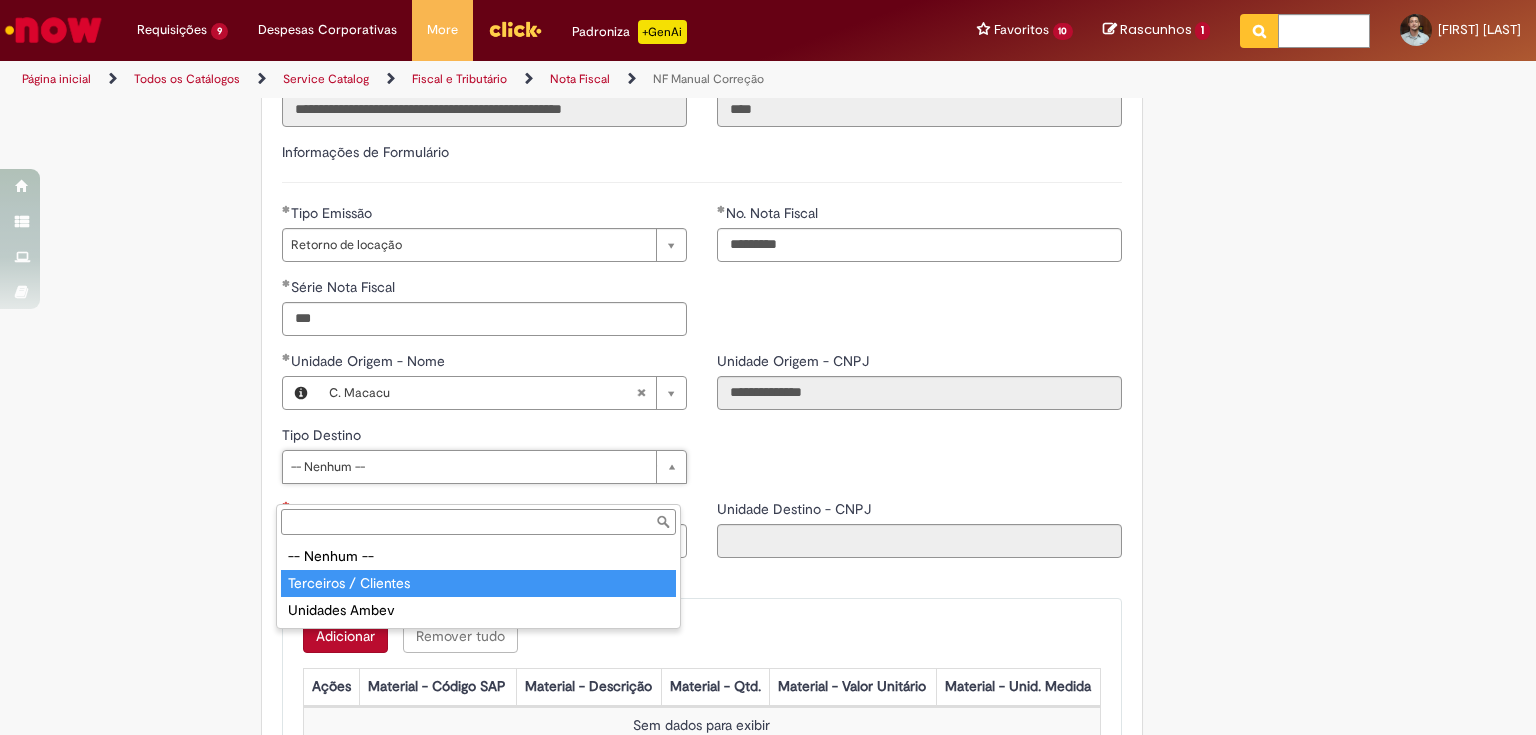 type on "**********" 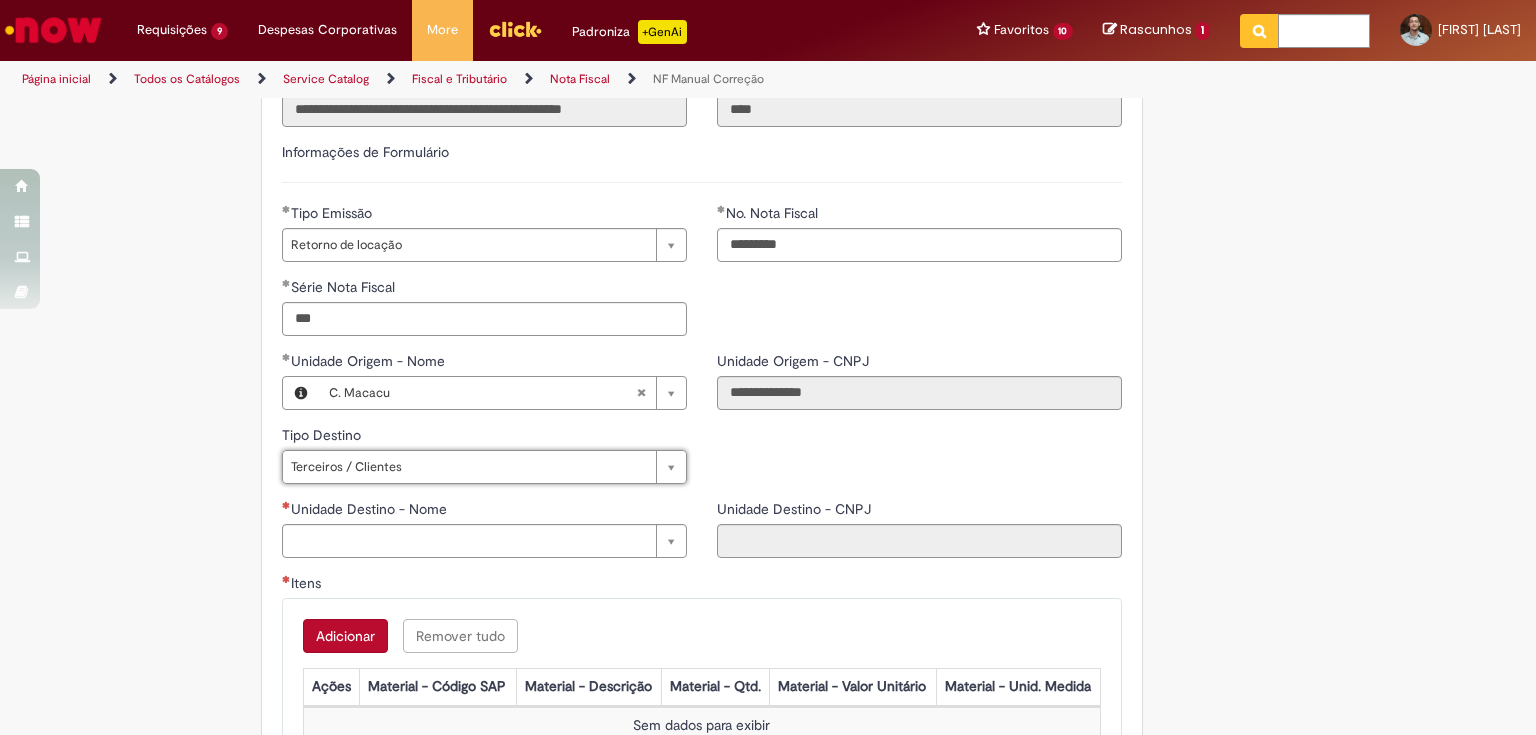 scroll, scrollTop: 960, scrollLeft: 0, axis: vertical 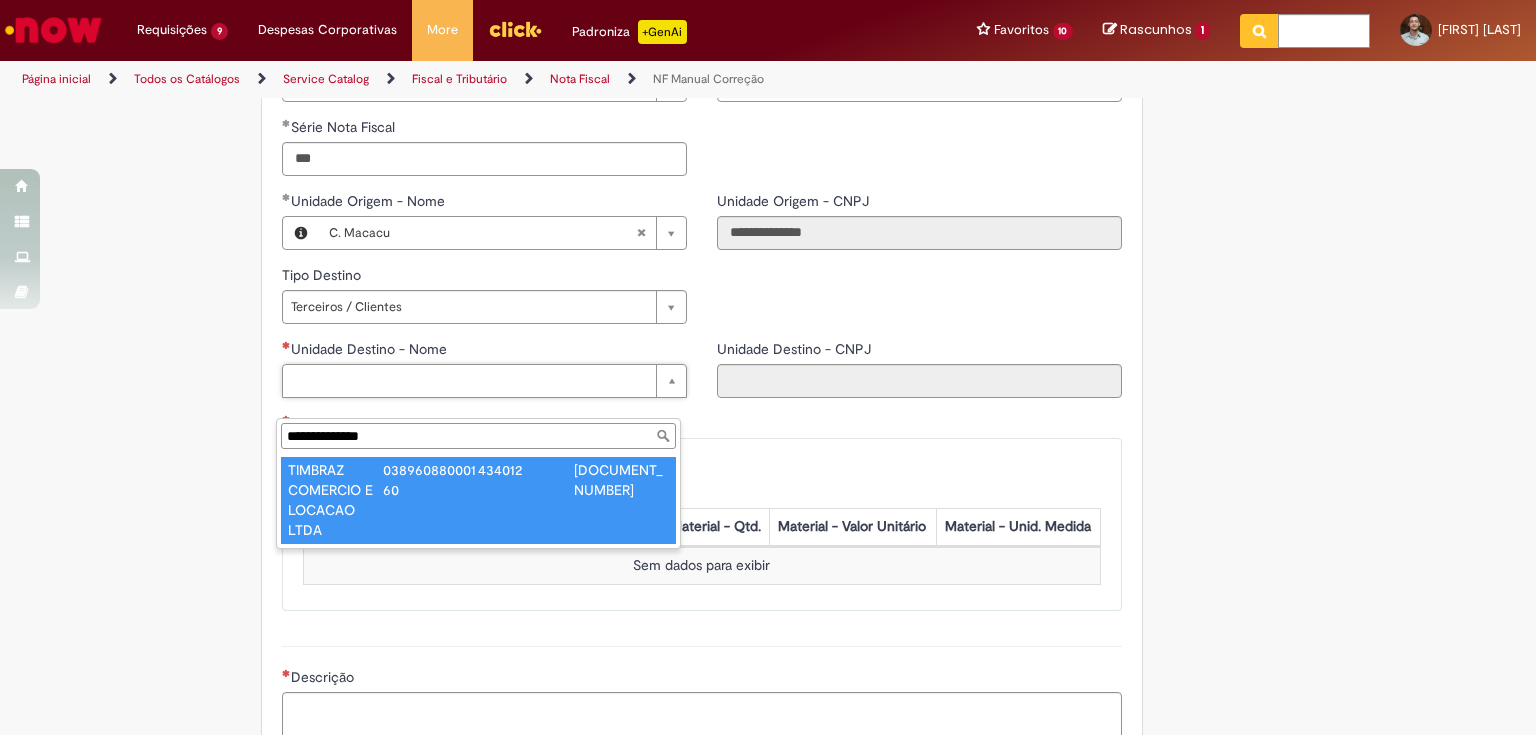 type on "**********" 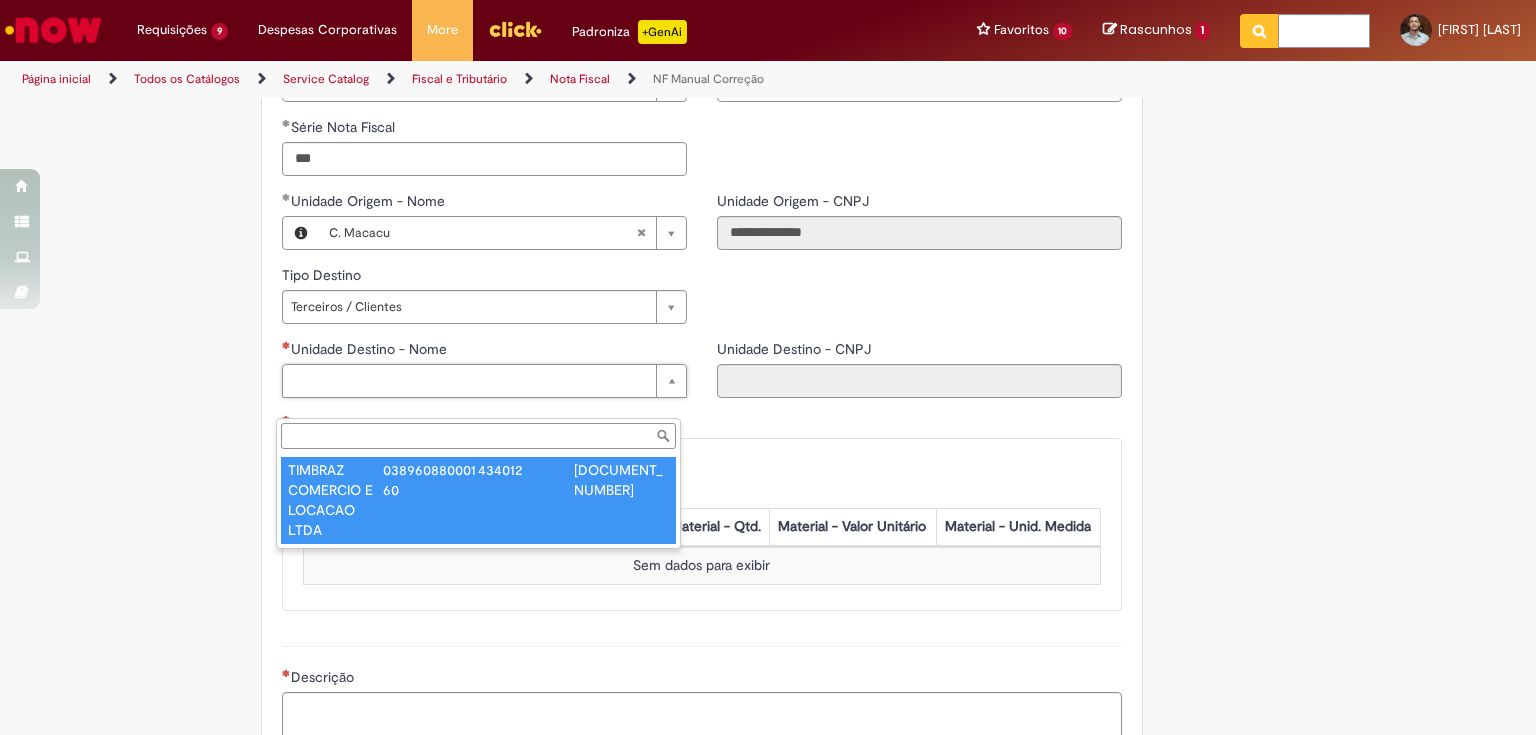 type on "**********" 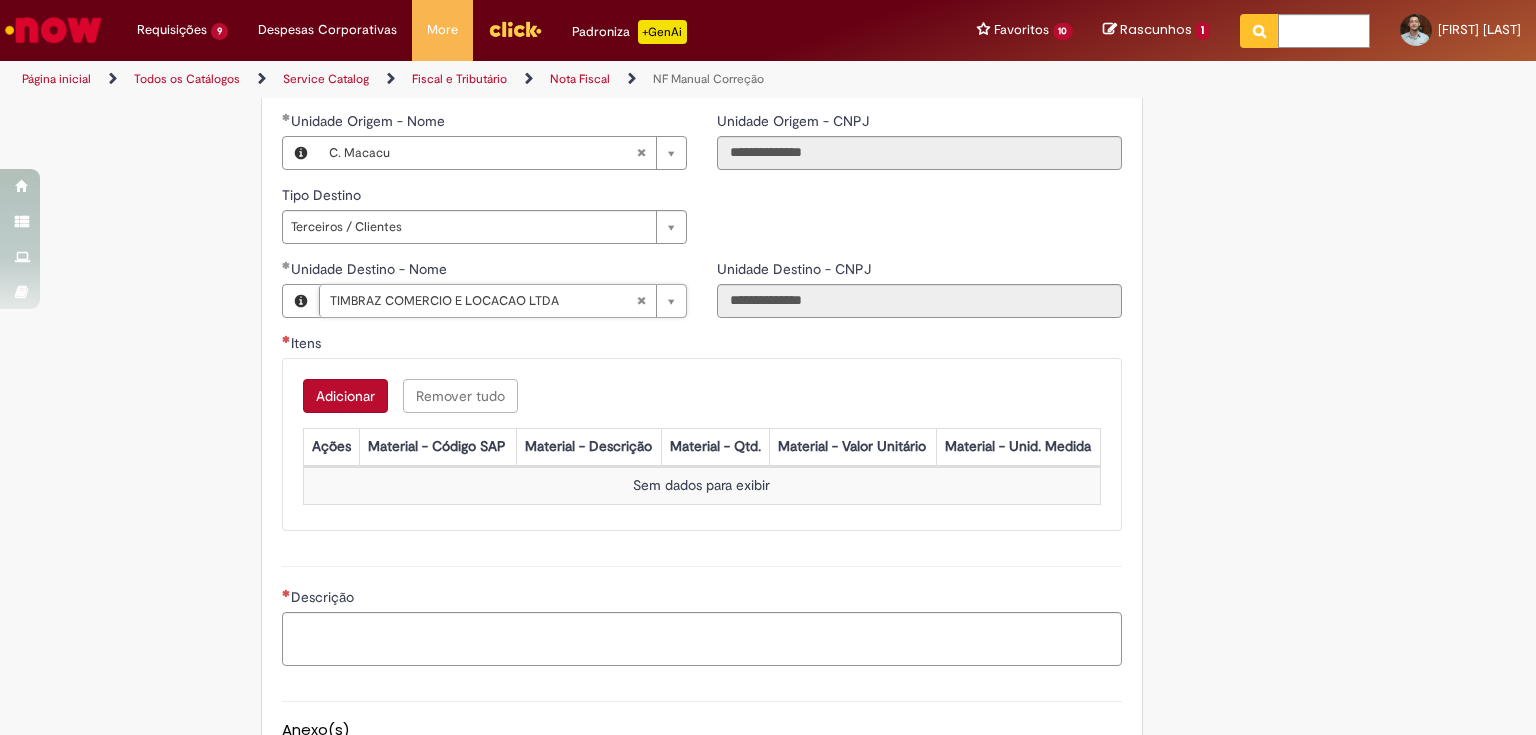 scroll, scrollTop: 1120, scrollLeft: 0, axis: vertical 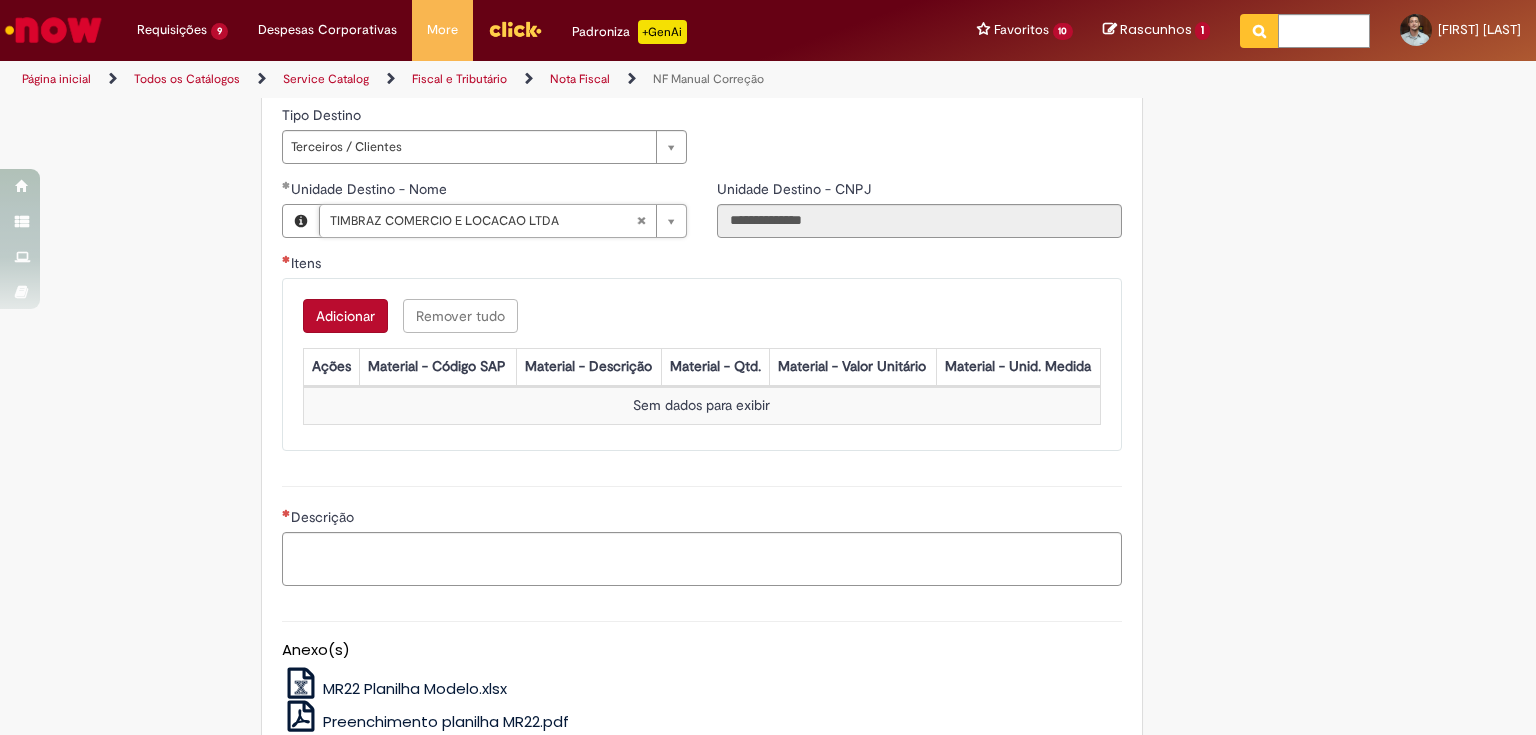 click on "Adicionar" at bounding box center [345, 316] 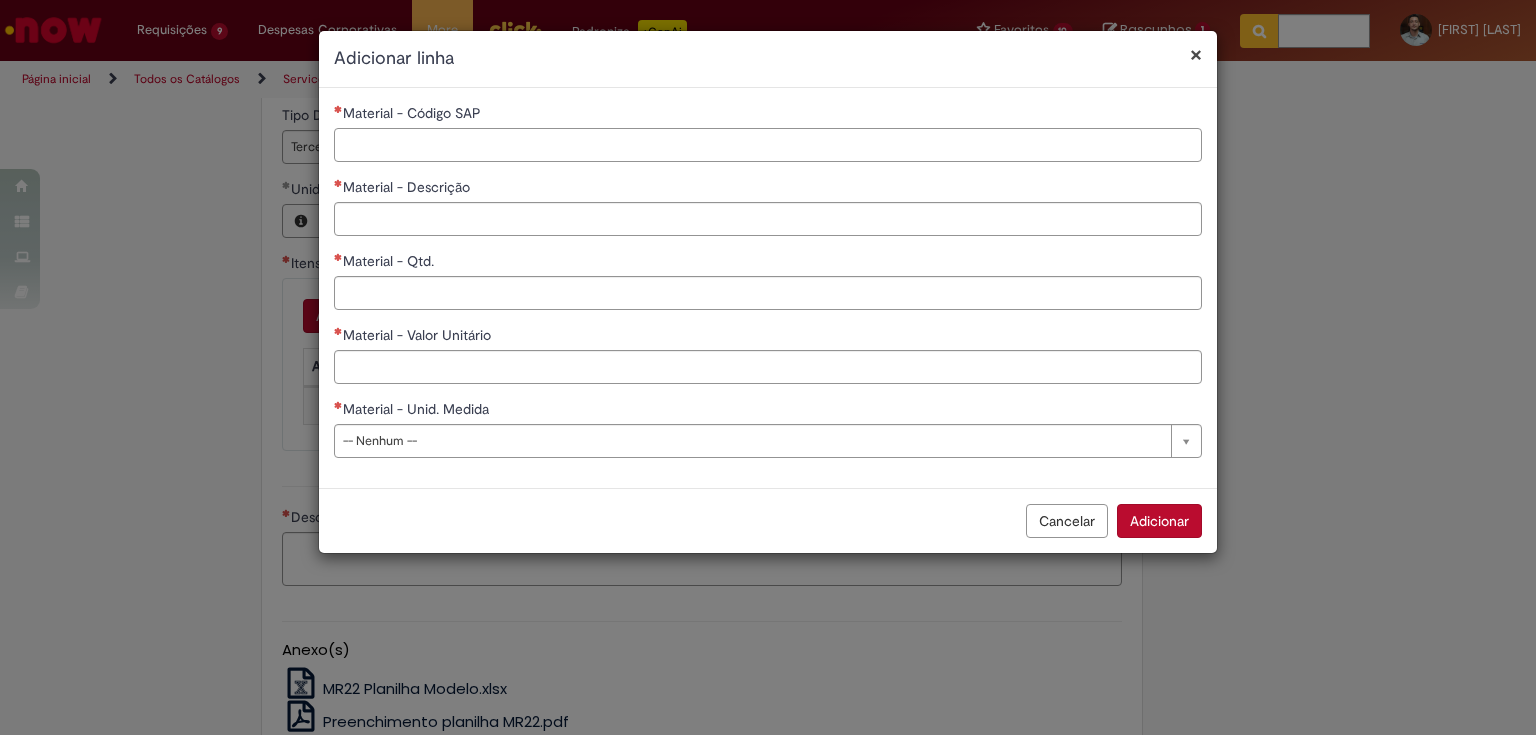 click on "Material - Código SAP" at bounding box center (768, 145) 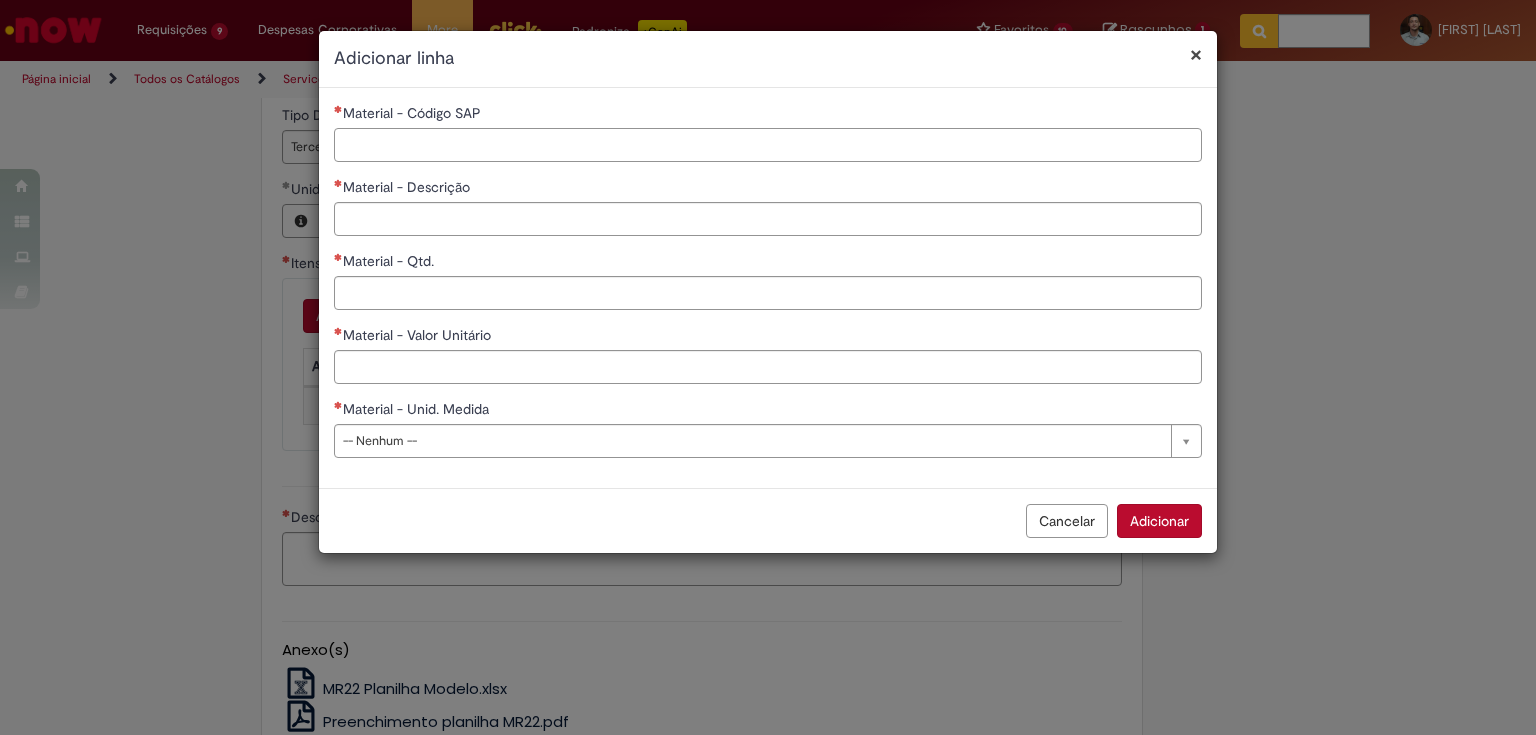 click on "Material - Código SAP" at bounding box center [768, 145] 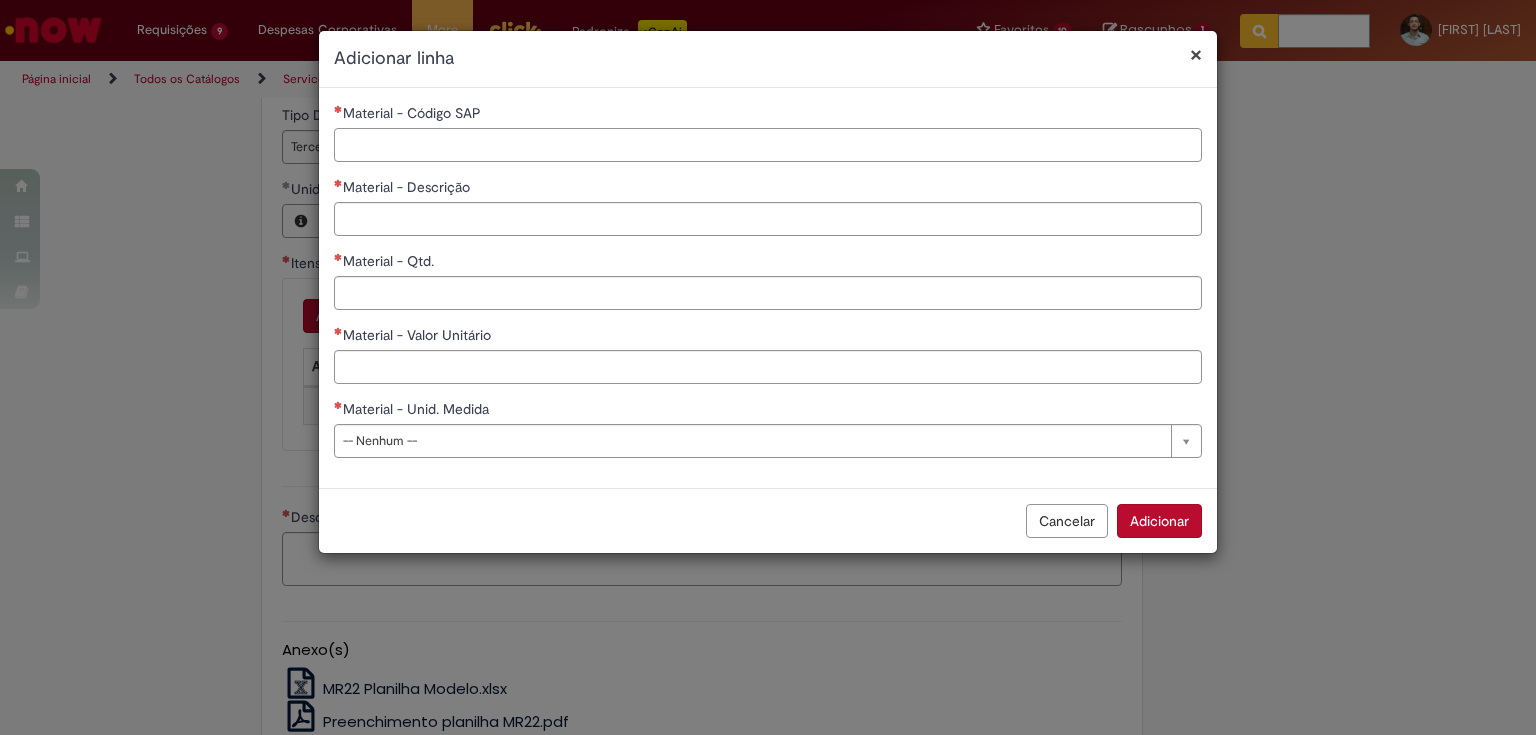 click on "Material - Código SAP" at bounding box center (768, 145) 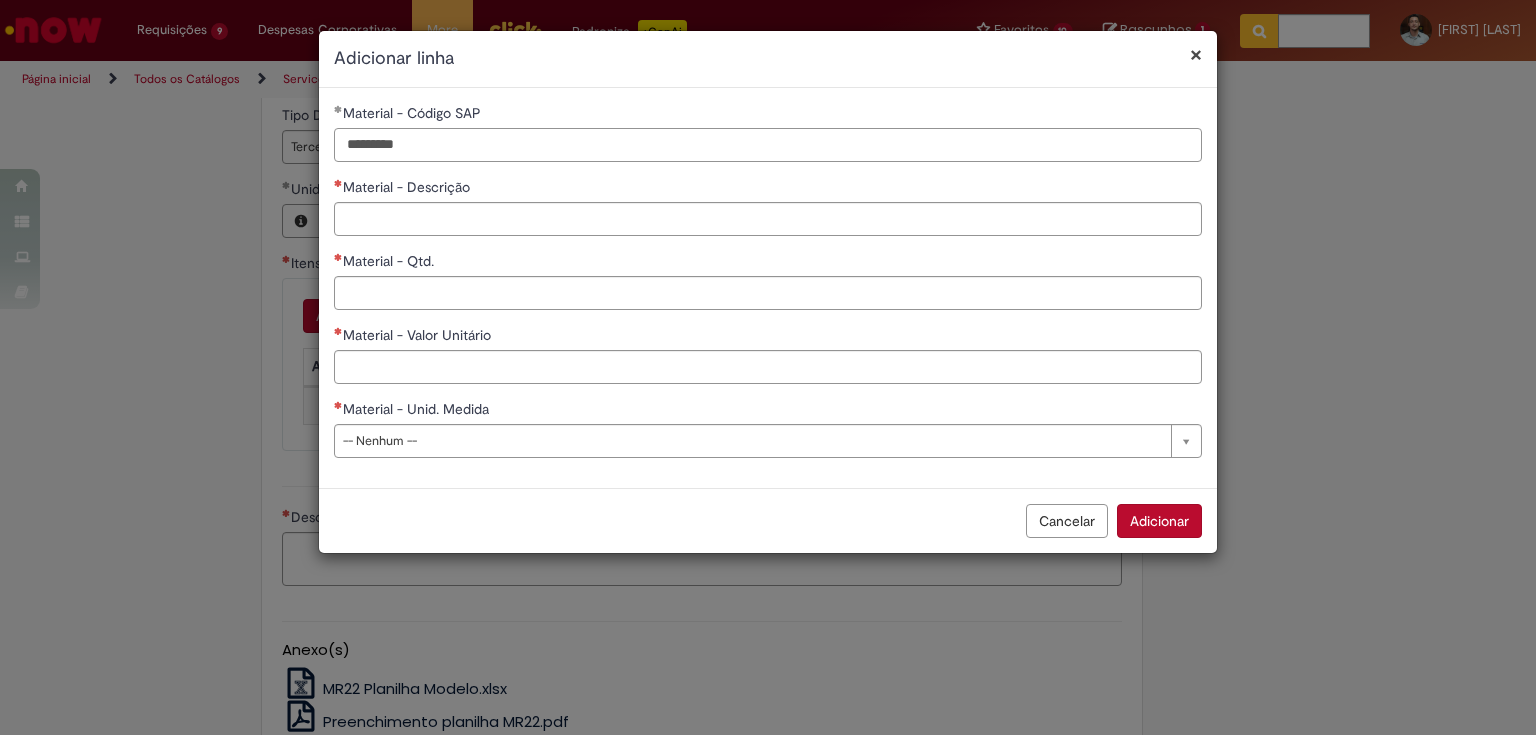 click on "********" at bounding box center (768, 145) 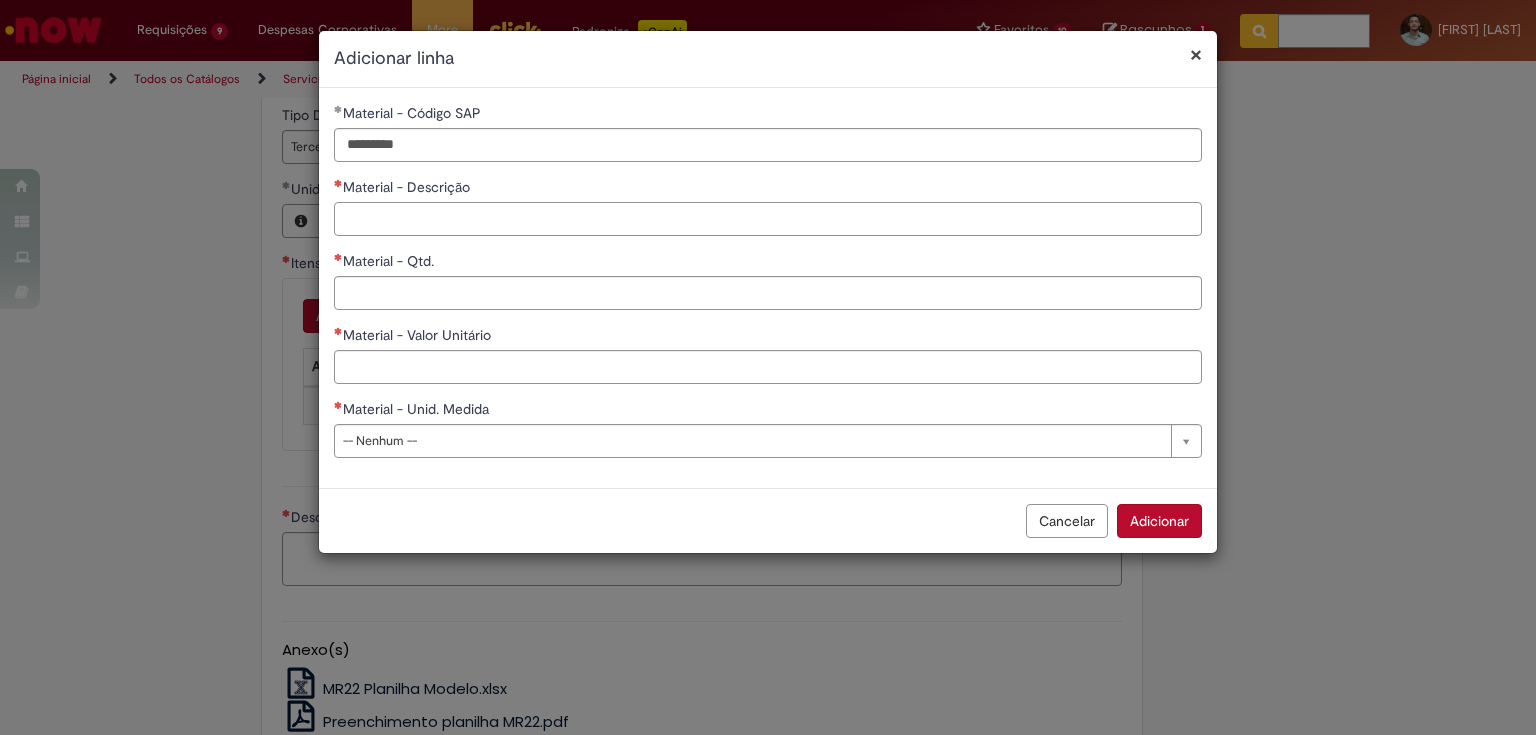 type 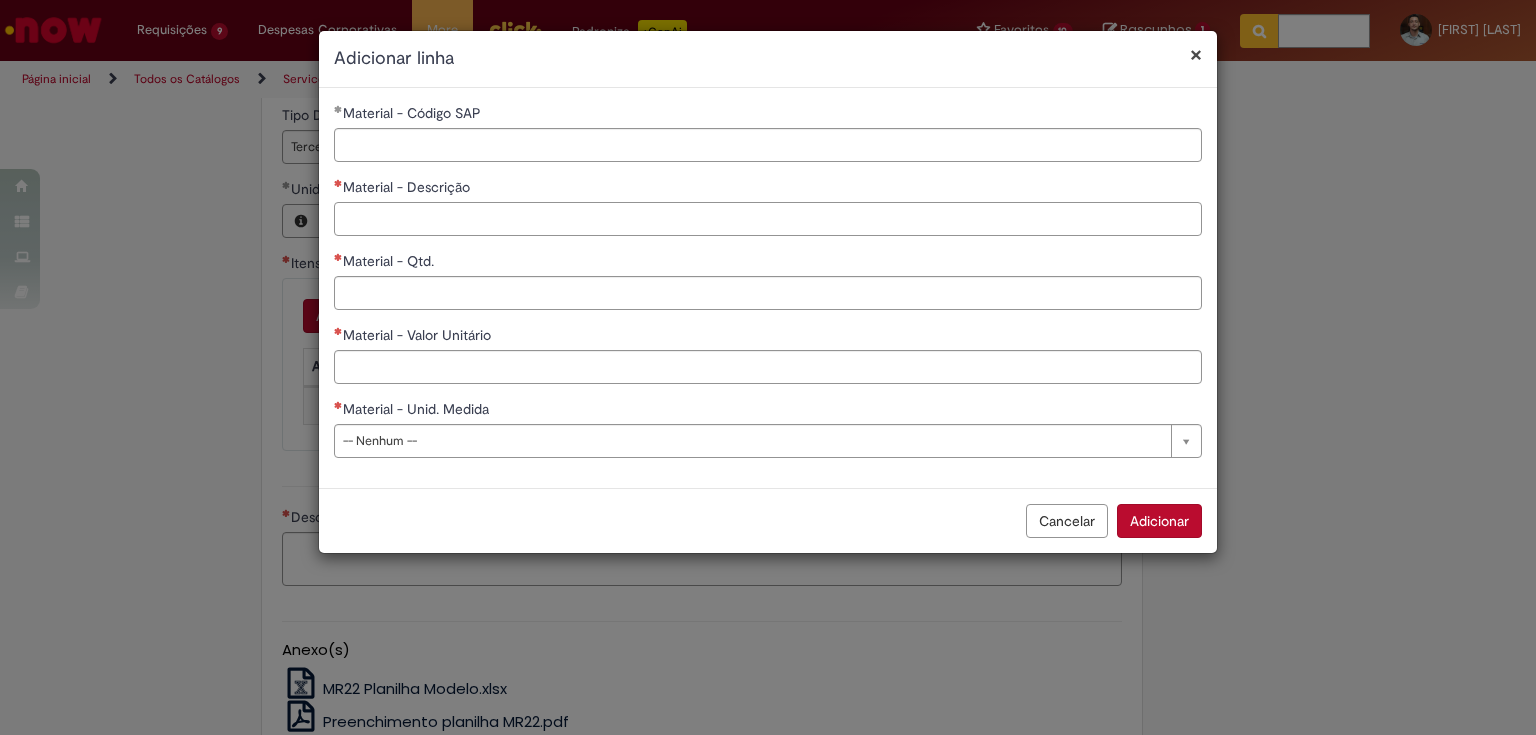 click on "Material - Descrição" at bounding box center [768, 206] 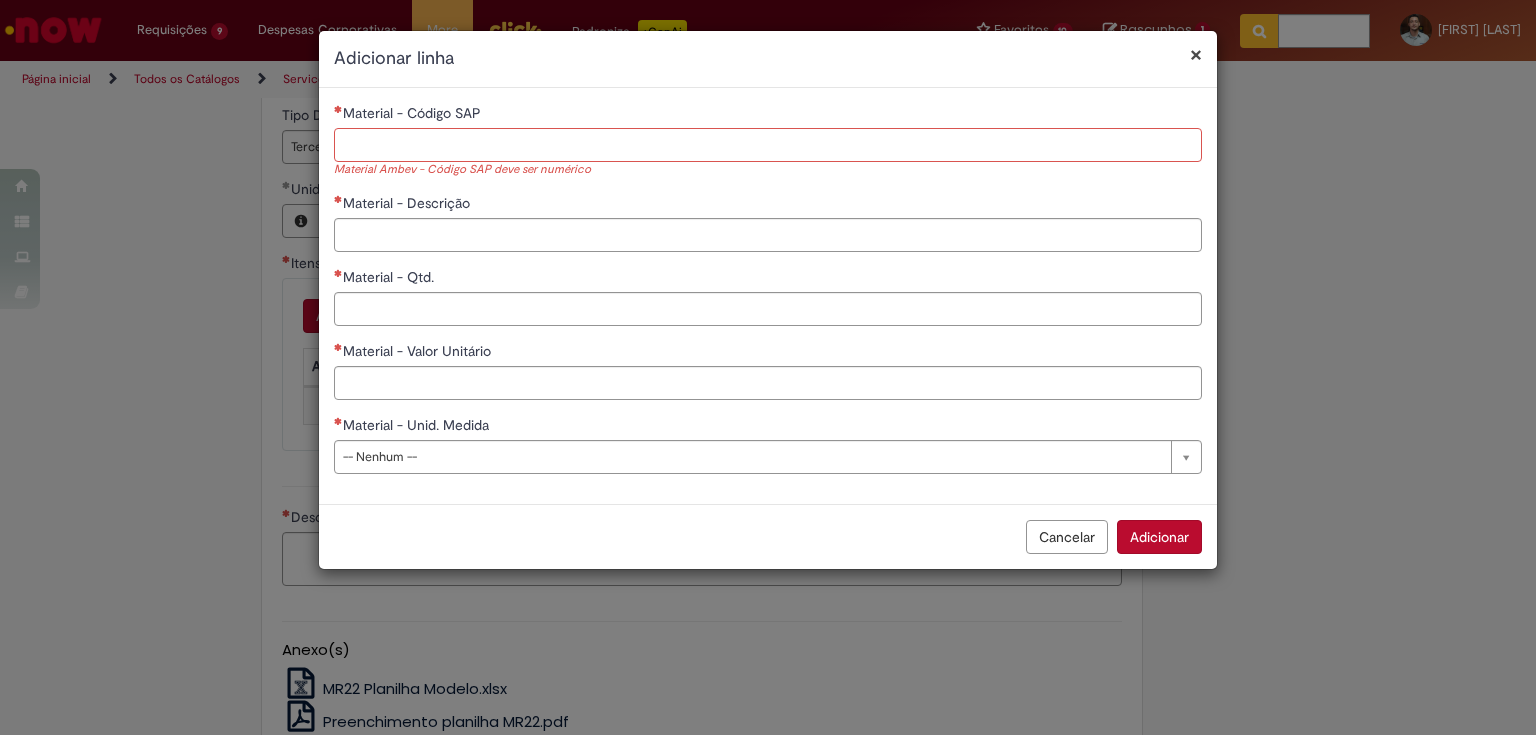 click on "Material - Código SAP" at bounding box center [768, 145] 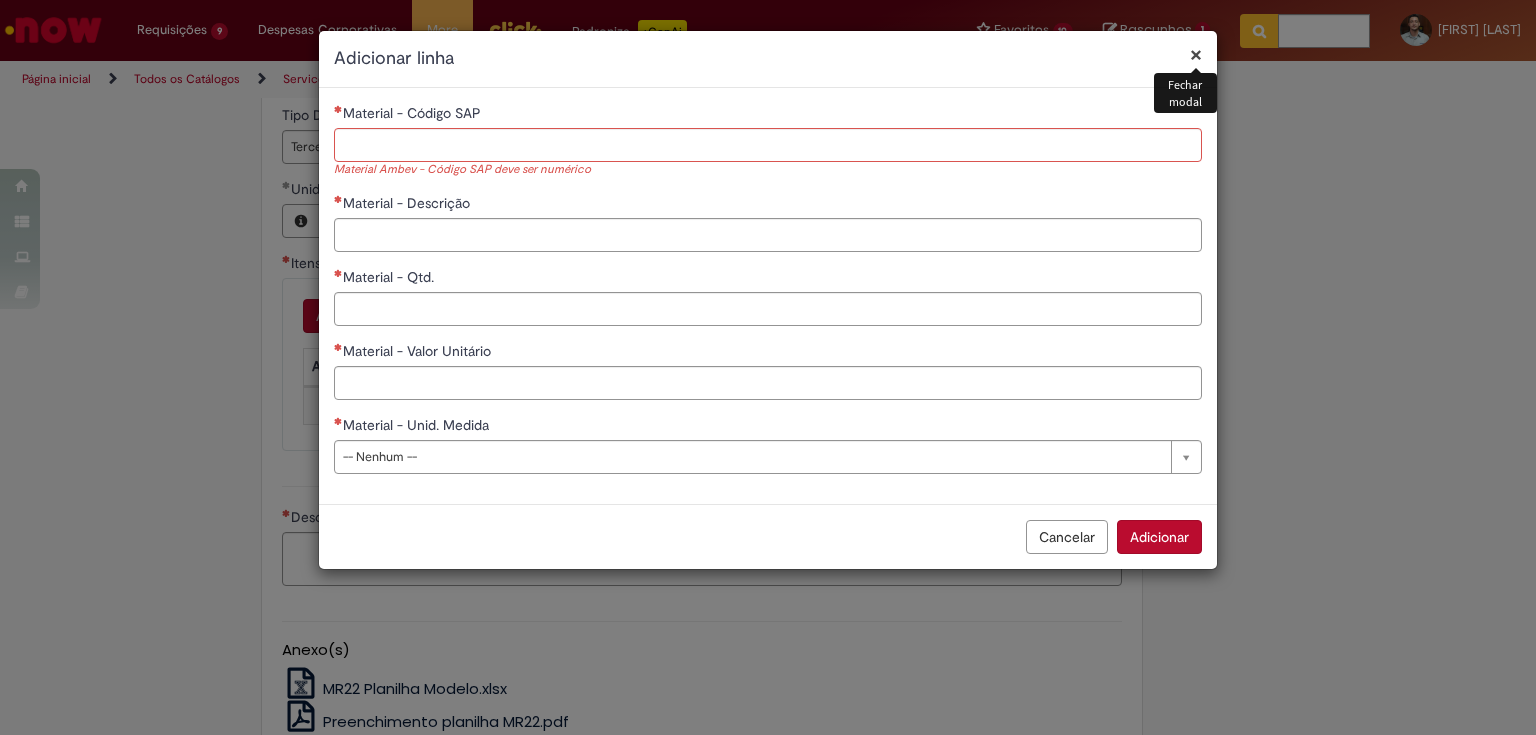 click on "×" at bounding box center (1196, 54) 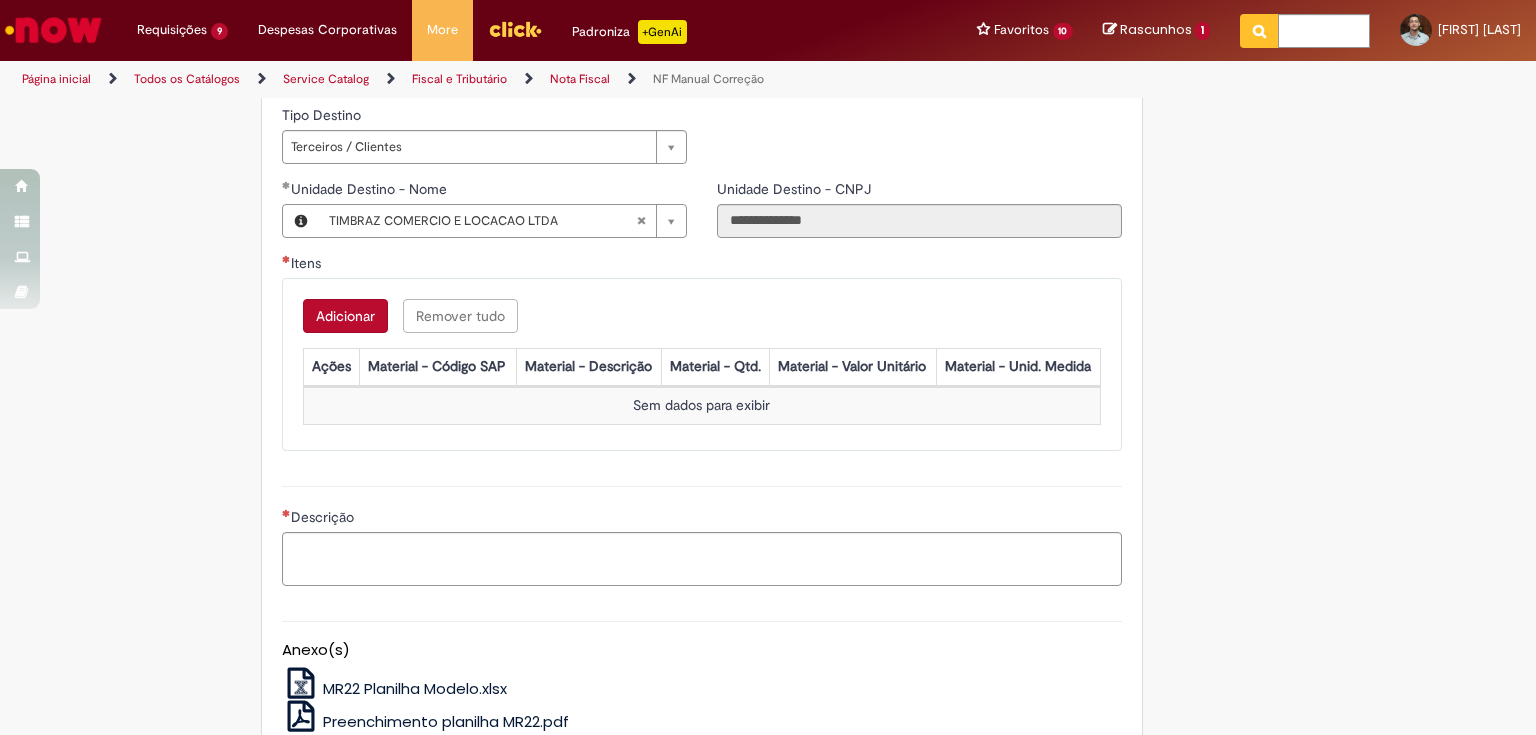 click on "Adicionar" at bounding box center (345, 316) 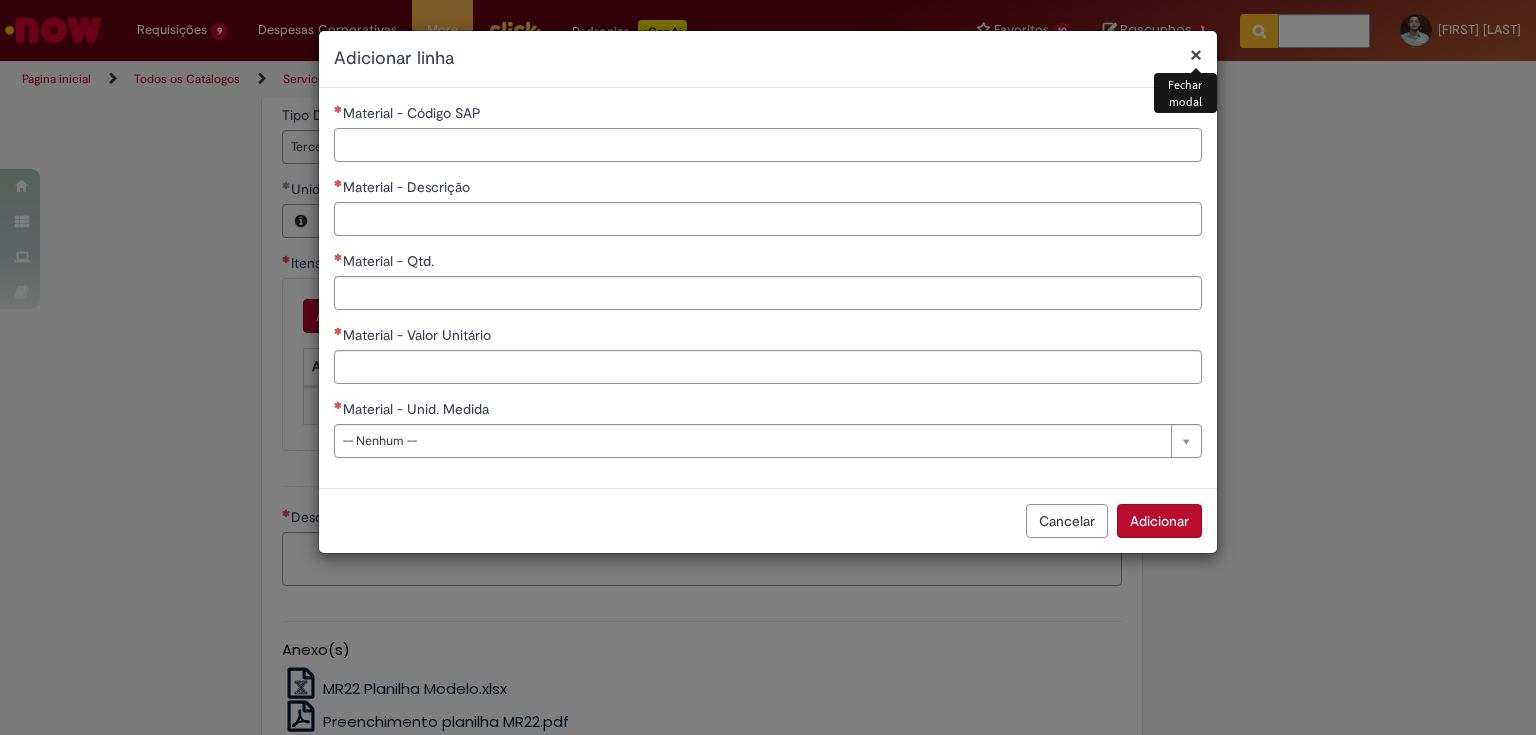 click on "Material - Código SAP" at bounding box center (768, 145) 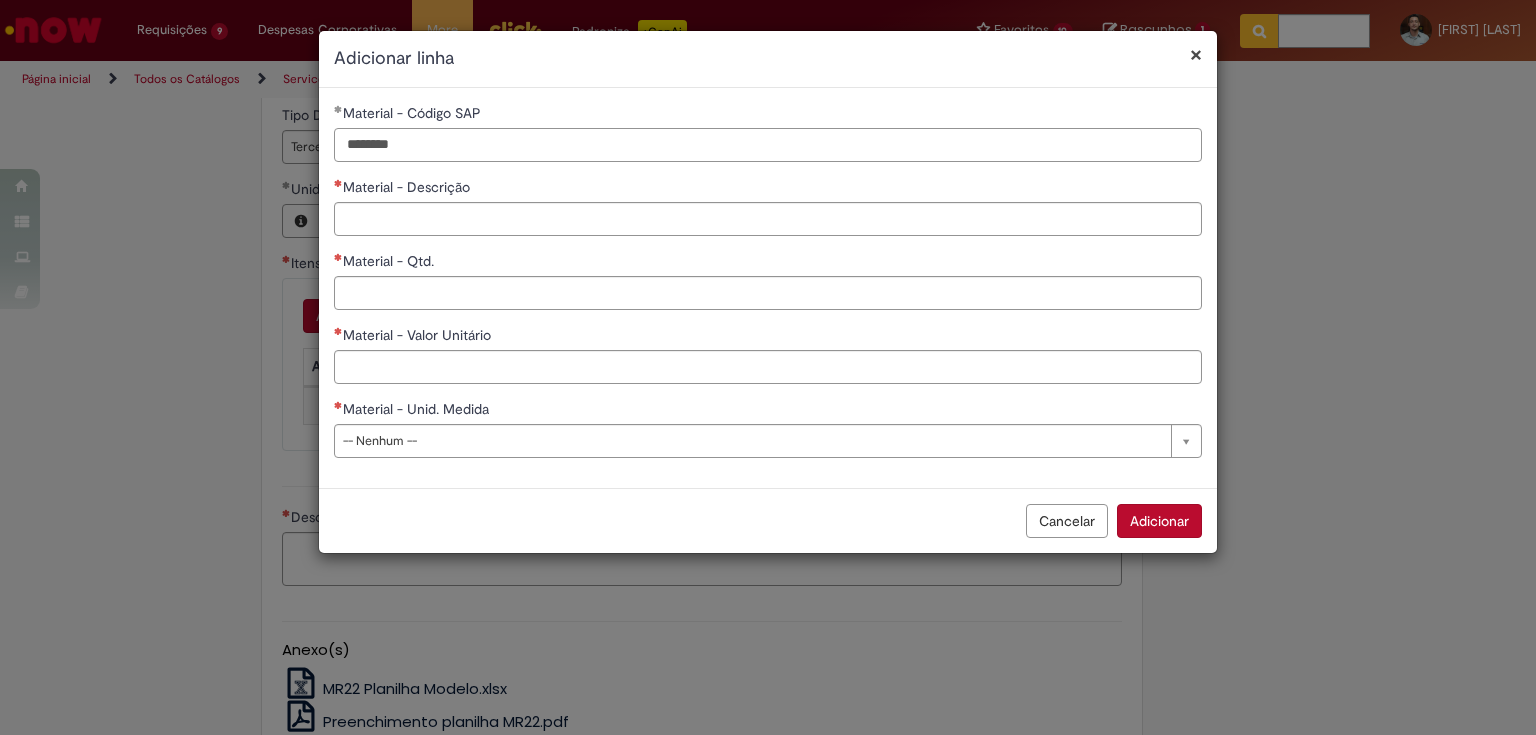 type on "********" 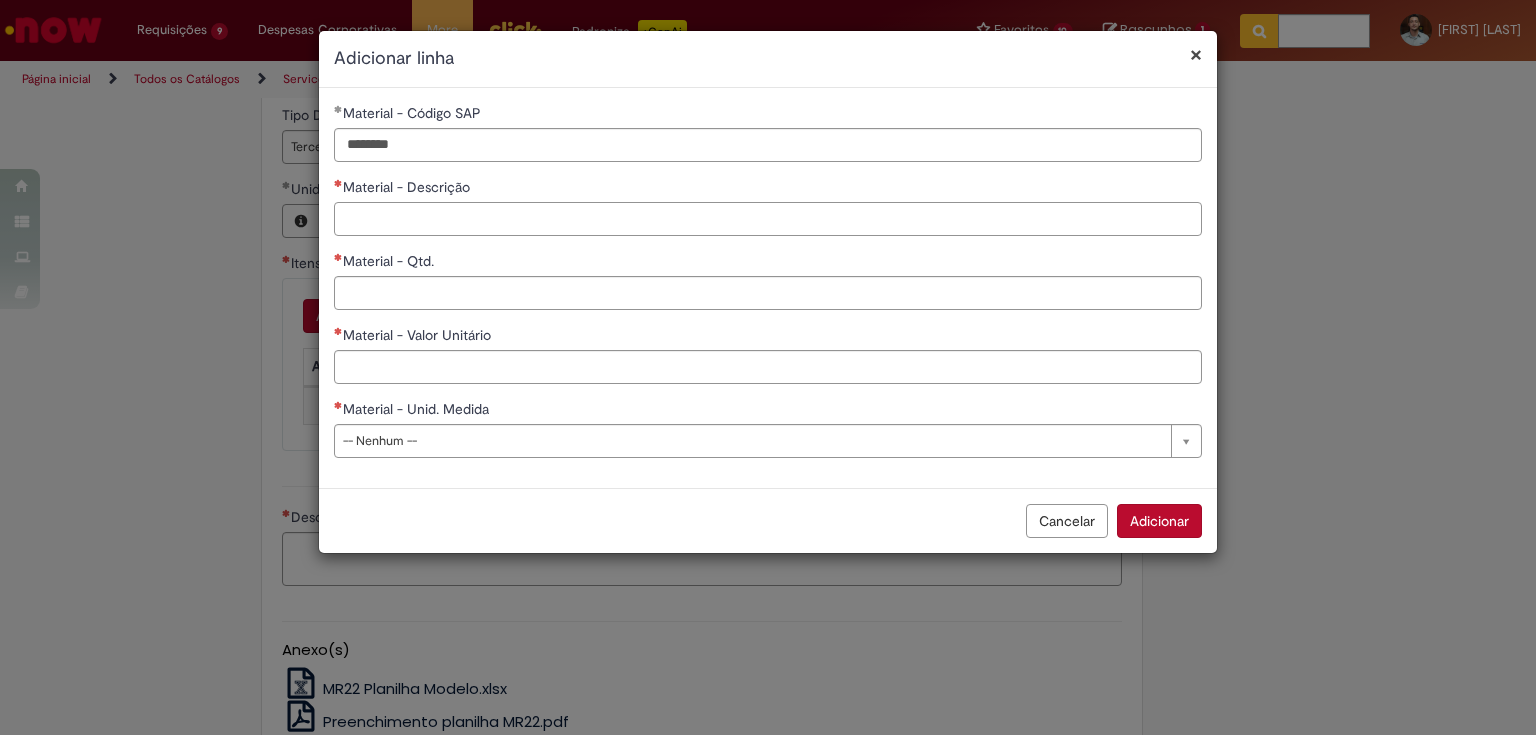 click on "Material - Descrição" at bounding box center (768, 219) 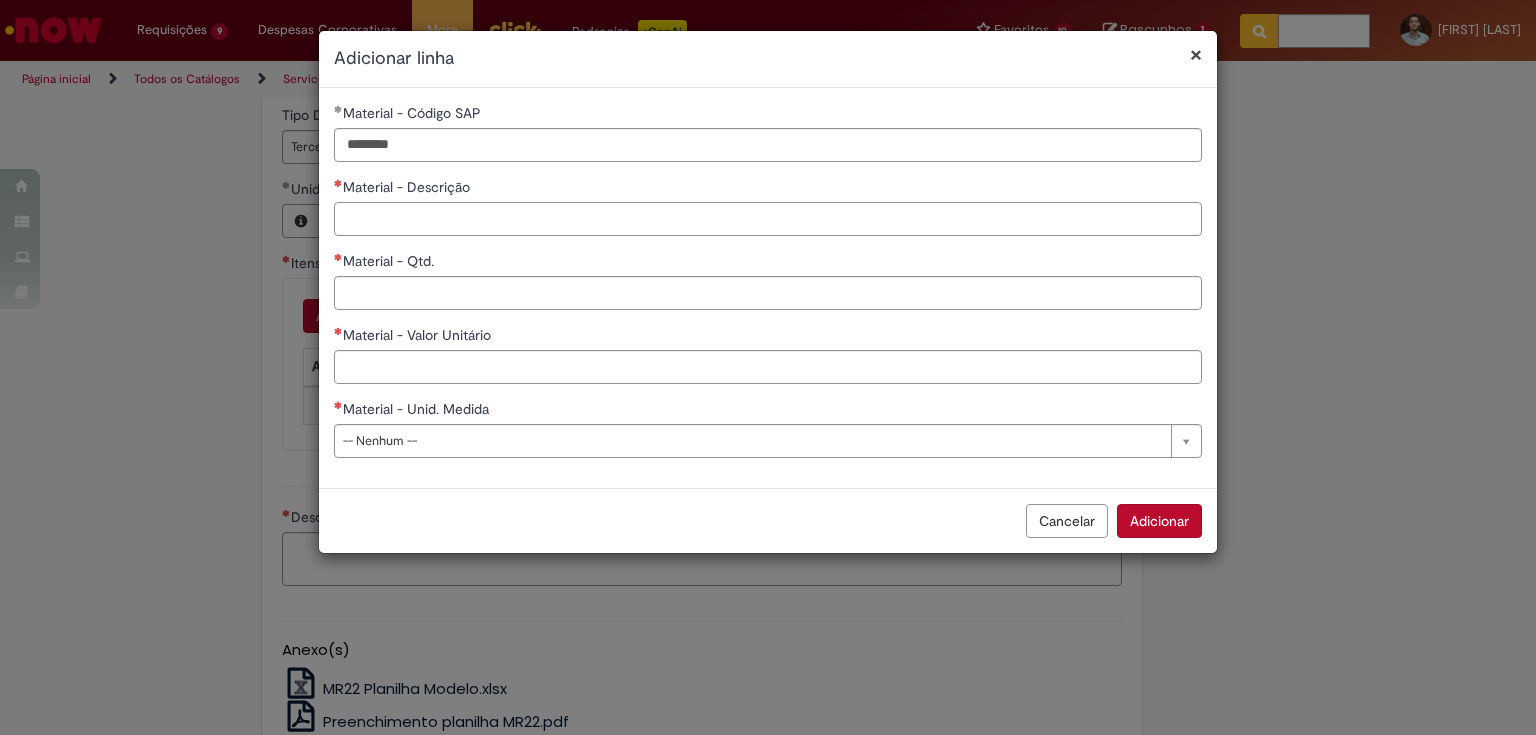paste on "**********" 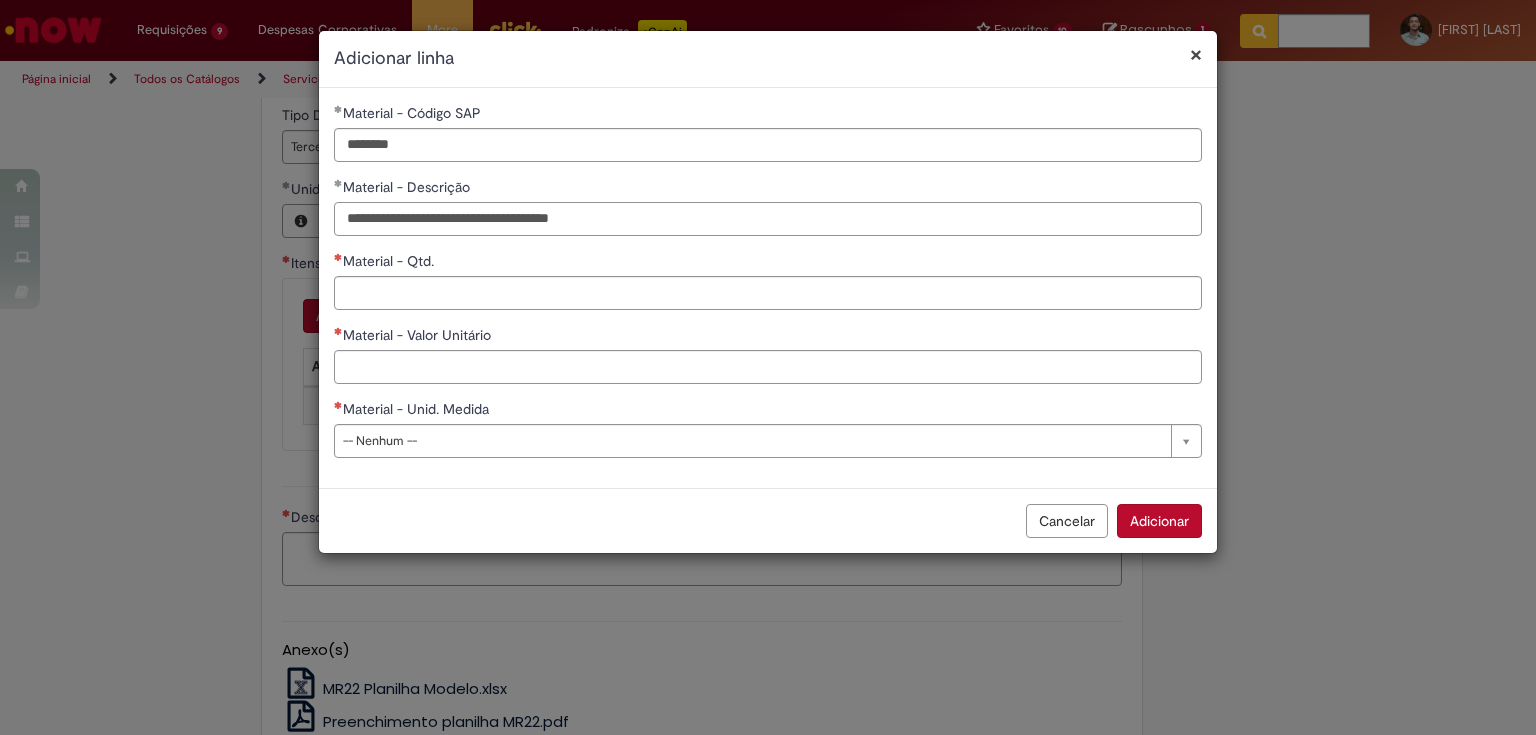 type on "**********" 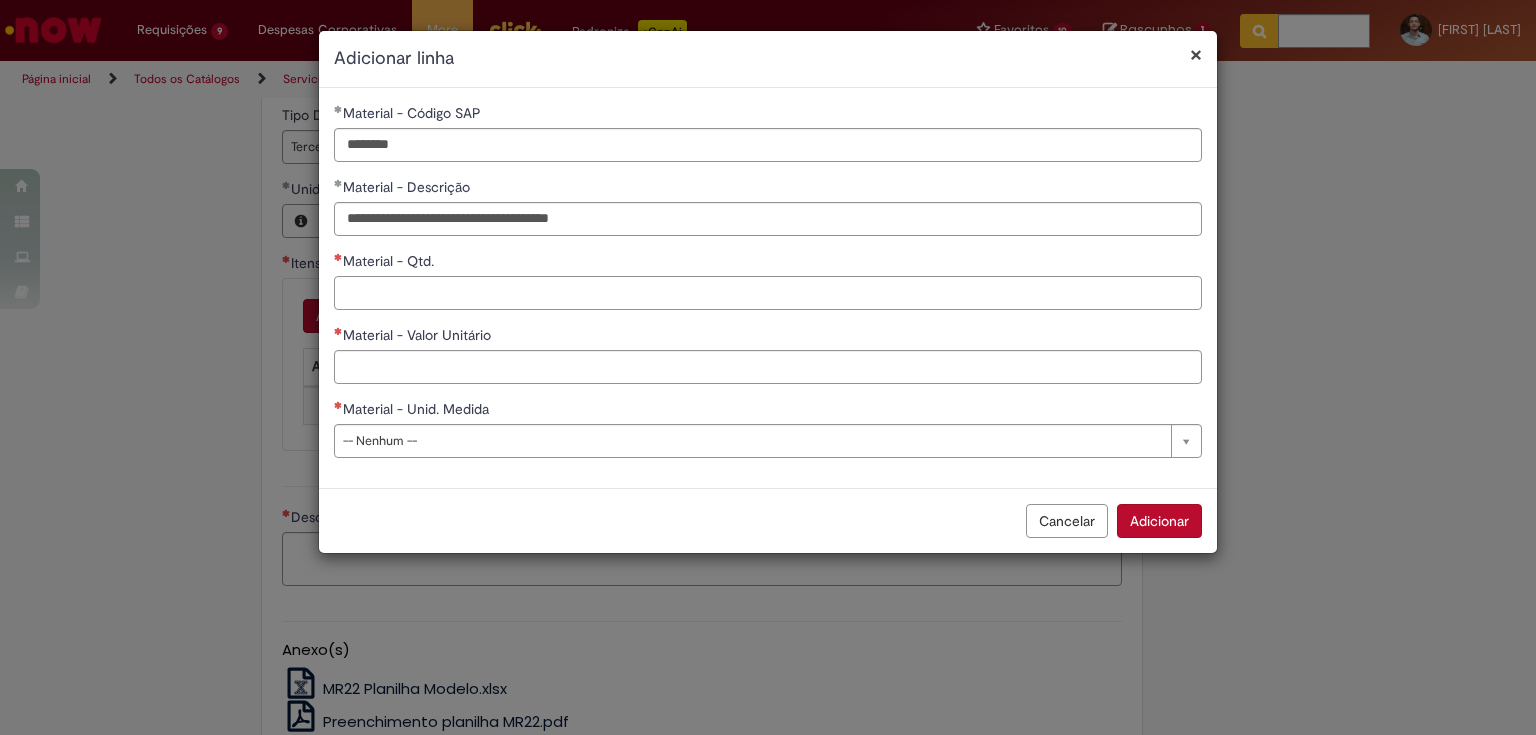 click on "Material - Qtd." at bounding box center [768, 293] 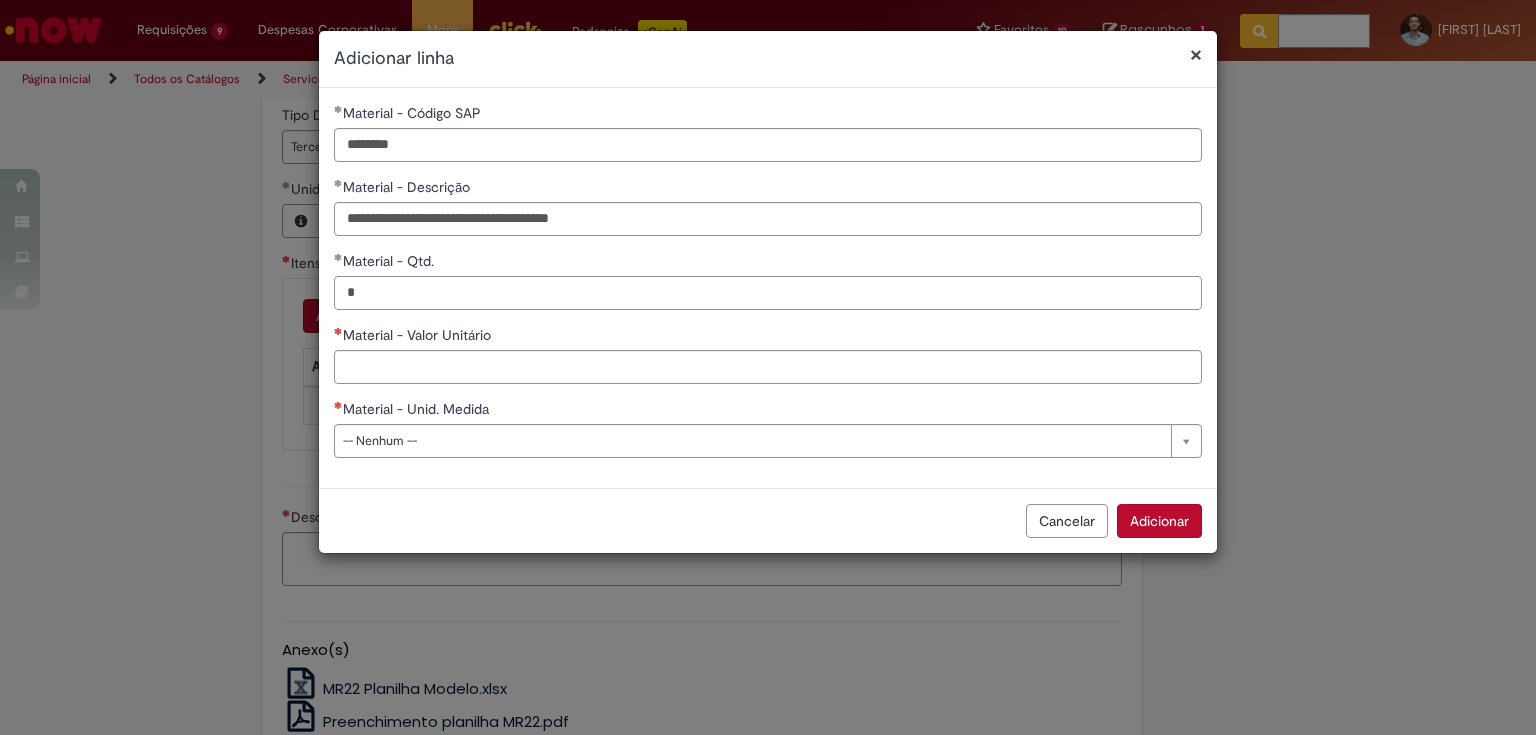 type on "*" 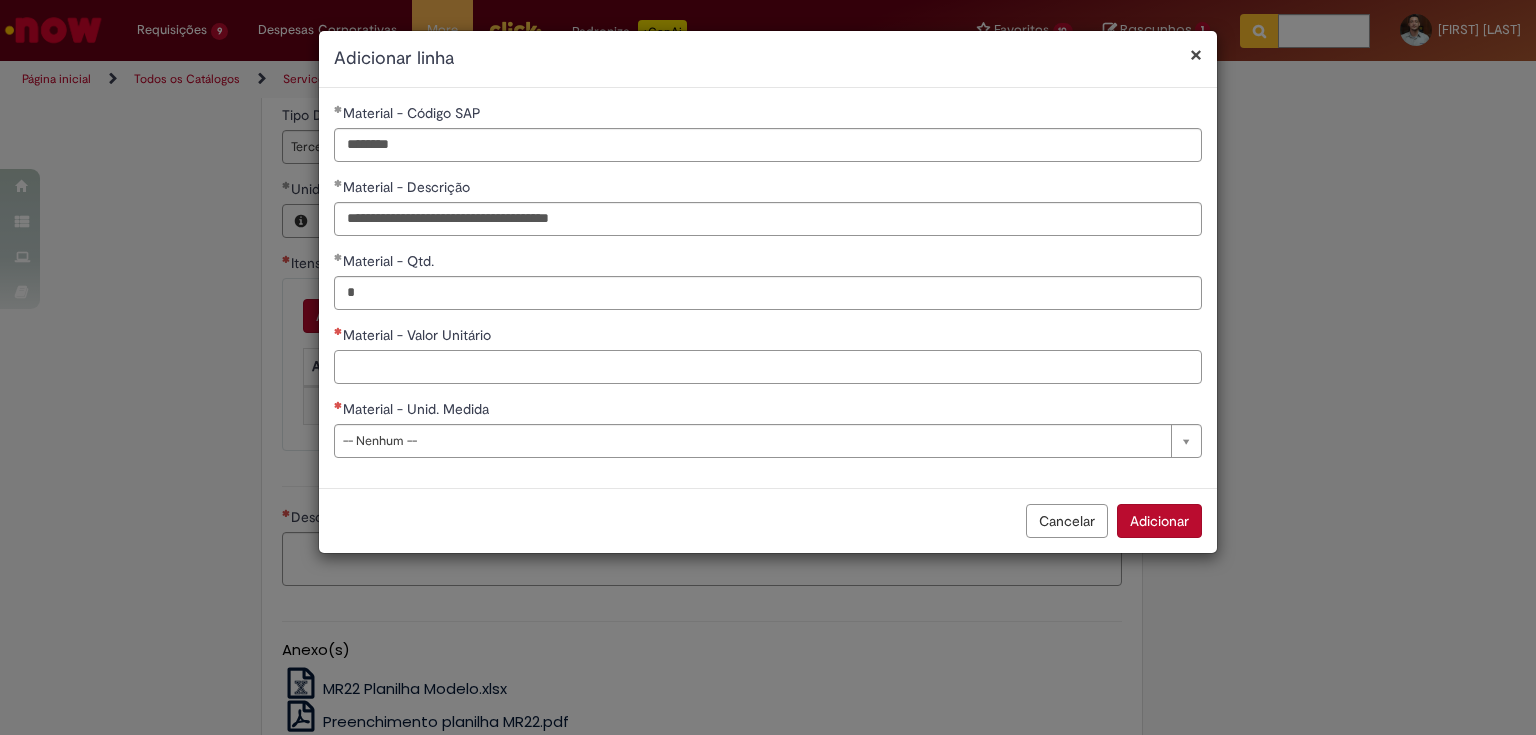 click on "Material - Valor Unitário" at bounding box center (768, 367) 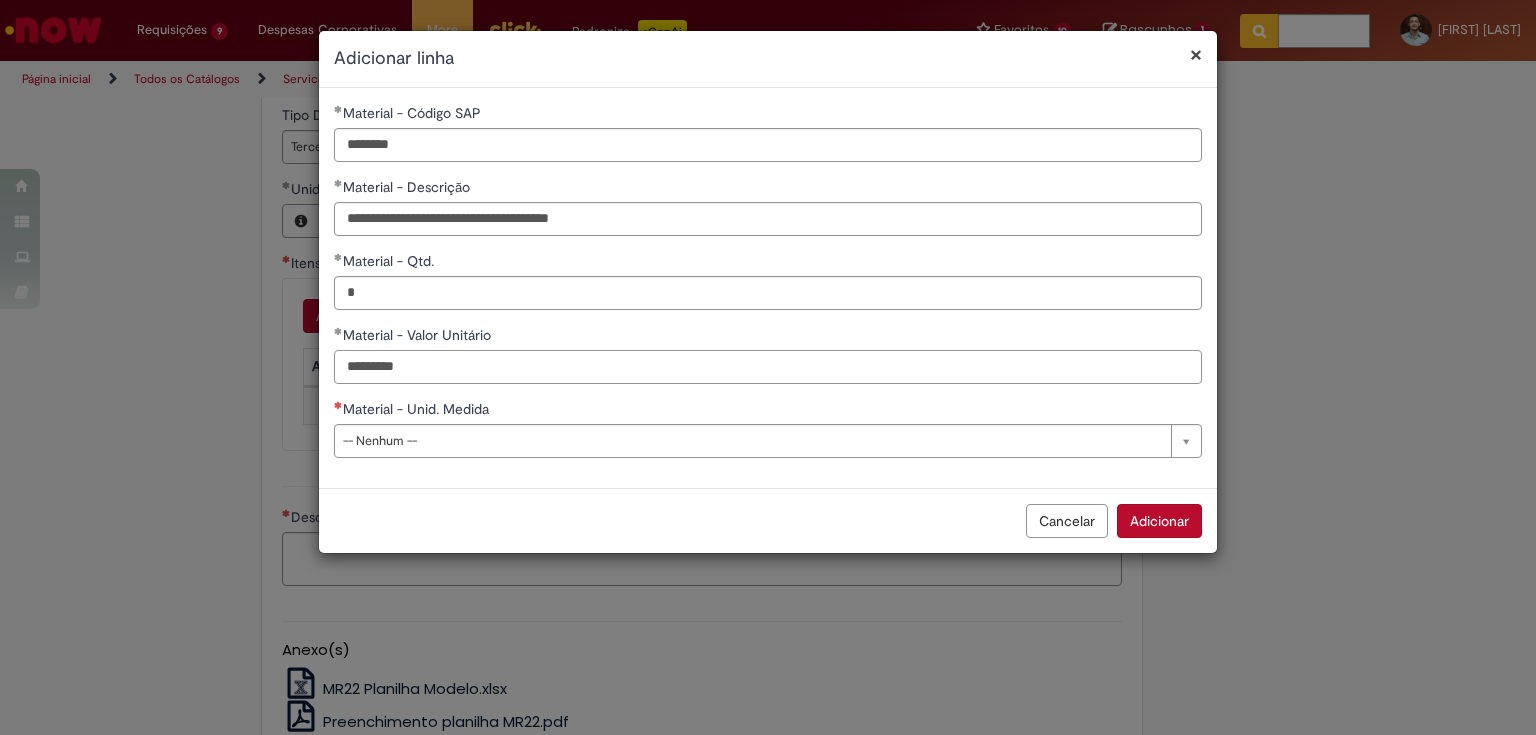 type on "*********" 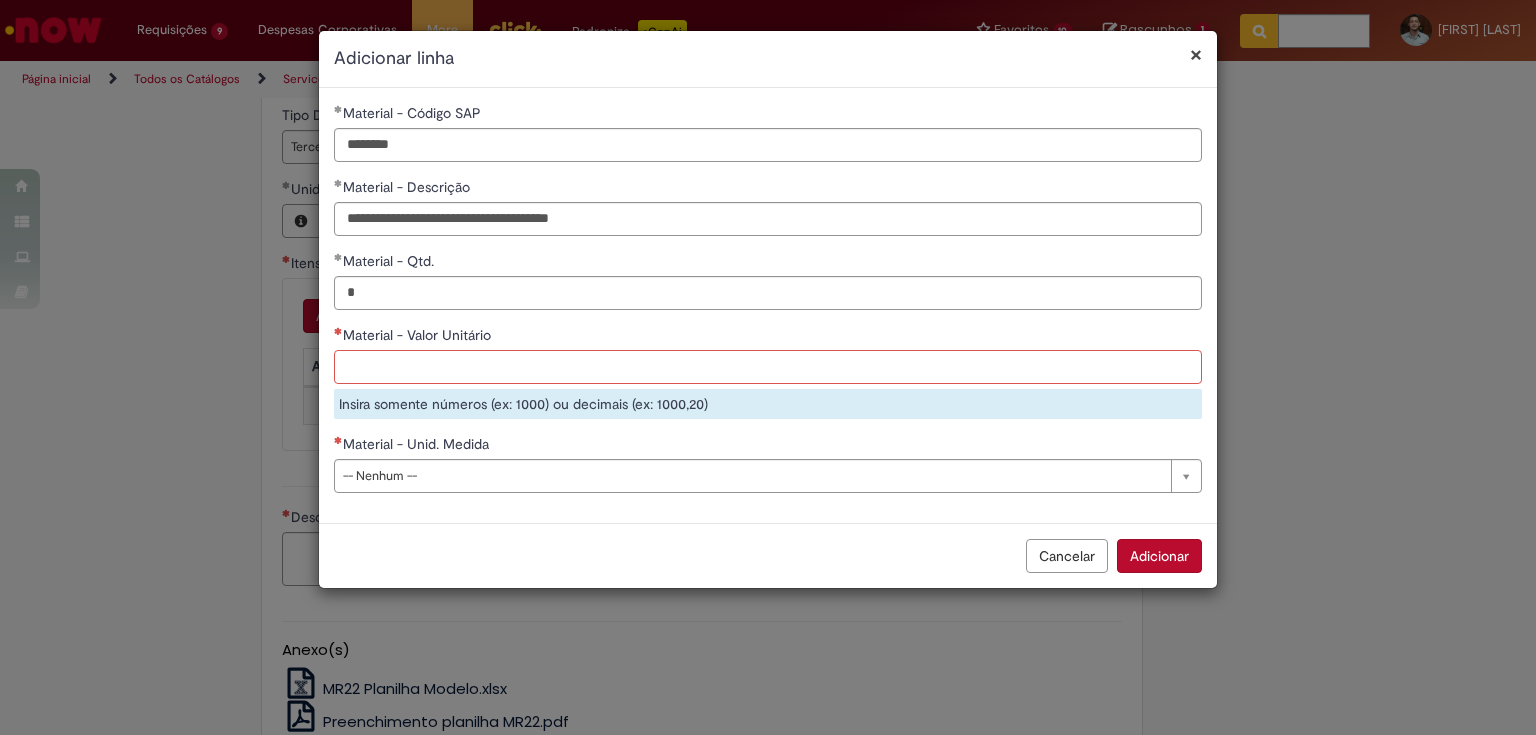 click on "Material - Valor Unitário" at bounding box center (768, 367) 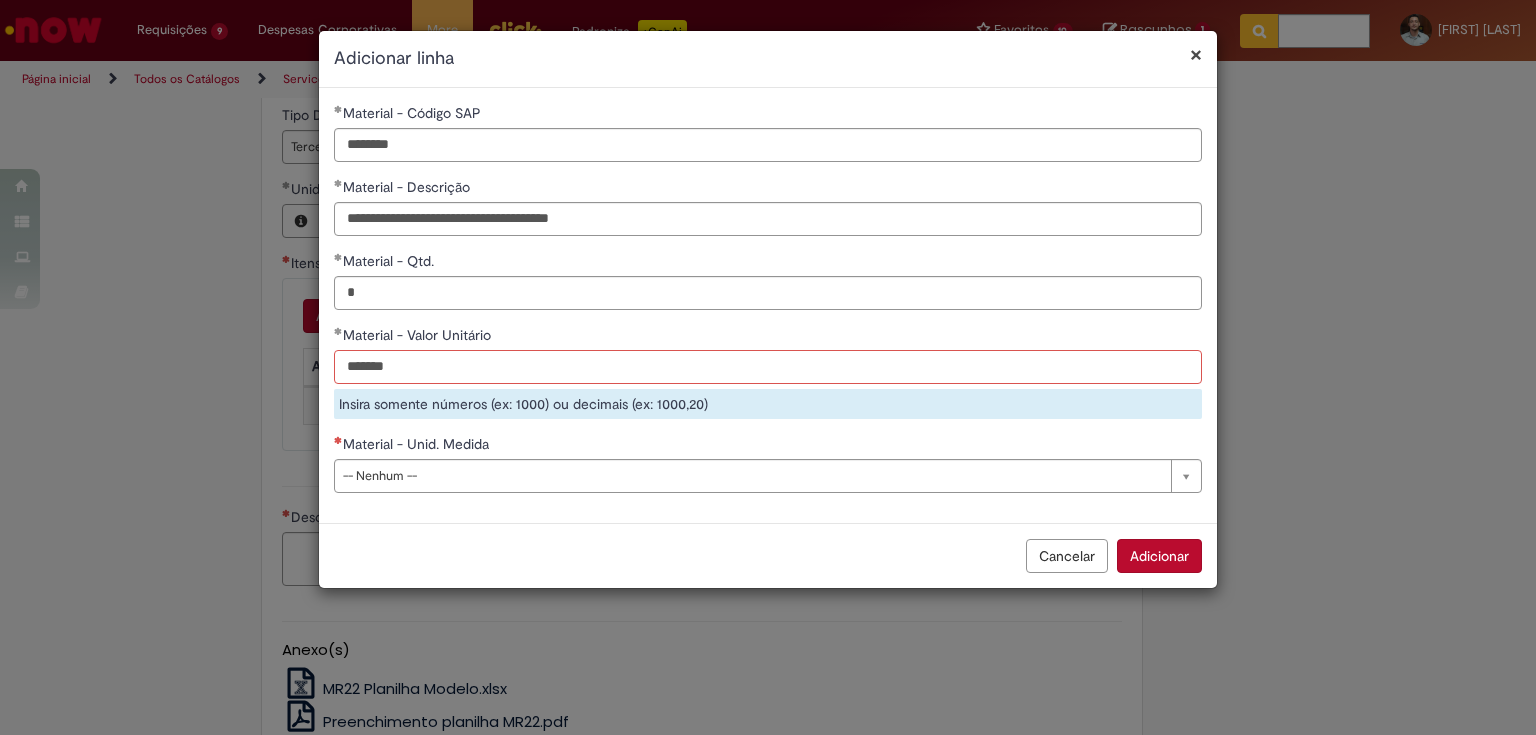 click on "*******" at bounding box center [768, 367] 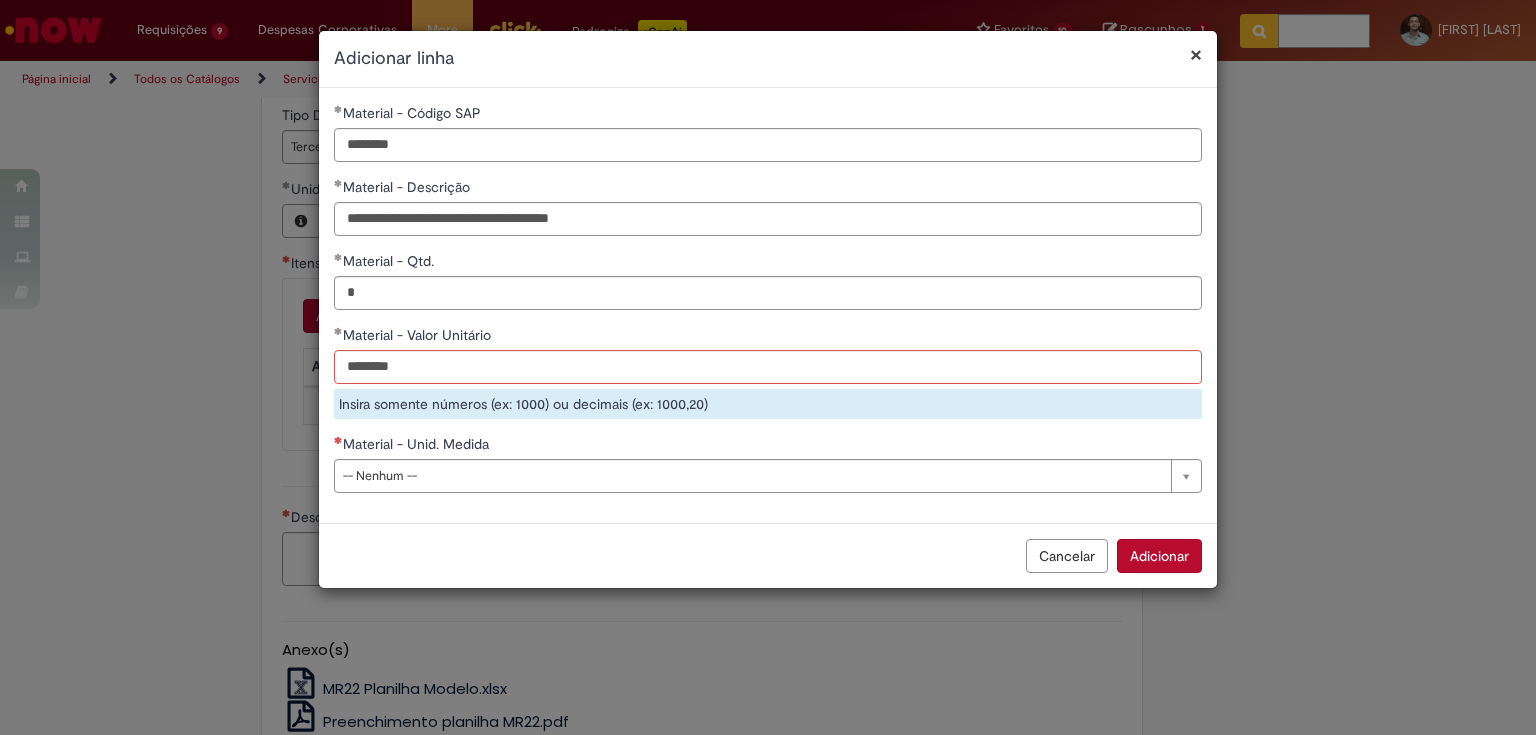 type on "**********" 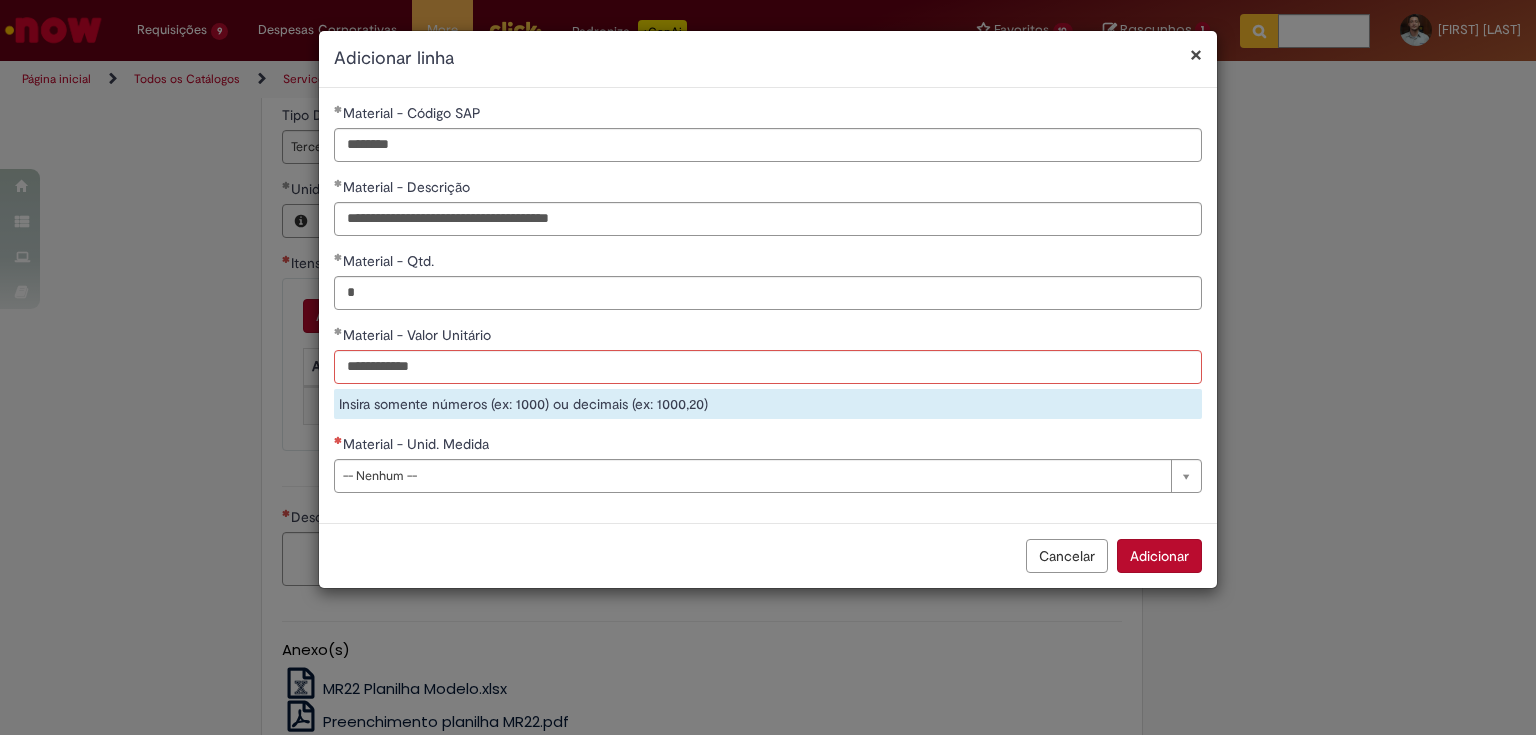click on "**********" at bounding box center (768, 305) 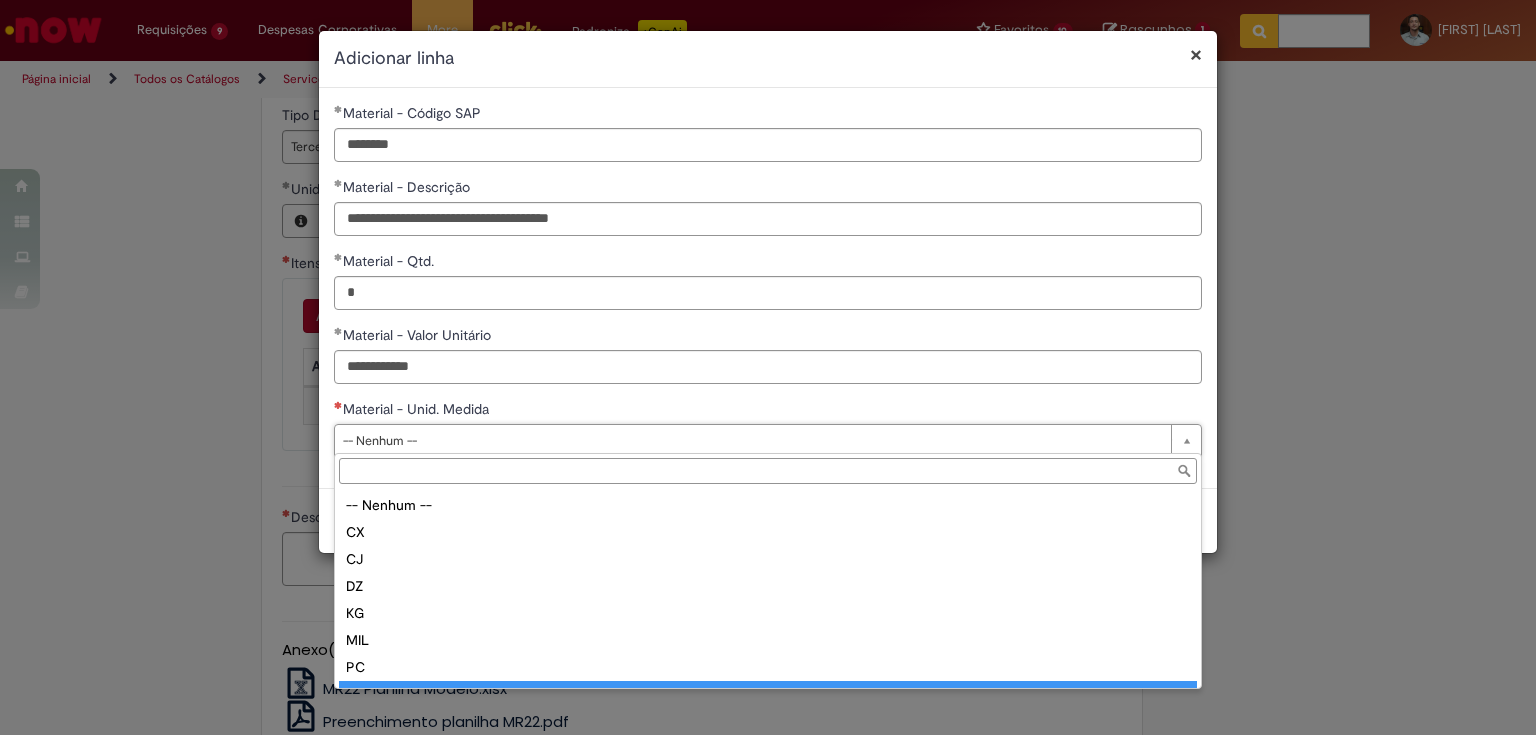 scroll, scrollTop: 16, scrollLeft: 0, axis: vertical 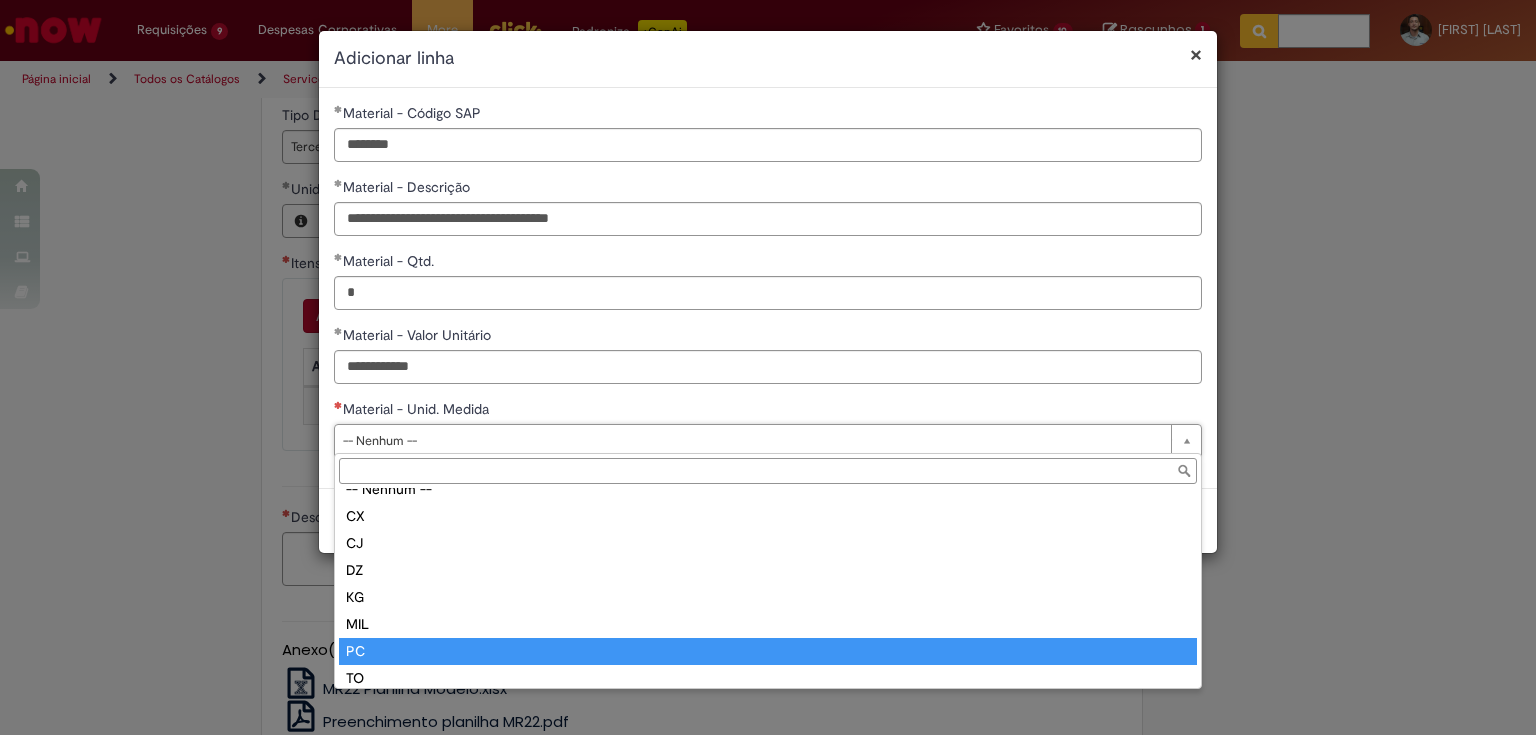 type on "**" 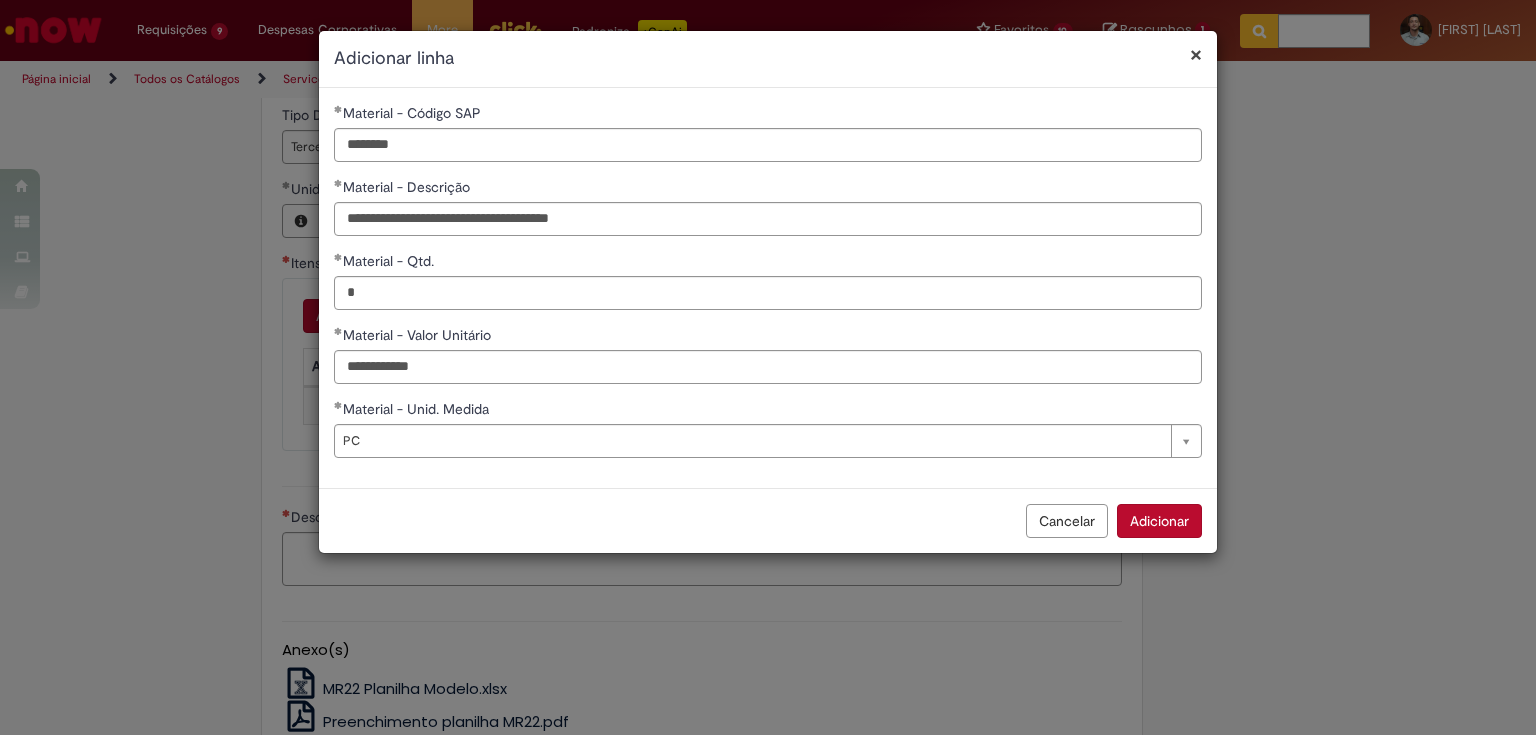 click on "Adicionar" at bounding box center (1159, 521) 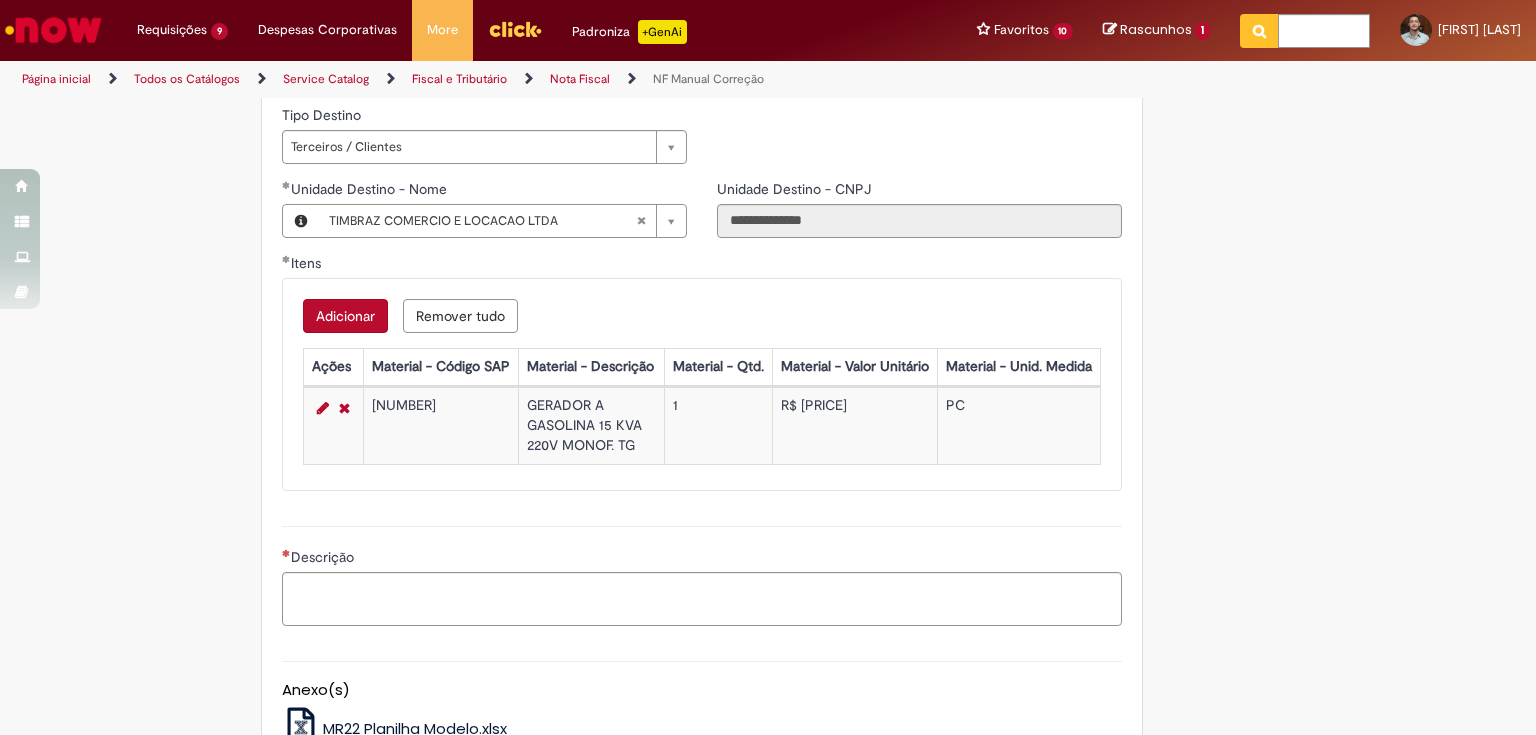 click on "Adicionar" at bounding box center (345, 316) 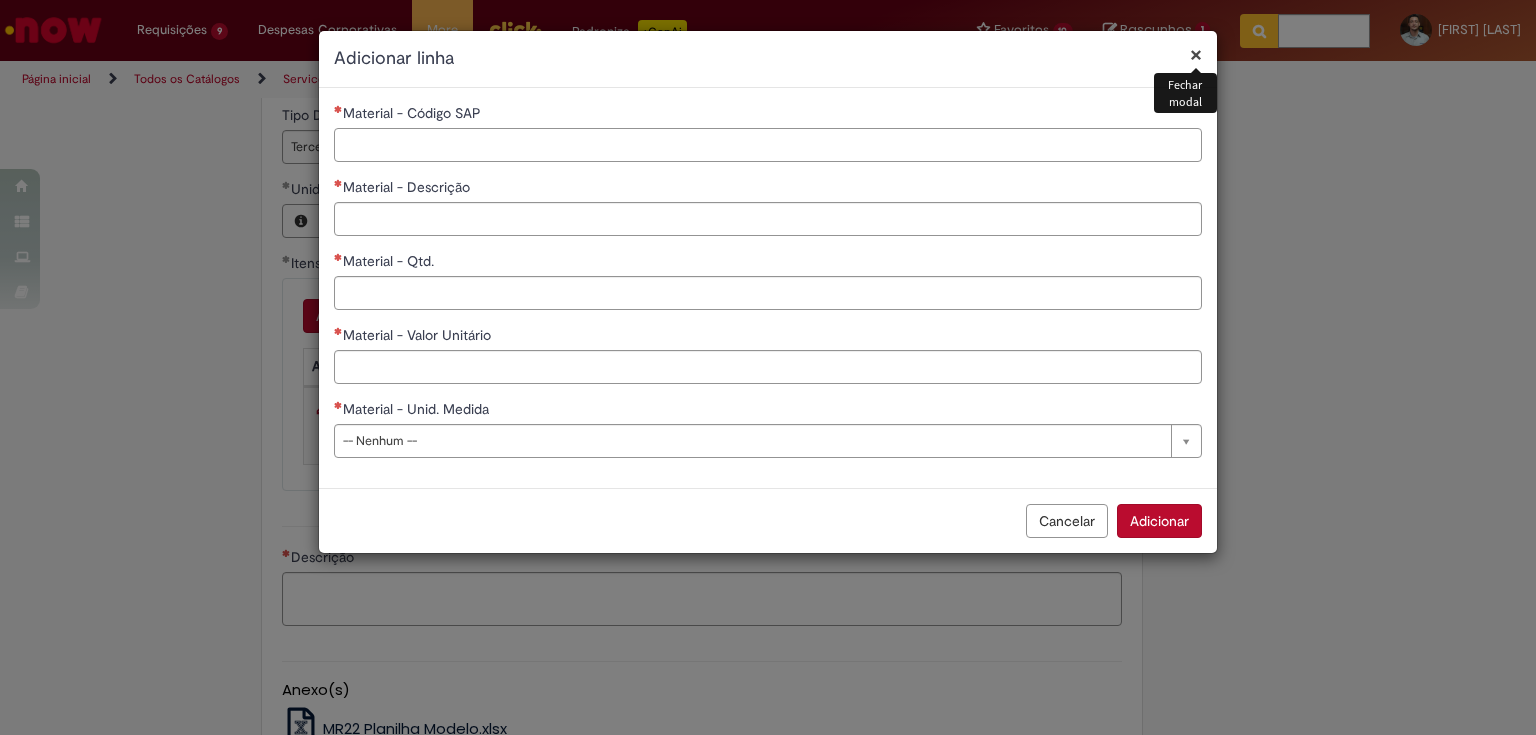 click on "Material - Código SAP" at bounding box center (768, 145) 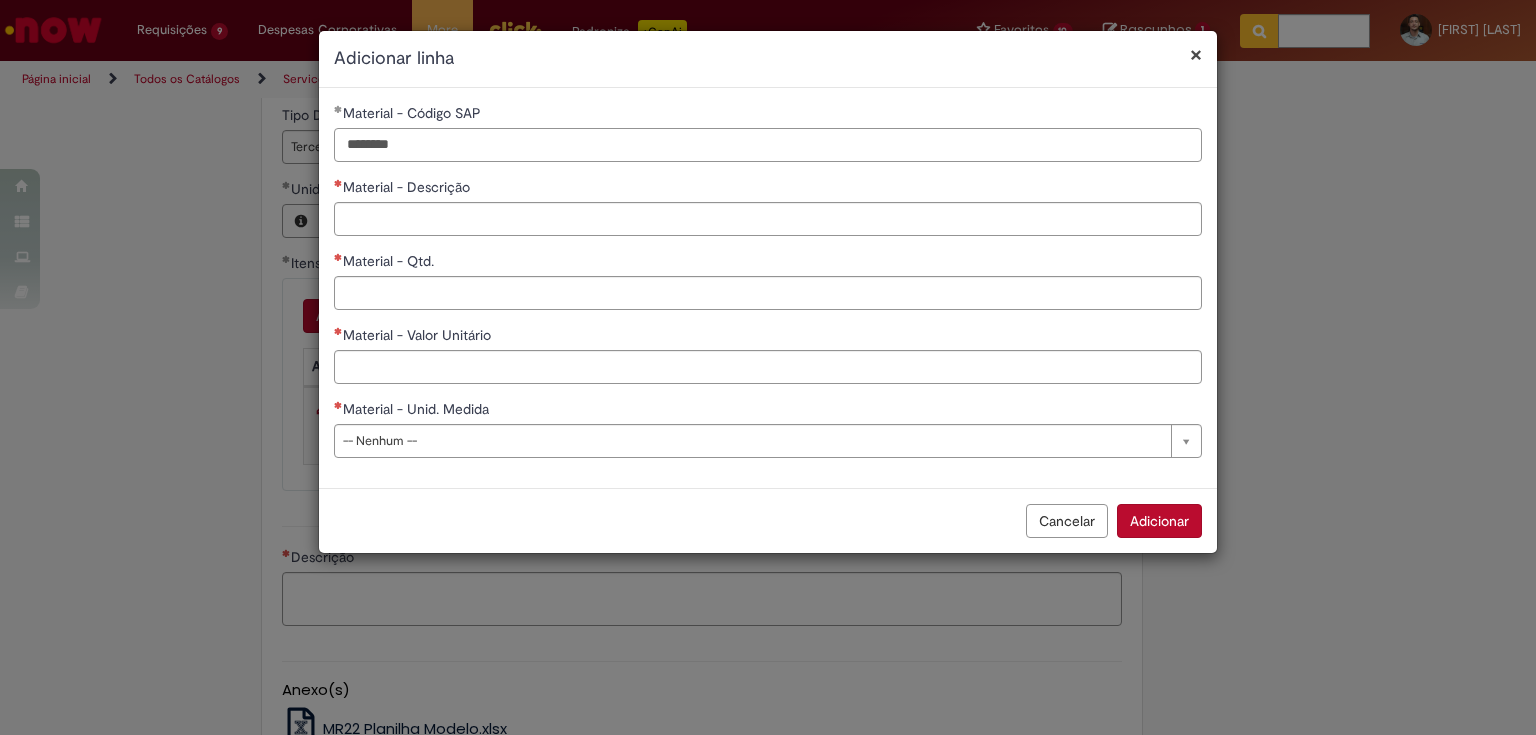 type on "********" 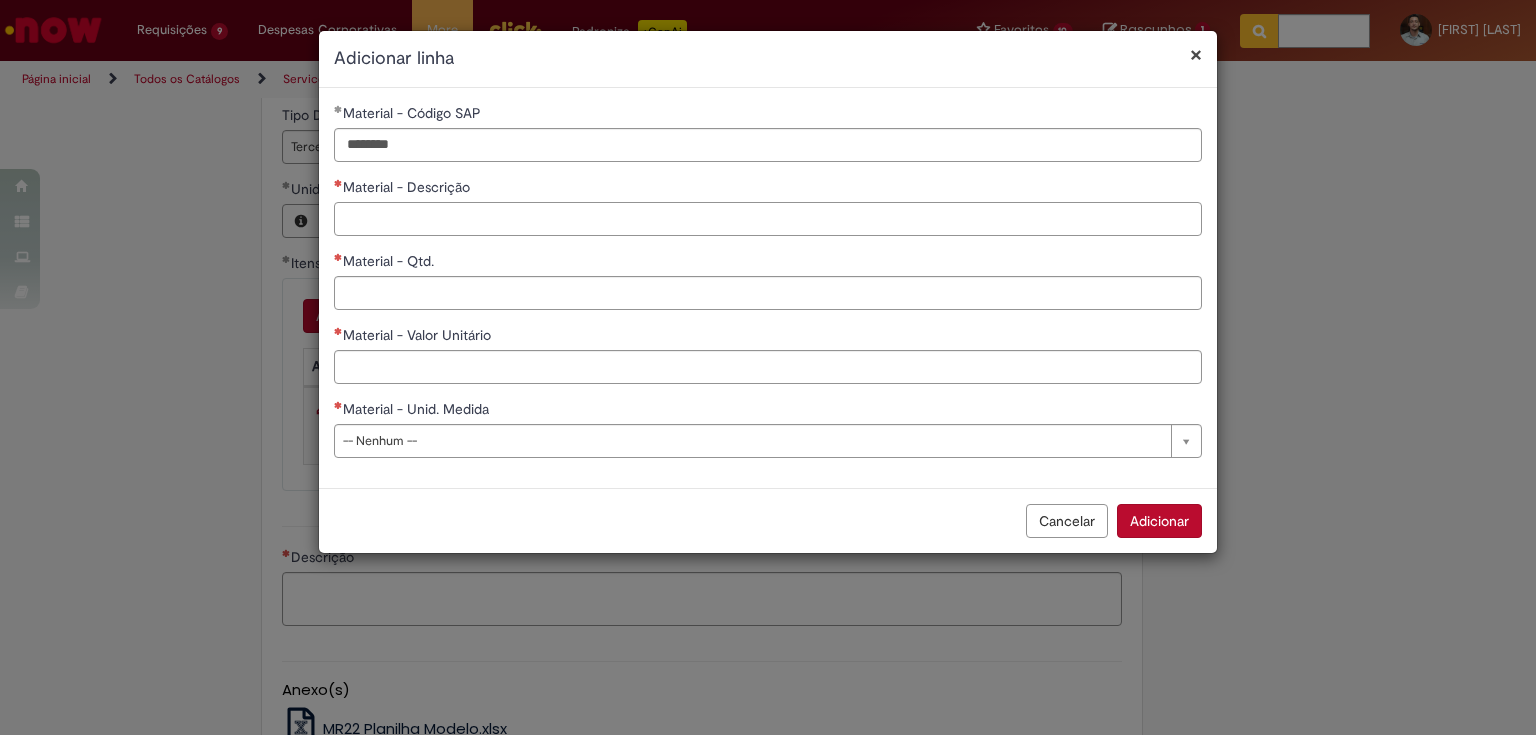 click on "Material - Descrição" at bounding box center (768, 219) 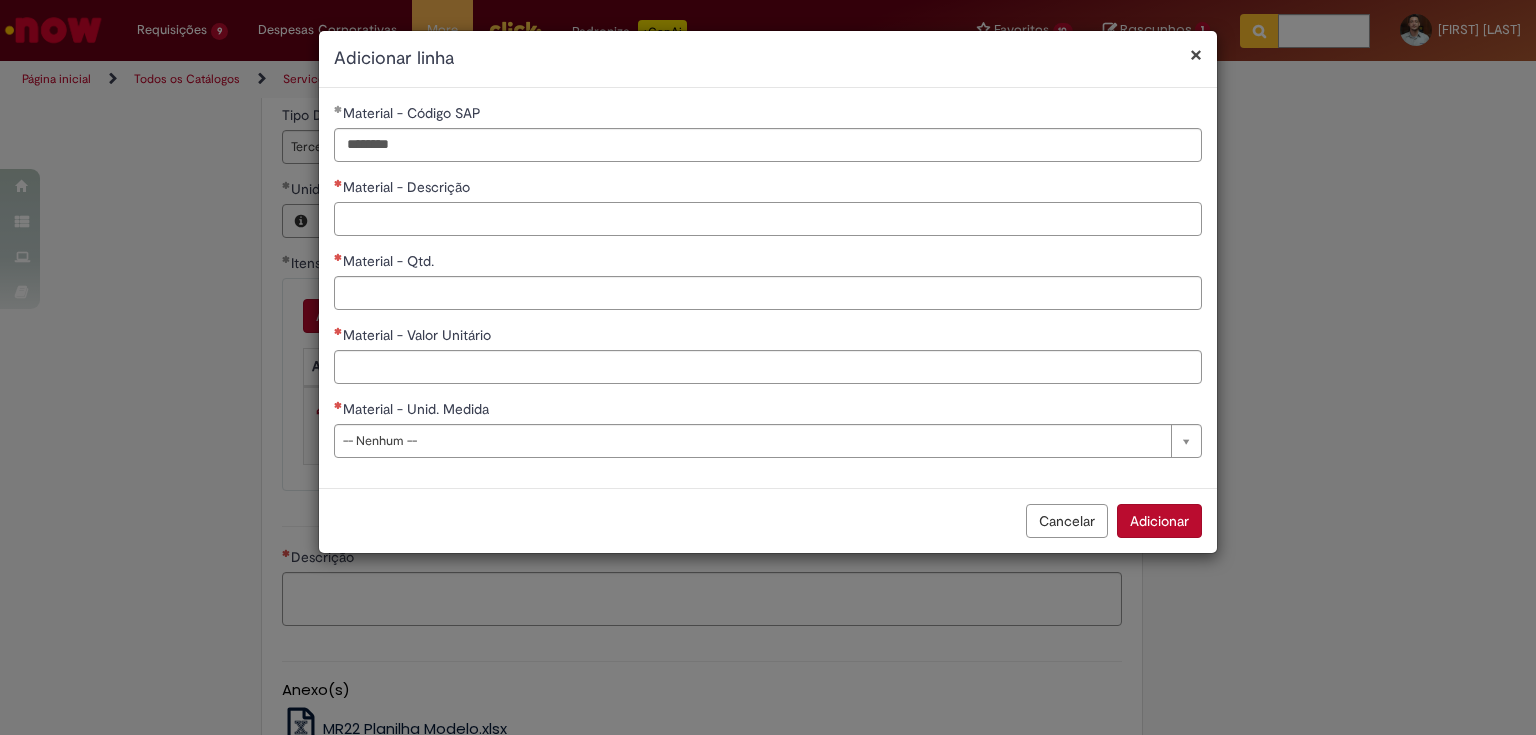 paste on "**********" 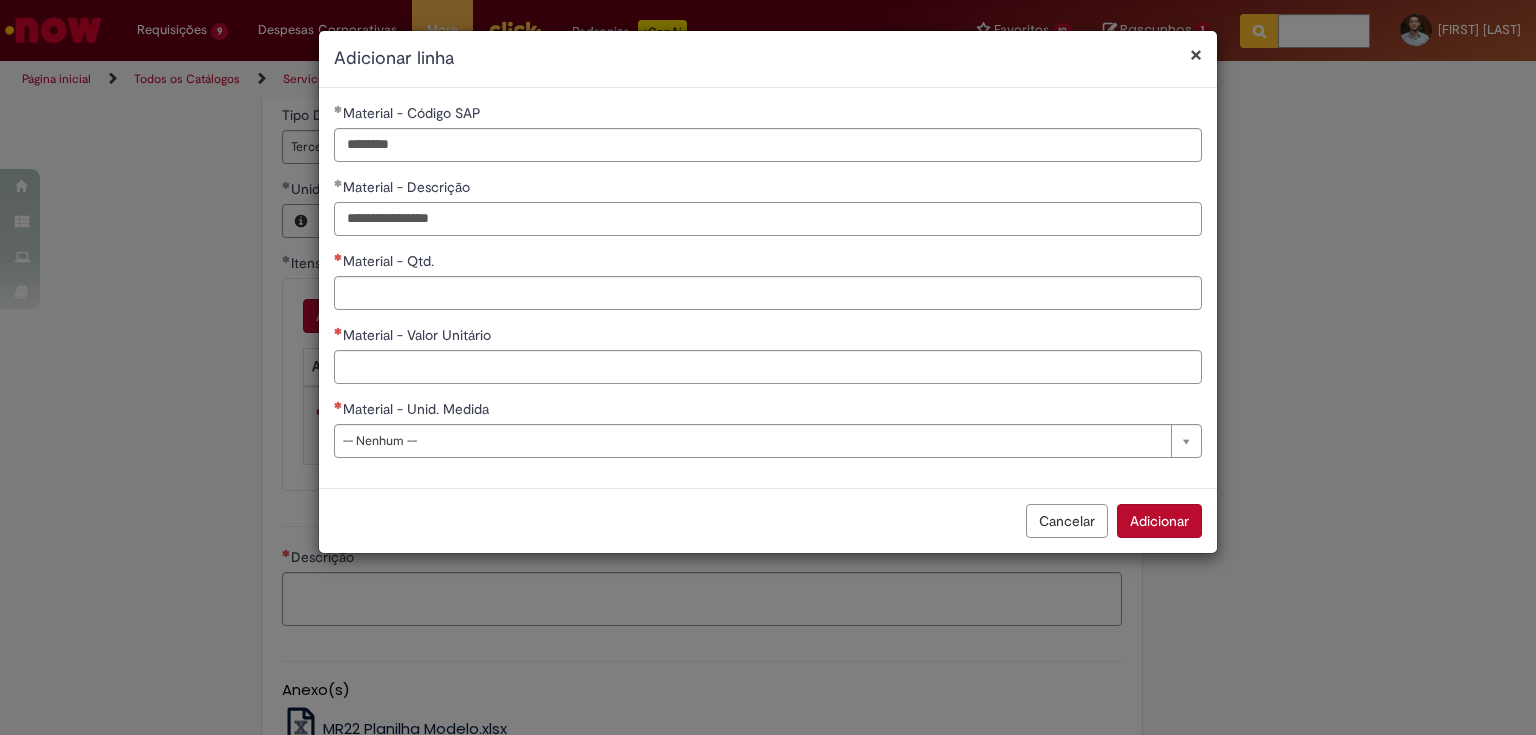 type on "**********" 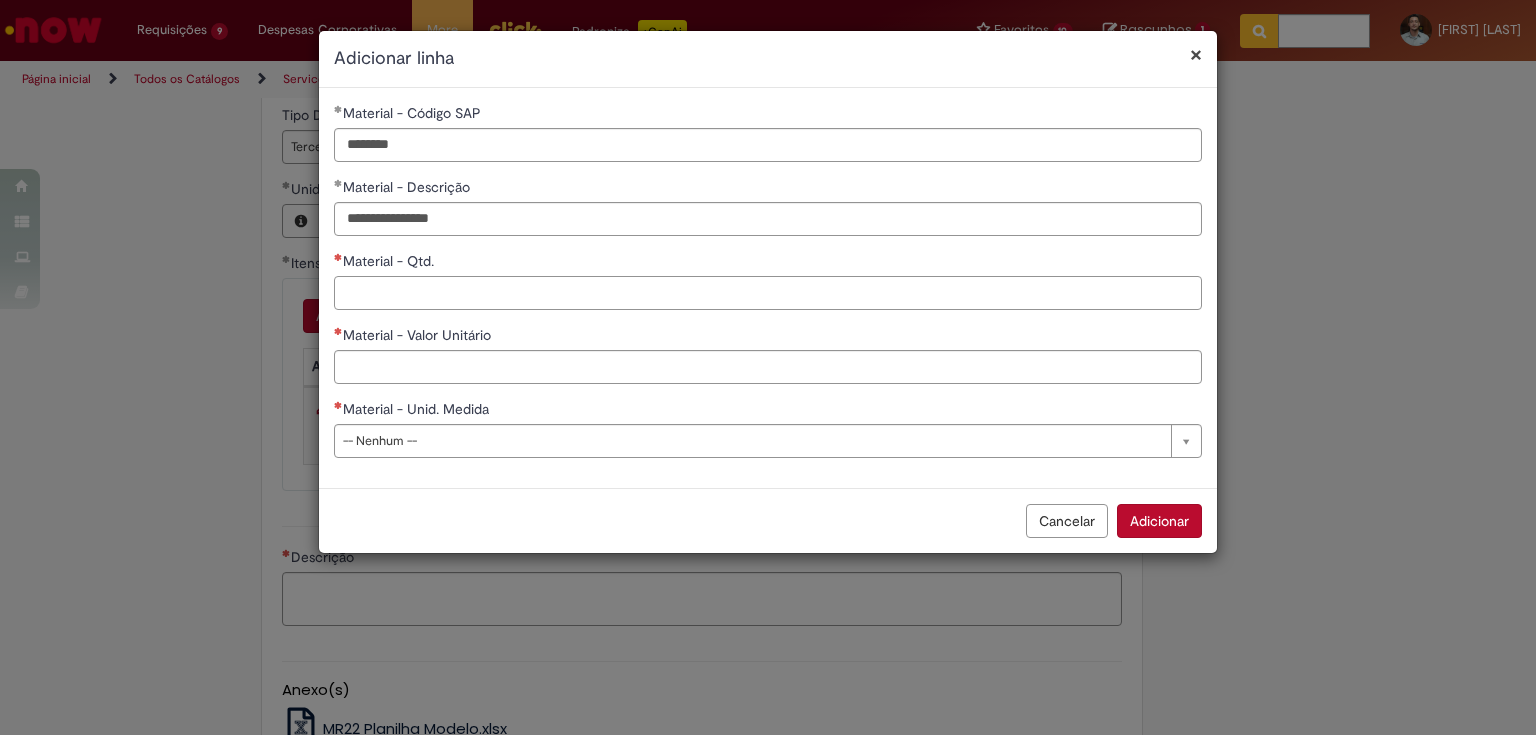 click on "Material - Qtd." at bounding box center (768, 293) 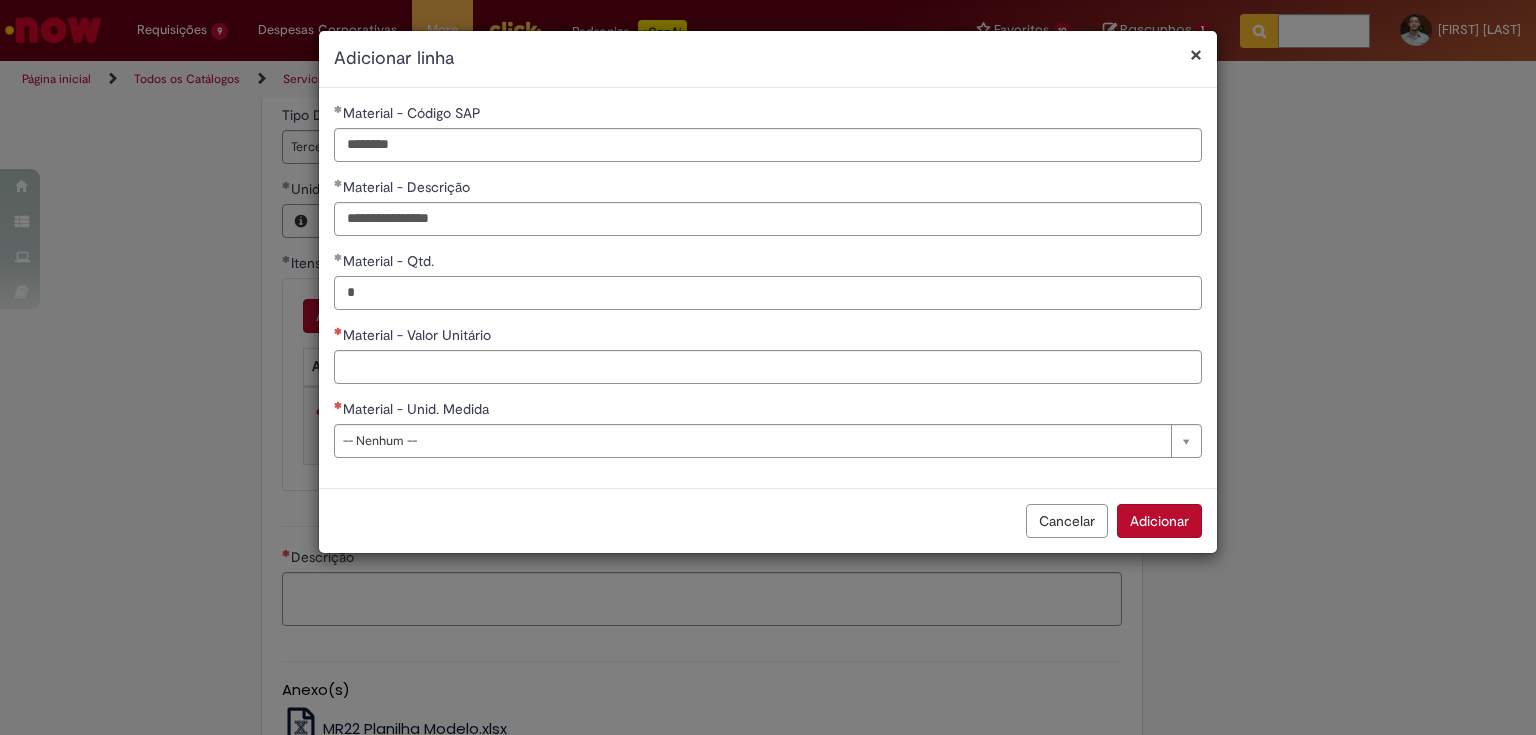 type on "*" 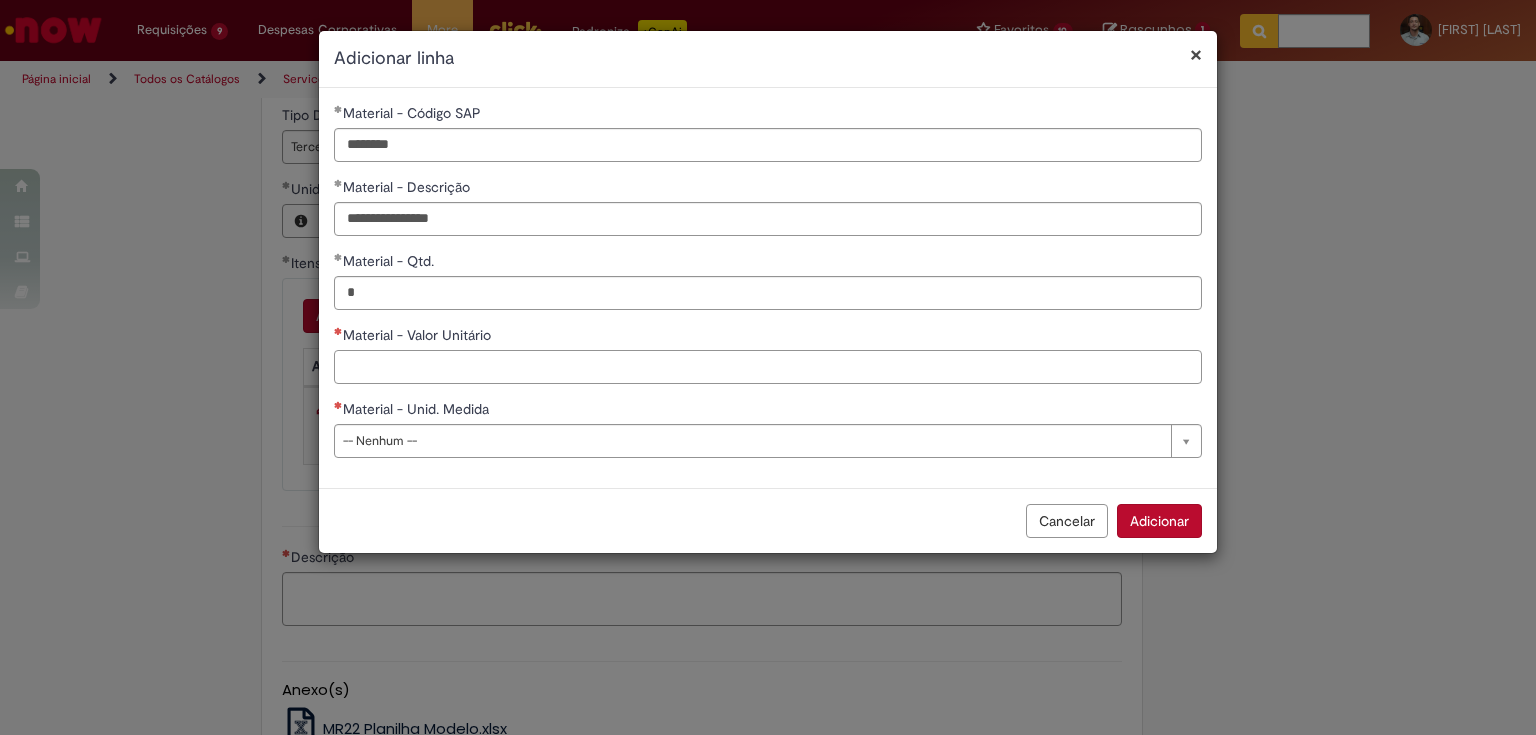 click on "Material - Valor Unitário" at bounding box center [768, 367] 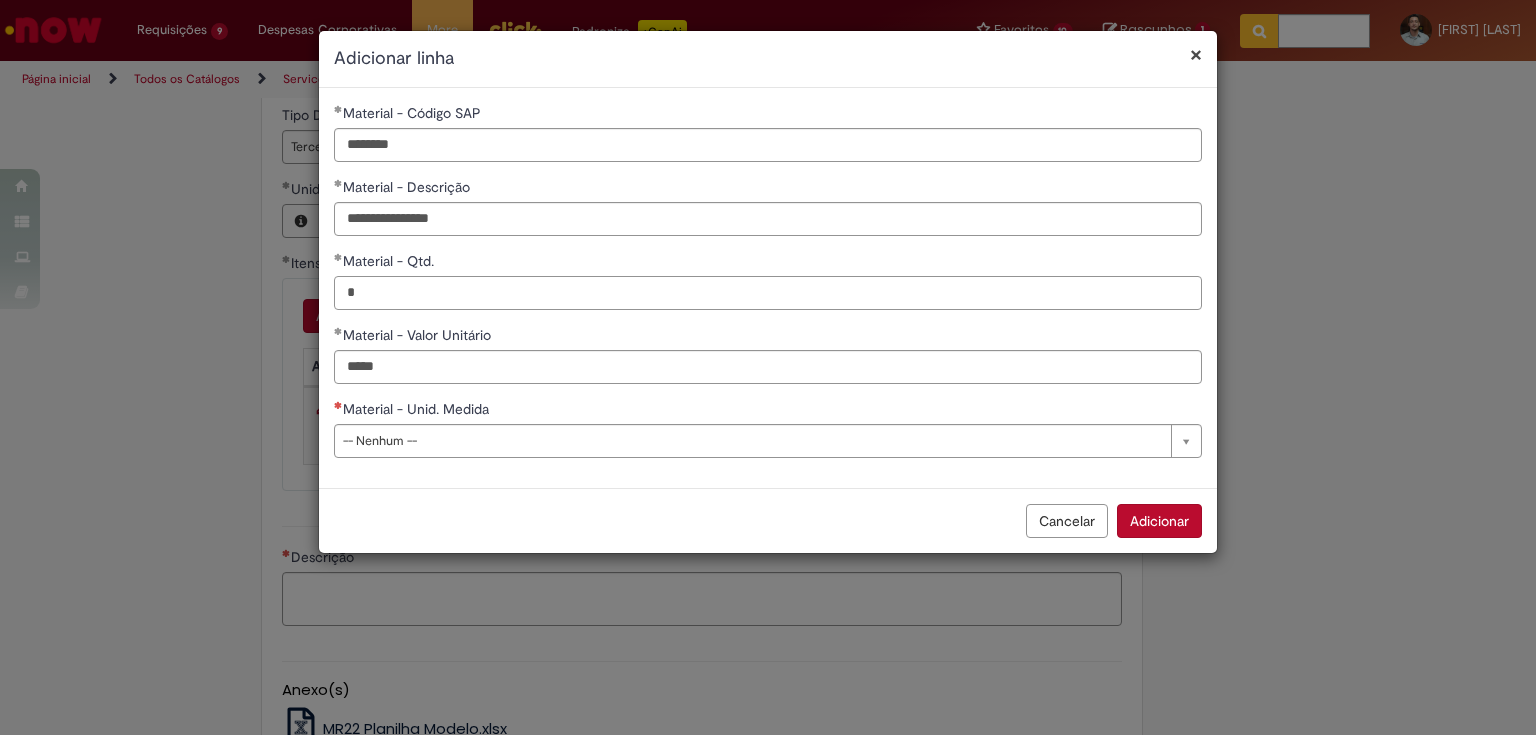 type on "********" 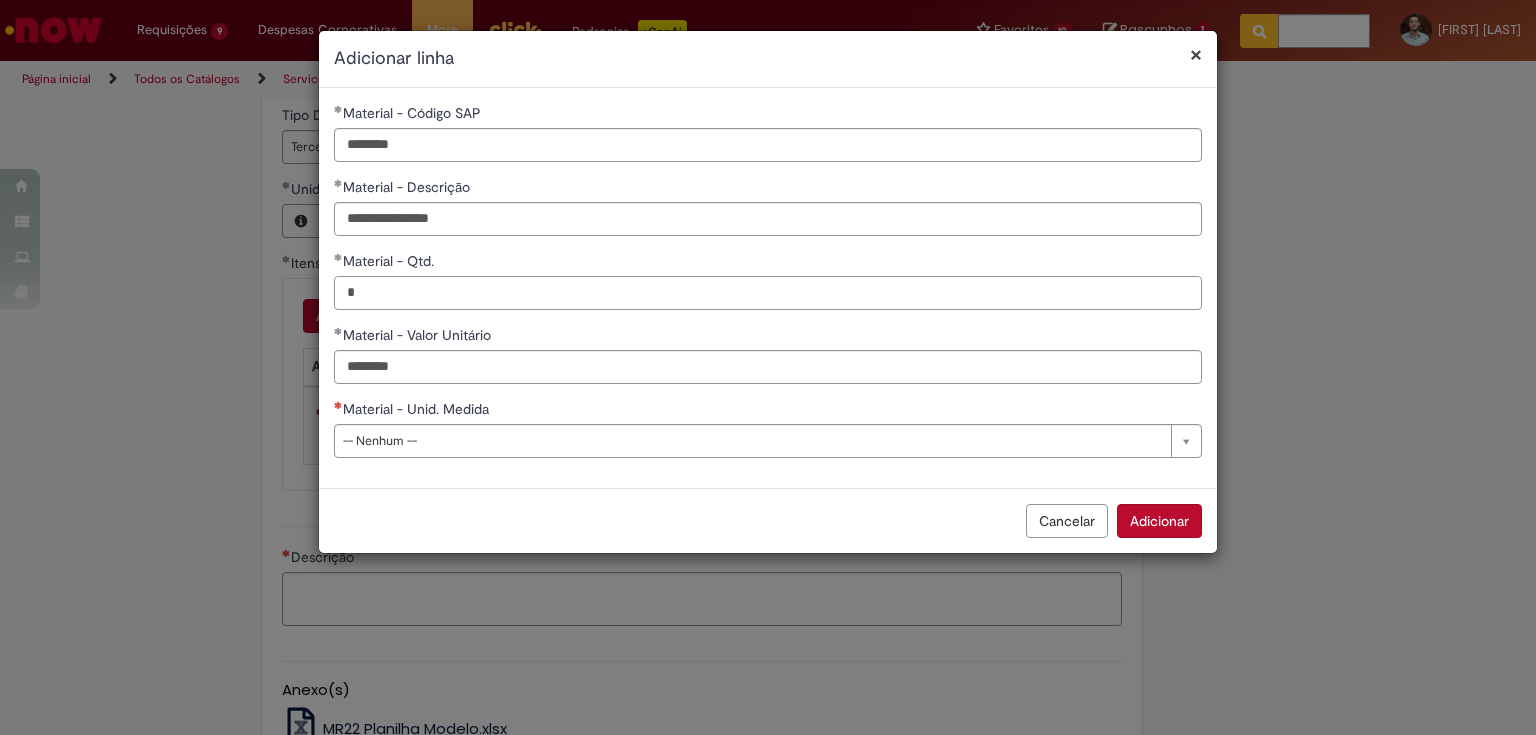 click on "*" at bounding box center [768, 293] 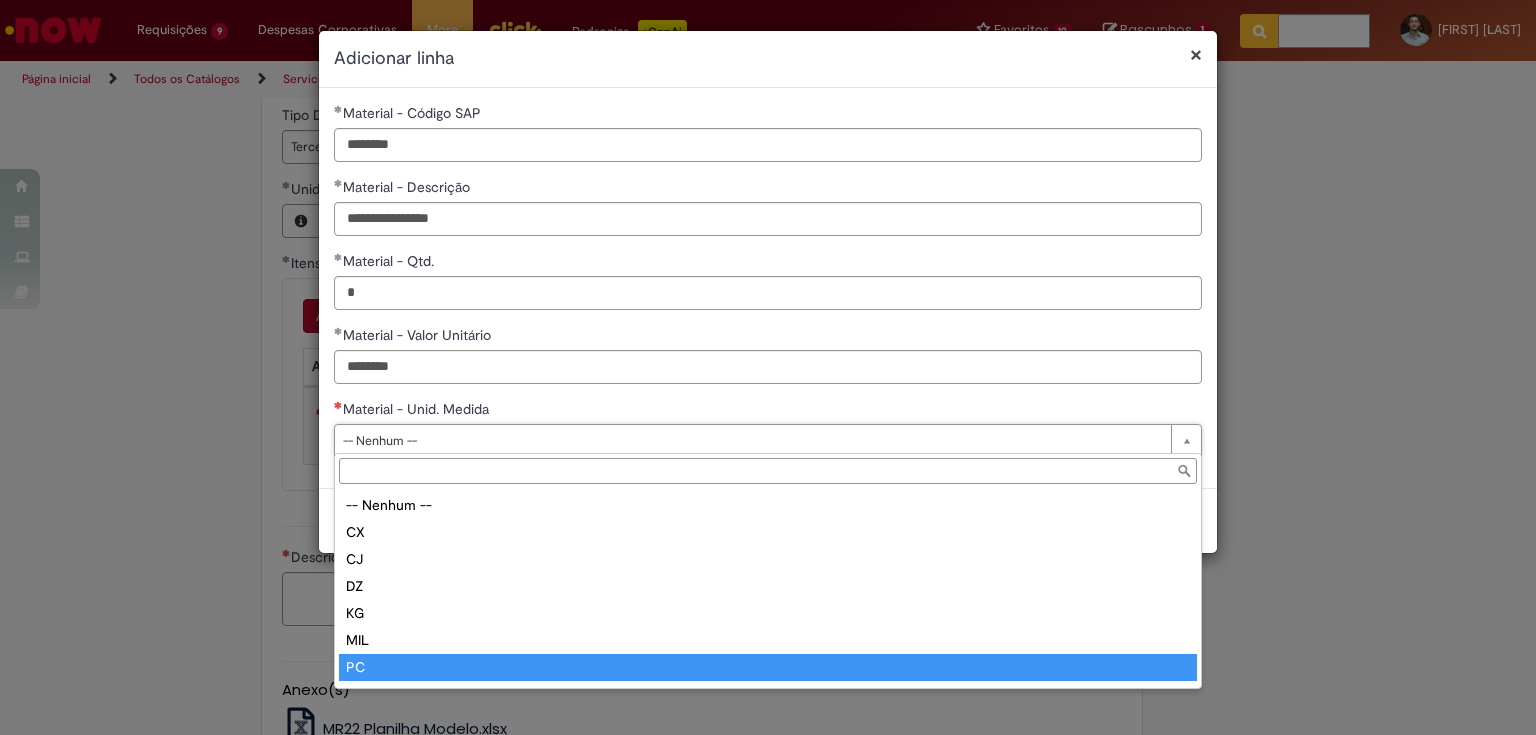 type on "**" 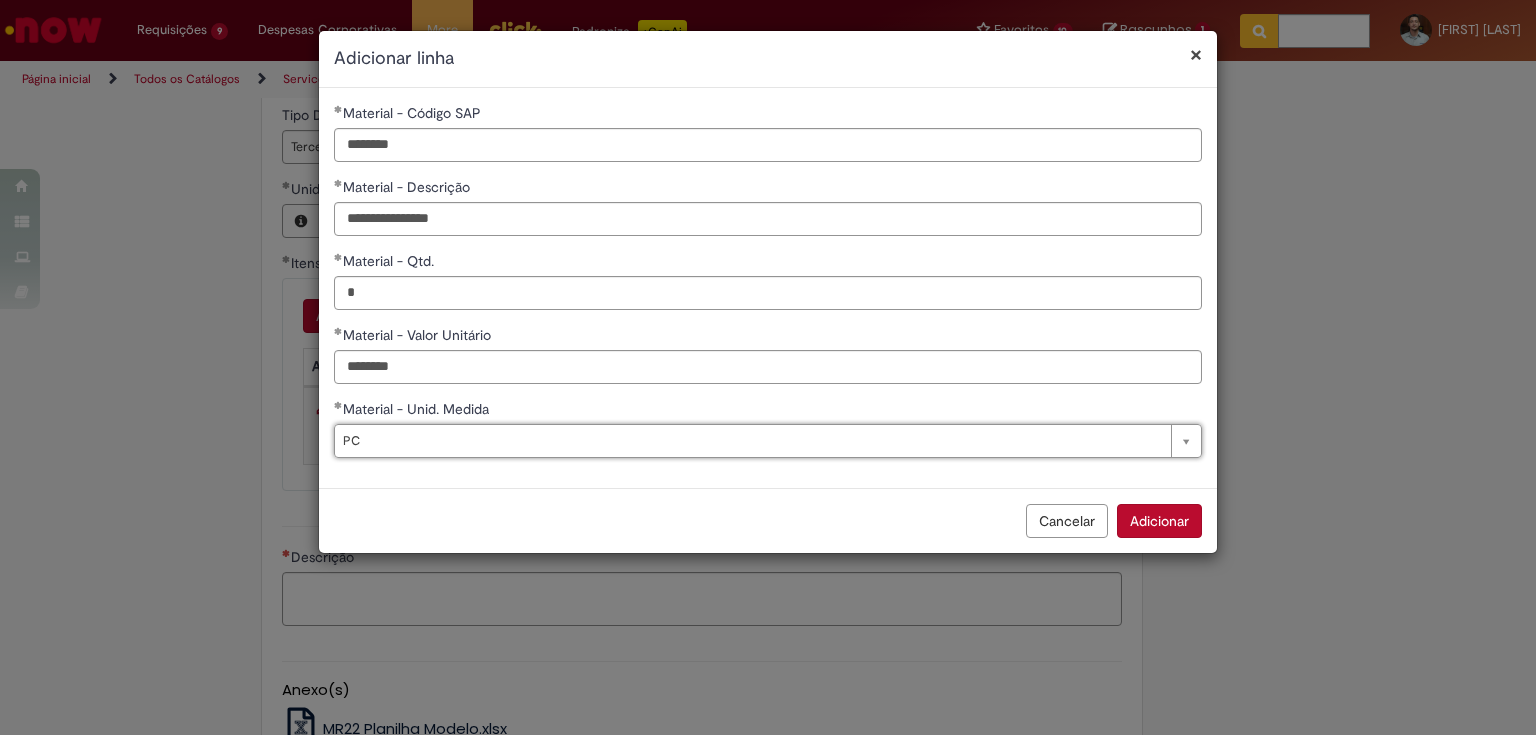 click on "Adicionar" at bounding box center (1159, 521) 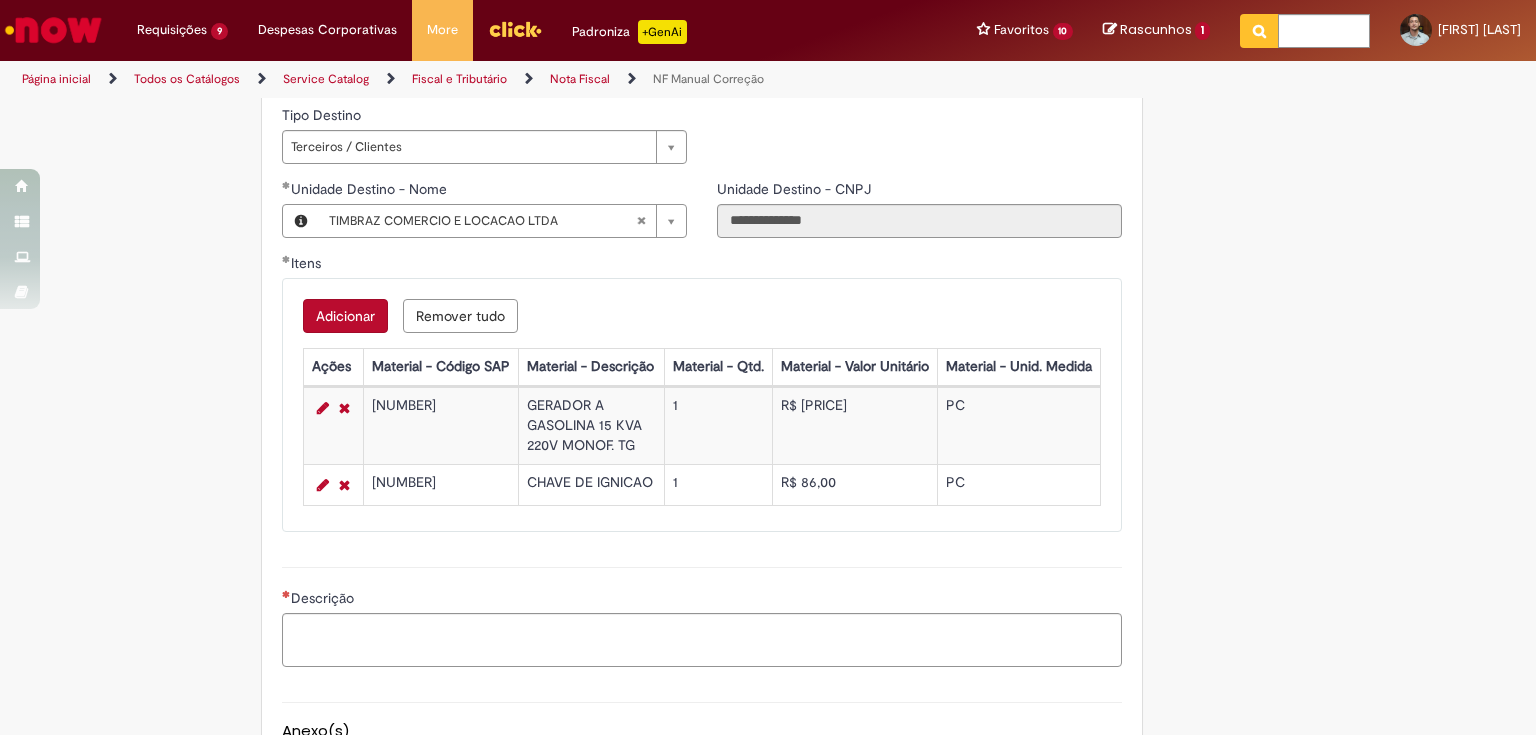 click on "Adicionar" at bounding box center (345, 316) 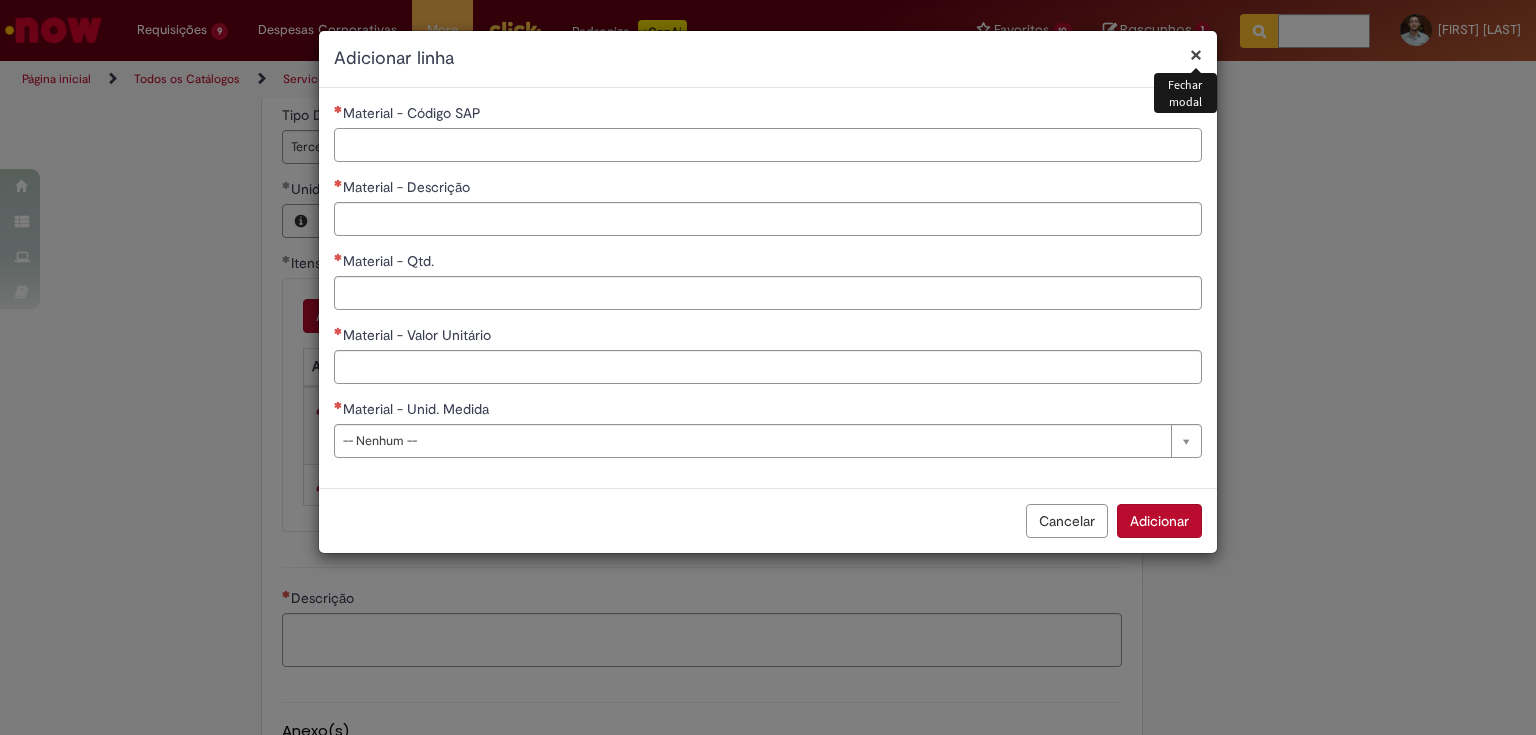 click on "Material - Código SAP" at bounding box center [768, 145] 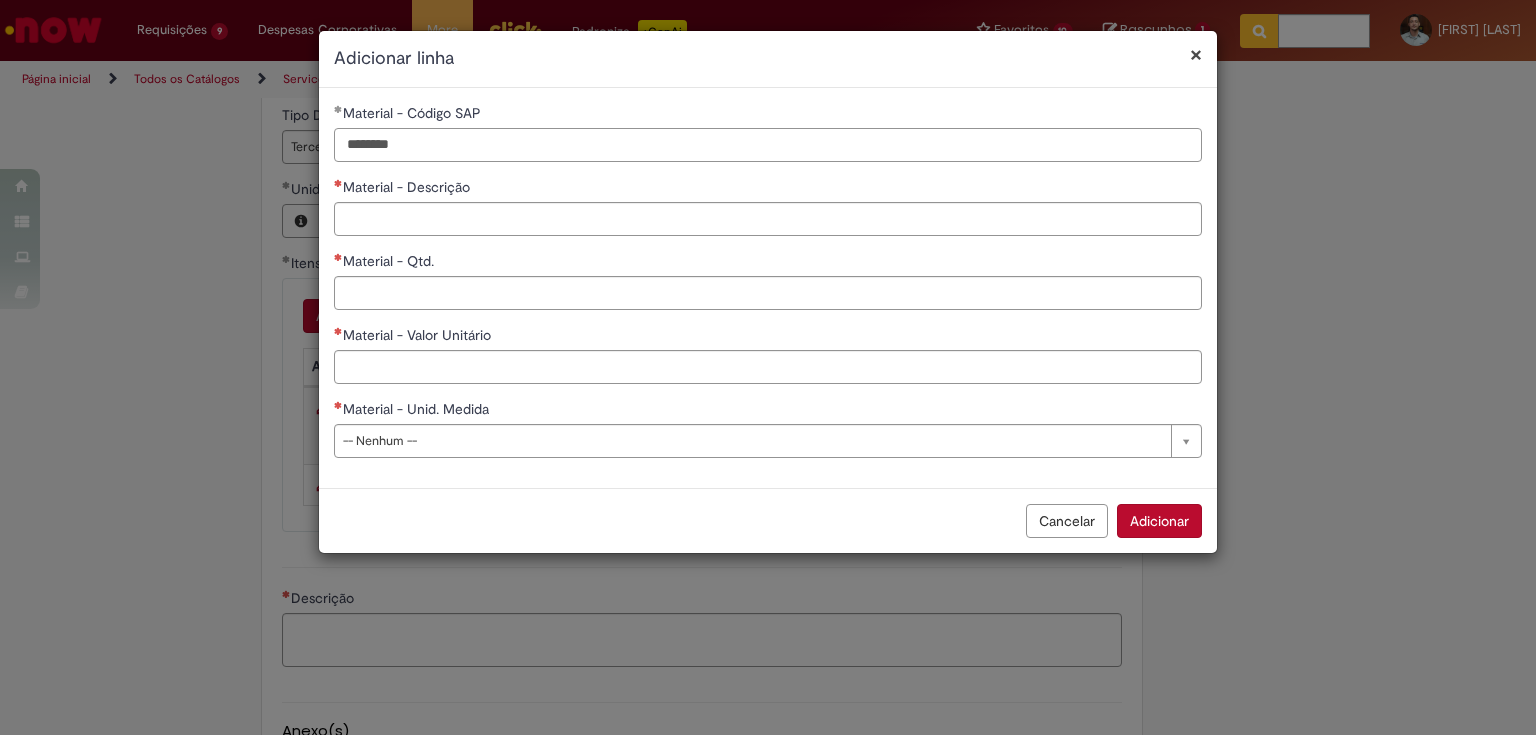 type on "********" 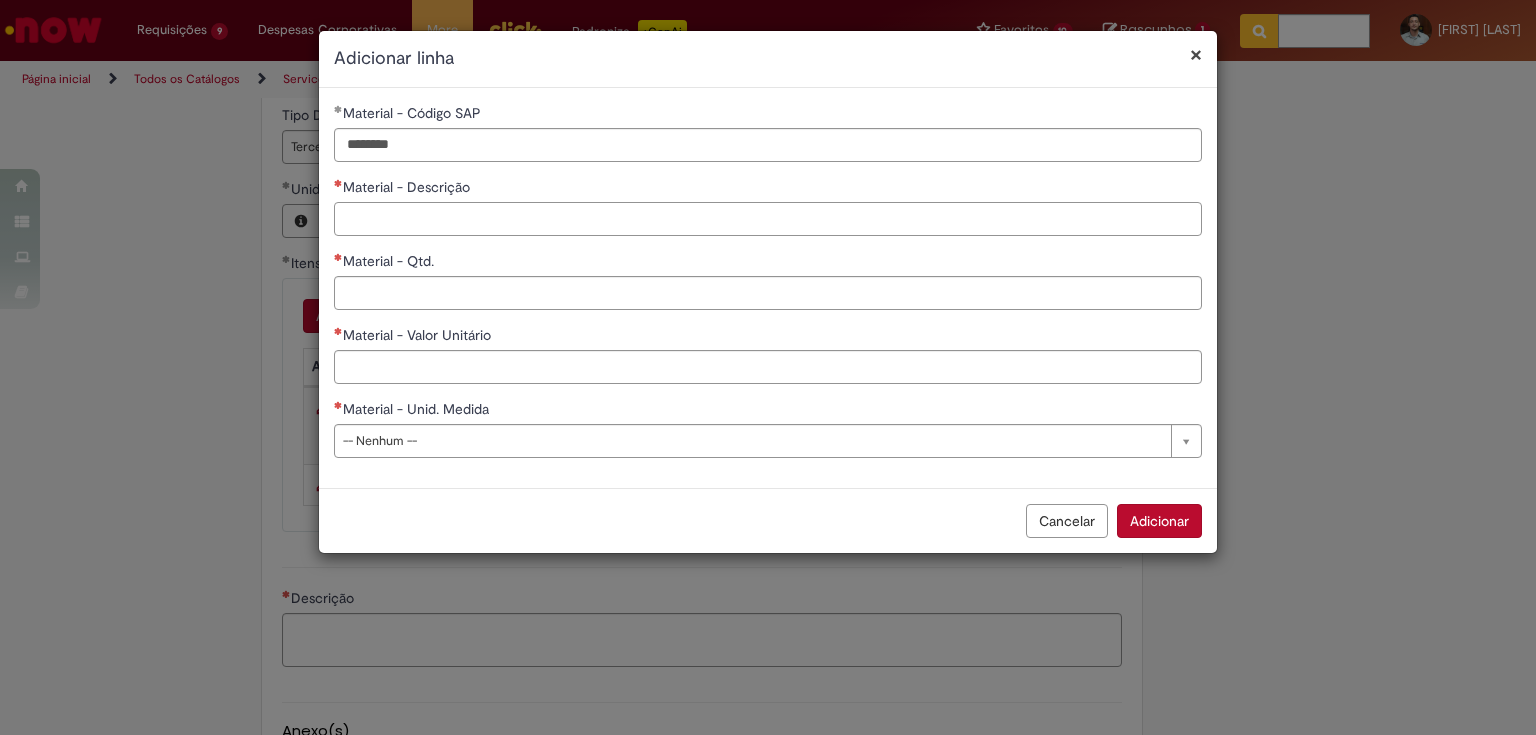 click on "Material - Descrição" at bounding box center (768, 219) 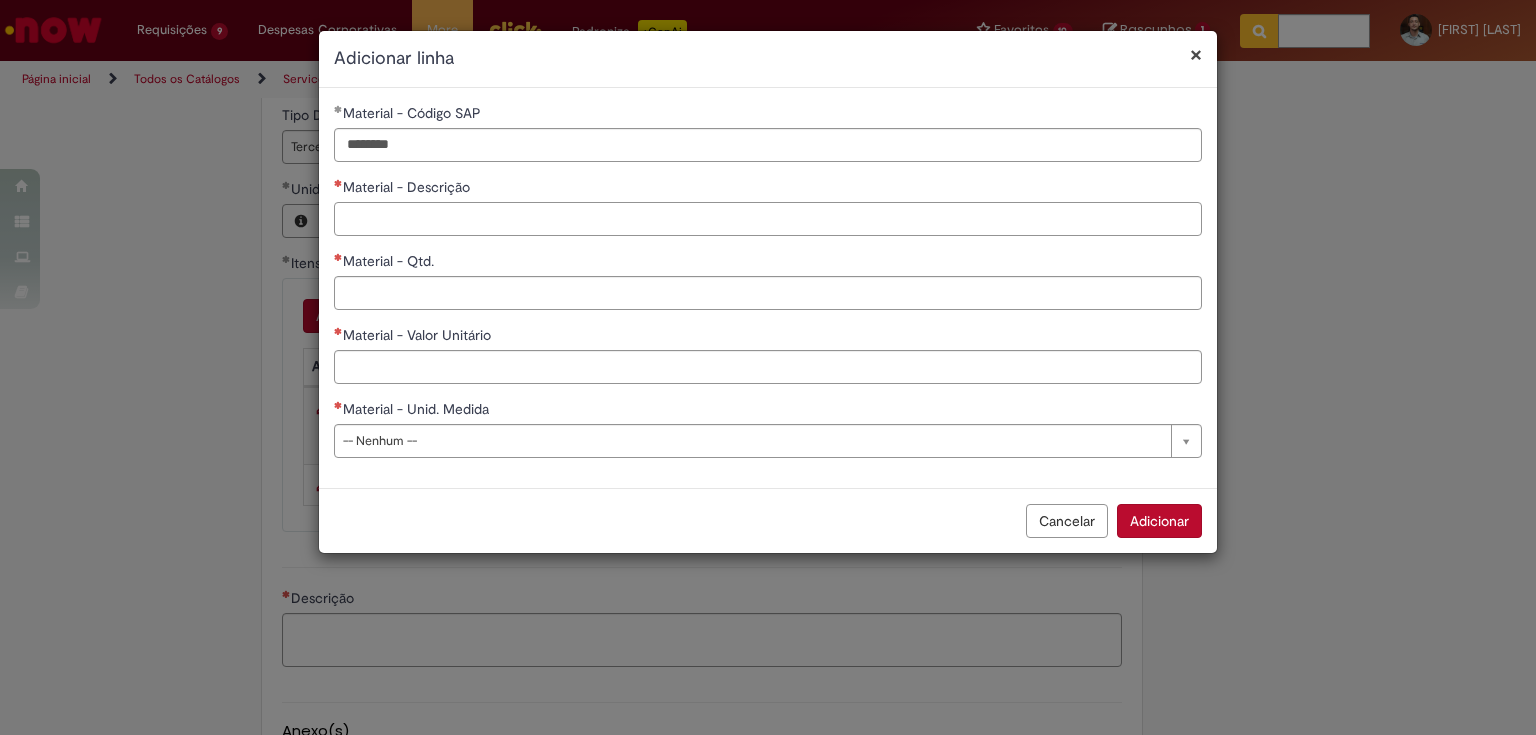 type on "**********" 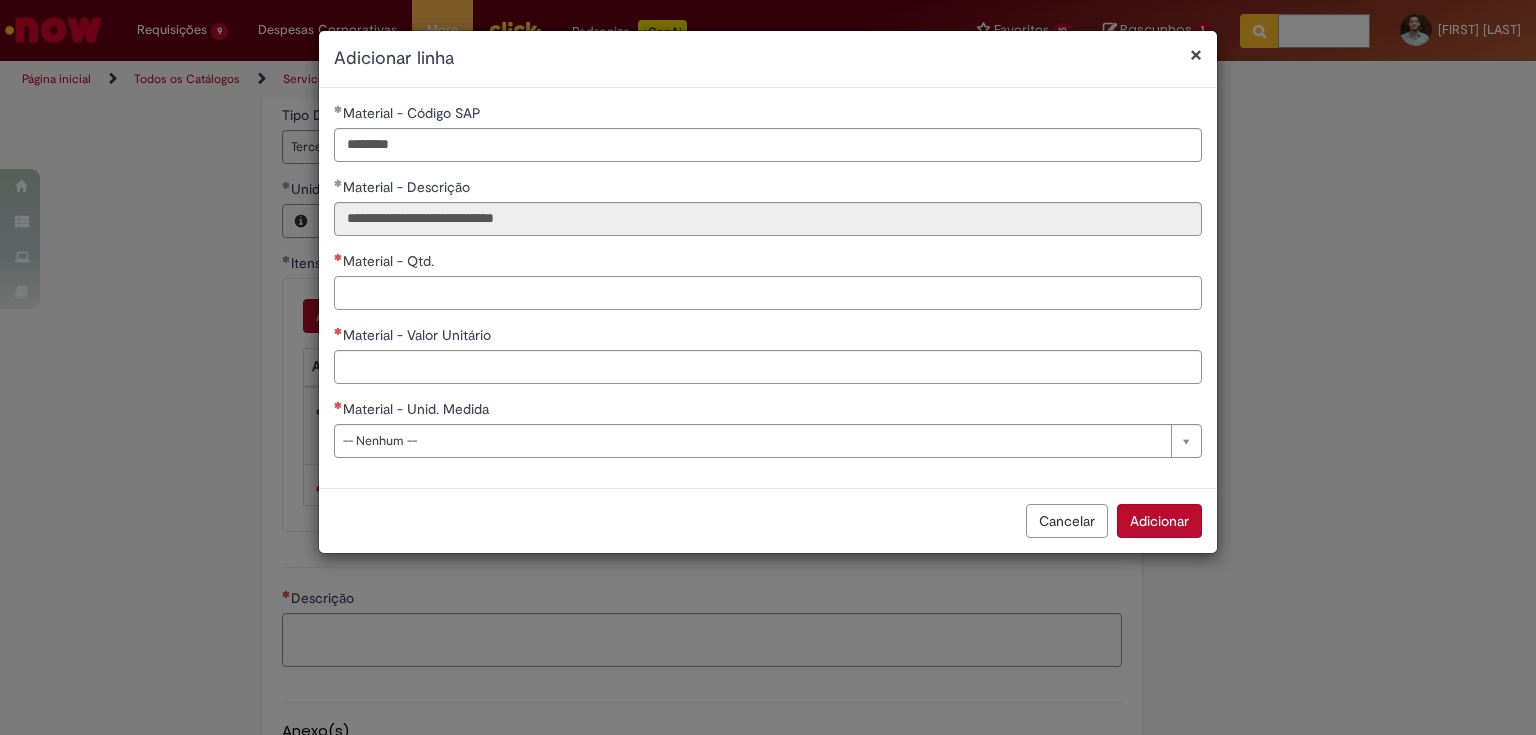 click on "Material - Qtd." at bounding box center [768, 293] 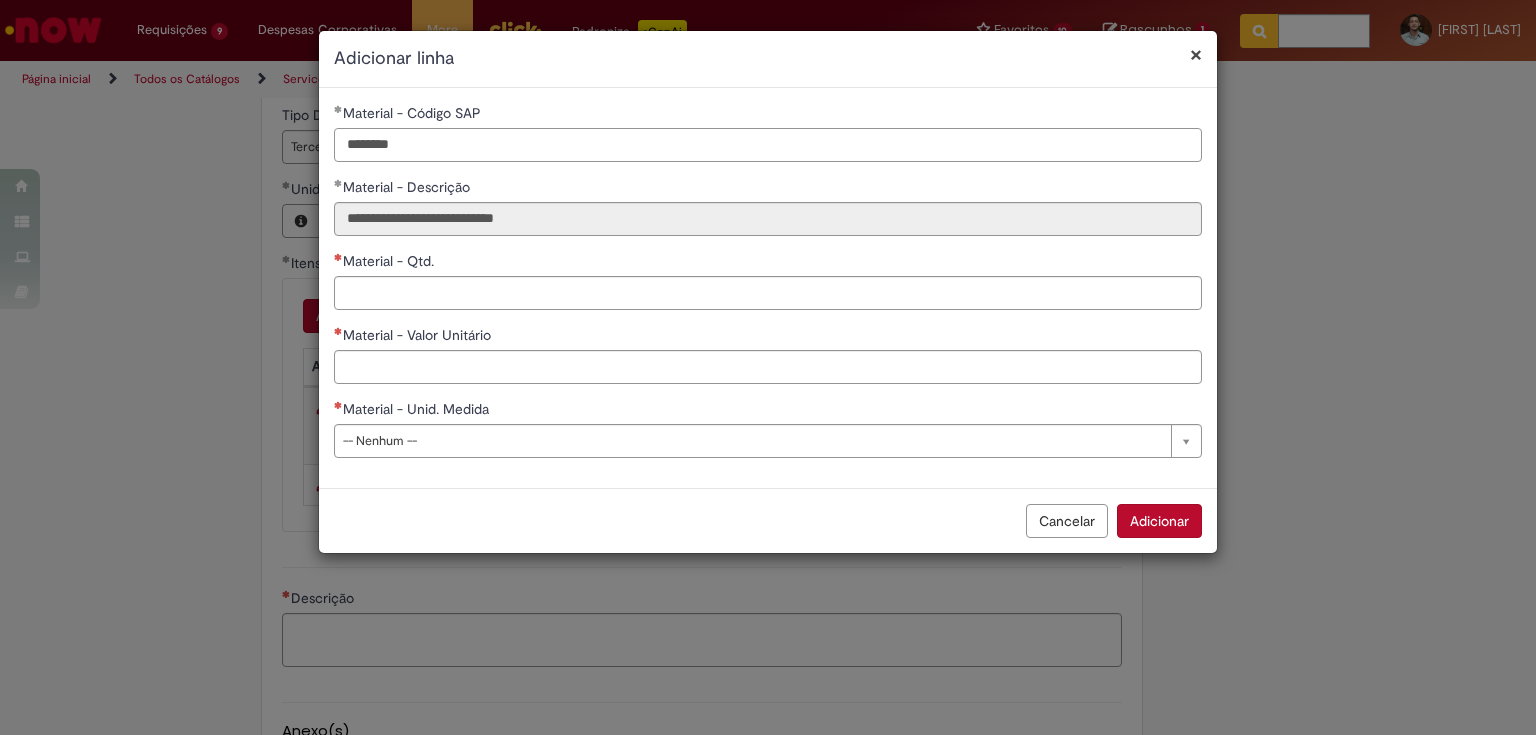 click on "********" at bounding box center (768, 145) 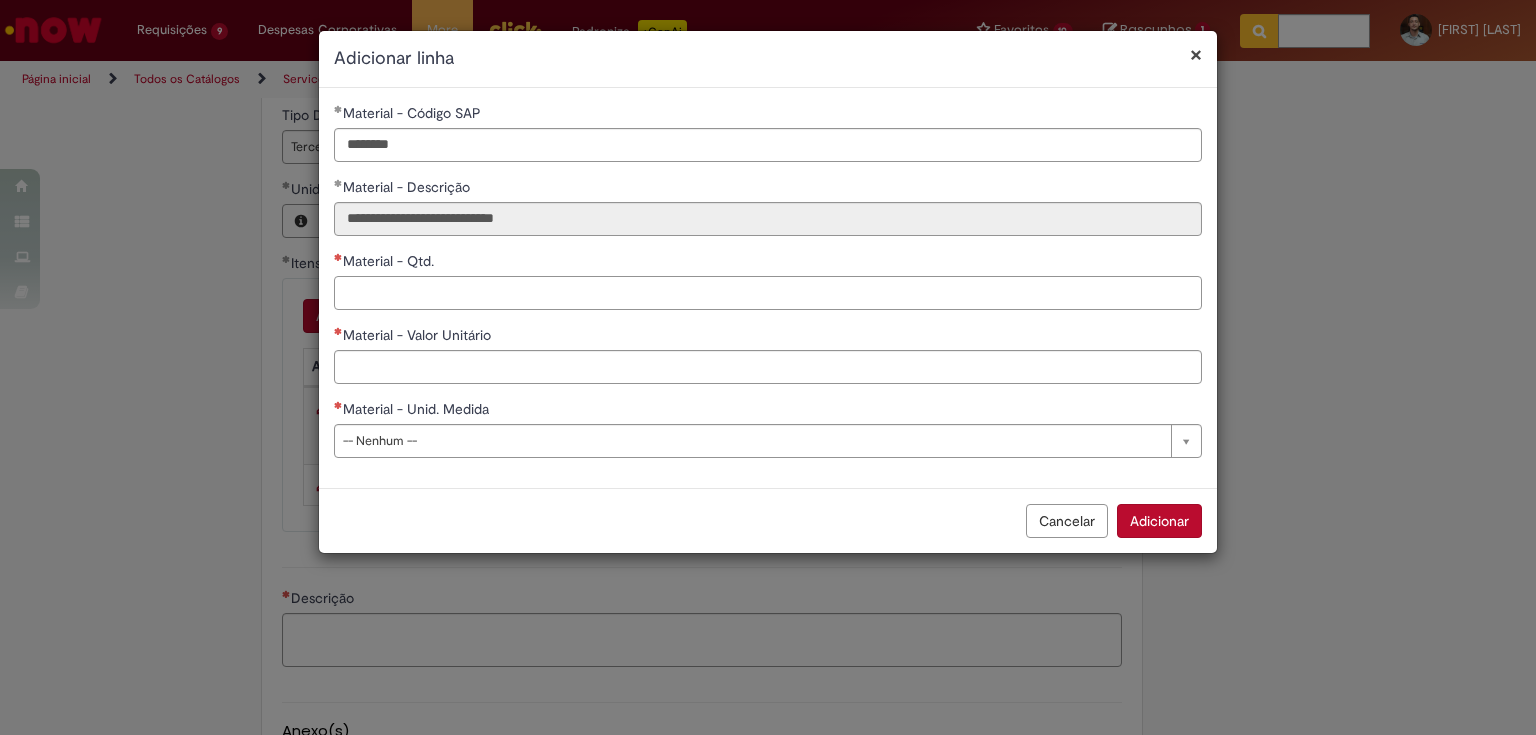 click on "Material - Qtd." at bounding box center (768, 293) 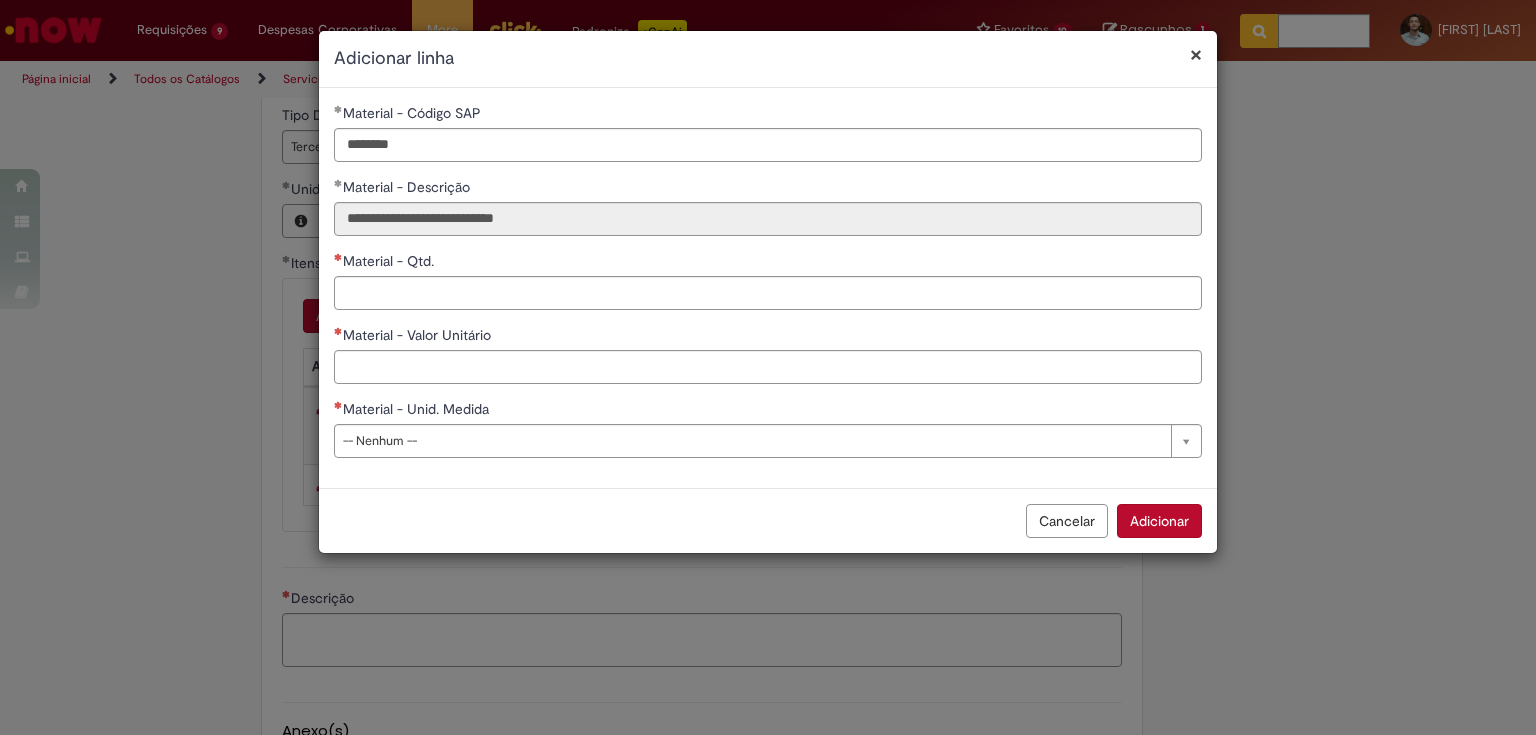 click on "Cancelar" at bounding box center (1067, 521) 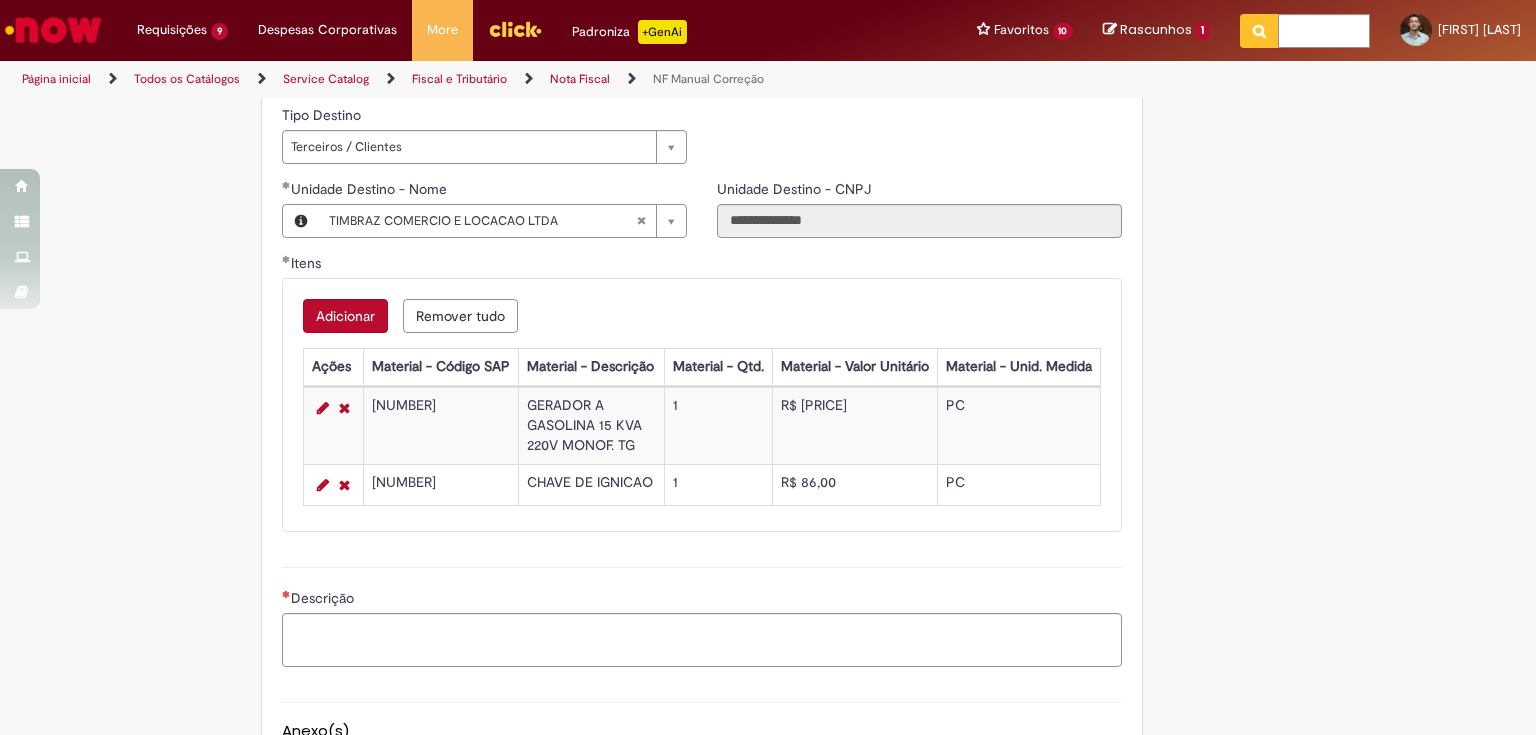 click on "Adicionar" at bounding box center [345, 316] 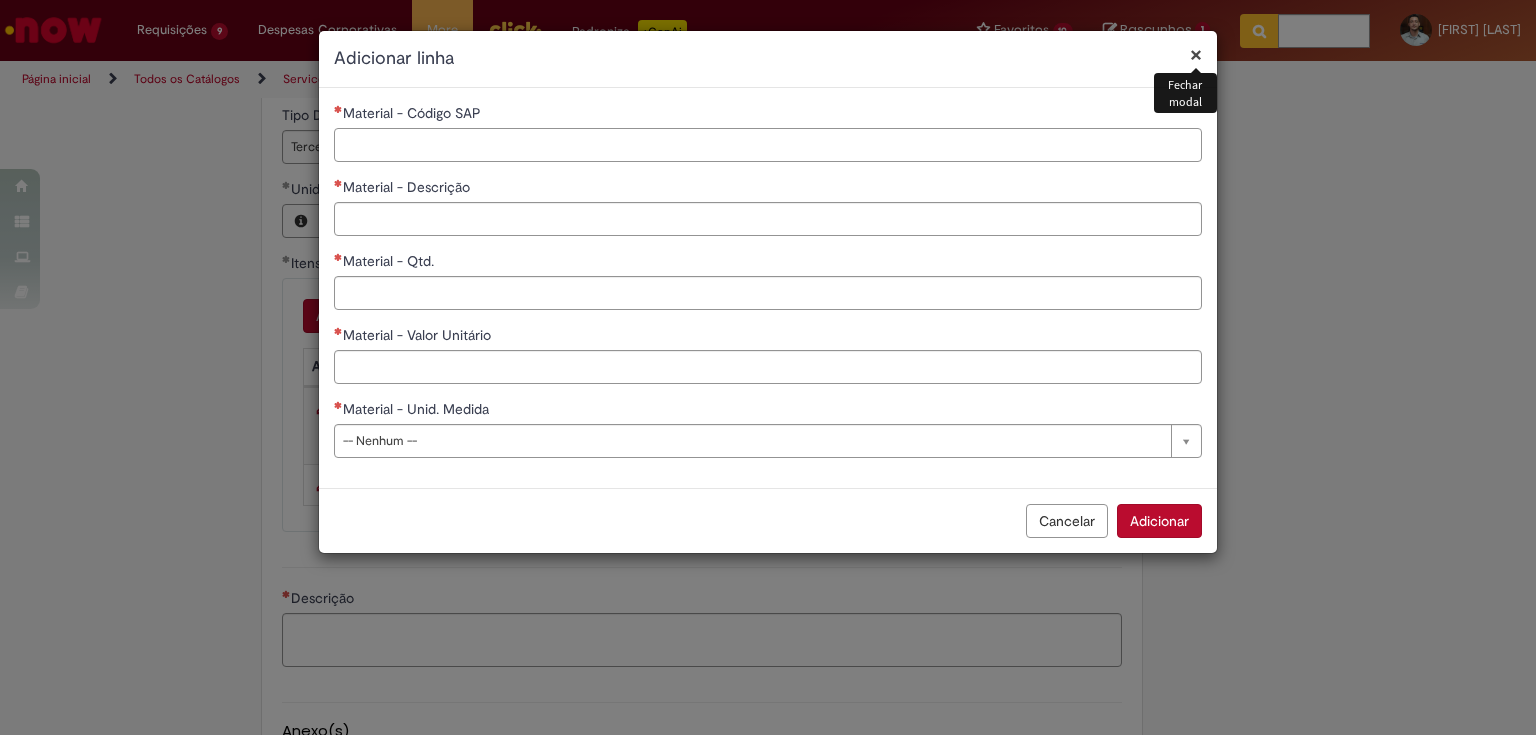 click on "Material - Código SAP" at bounding box center [768, 145] 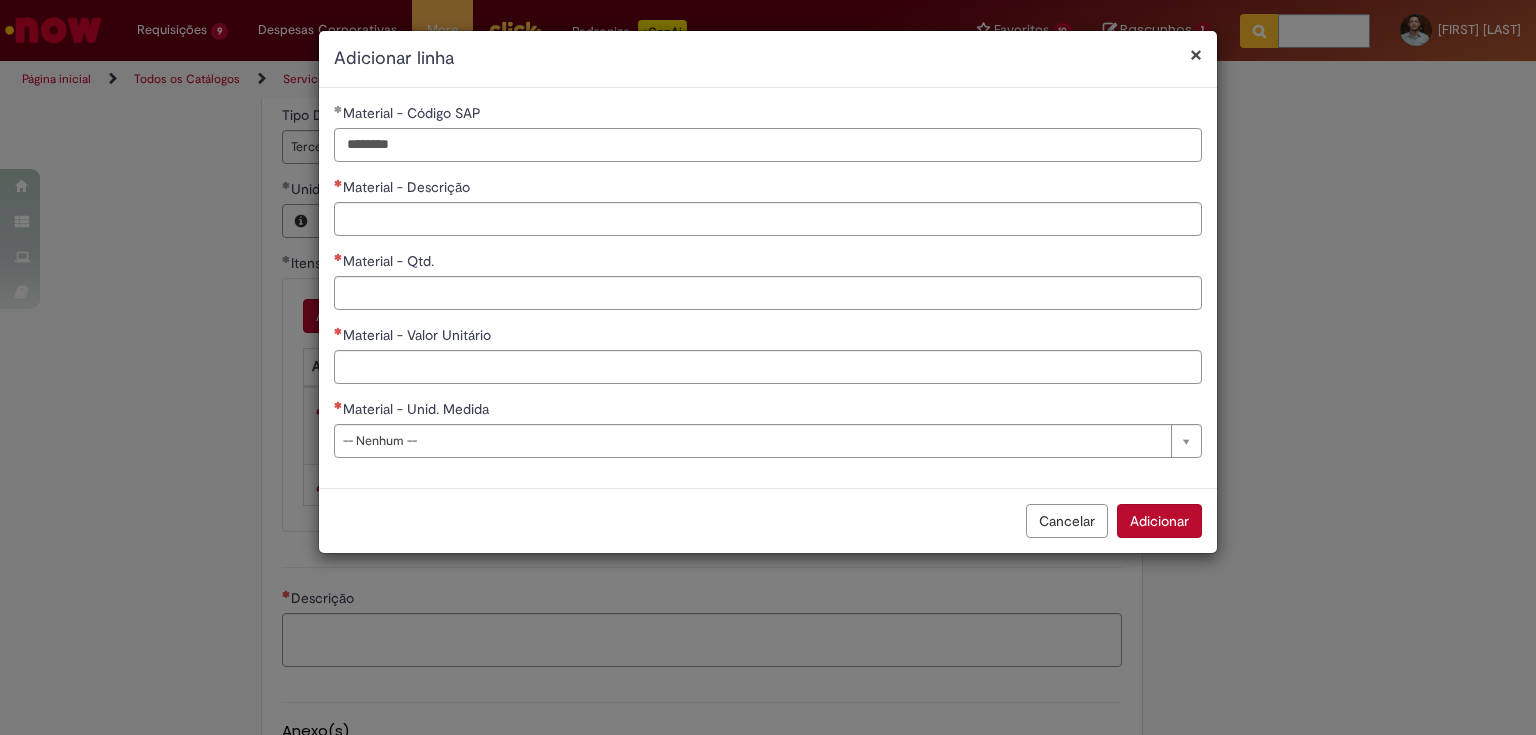 type on "********" 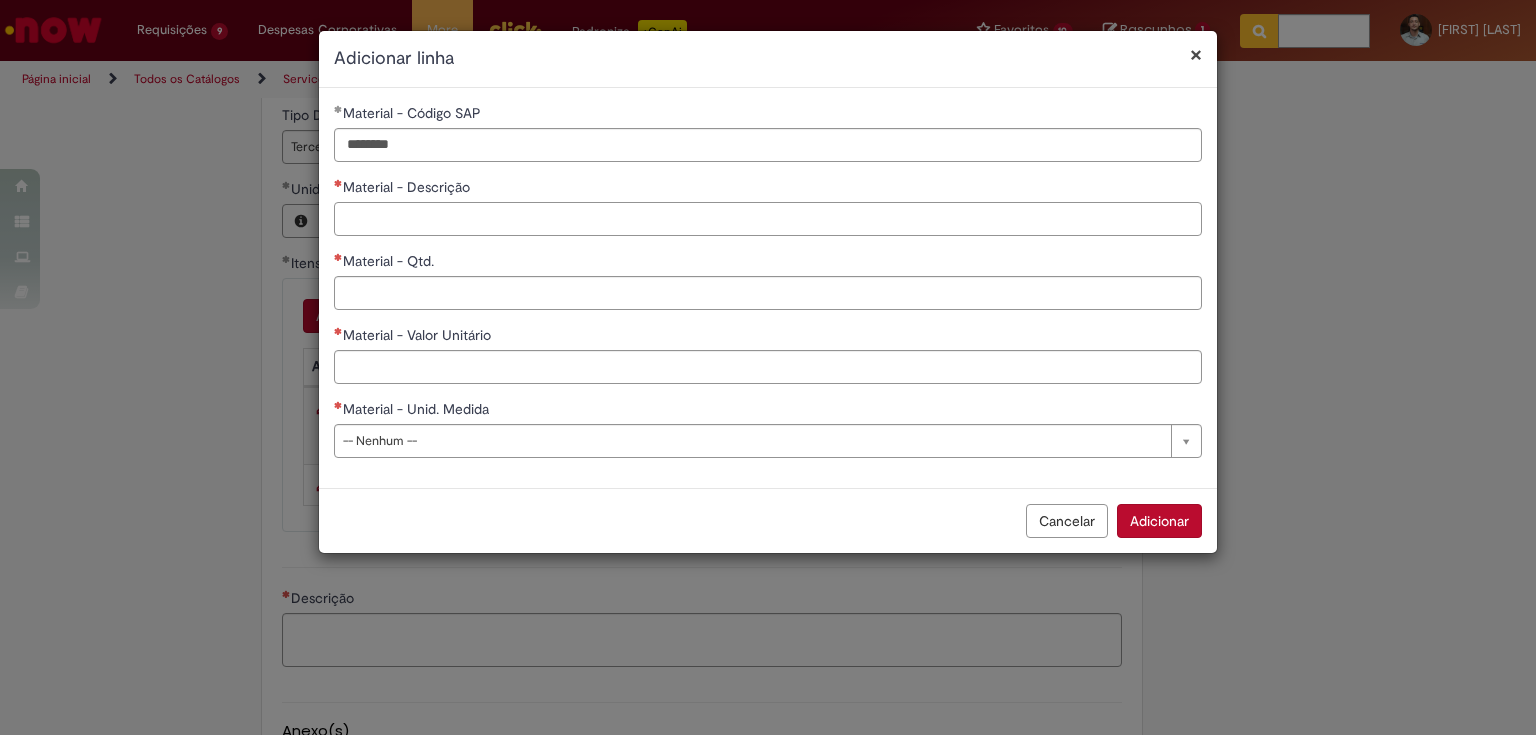 click on "Material - Descrição" at bounding box center [768, 219] 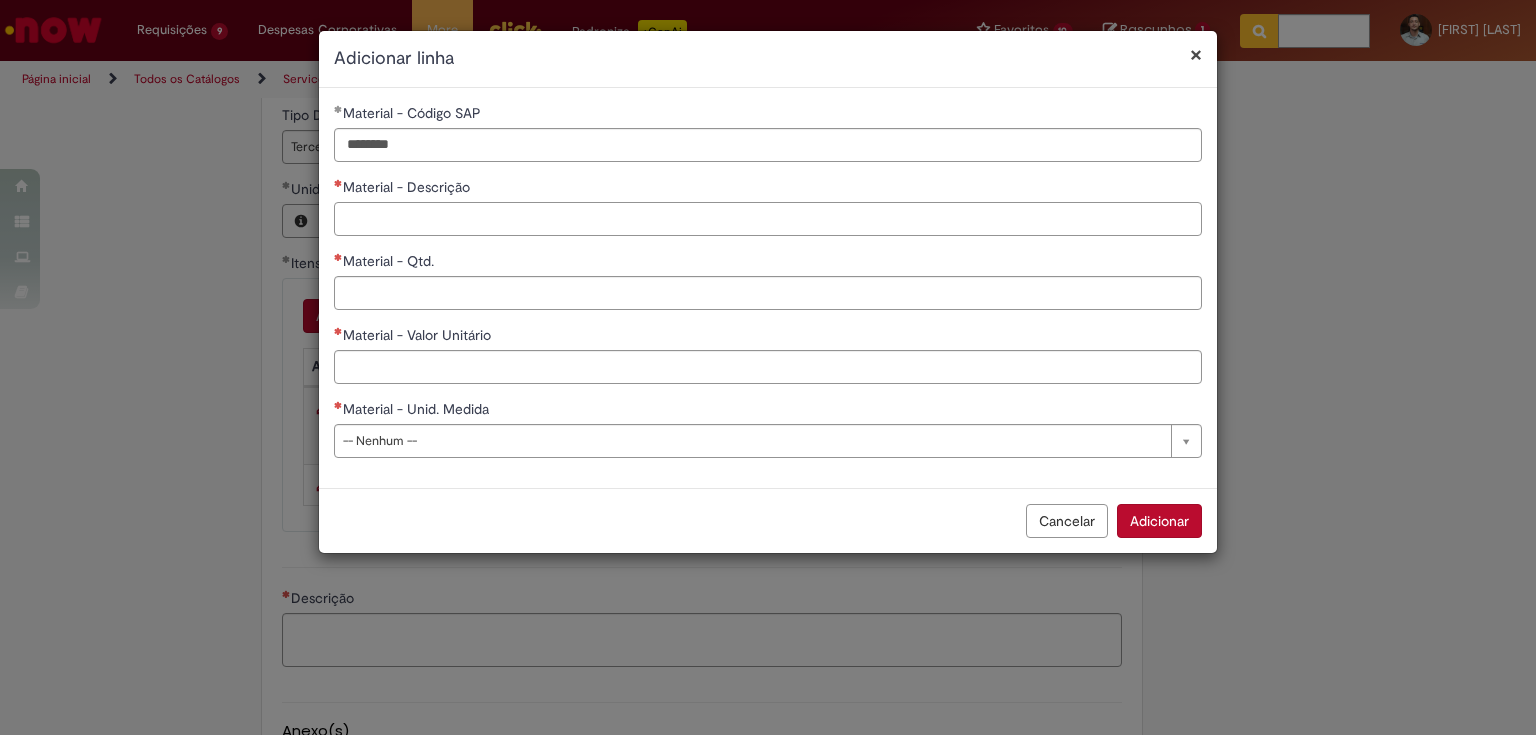 type on "**********" 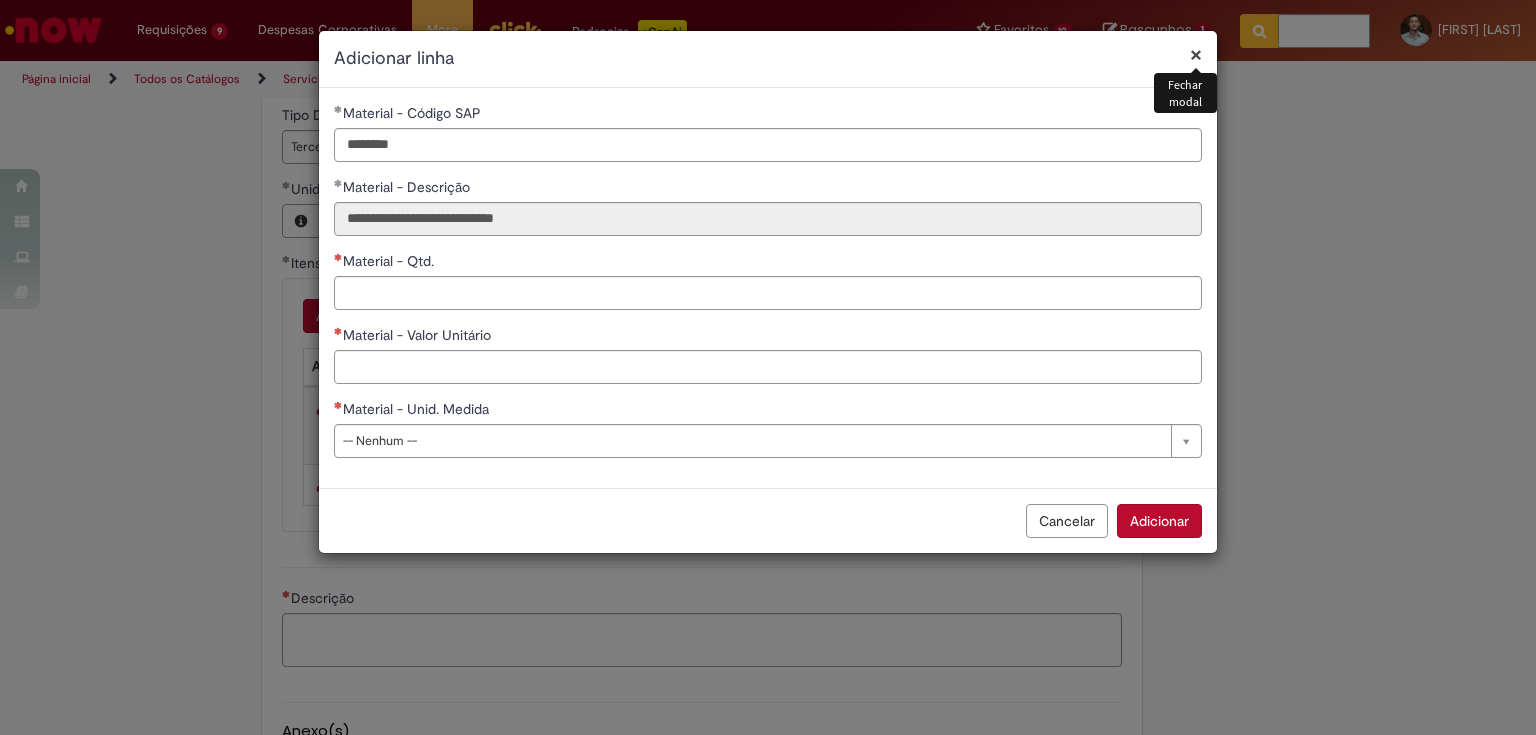 click on "×" at bounding box center [1196, 54] 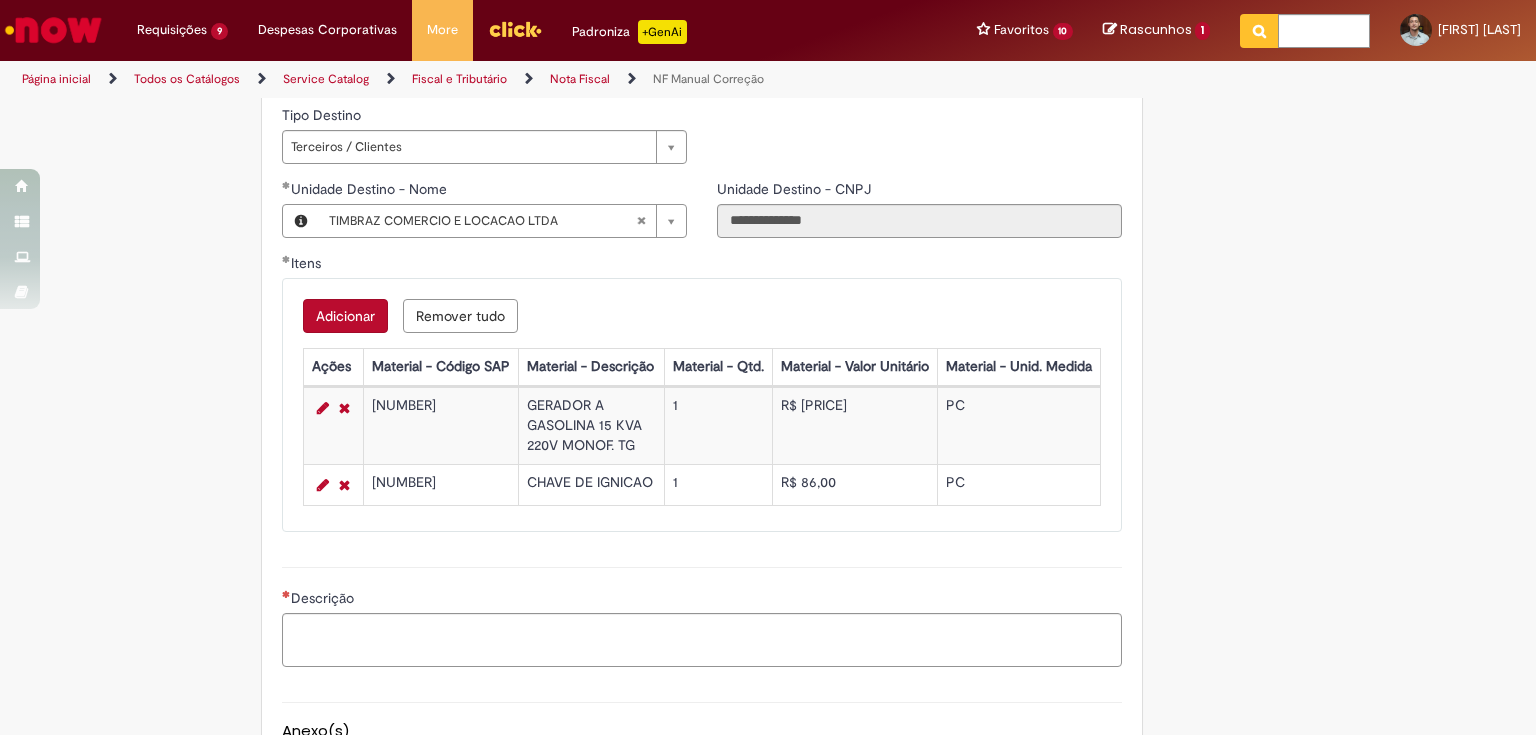 click on "Adicionar" at bounding box center [345, 316] 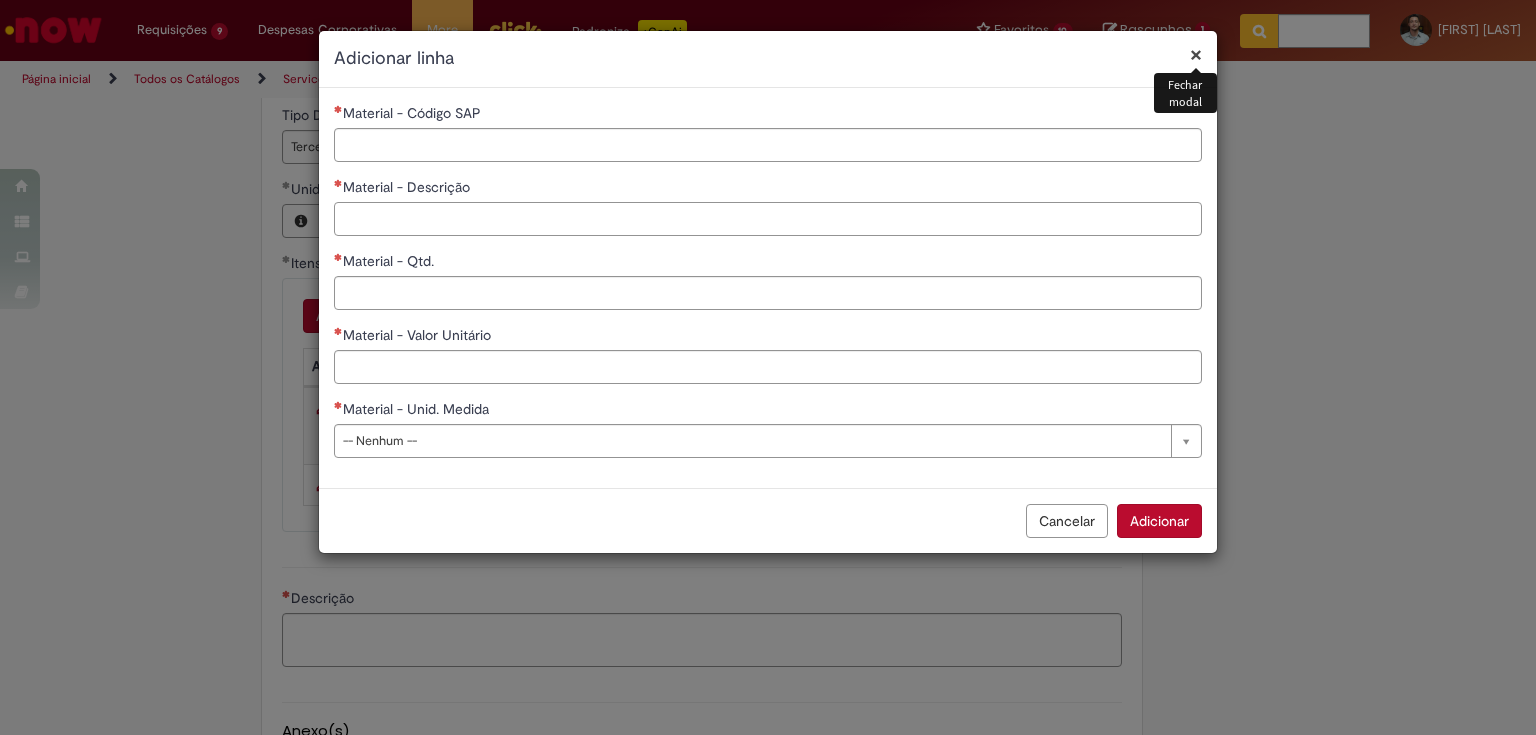 click on "Material - Descrição" at bounding box center [768, 219] 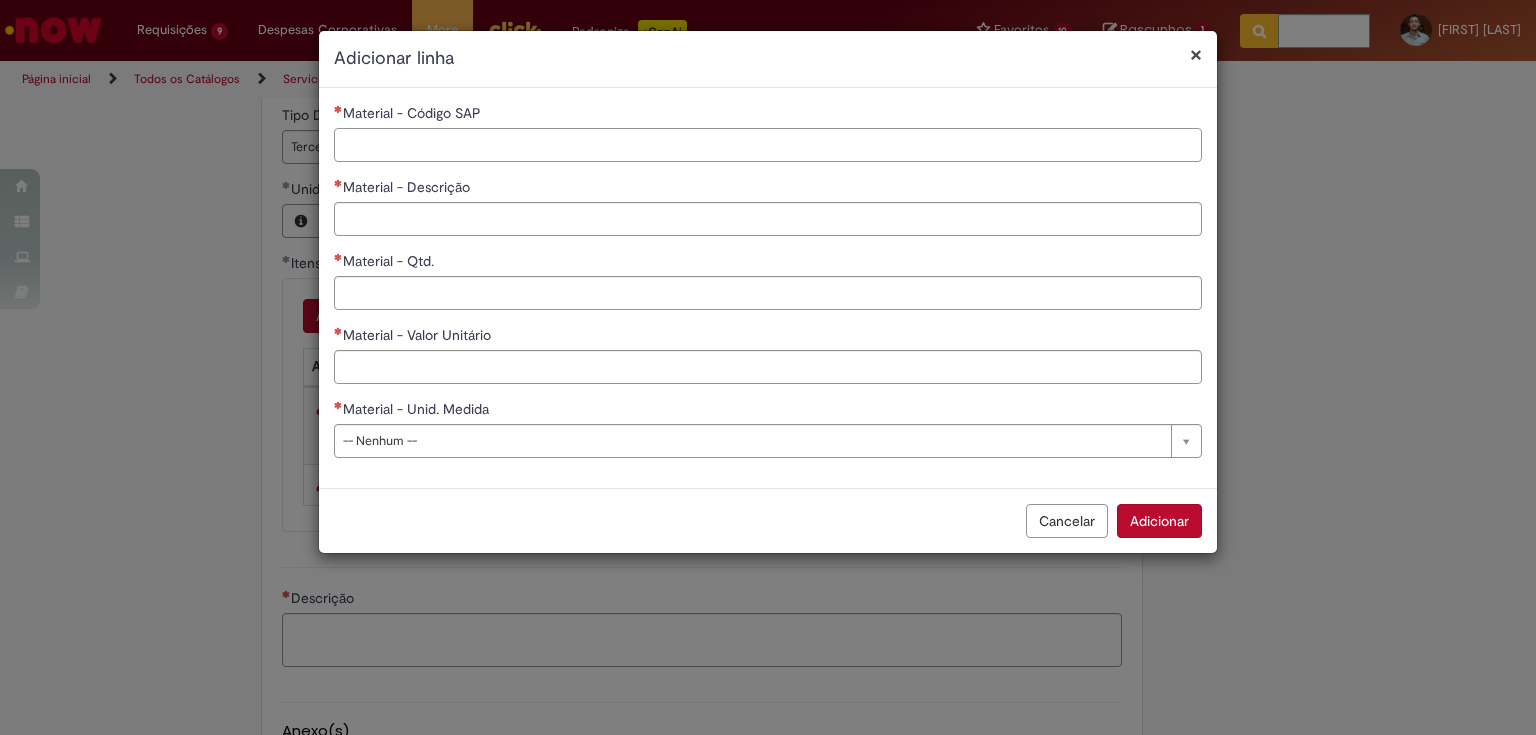 click on "Material - Código SAP" at bounding box center (768, 145) 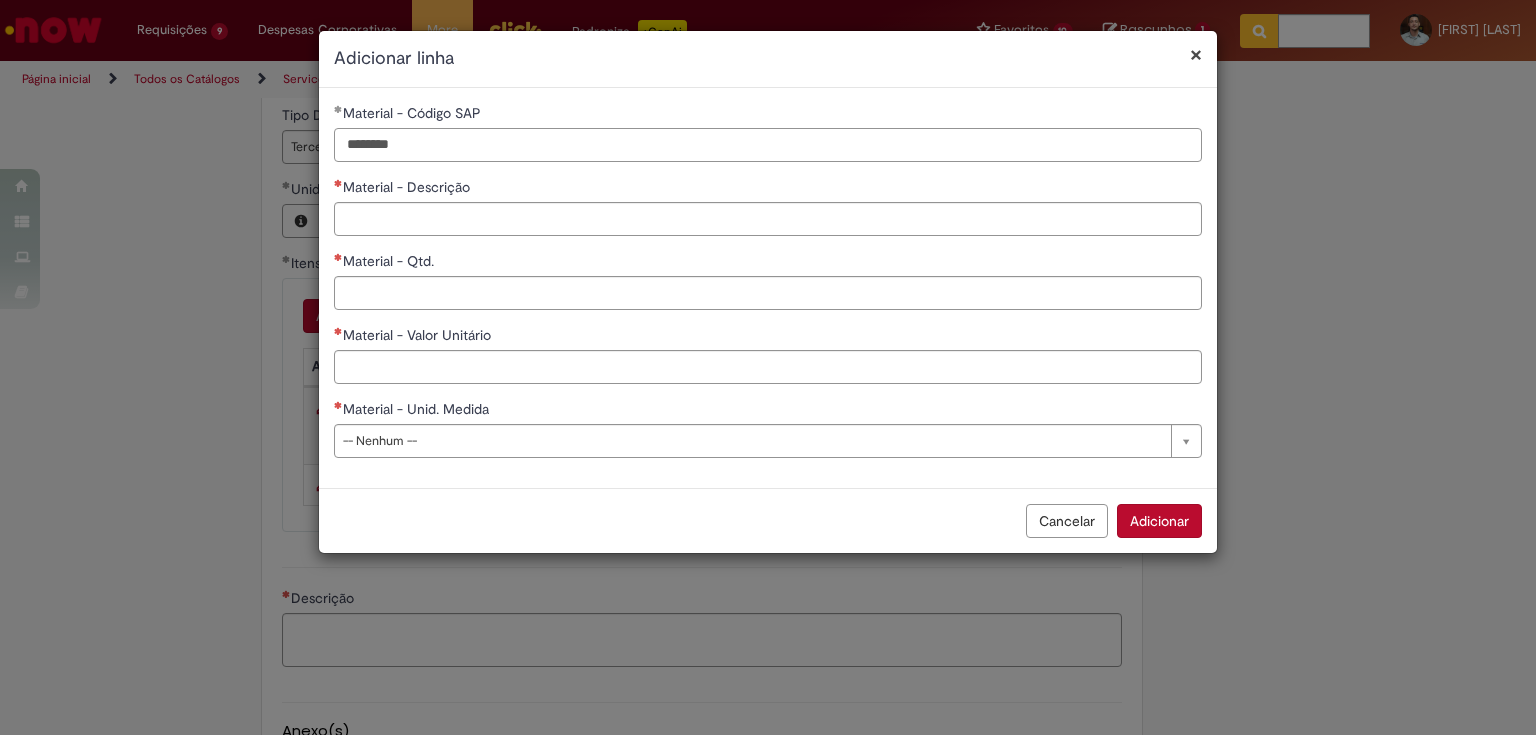 type on "********" 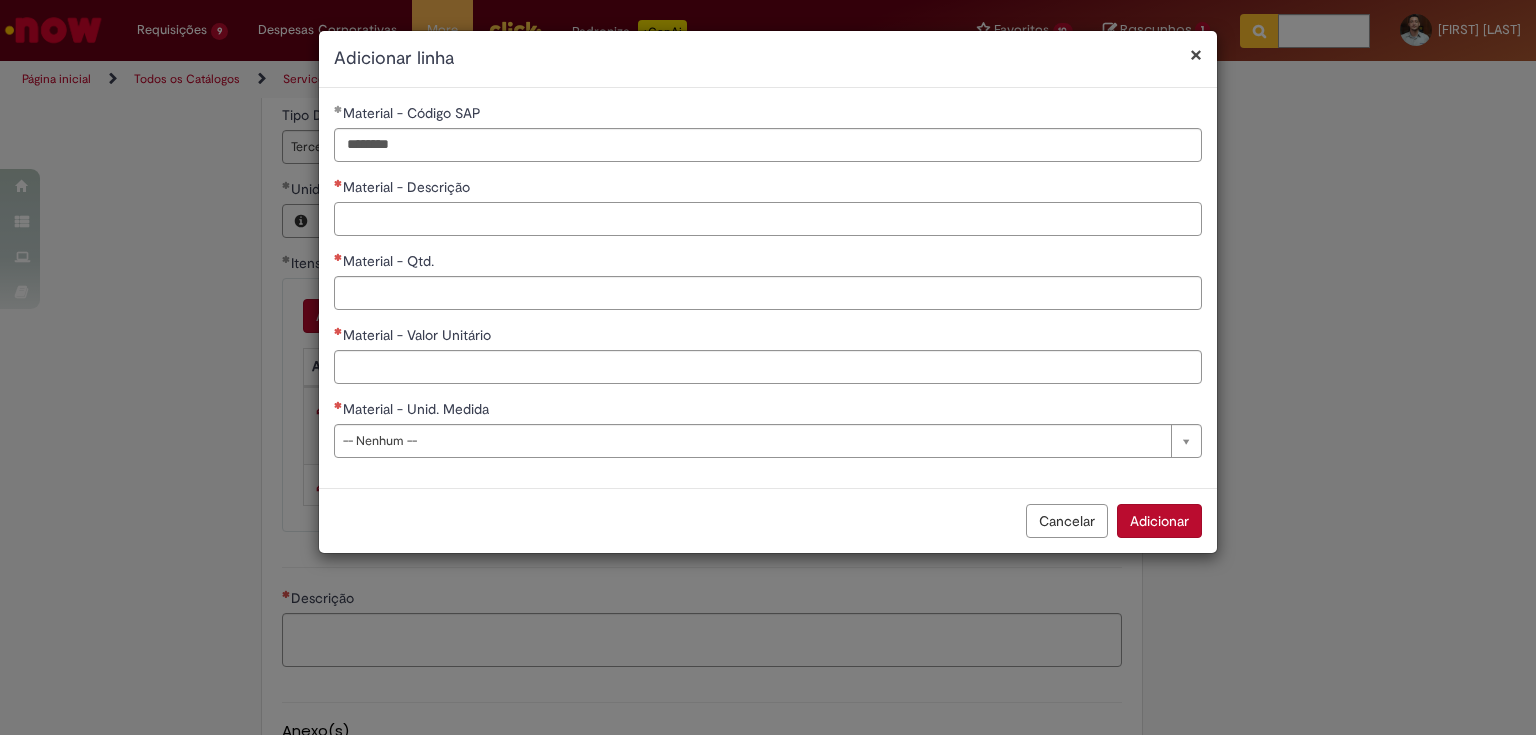 click on "Material - Descrição" at bounding box center [768, 219] 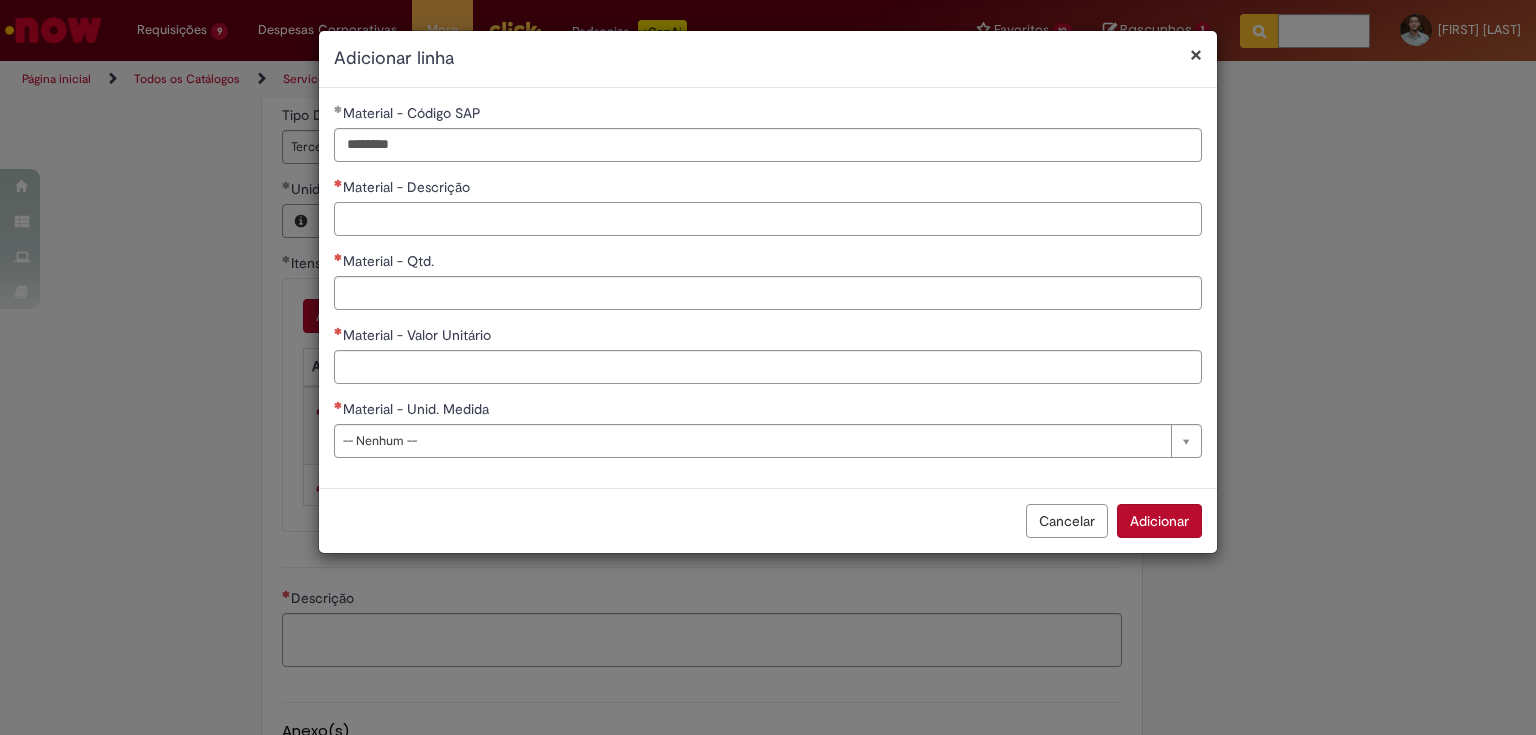 type on "**********" 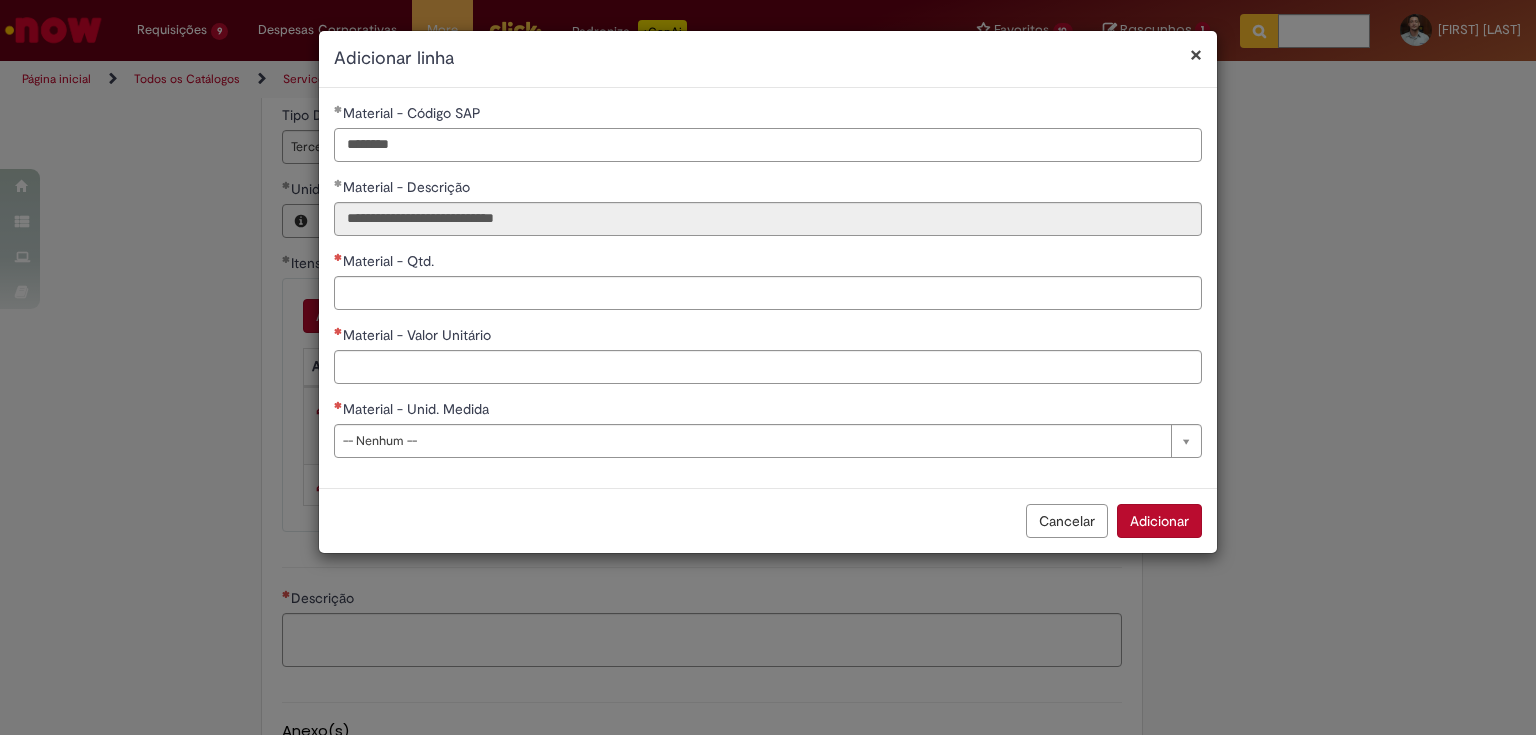 click on "********" at bounding box center (768, 145) 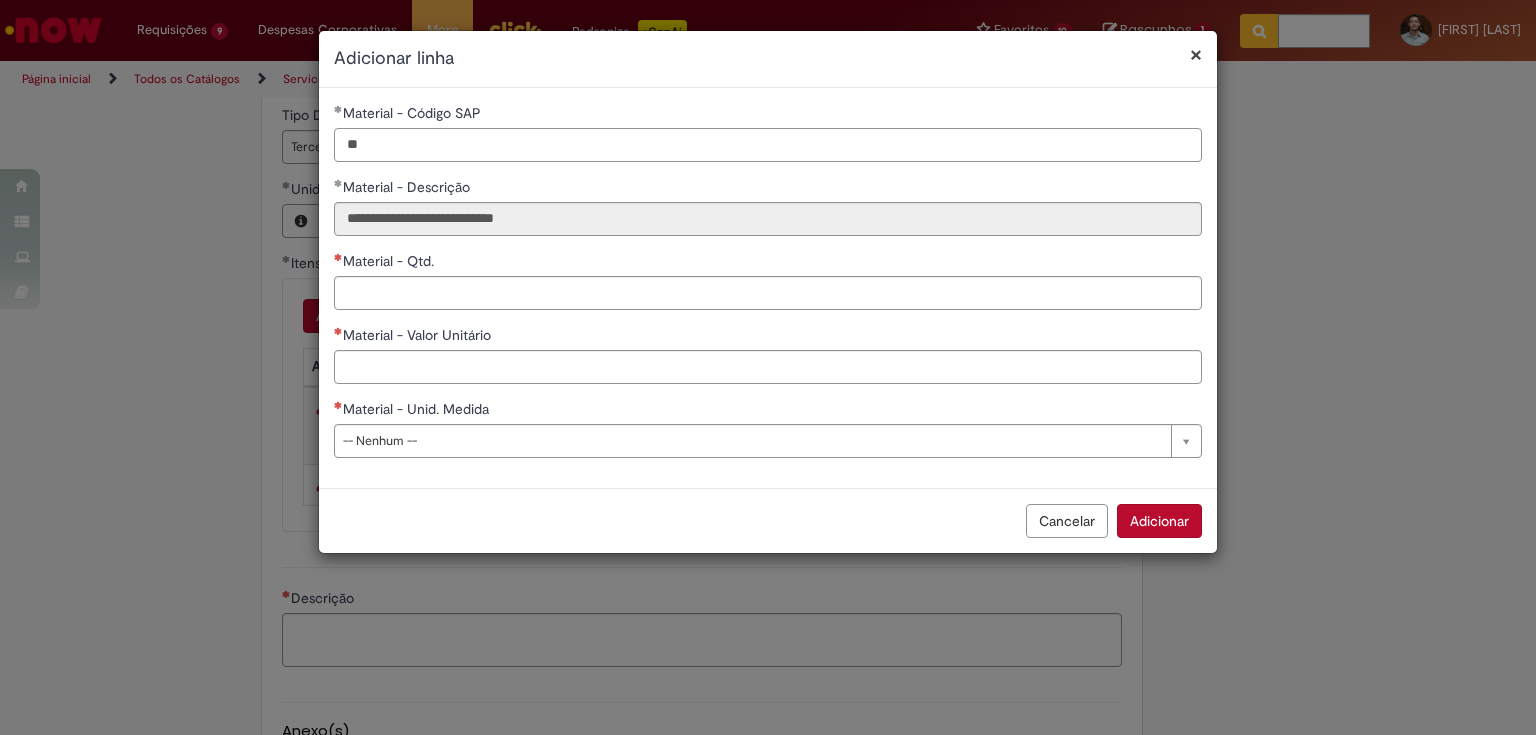 type on "*" 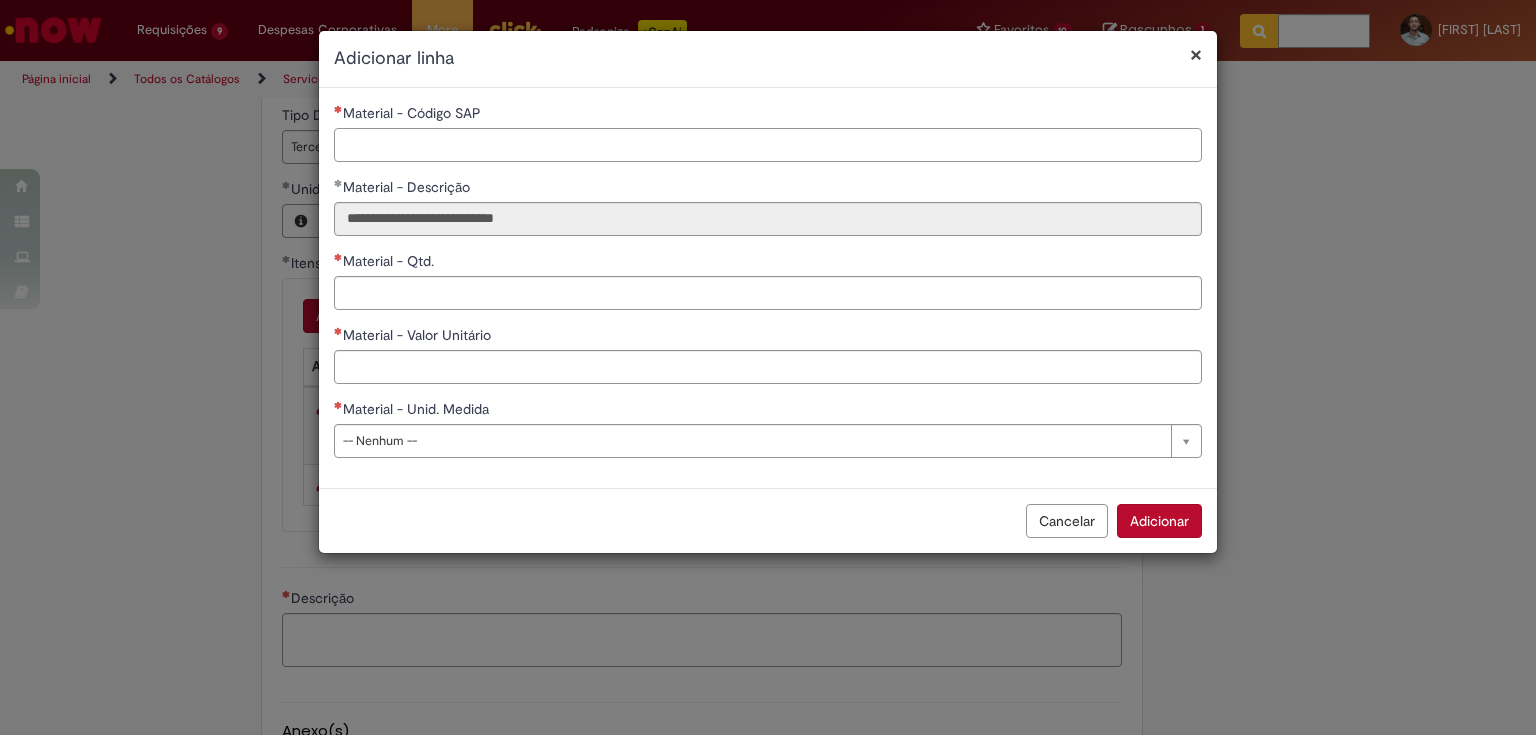 type 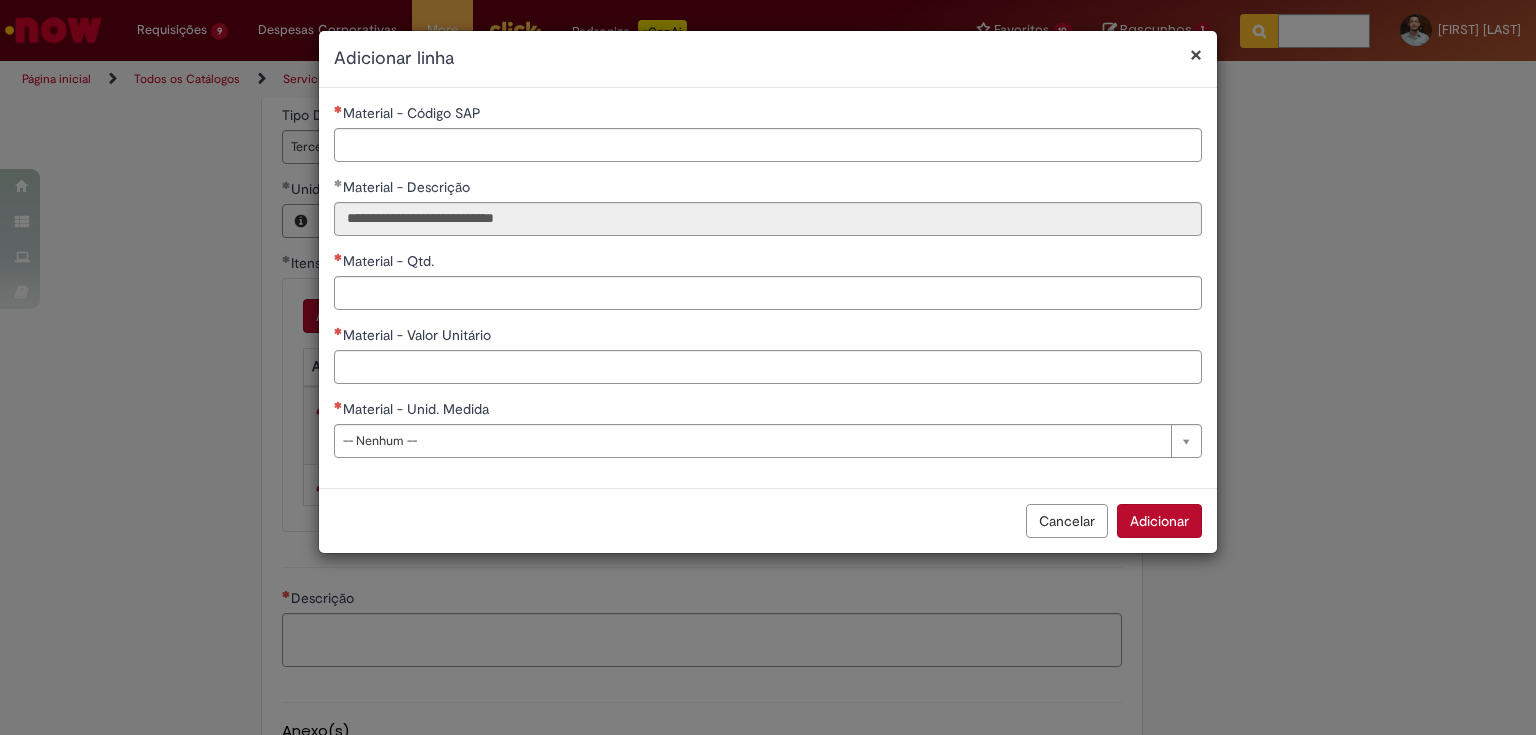 click on "Cancelar" at bounding box center (1067, 521) 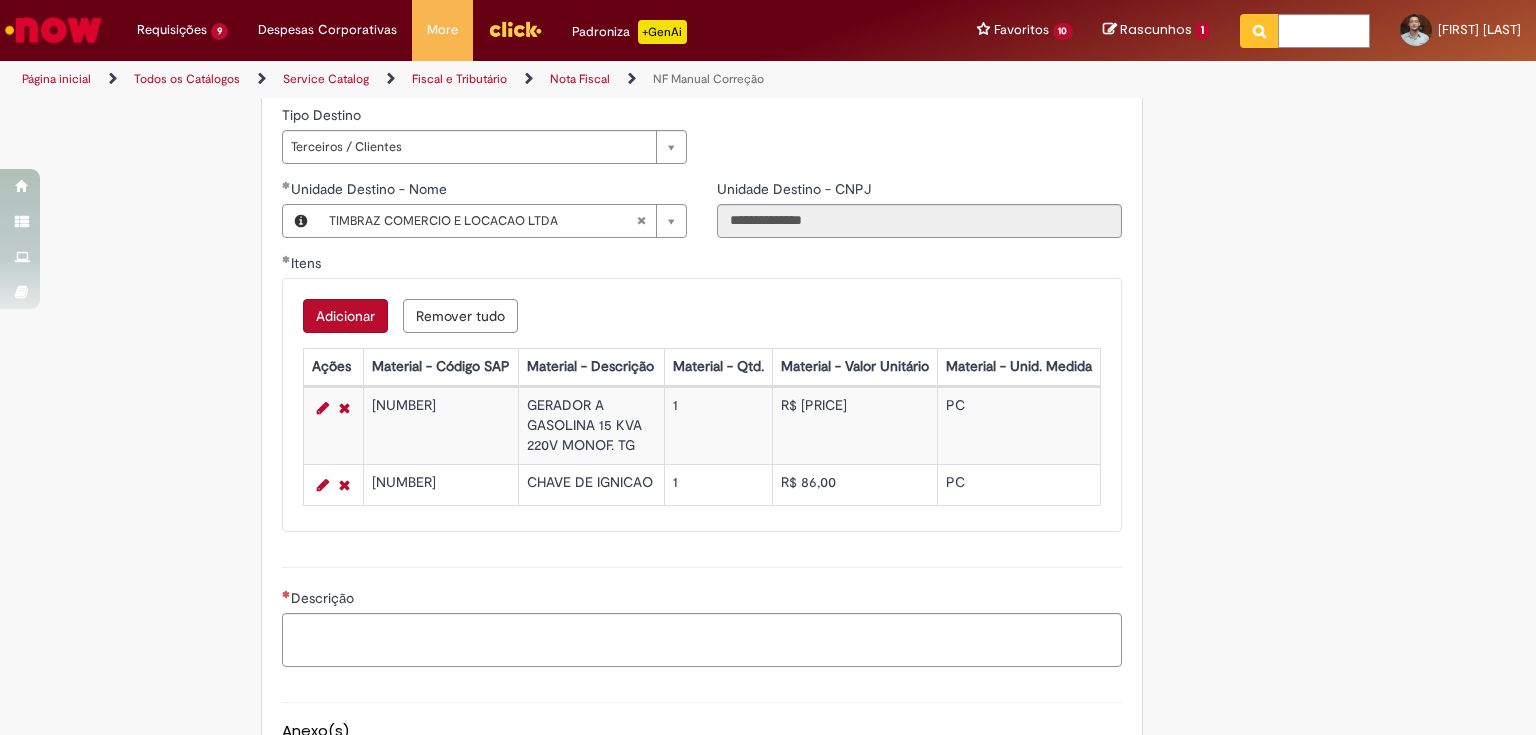 click on "Tire dúvidas com LupiAssist    +GenAI
Oi! Eu sou LupiAssist, uma Inteligência Artificial Generativa em constante aprendizado   Meu conteúdo é monitorado para trazer uma melhor experiência
Dúvidas comuns:
Só mais um instante, estou consultando nossas bases de conhecimento  e escrevendo a melhor resposta pra você!
Title
Lorem ipsum dolor sit amet    Fazer uma nova pergunta
Gerei esta resposta utilizando IA Generativa em conjunto com os nossos padrões. Em caso de divergência, os documentos oficiais prevalecerão.
Saiba mais em:
Ou ligue para:
E aí, te ajudei?
Sim, obrigado!" at bounding box center [768, 7] 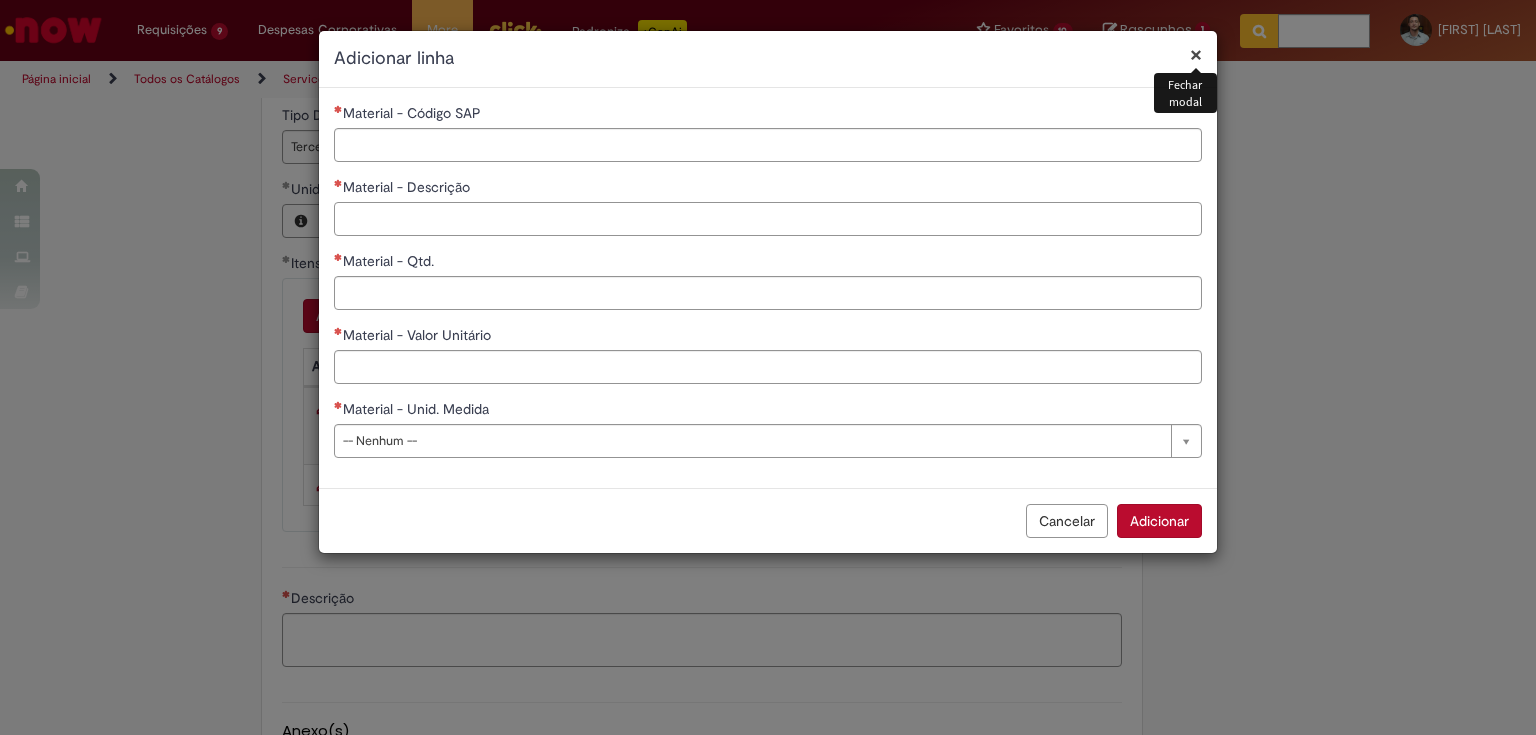 click on "Material - Descrição" at bounding box center [768, 219] 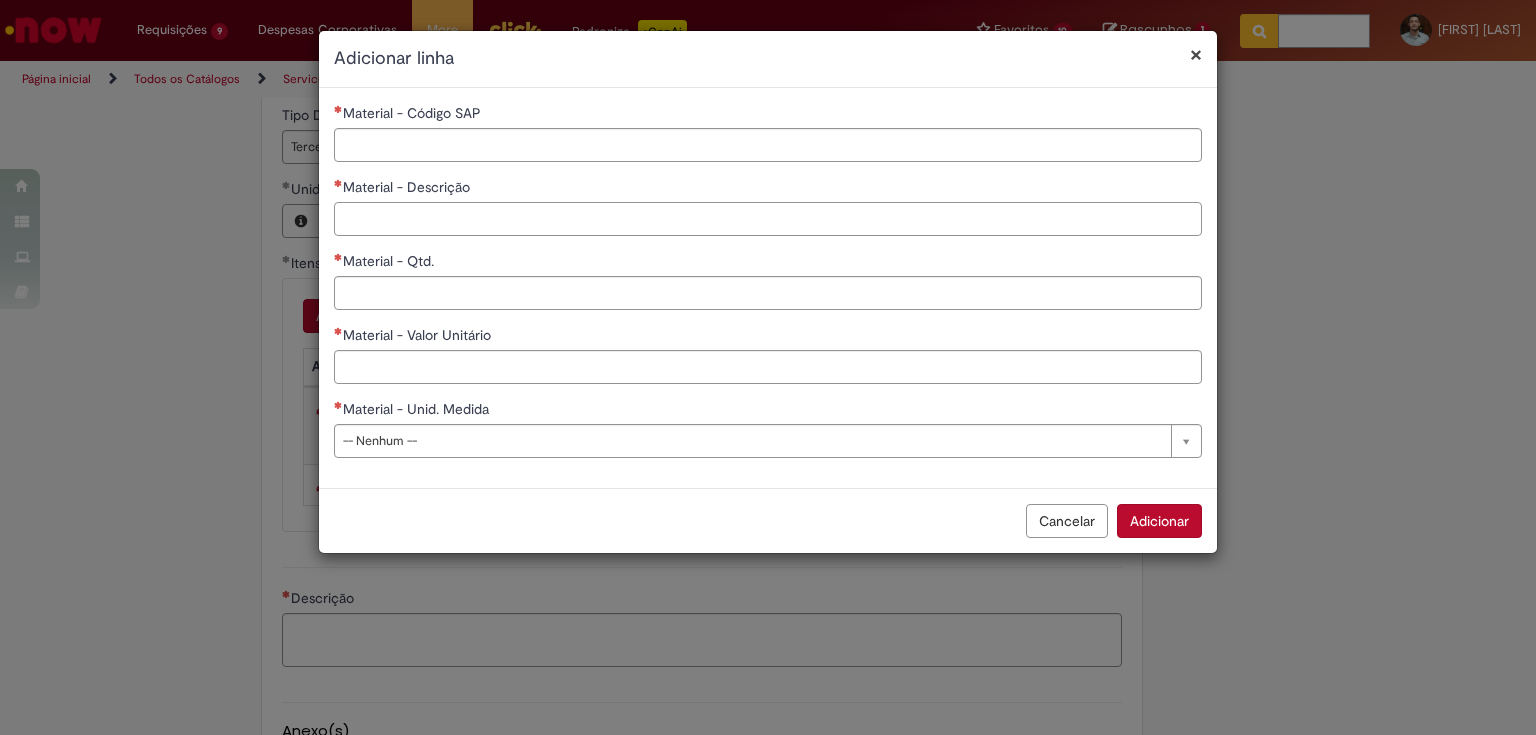 paste on "**********" 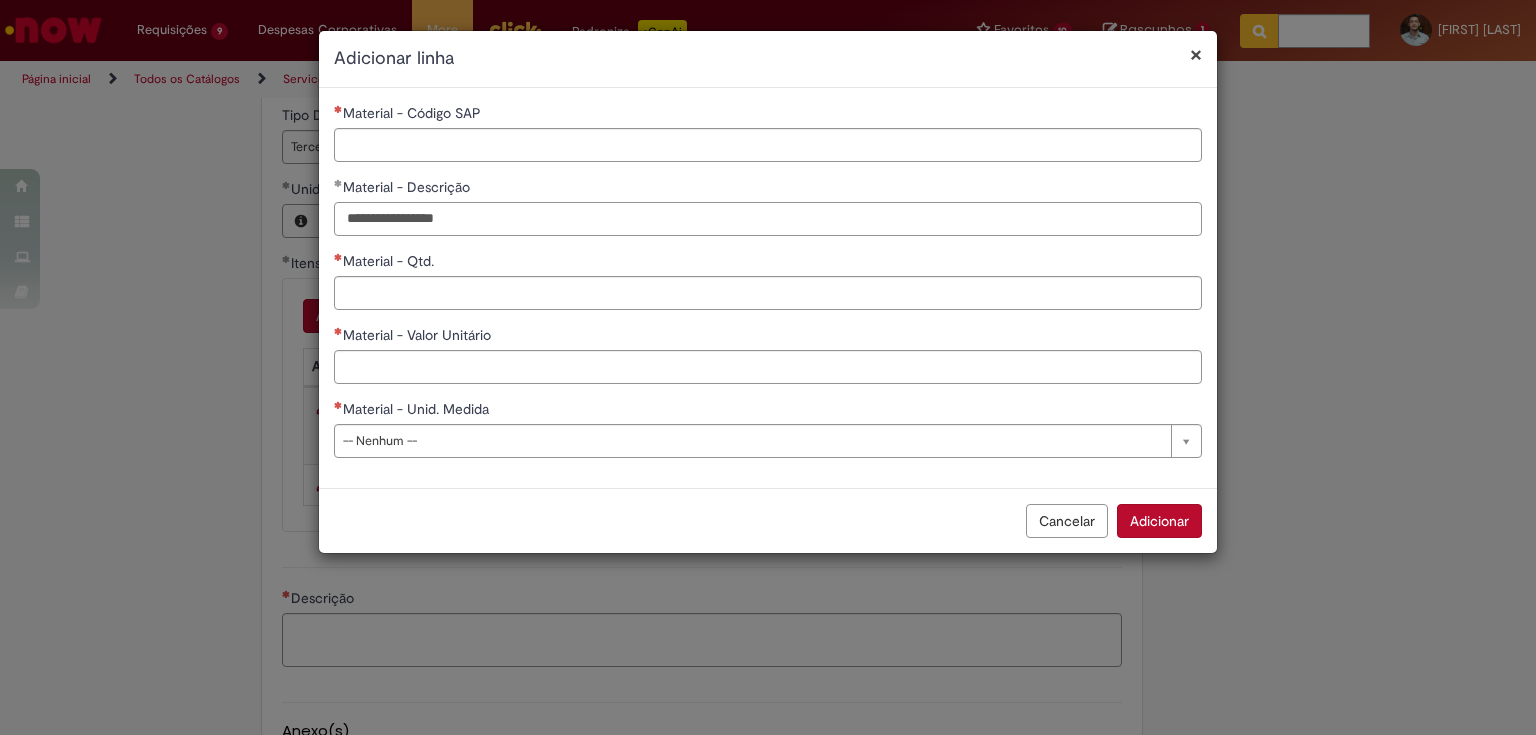 type on "**********" 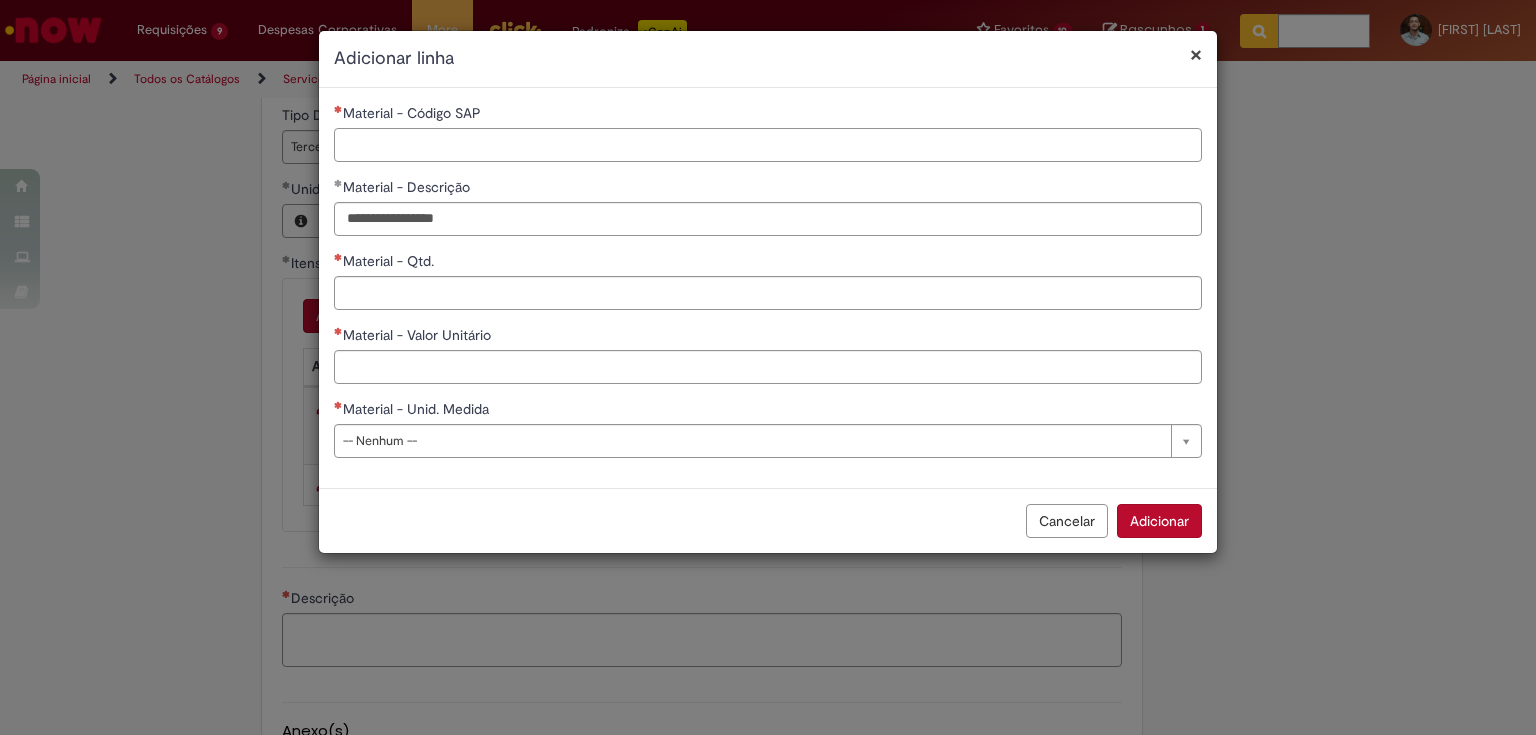 click on "Material - Código SAP" at bounding box center (768, 145) 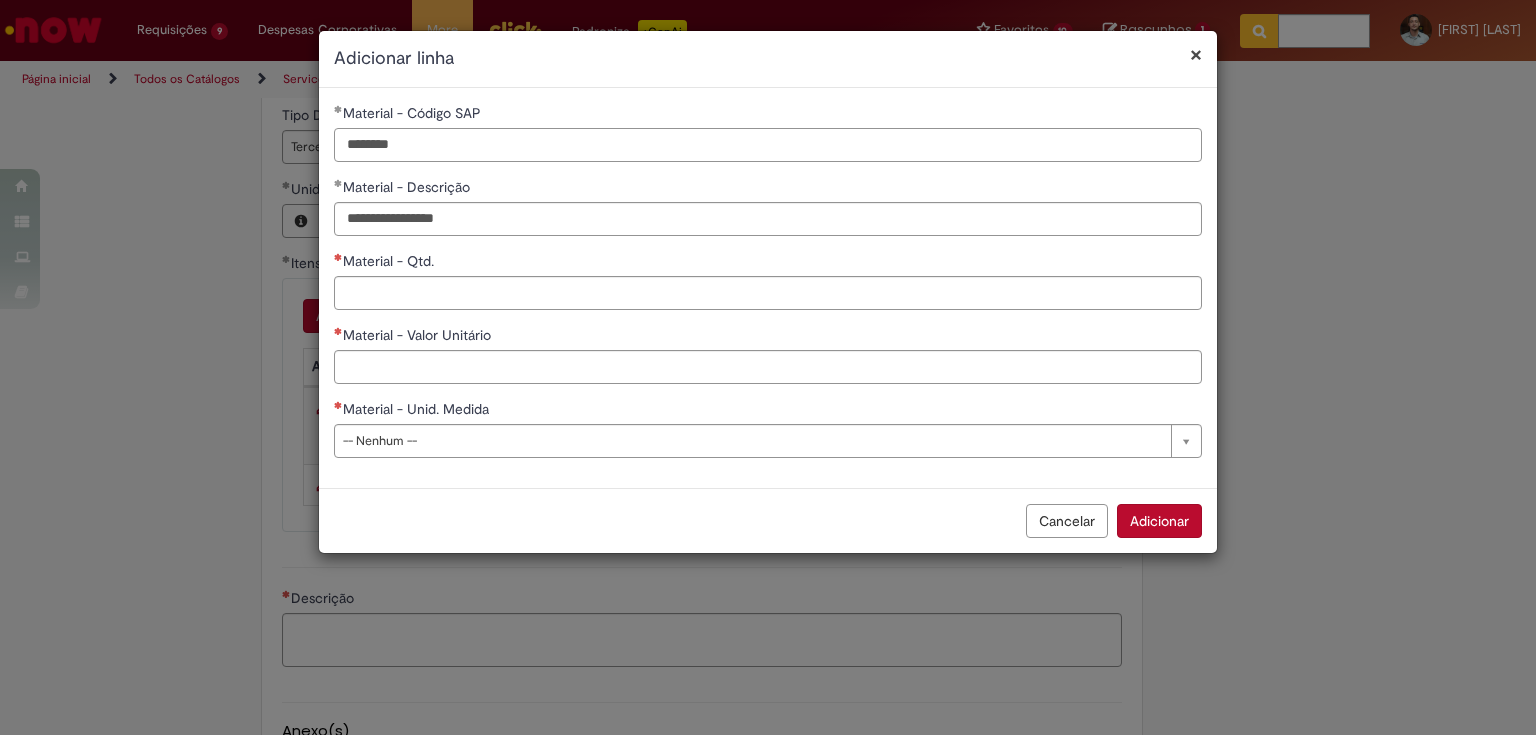 type on "********" 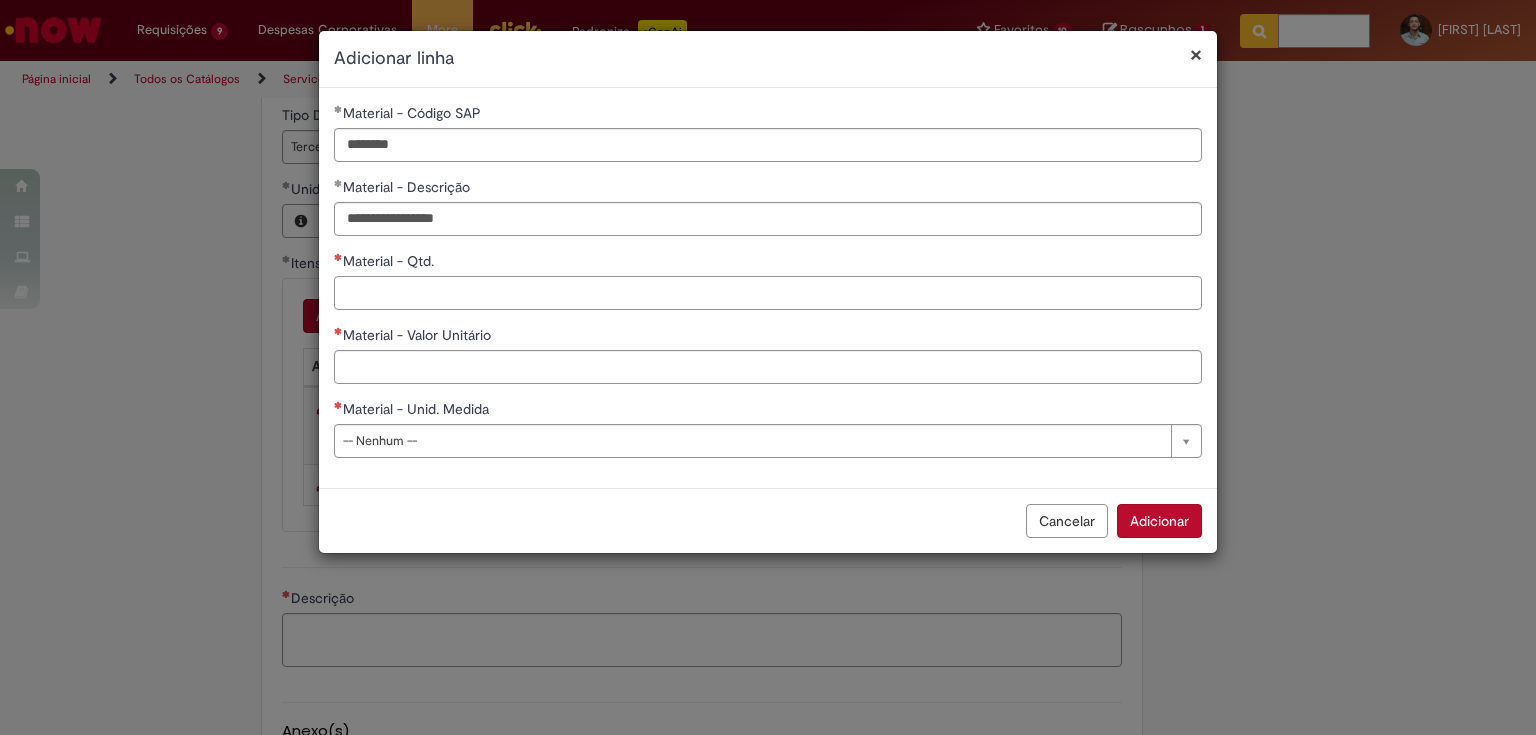 click on "Material - Qtd." at bounding box center [768, 293] 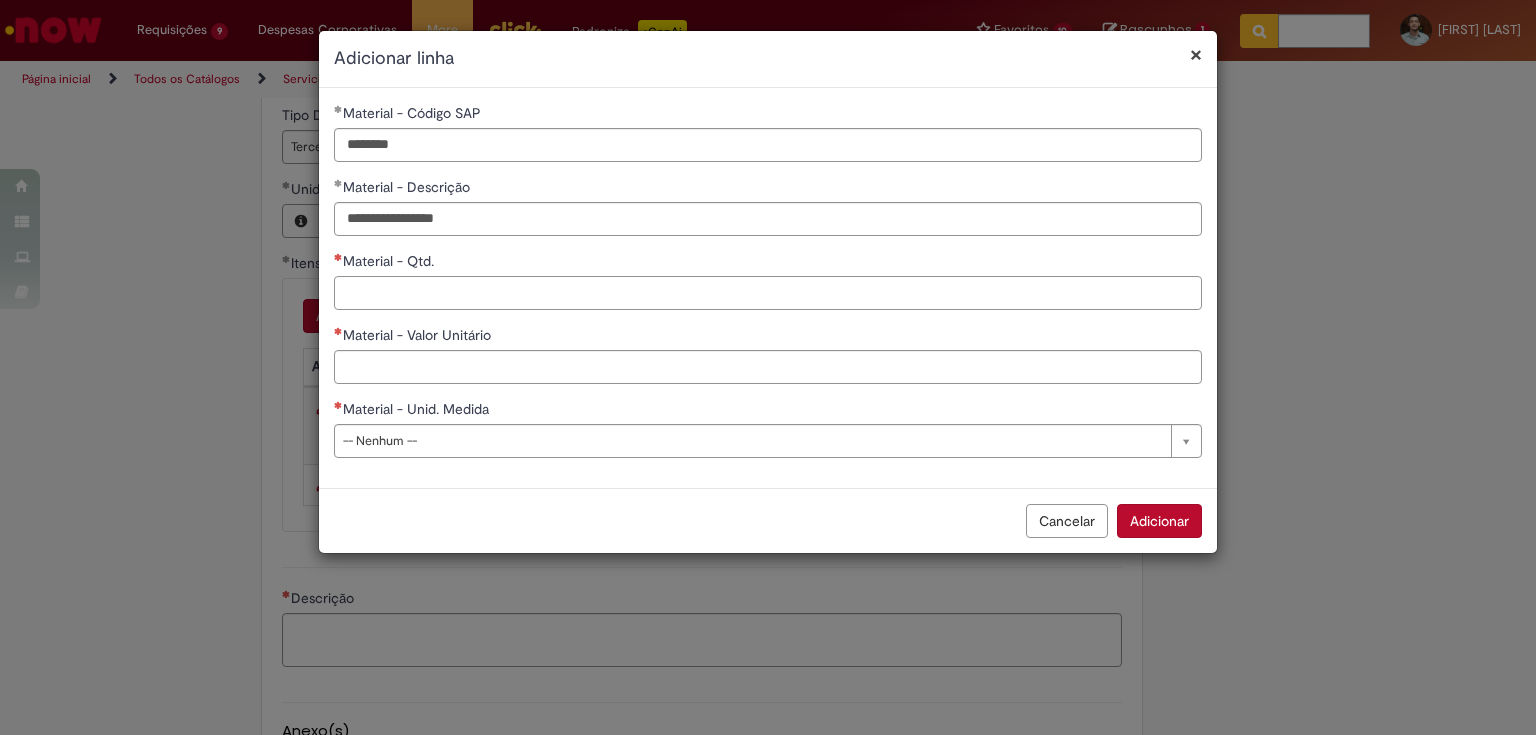 type on "**********" 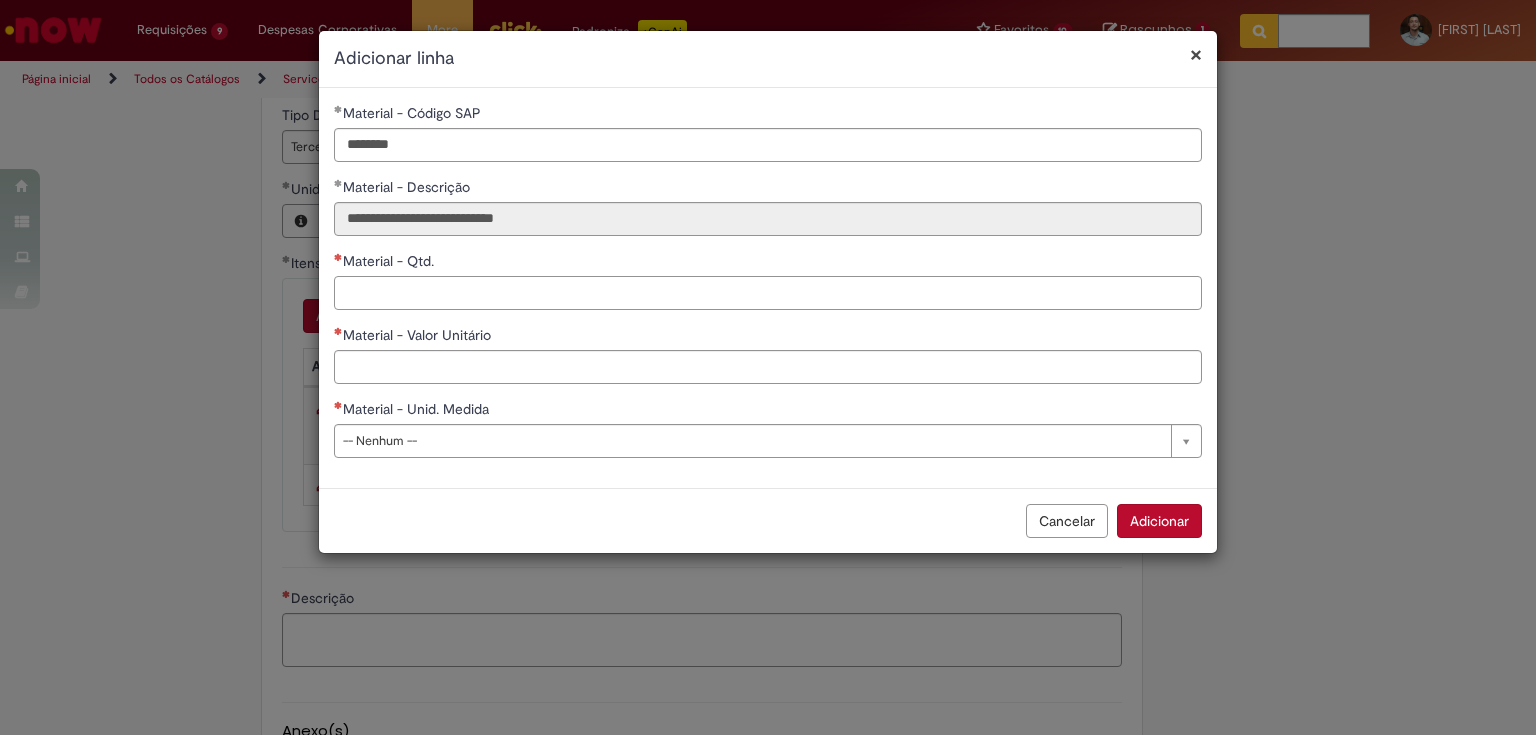 click on "Material - Qtd." at bounding box center (768, 293) 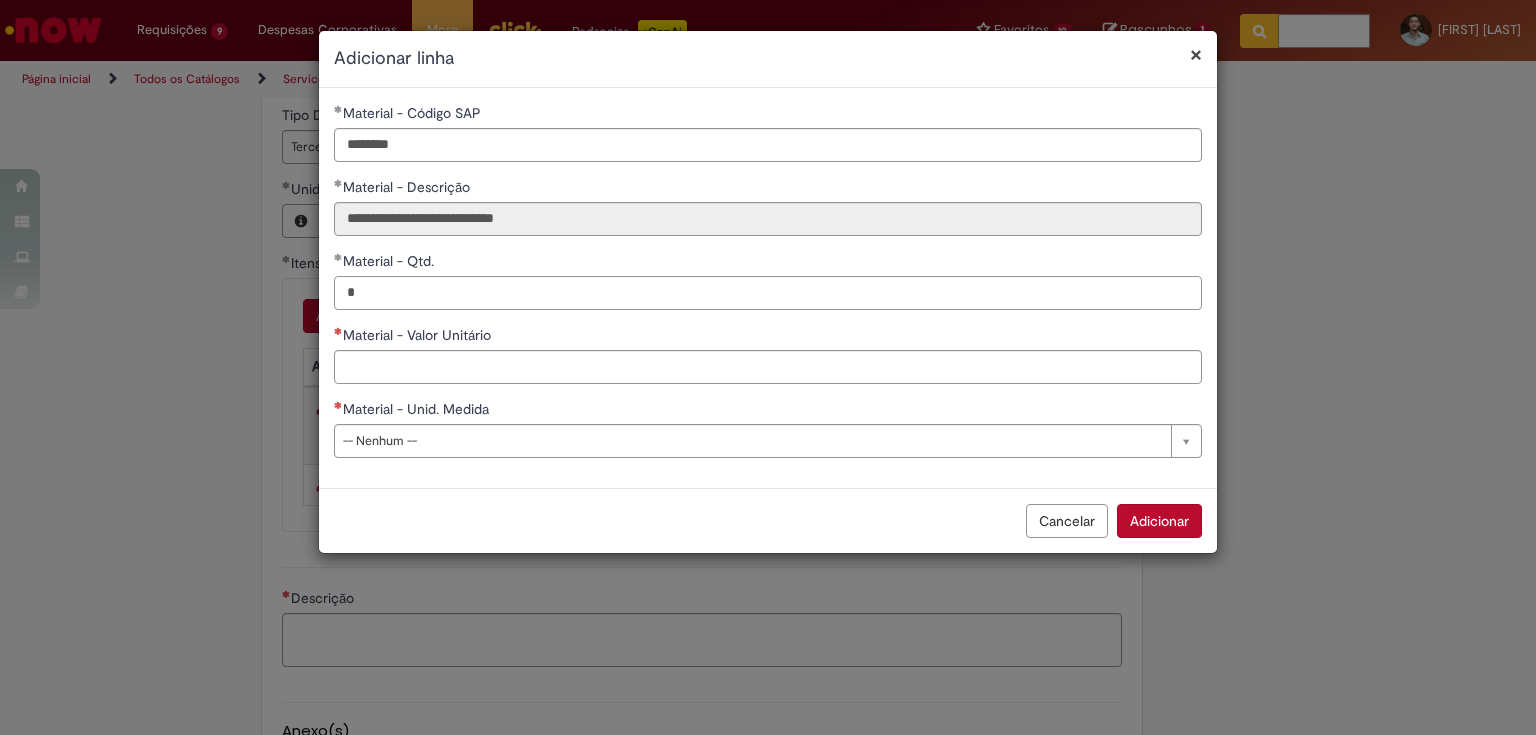 type on "*" 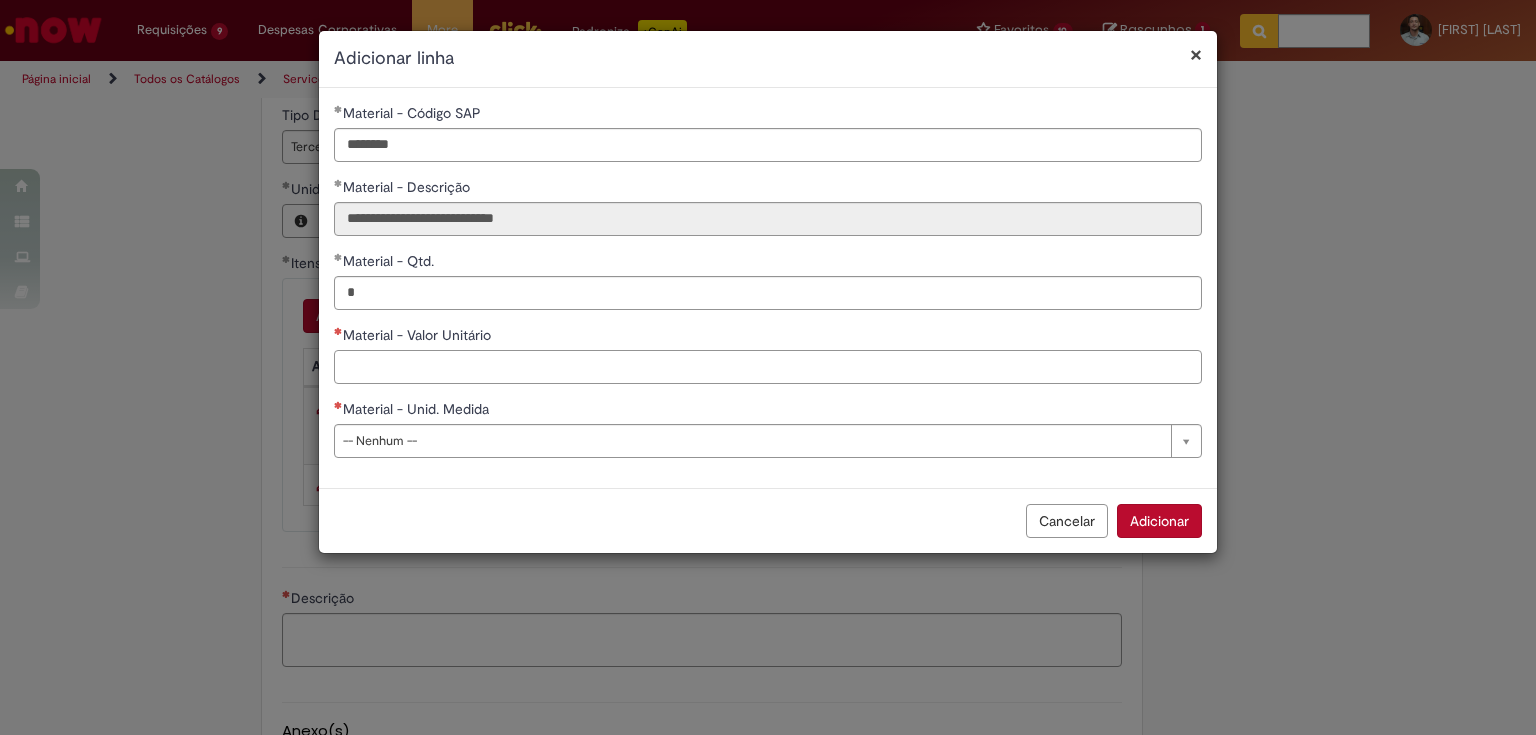 click on "Material - Valor Unitário" at bounding box center (768, 367) 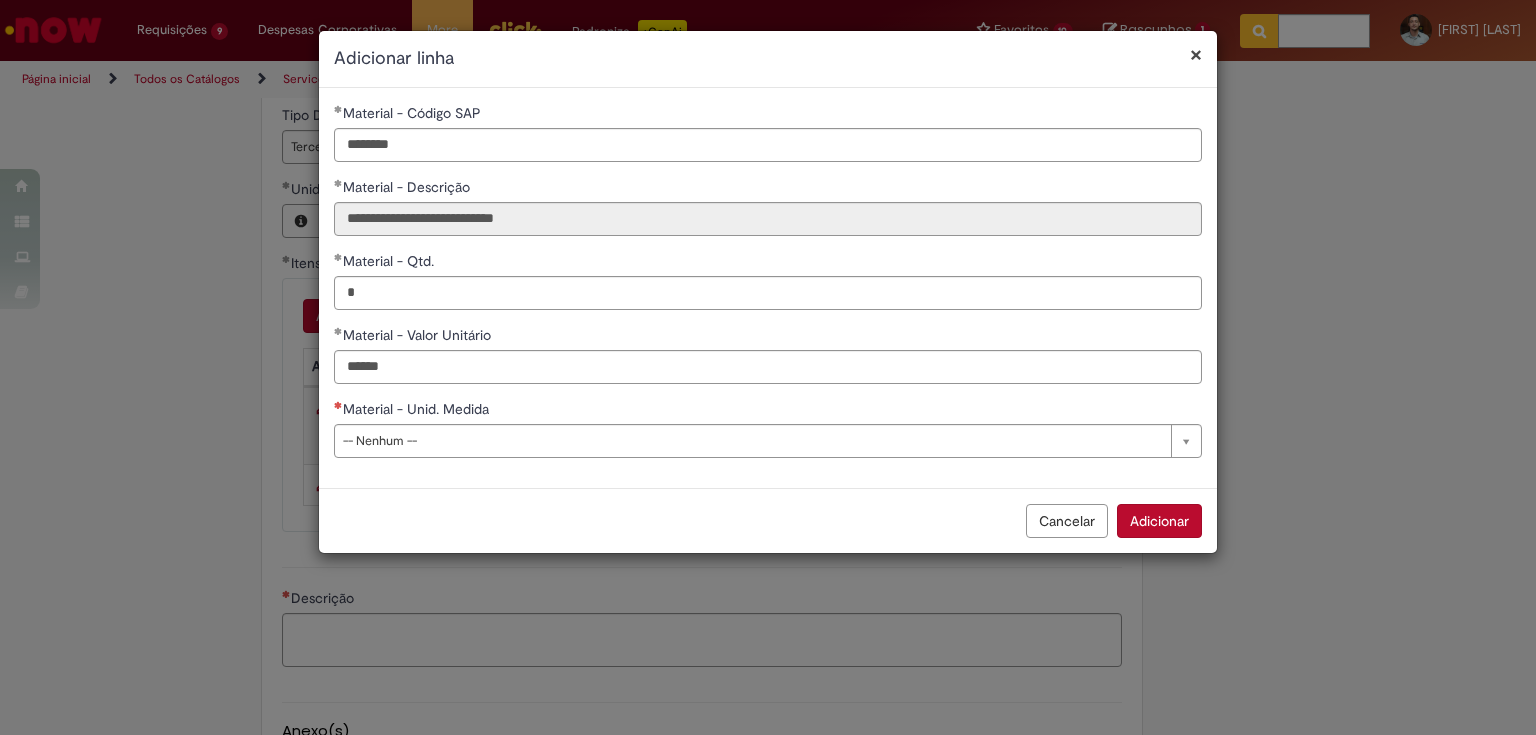 type on "*********" 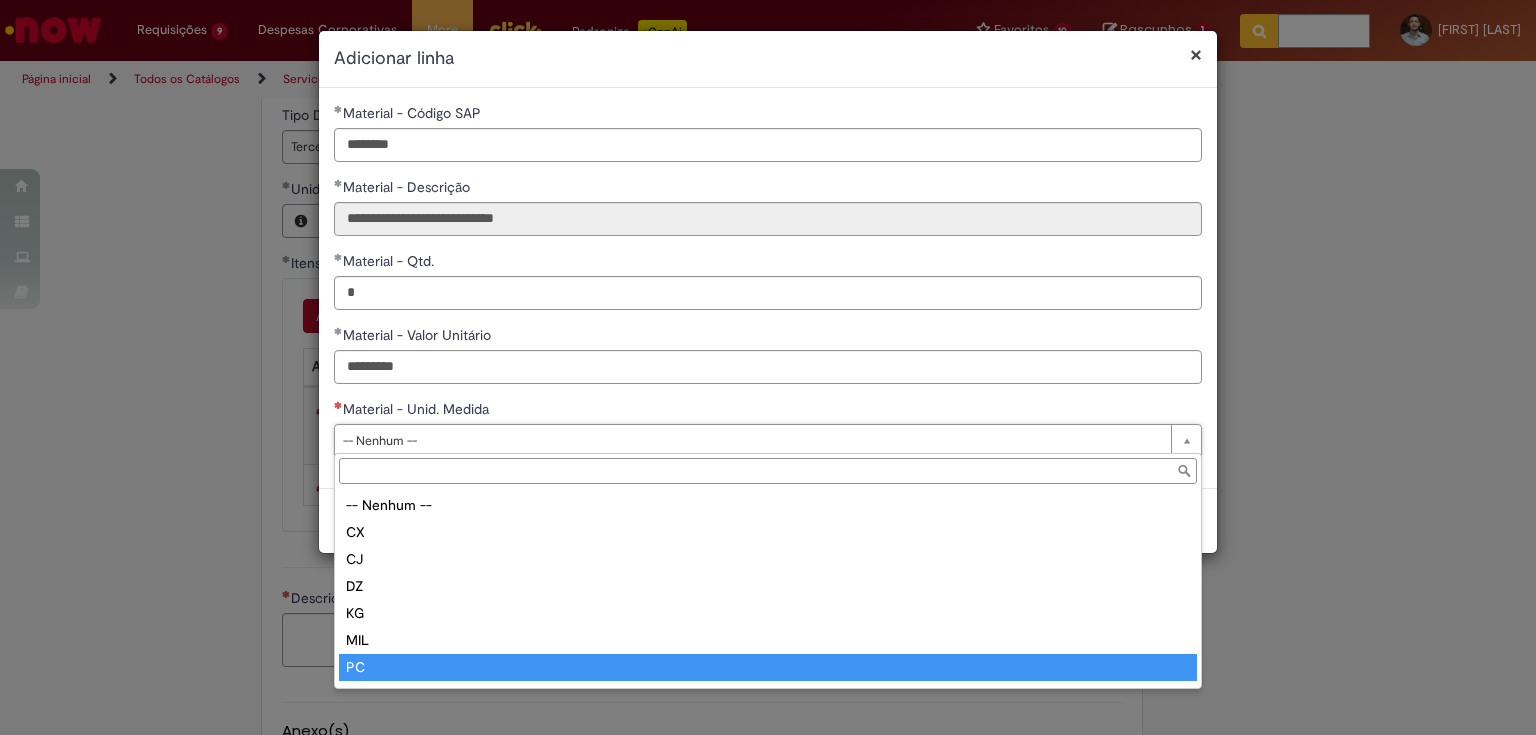 type on "**" 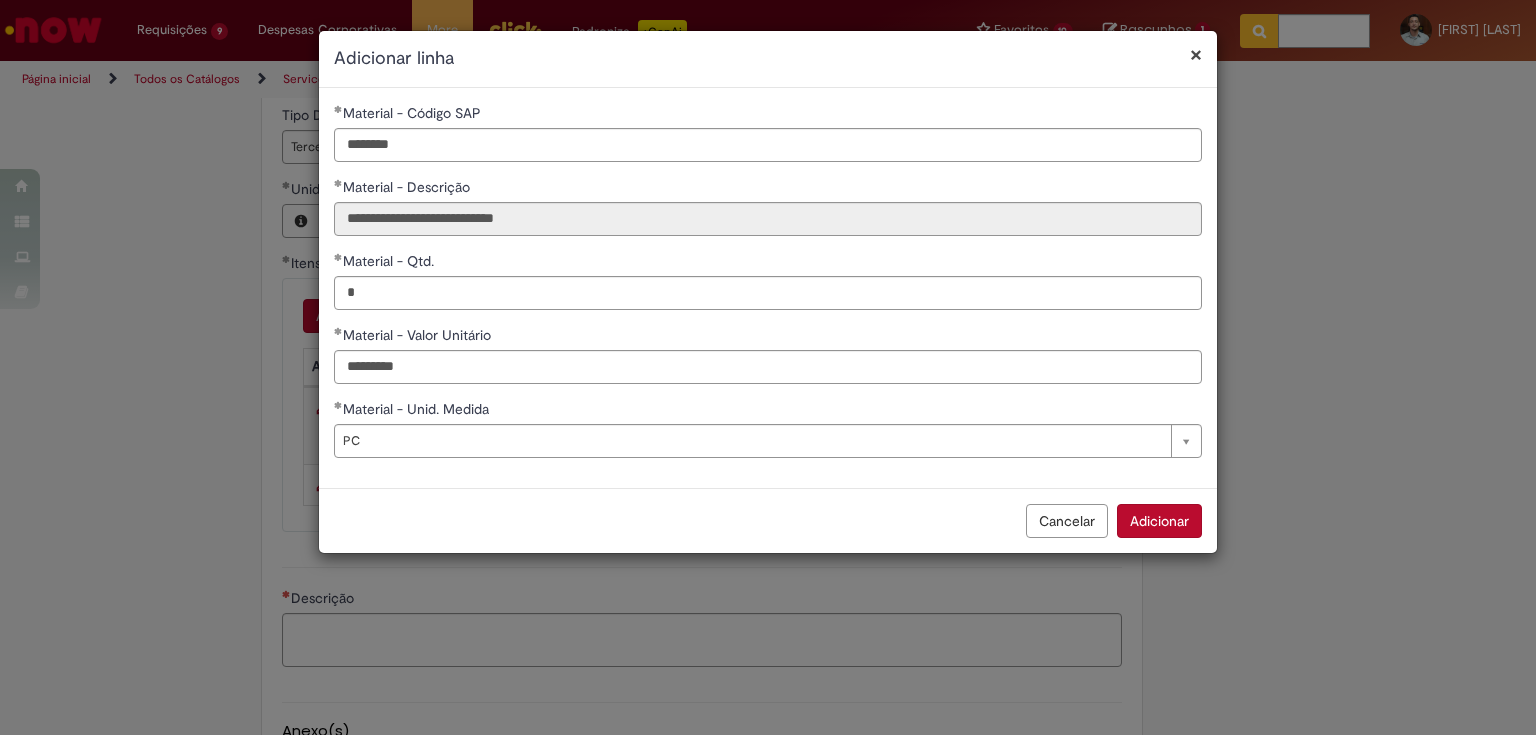 click on "Adicionar" at bounding box center (1159, 521) 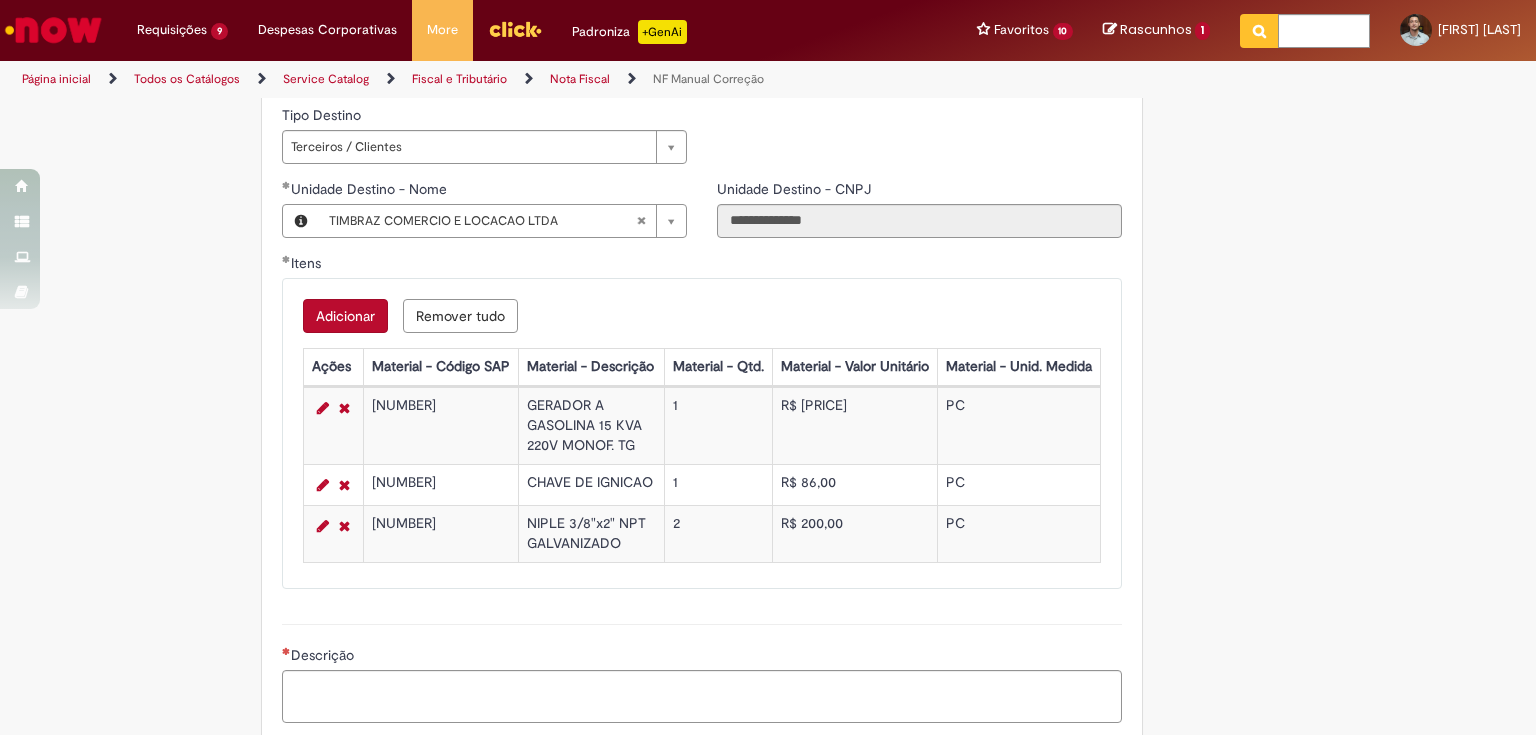 click on "Adicionar" at bounding box center [345, 316] 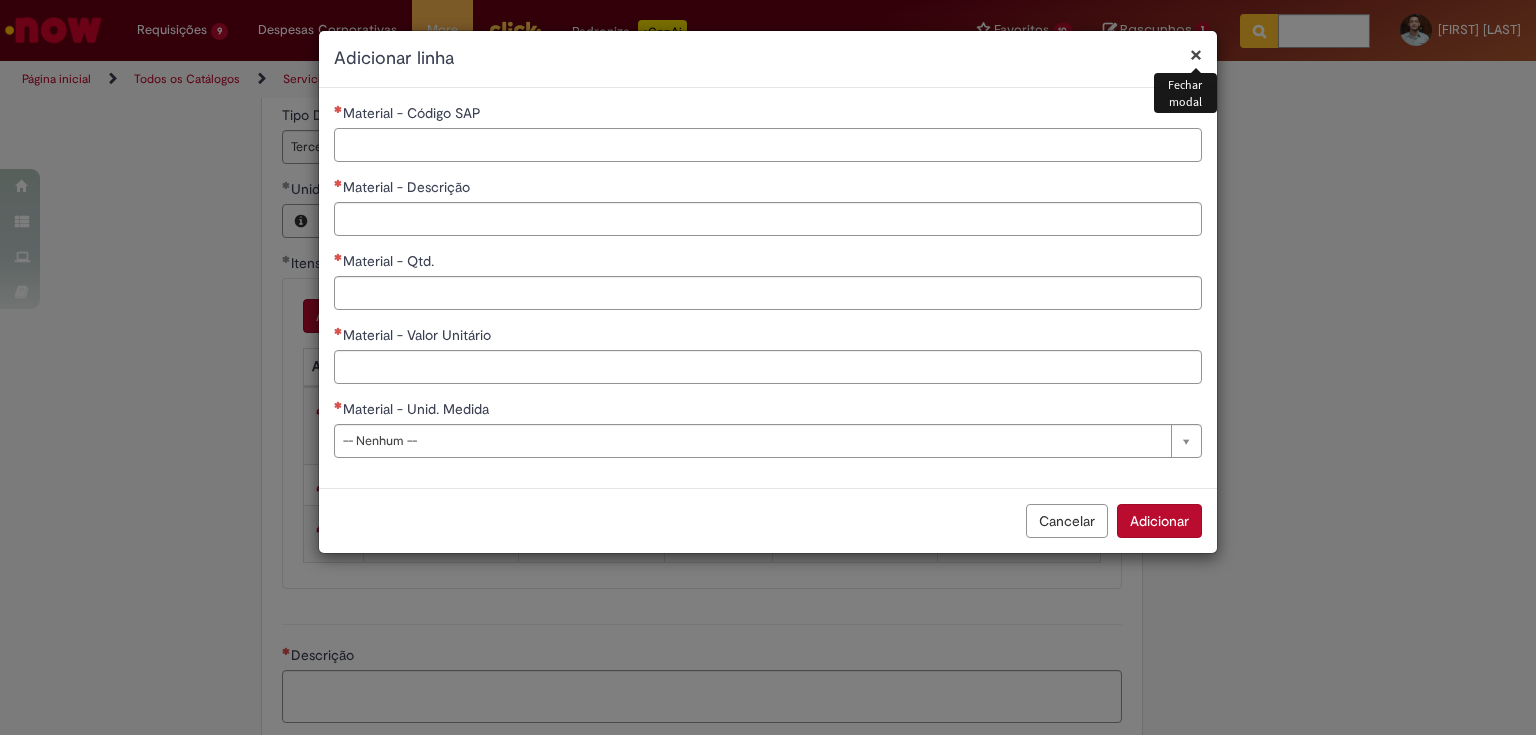 click on "Material - Código SAP" at bounding box center (768, 145) 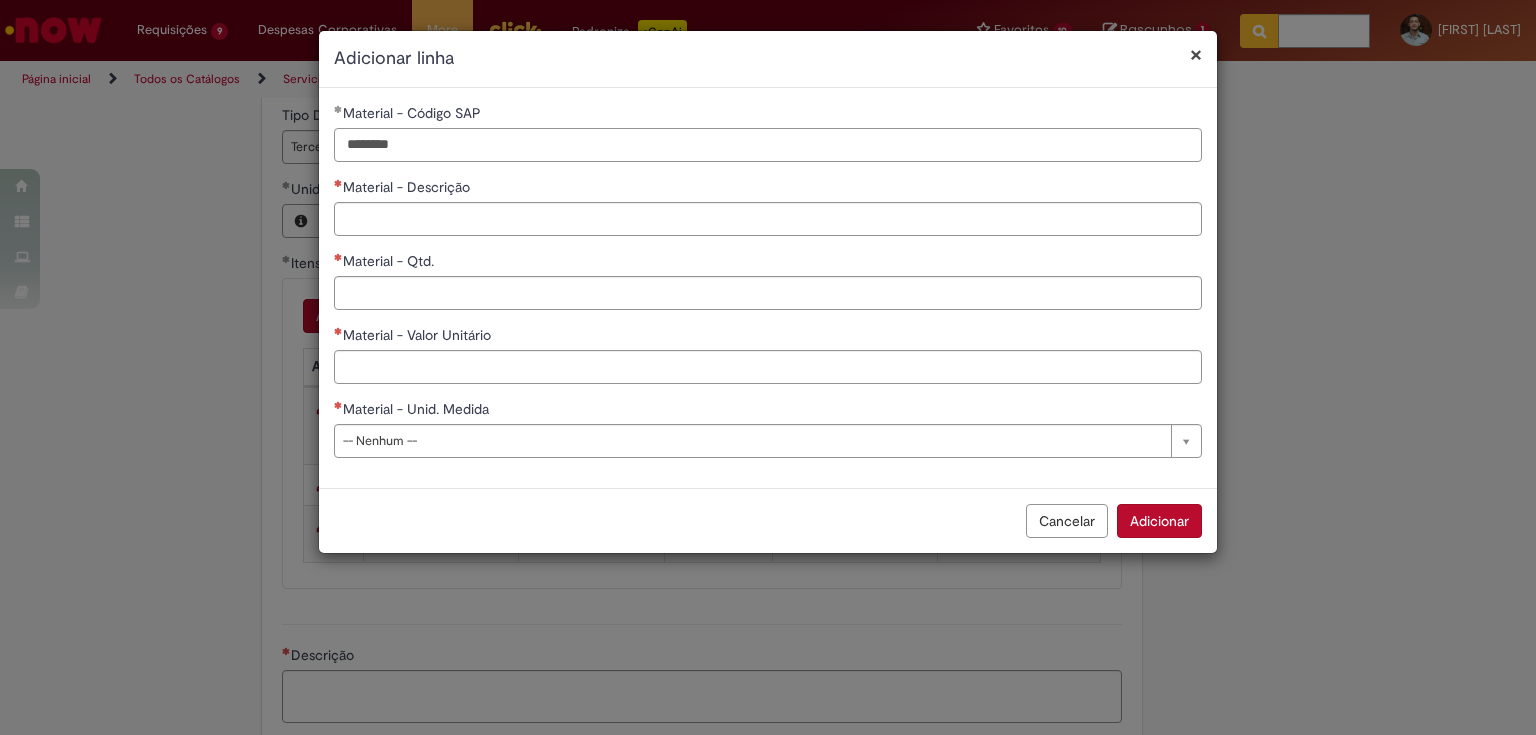 type on "********" 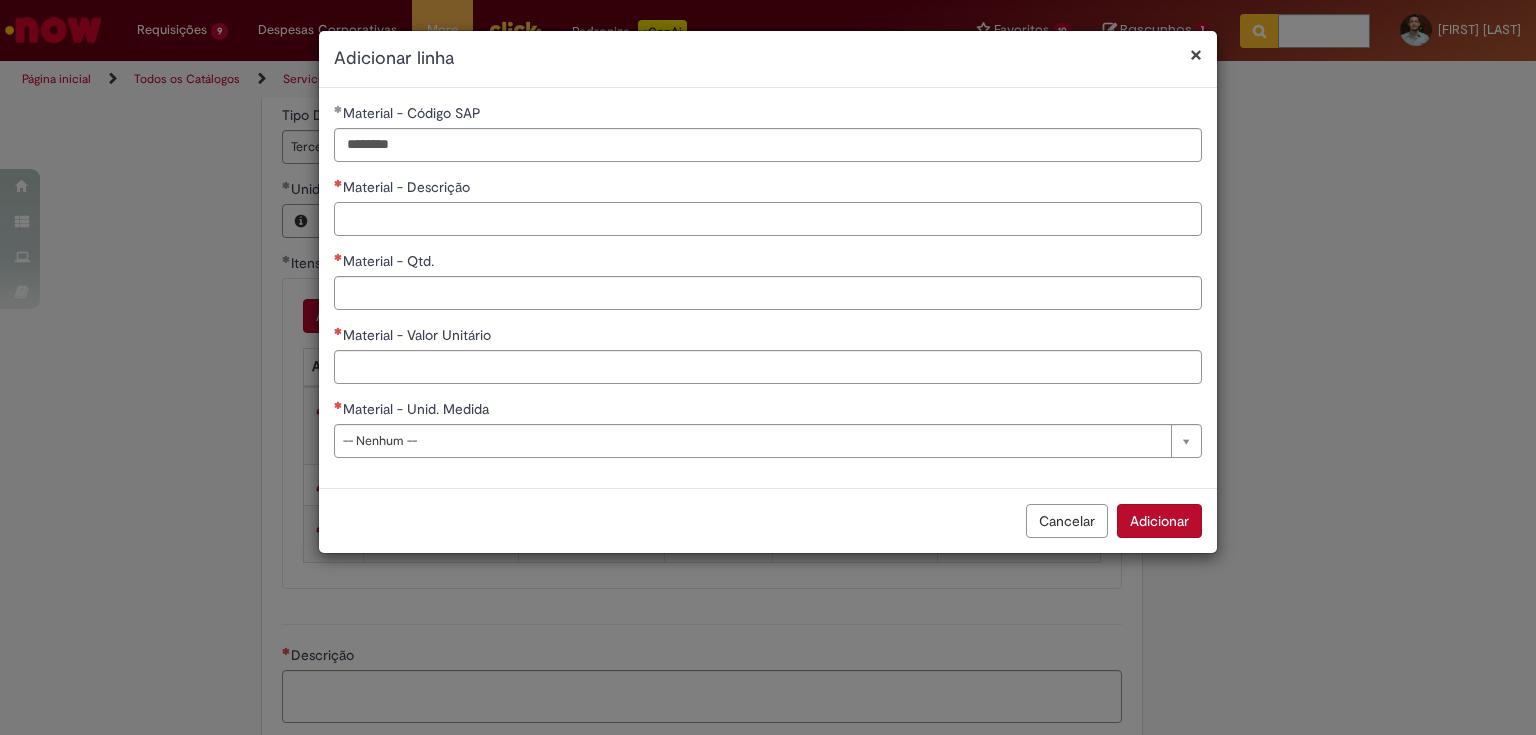 click on "Material - Descrição" at bounding box center [768, 219] 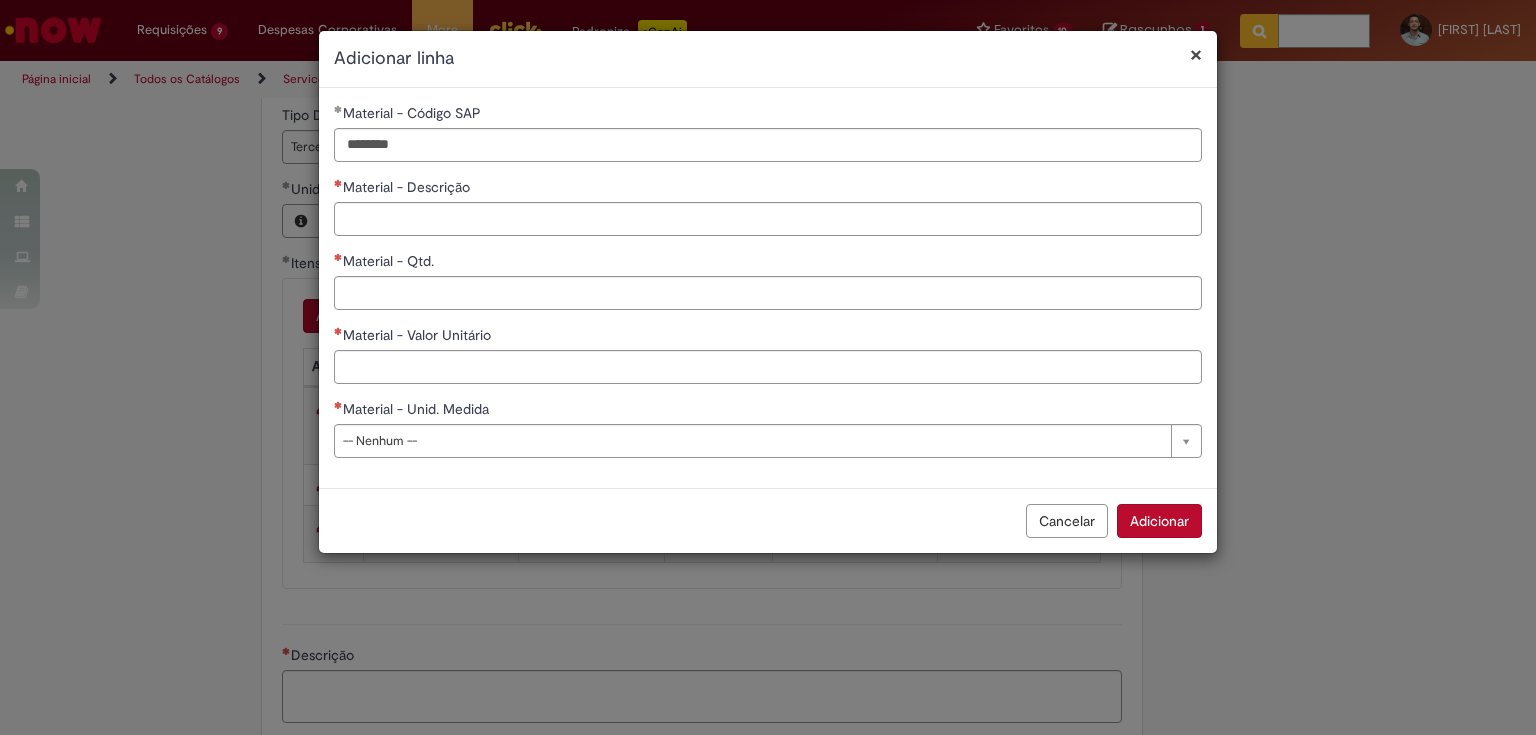 type on "**********" 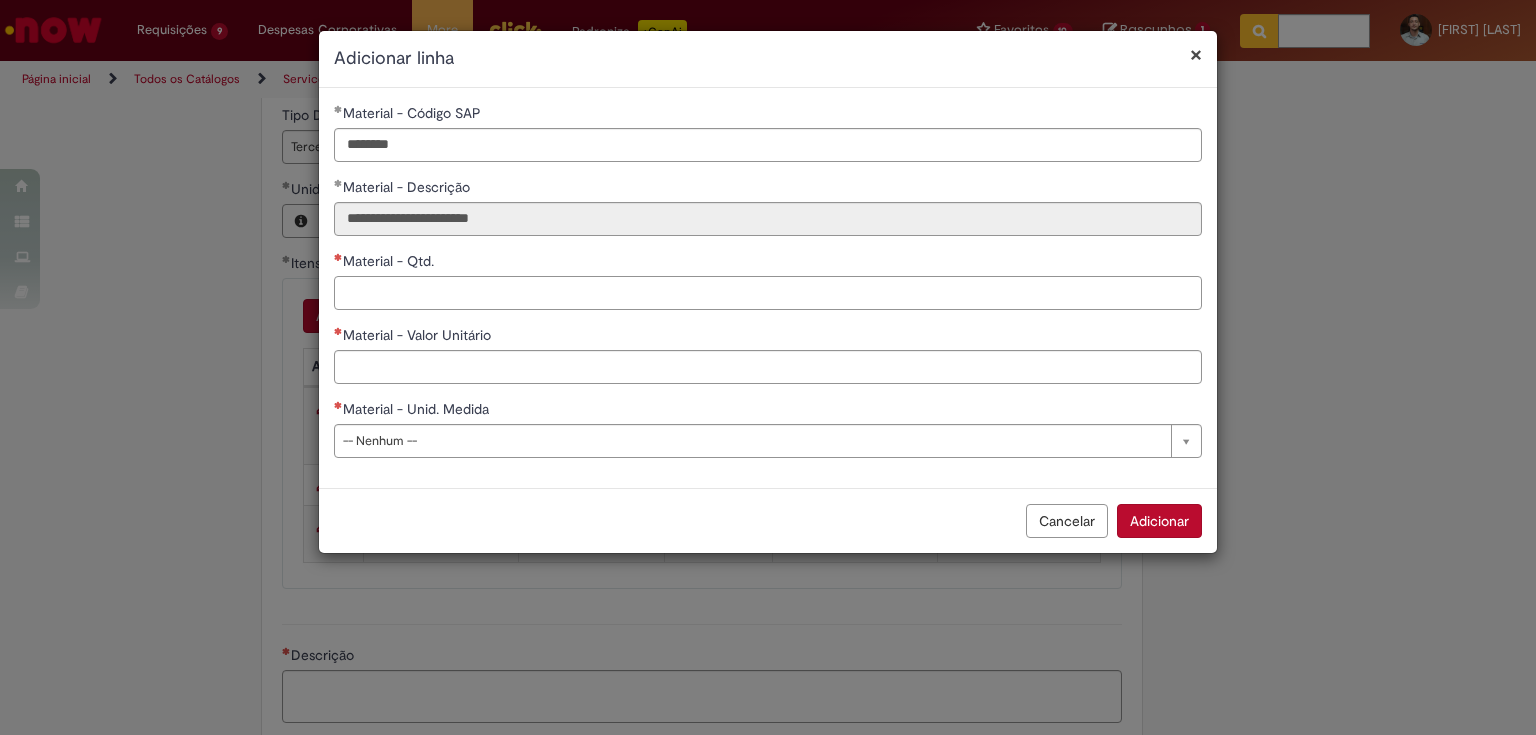 click on "Material - Qtd." at bounding box center [768, 293] 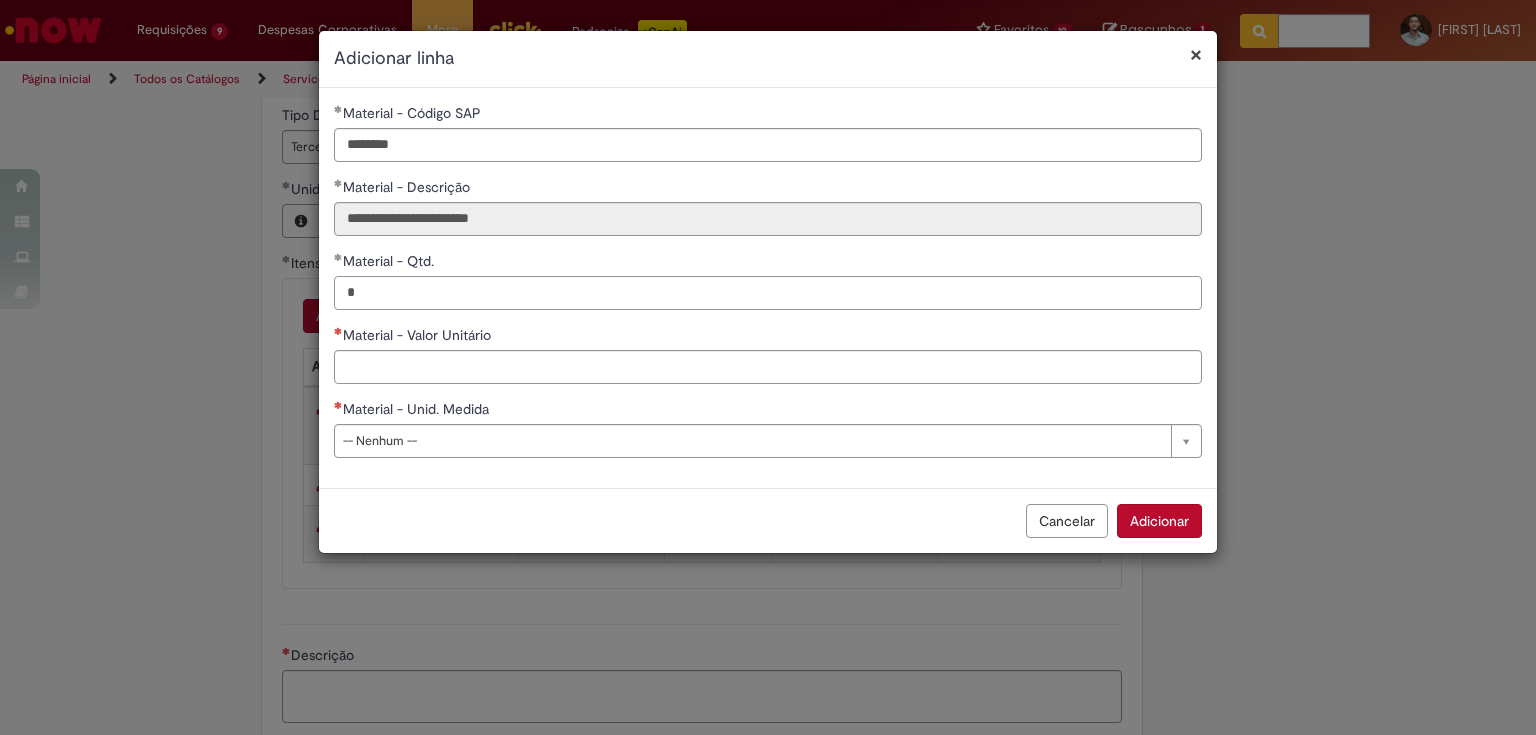 type on "*" 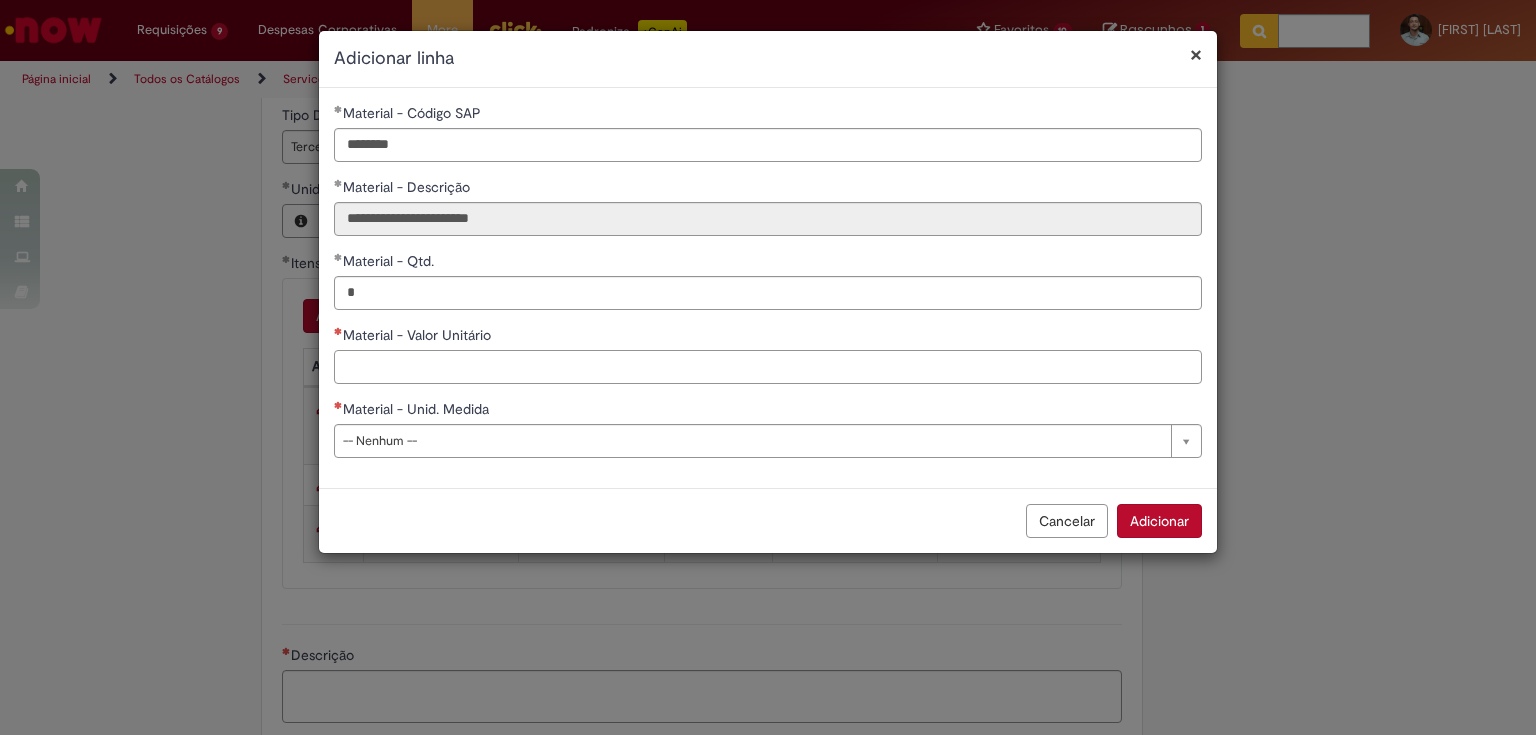click on "Material - Valor Unitário" at bounding box center (768, 367) 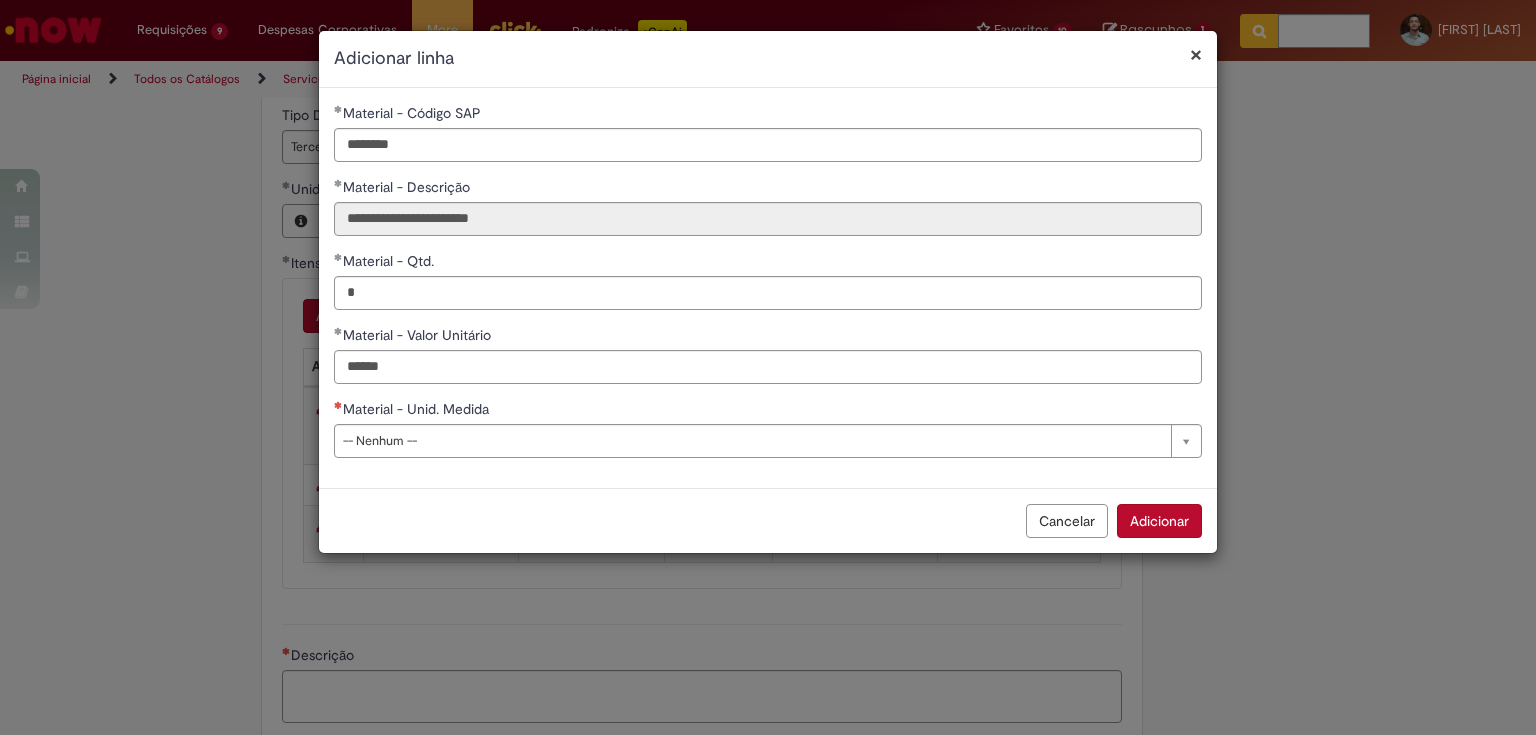 type on "*********" 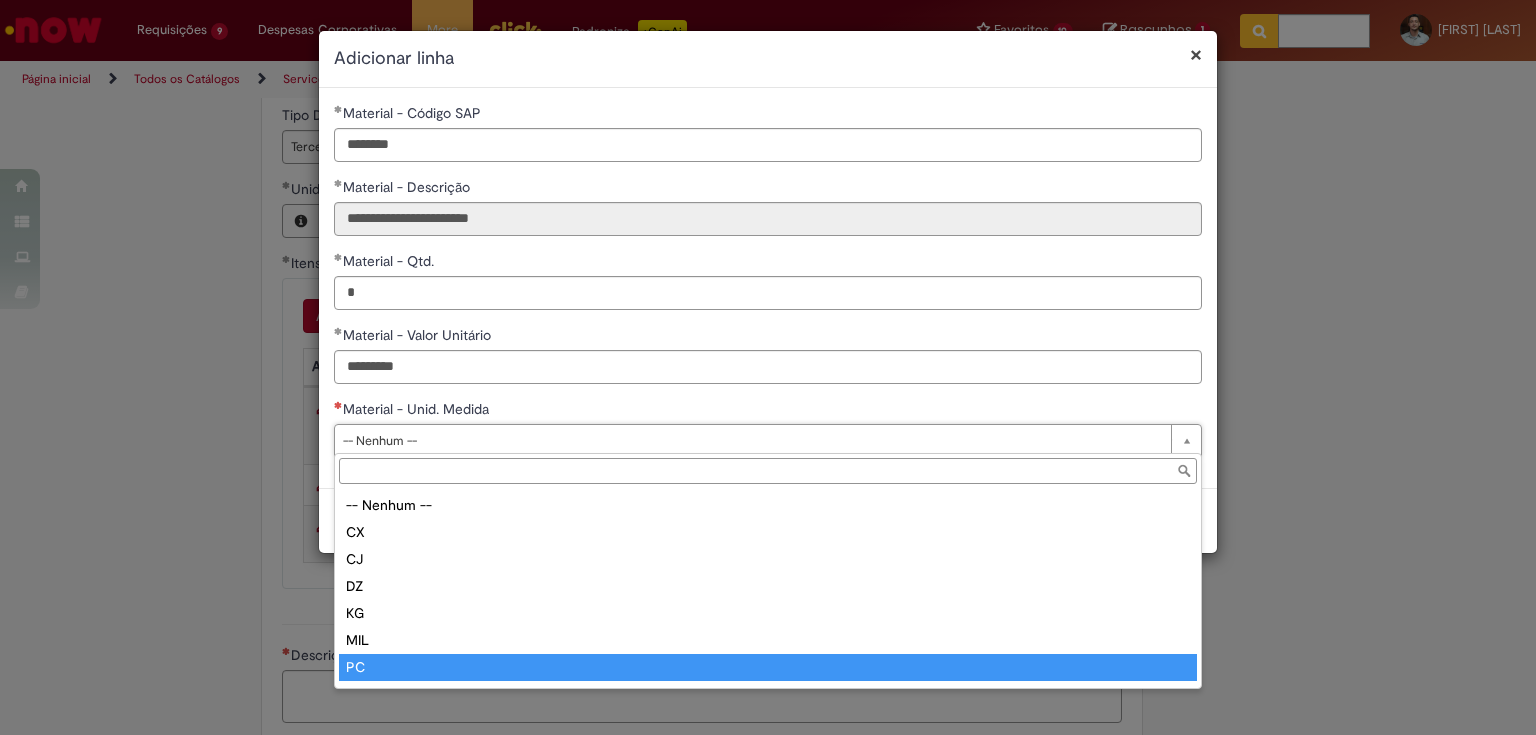 type on "**" 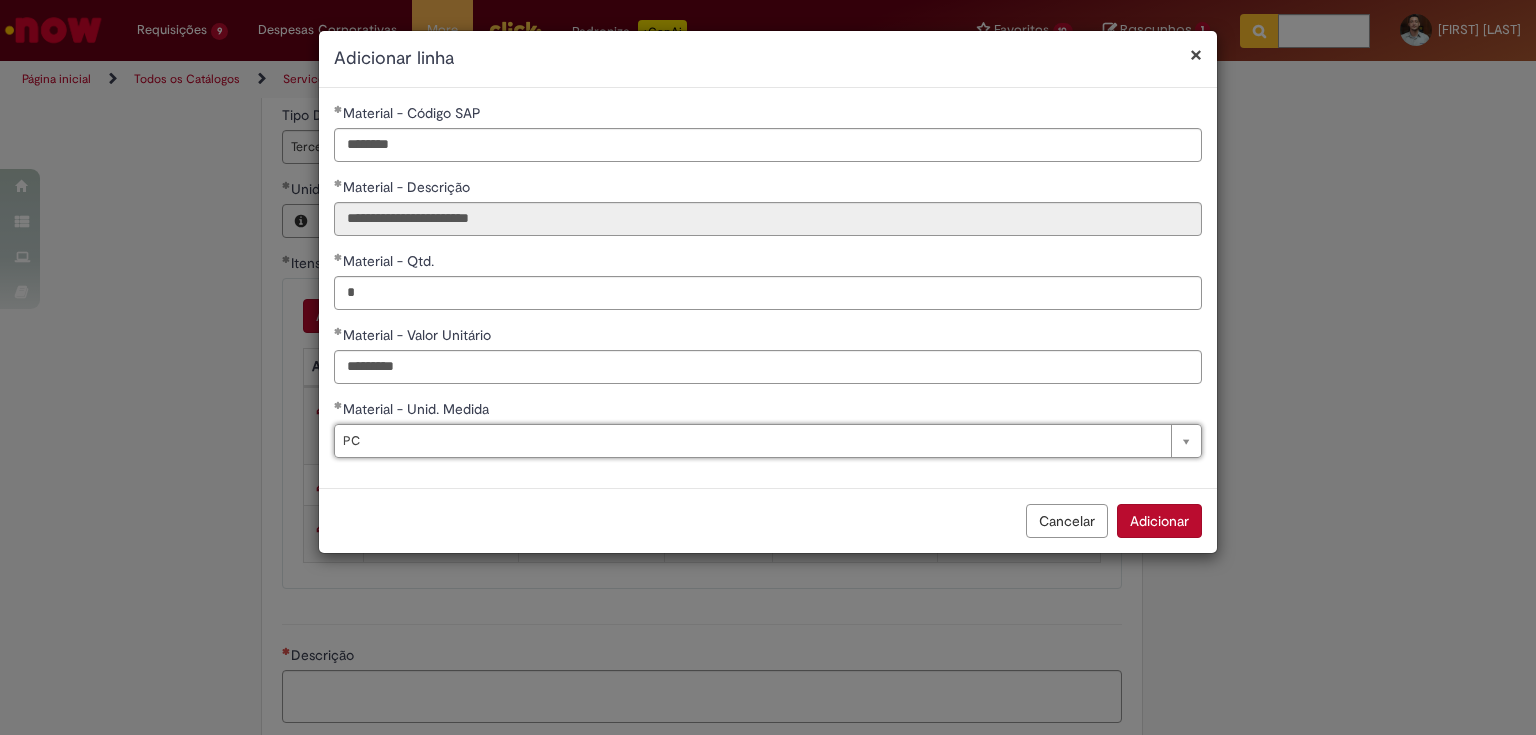 click on "Adicionar" at bounding box center [1159, 521] 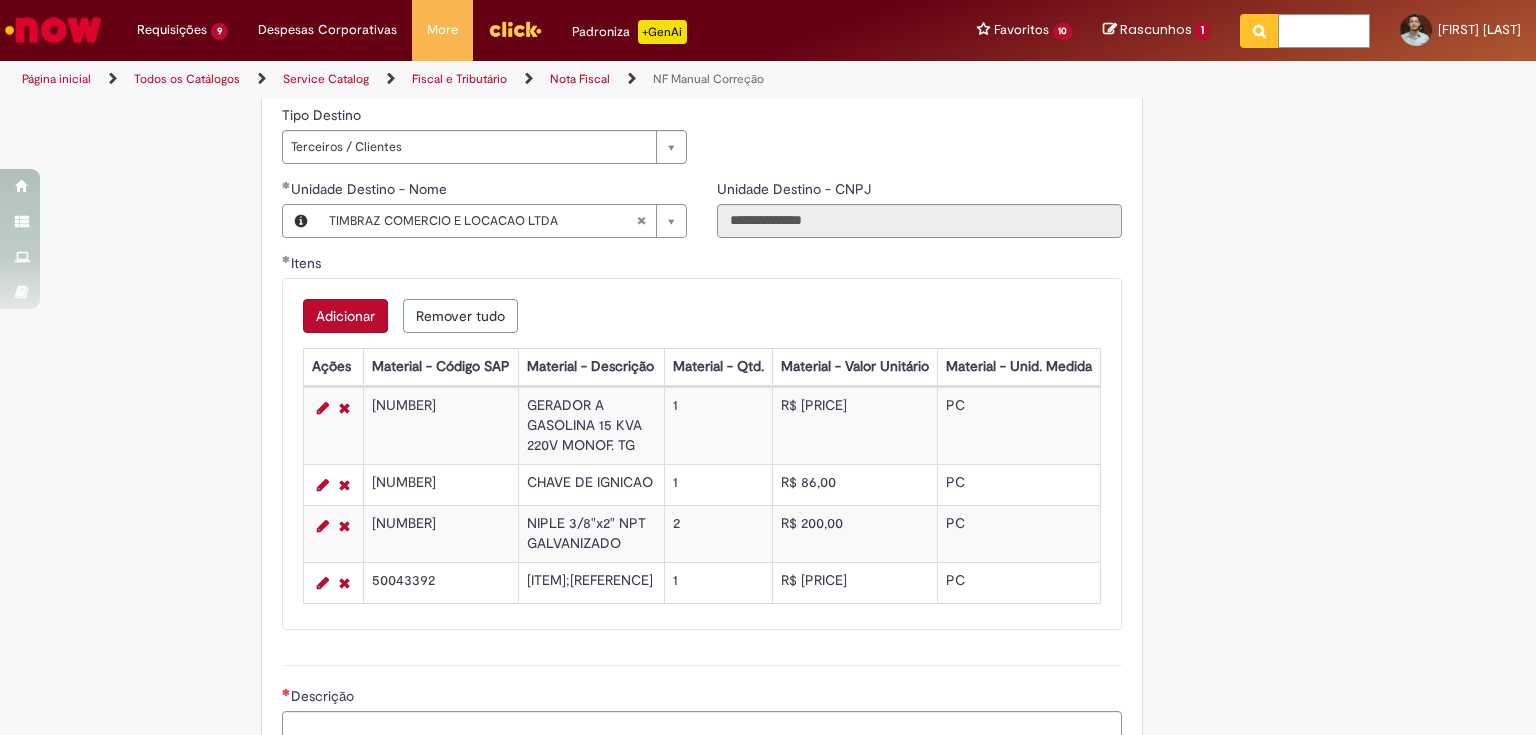 click on "Adicionar" at bounding box center (345, 316) 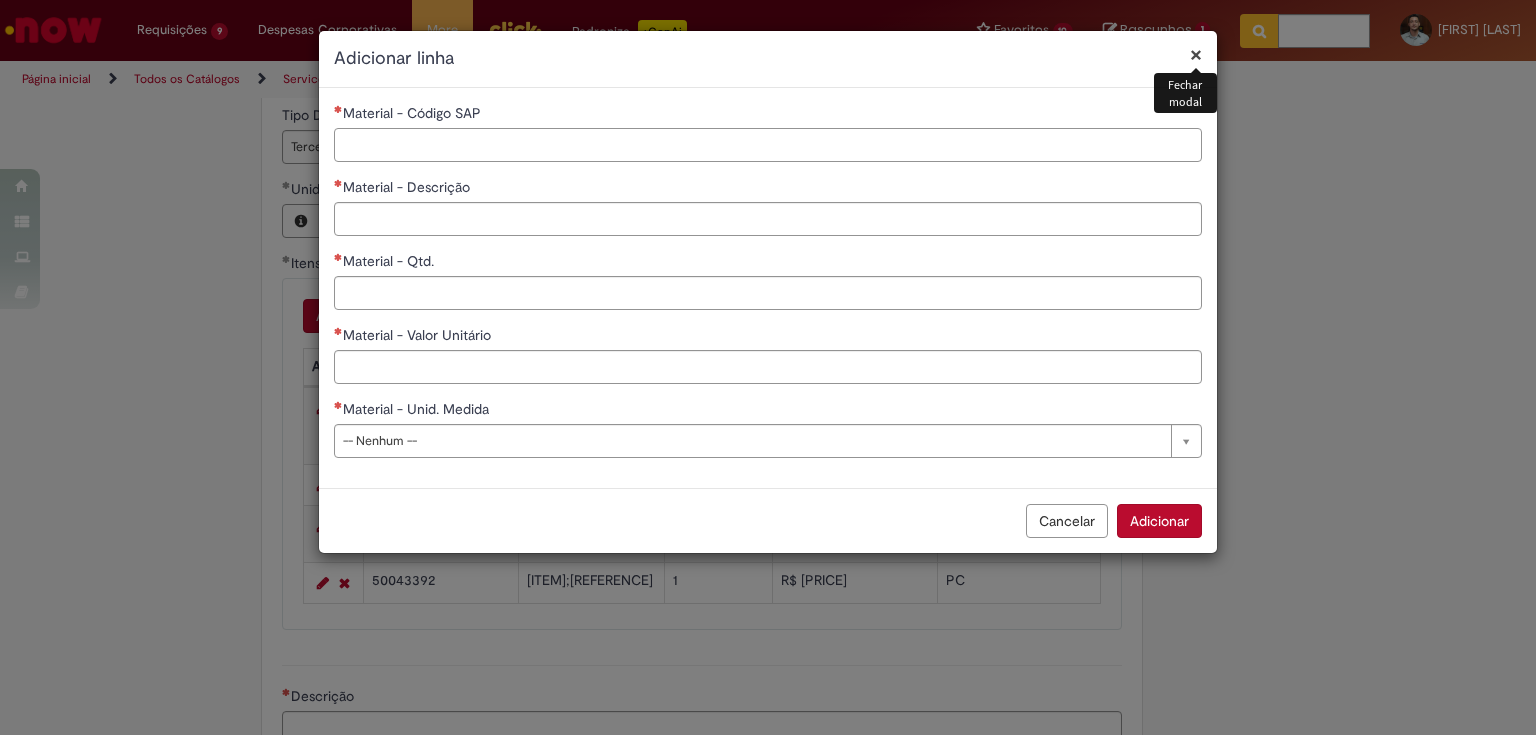 click on "Material - Código SAP" at bounding box center [768, 145] 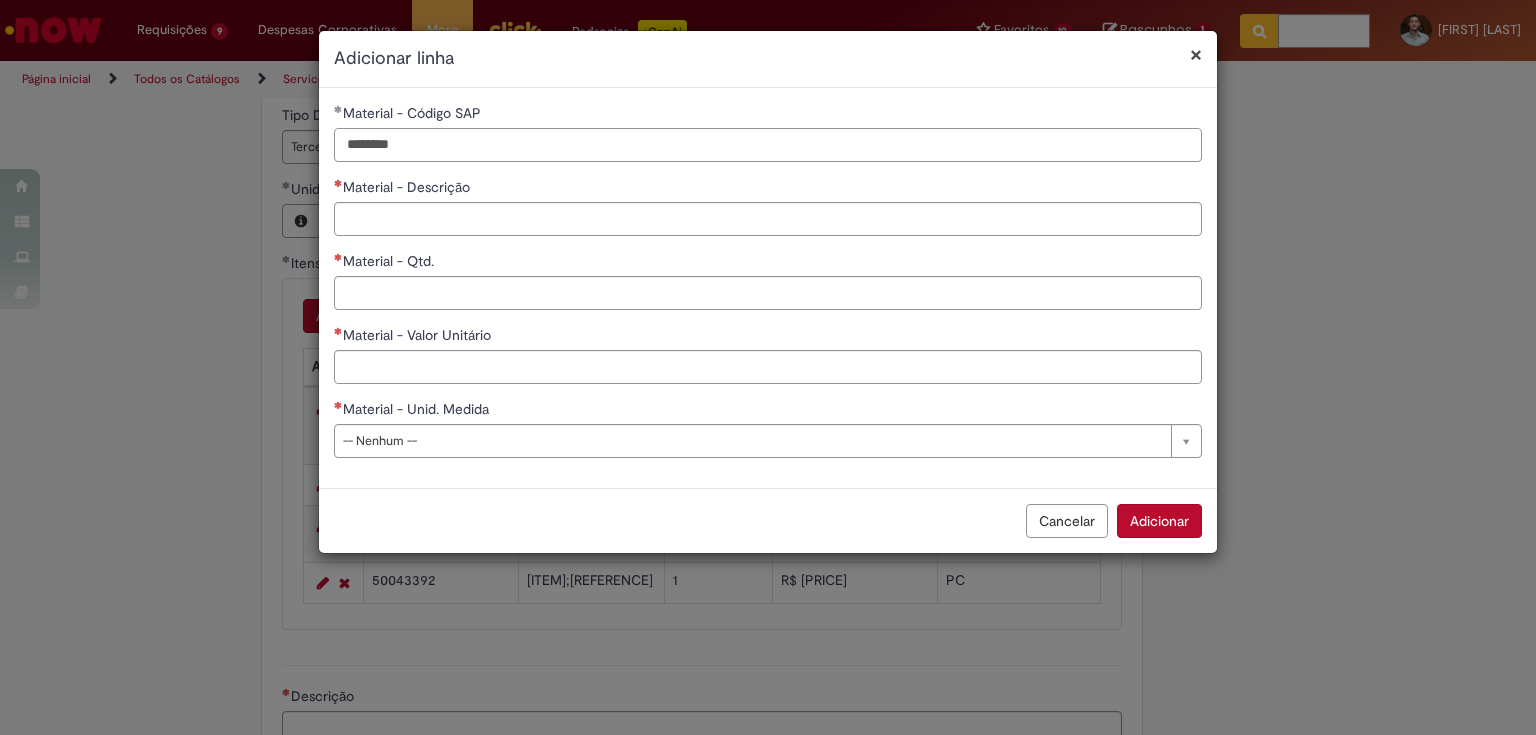 type on "********" 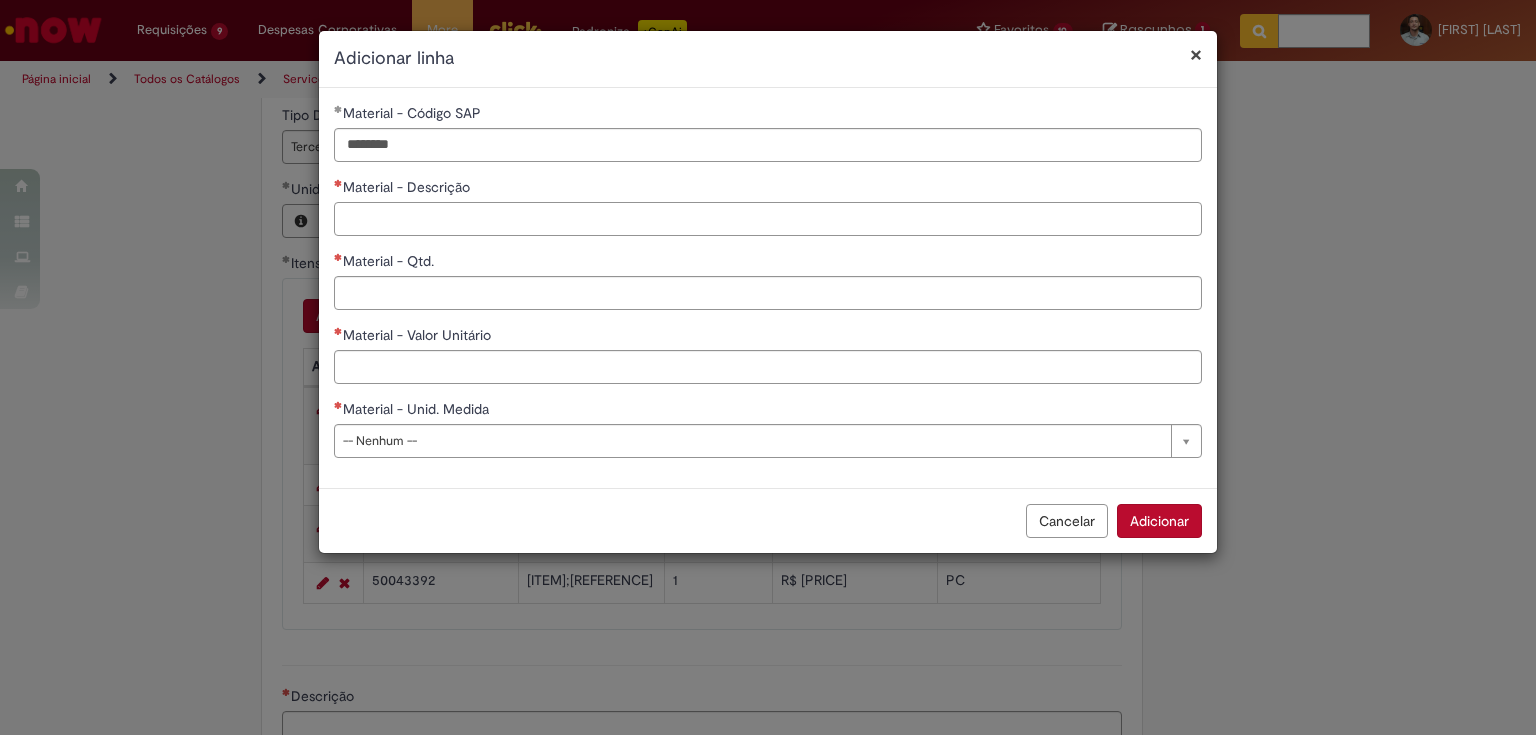 click on "Material - Descrição" at bounding box center (768, 219) 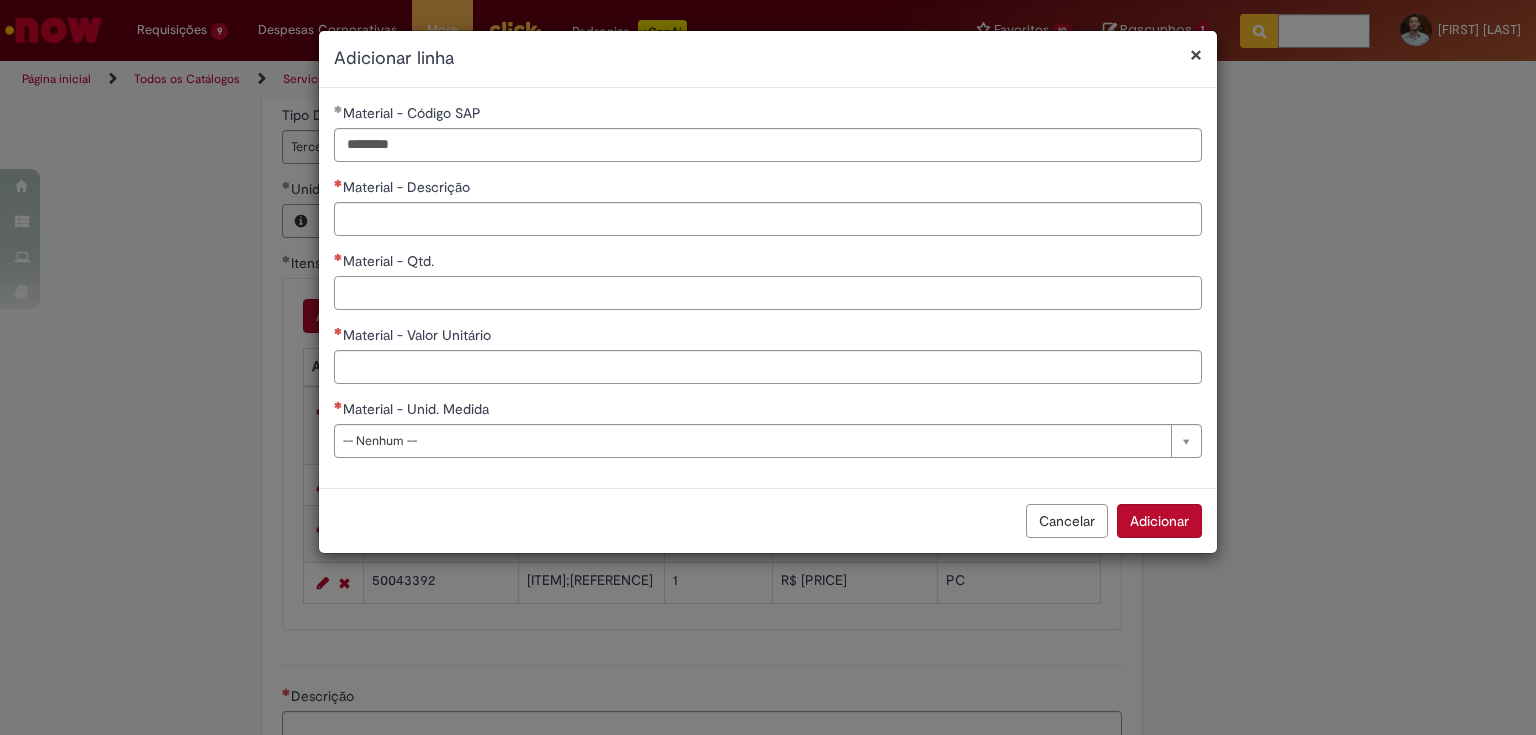 click on "Material - Qtd." at bounding box center (768, 293) 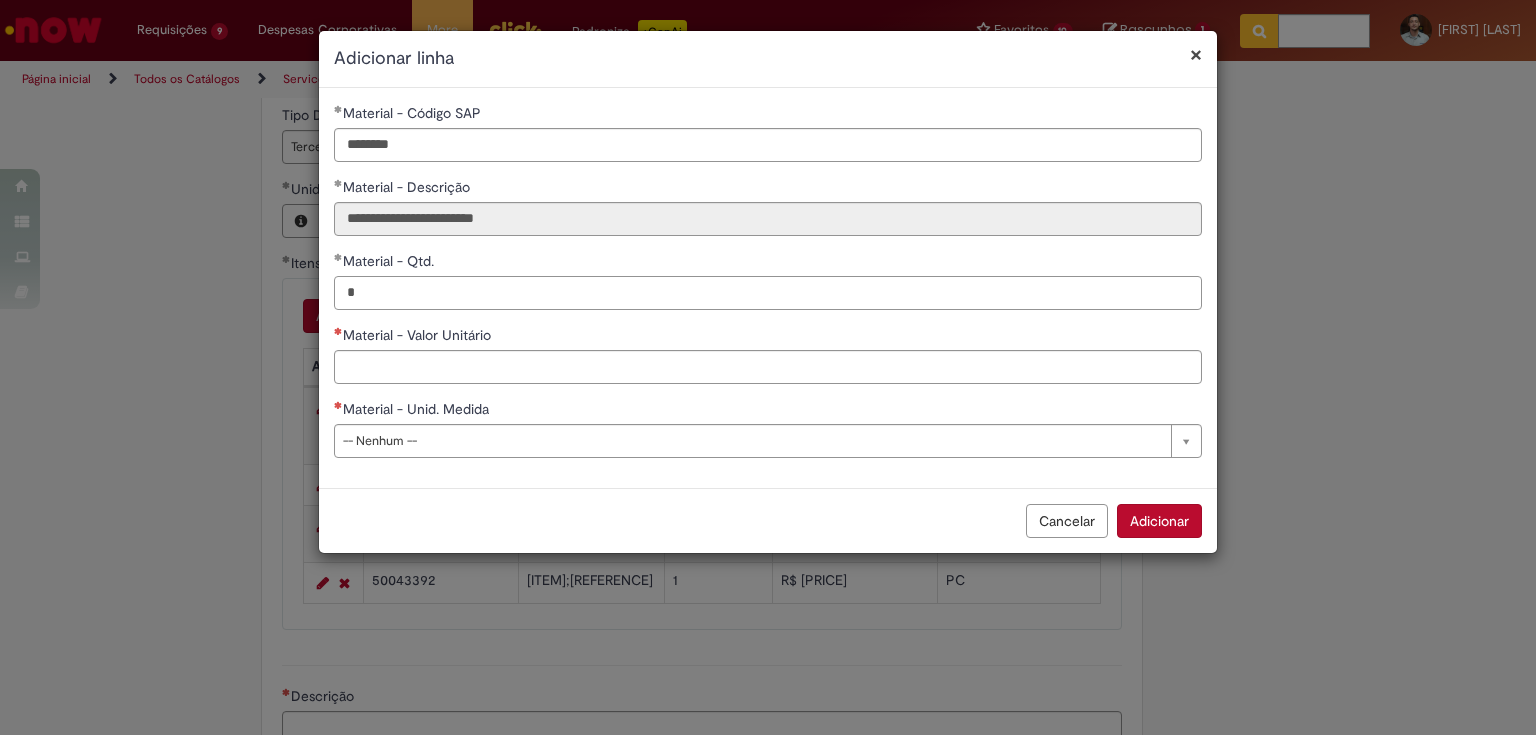 type on "*" 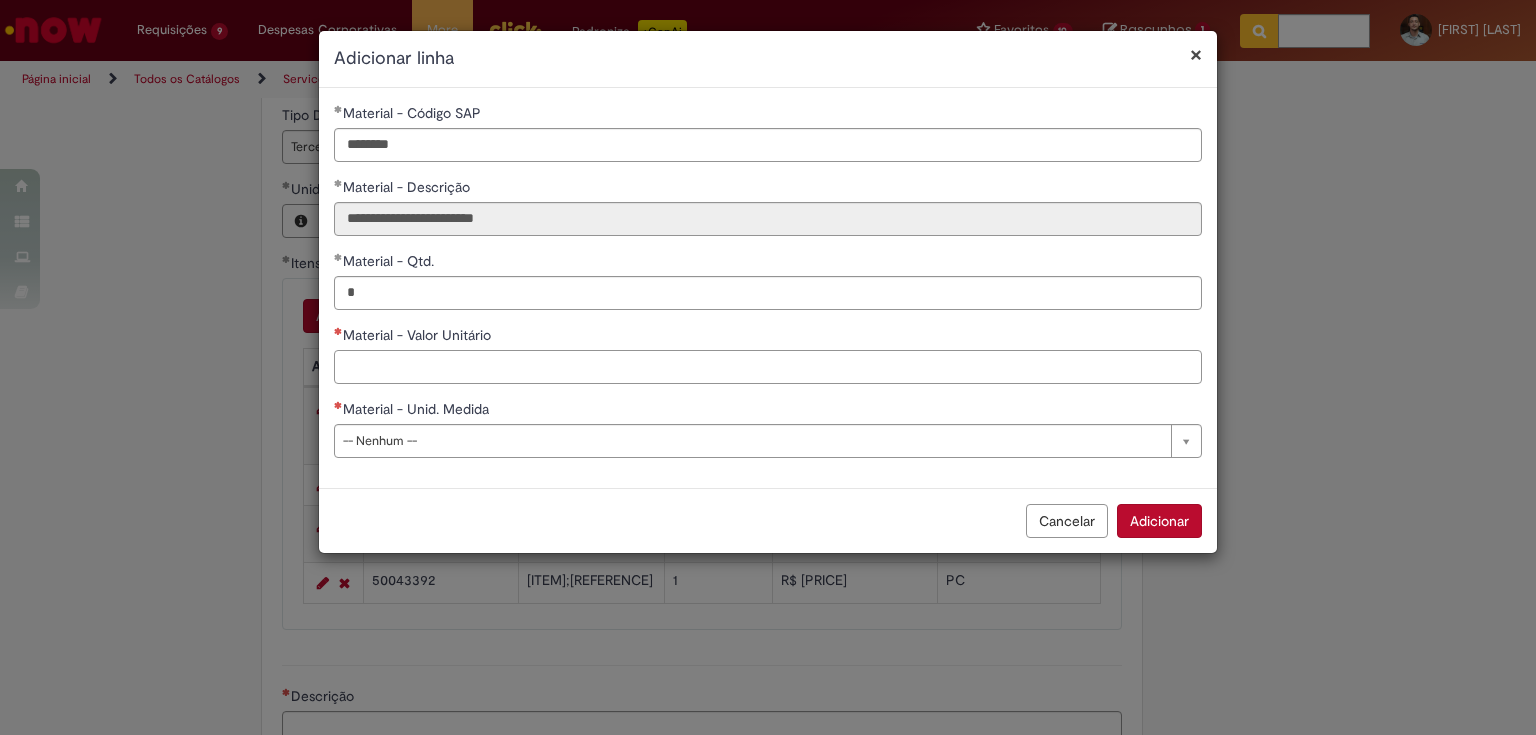 click on "Material - Valor Unitário" at bounding box center (768, 367) 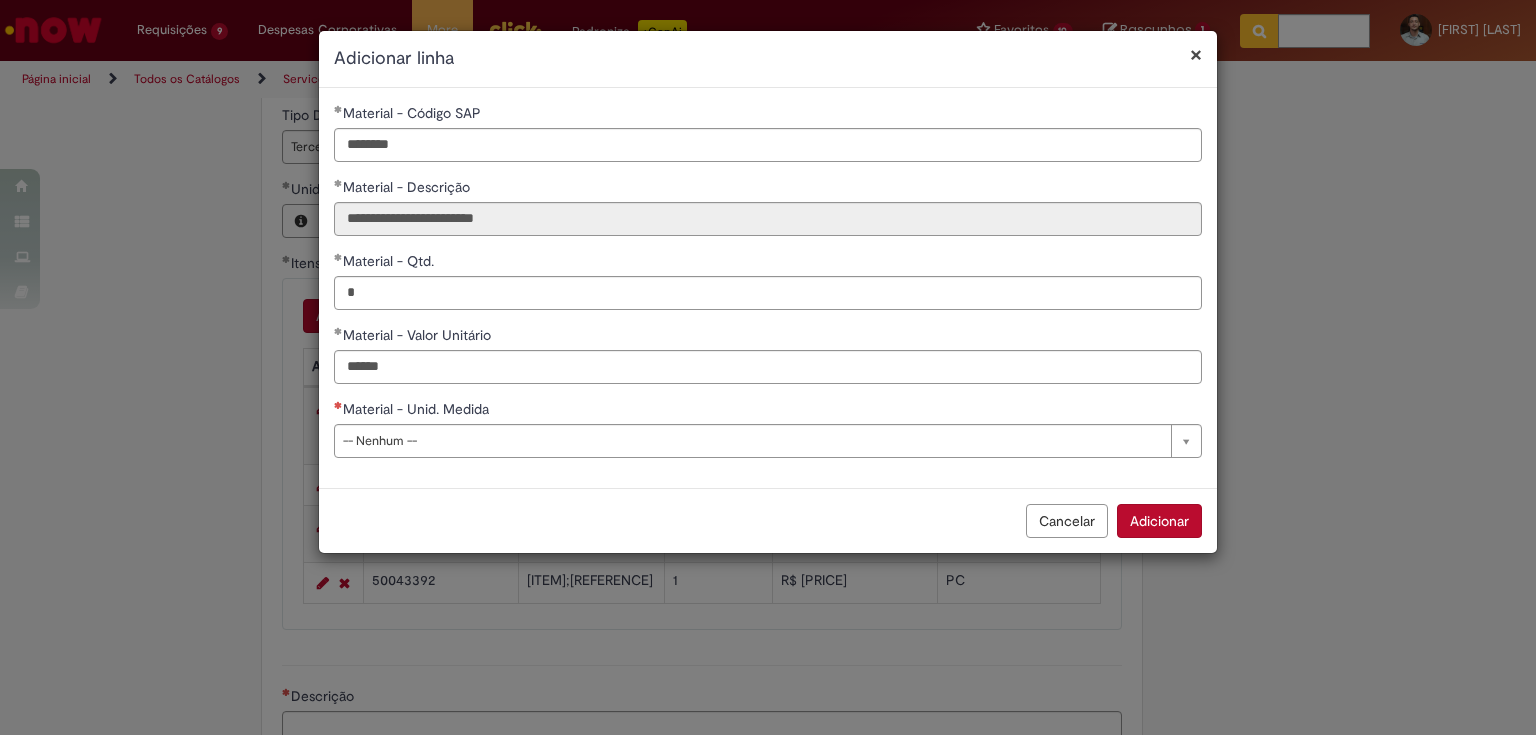 type on "*********" 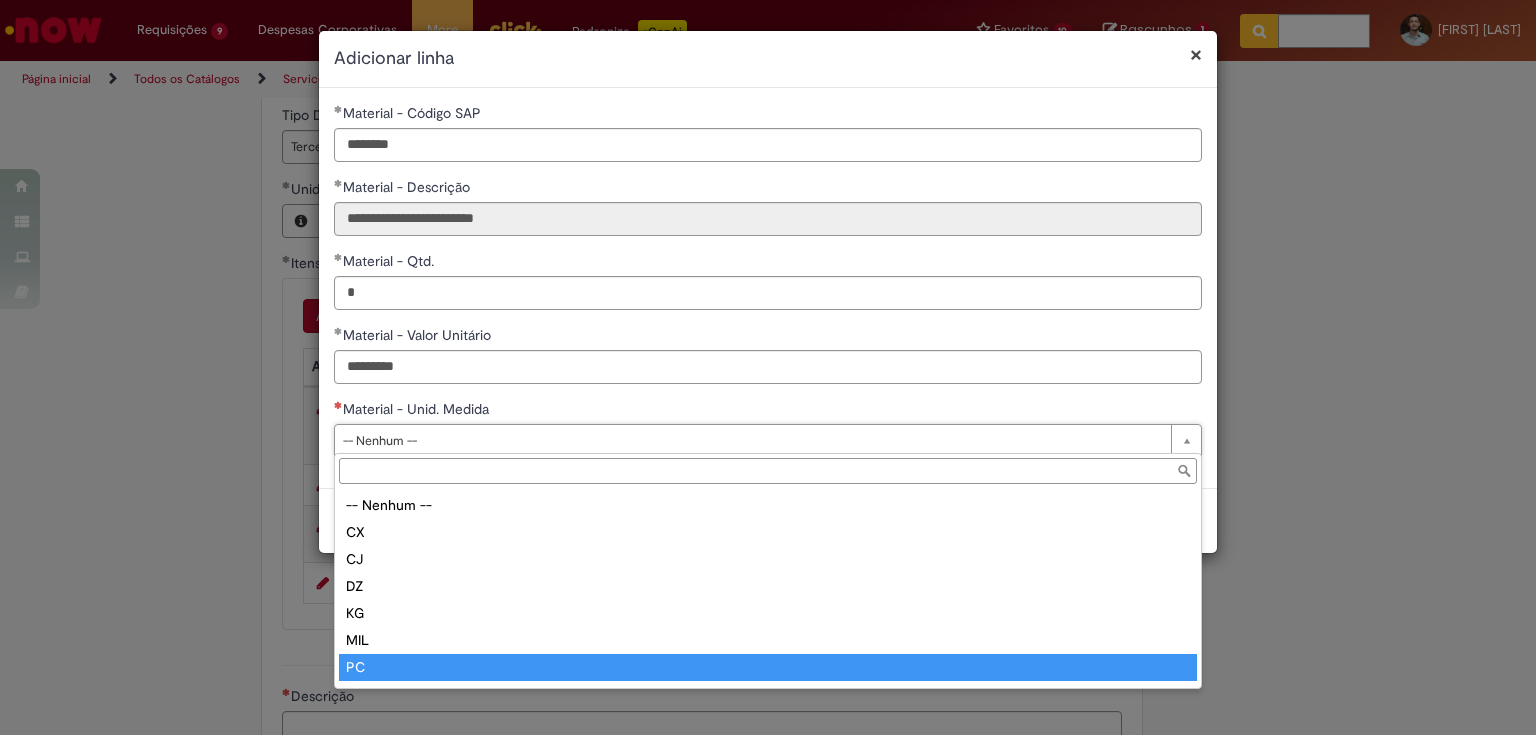 type on "**" 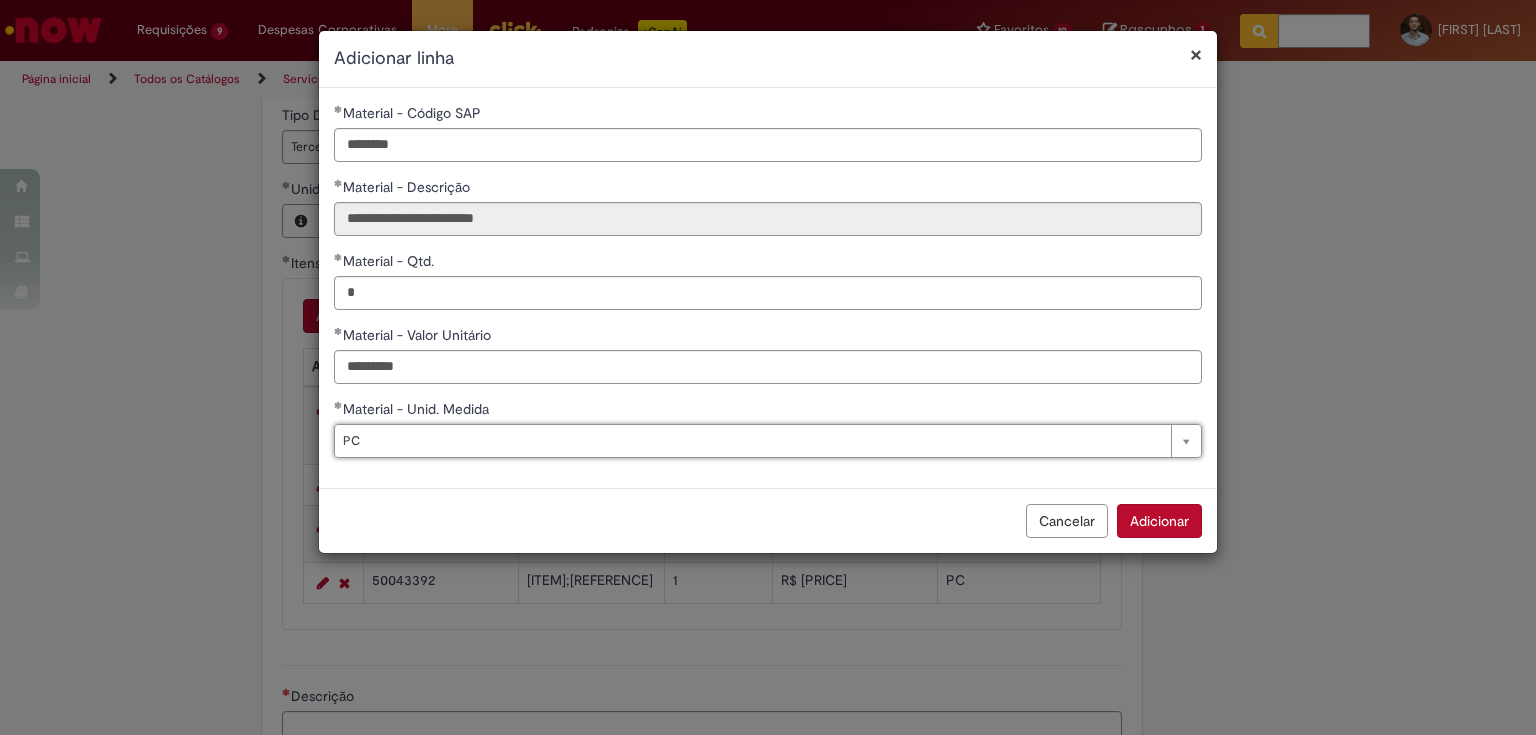 click on "**********" at bounding box center [768, 367] 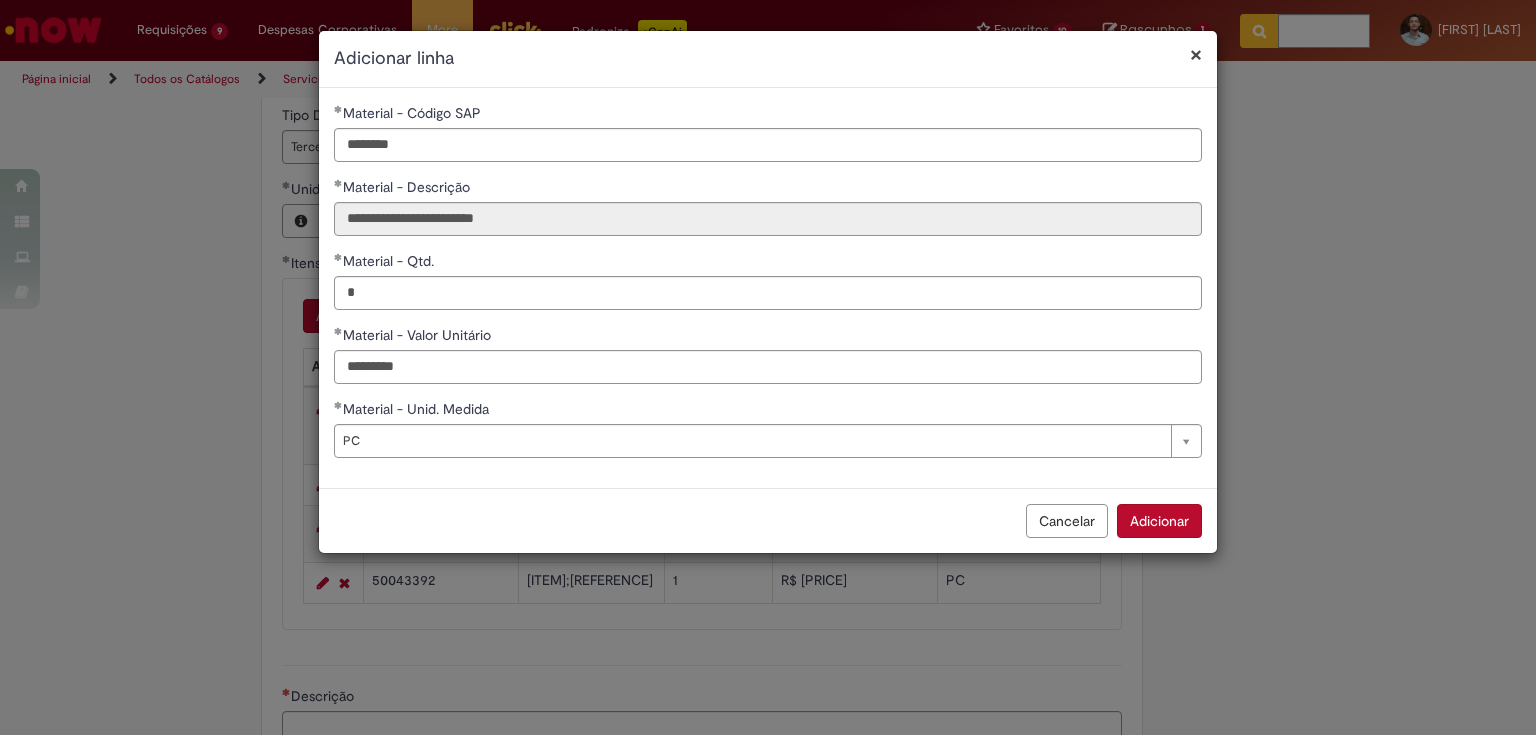 click on "Adicionar" at bounding box center (1159, 521) 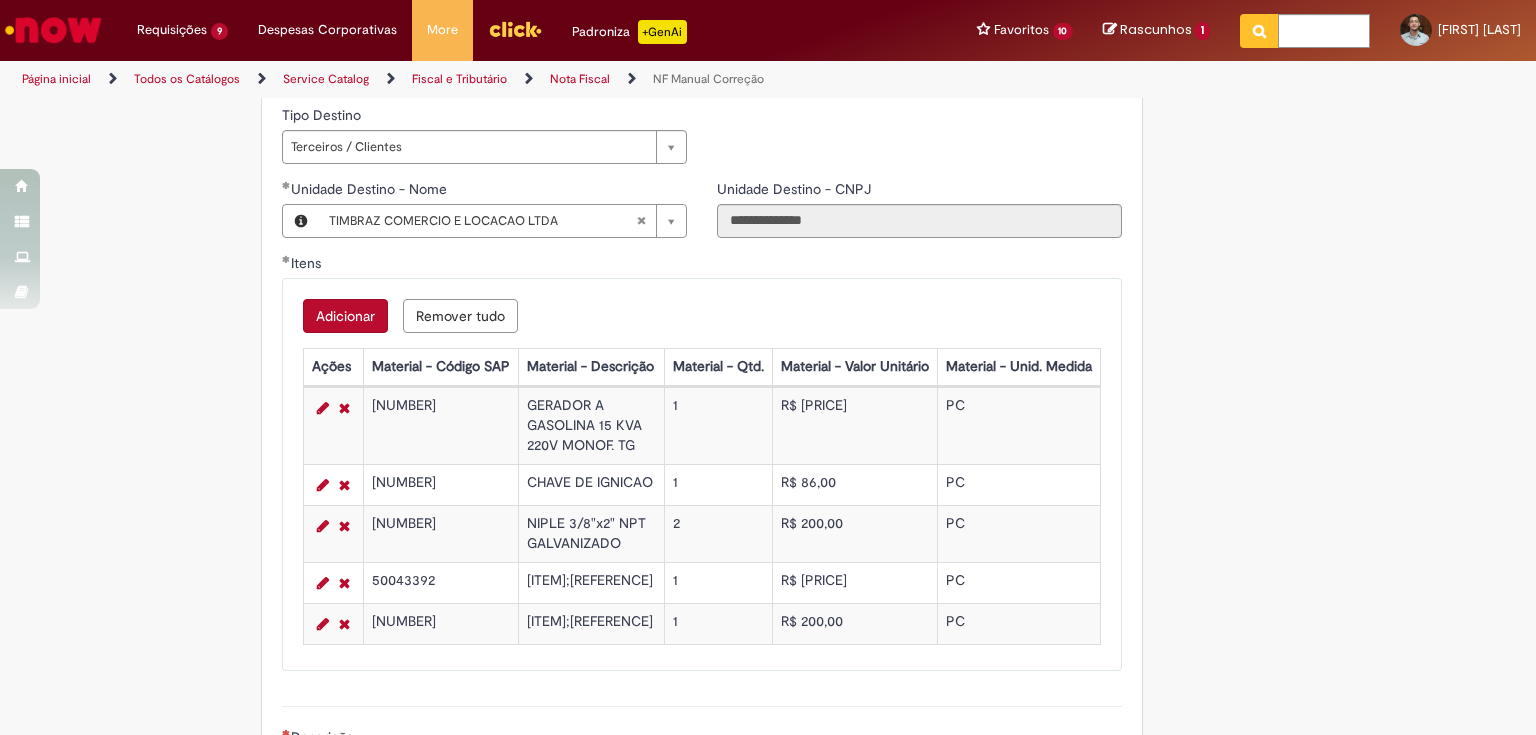 click on "Adicionar" at bounding box center [345, 316] 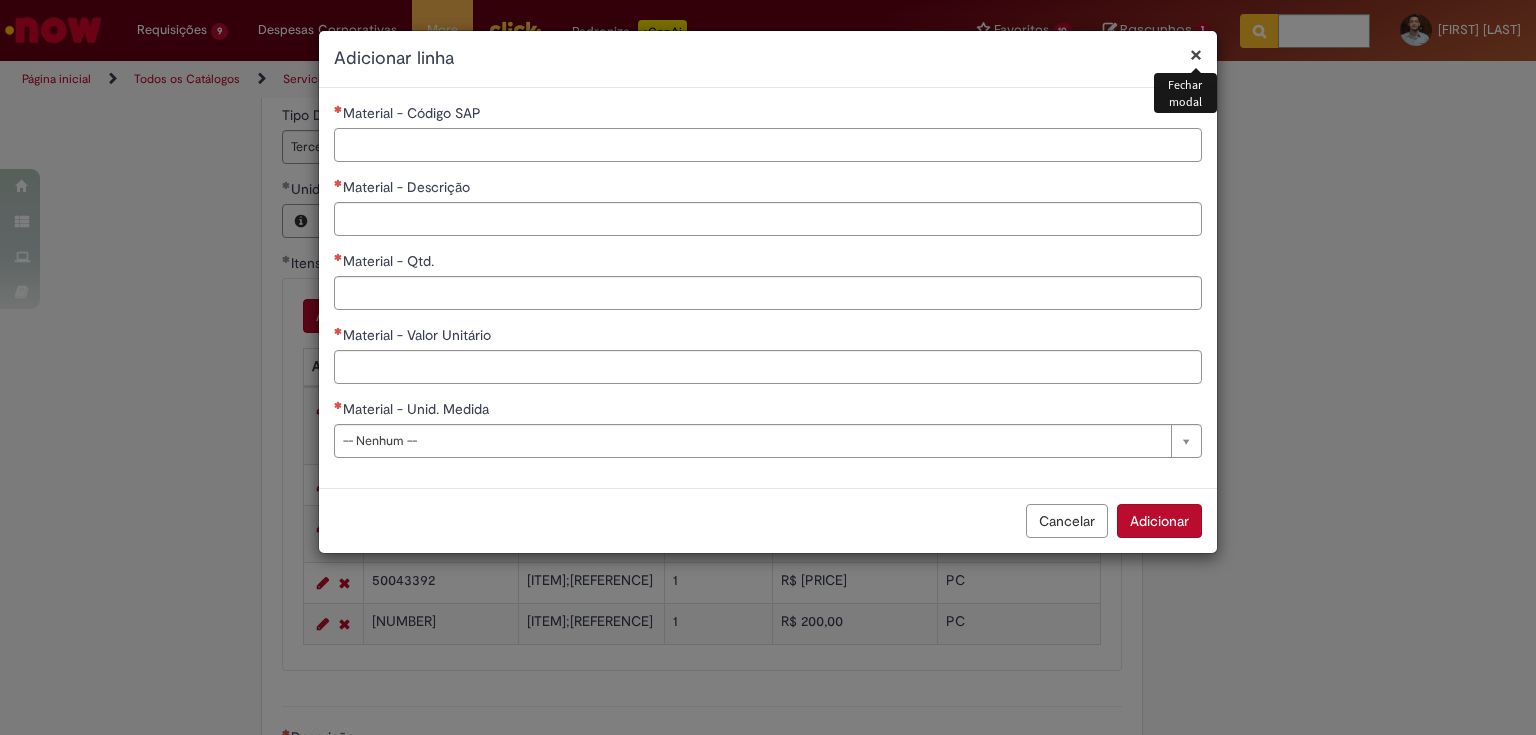 click on "Material - Código SAP" at bounding box center [768, 145] 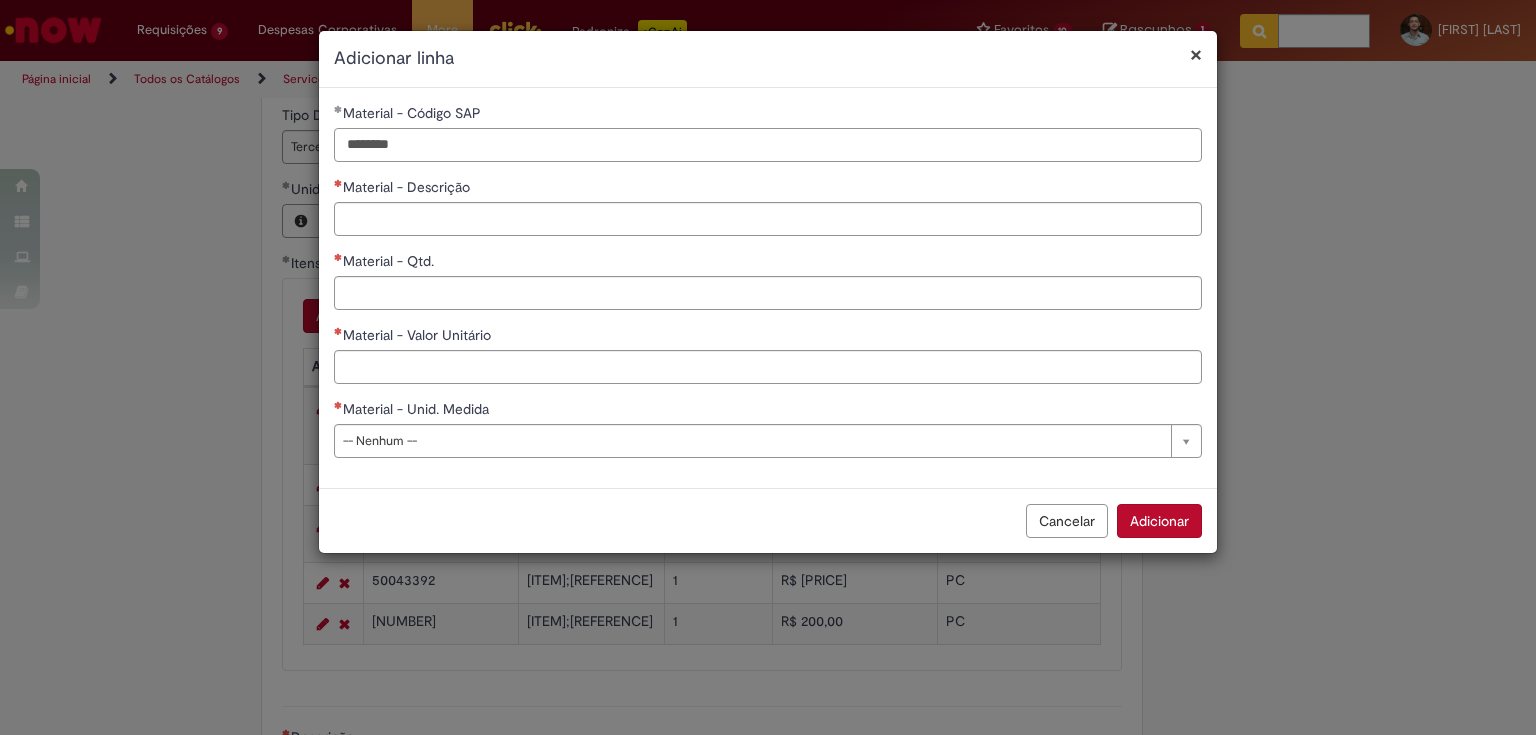type on "********" 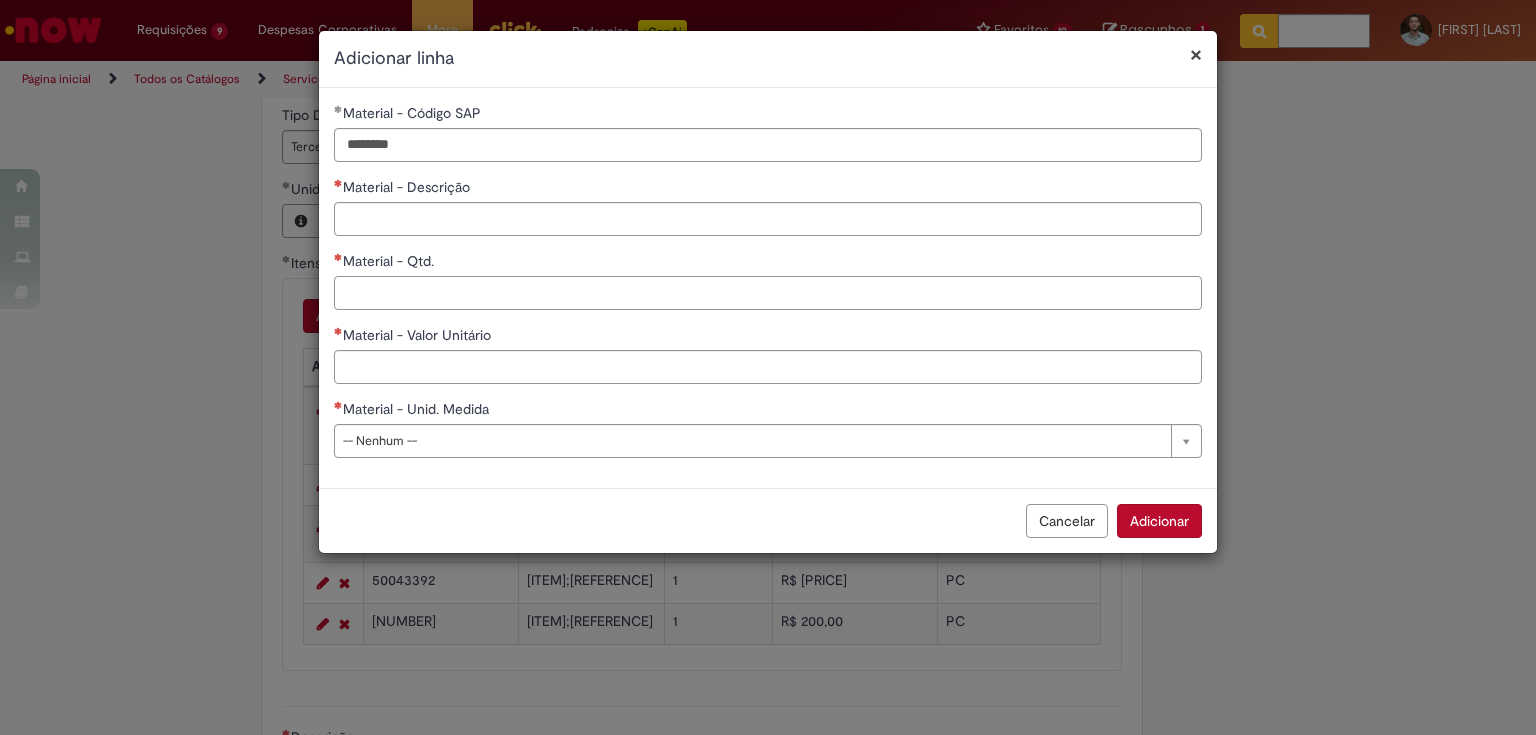 click on "Material - Qtd." at bounding box center [768, 293] 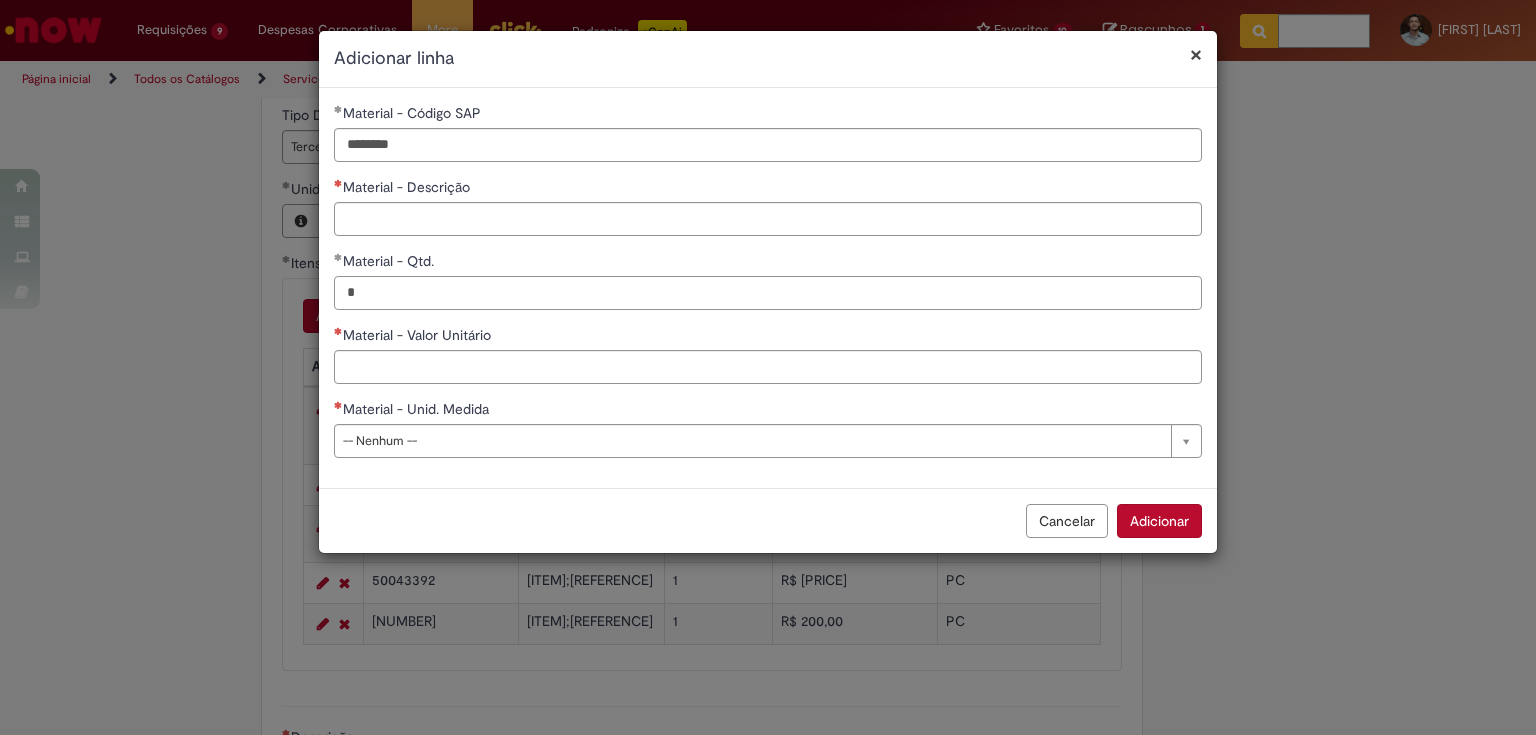 type on "*" 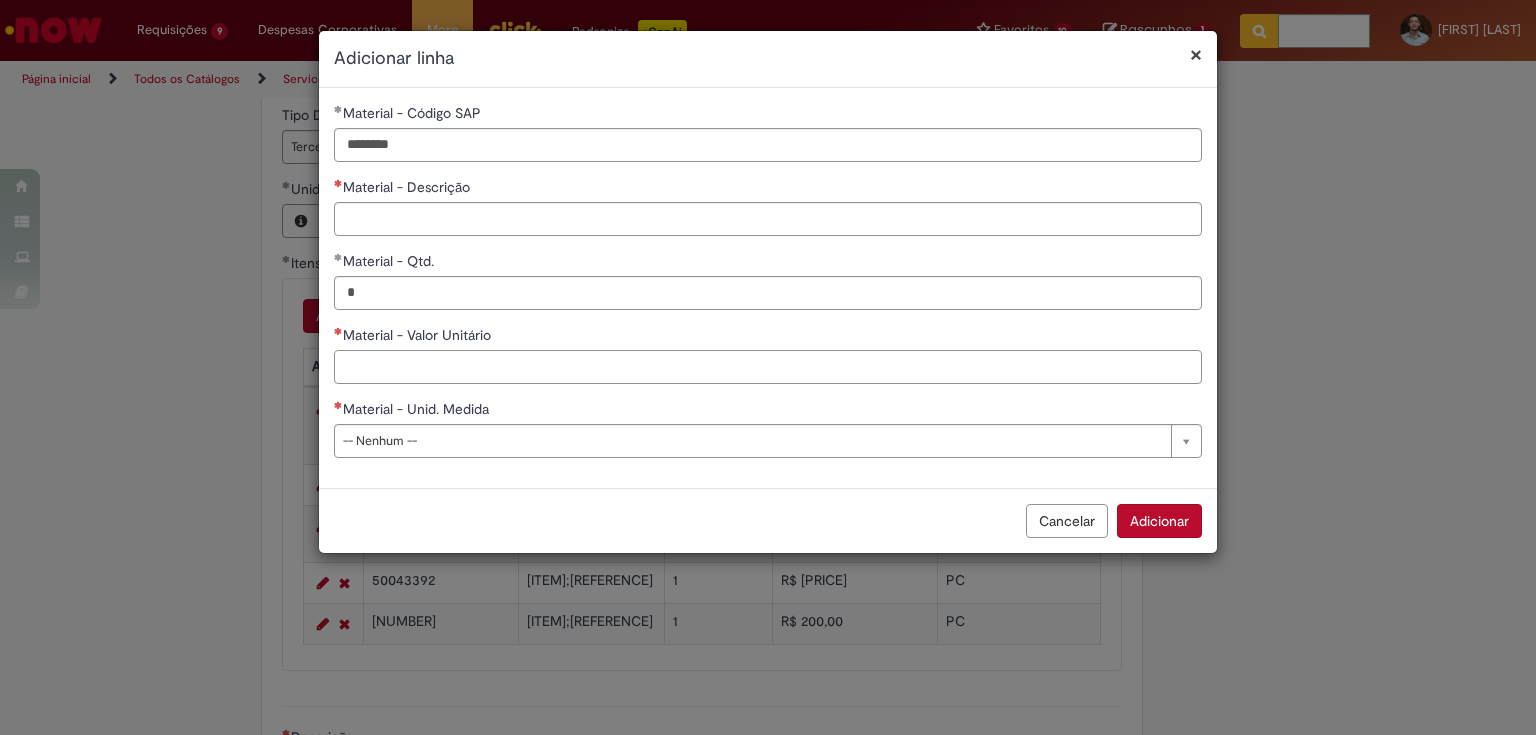 click on "Material - Valor Unitário" at bounding box center [768, 367] 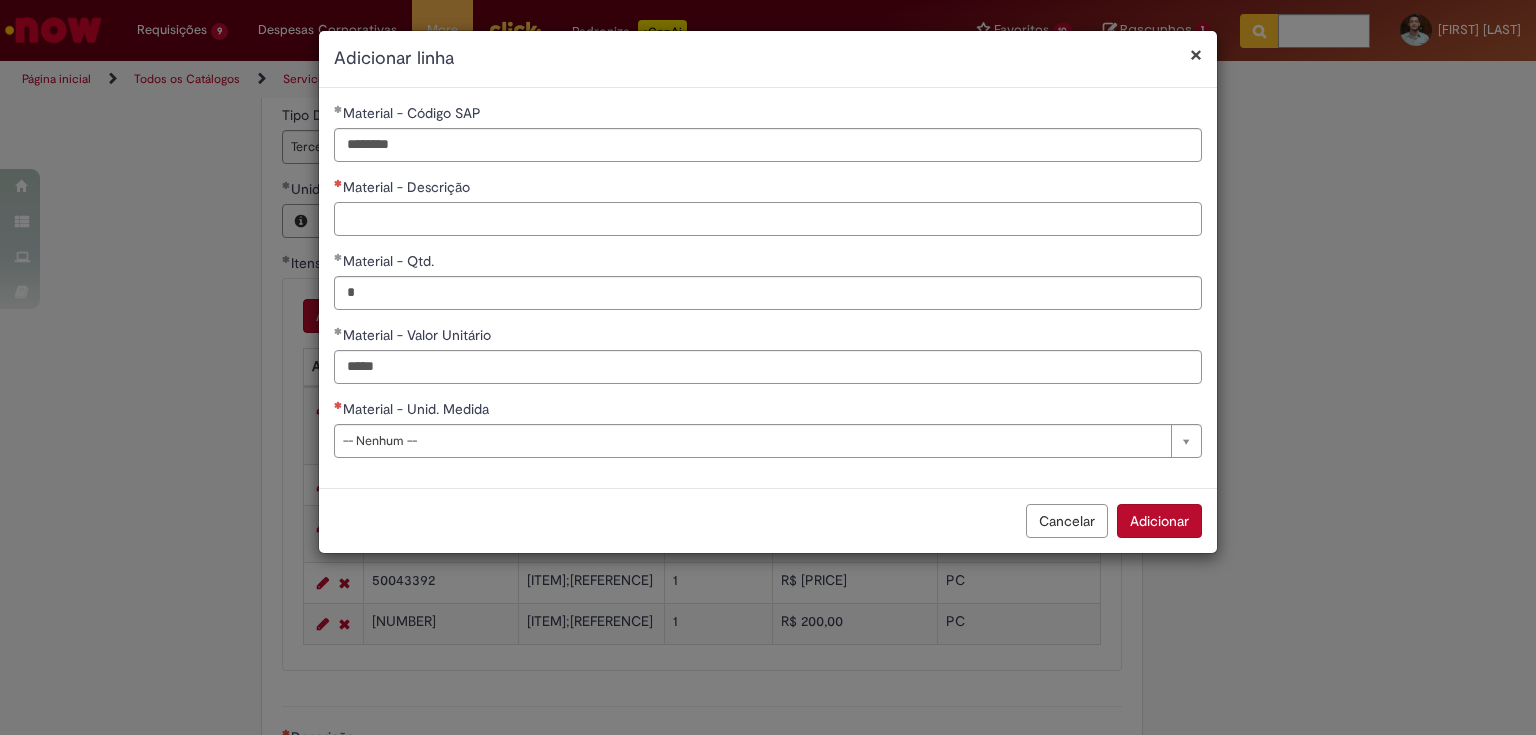 type on "********" 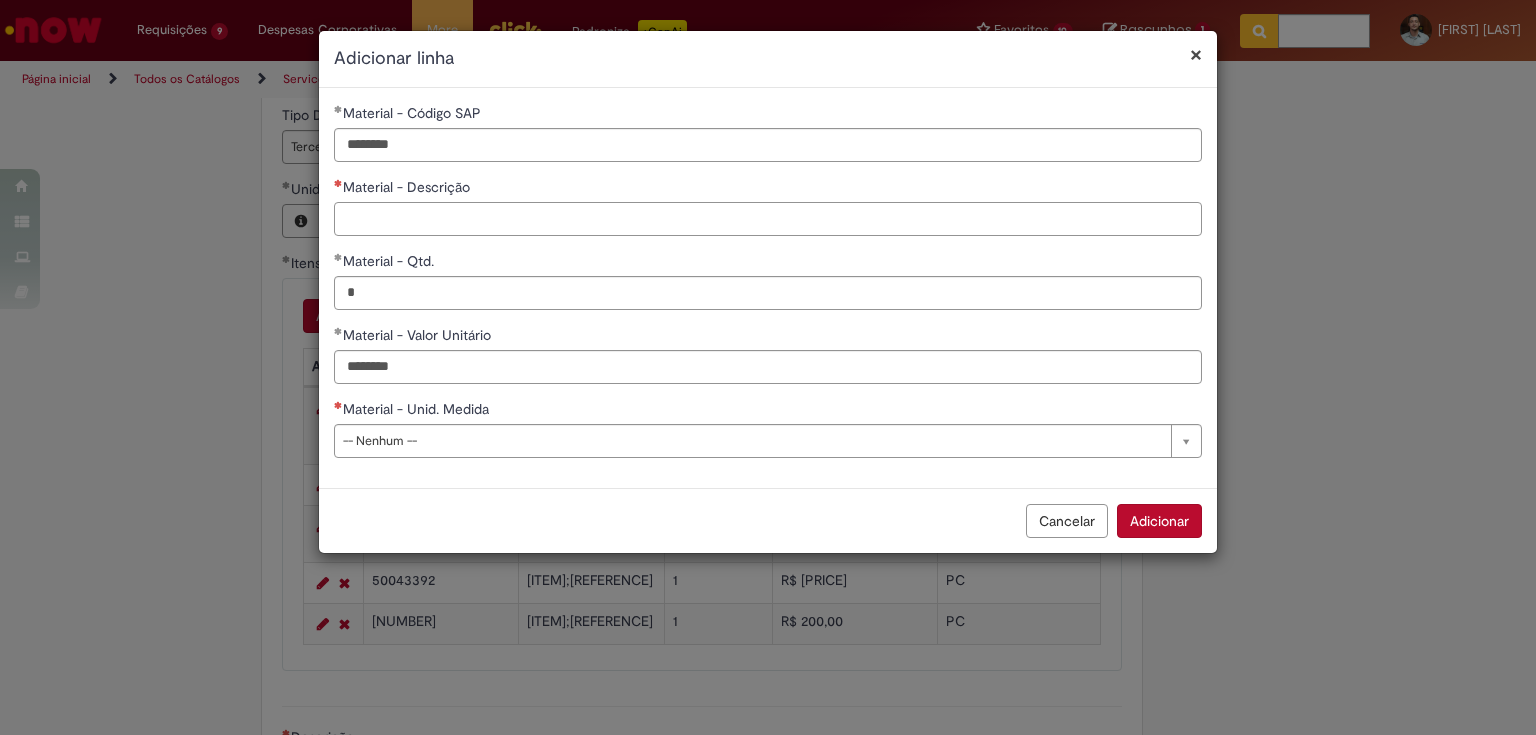 click on "Material - Descrição" at bounding box center (768, 219) 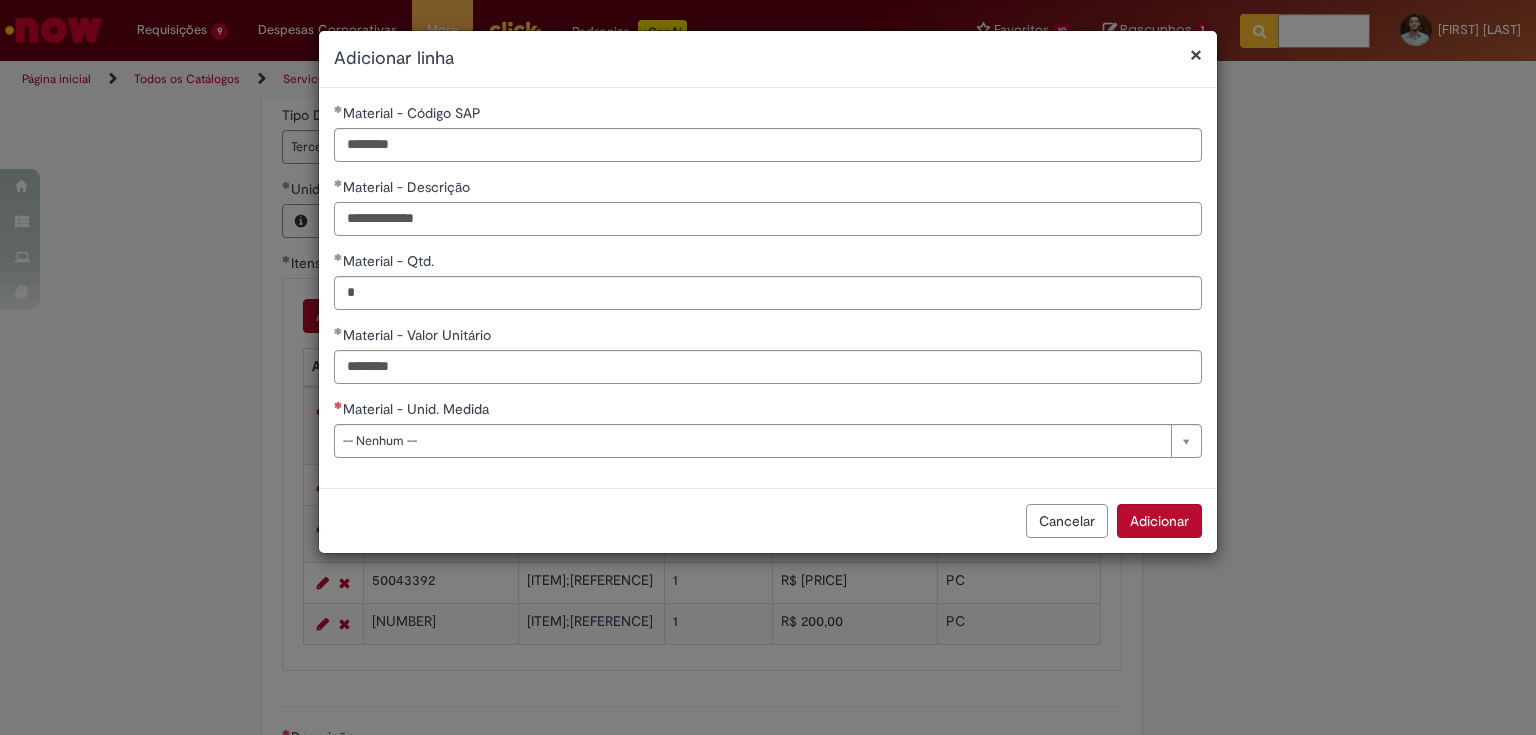 type on "**********" 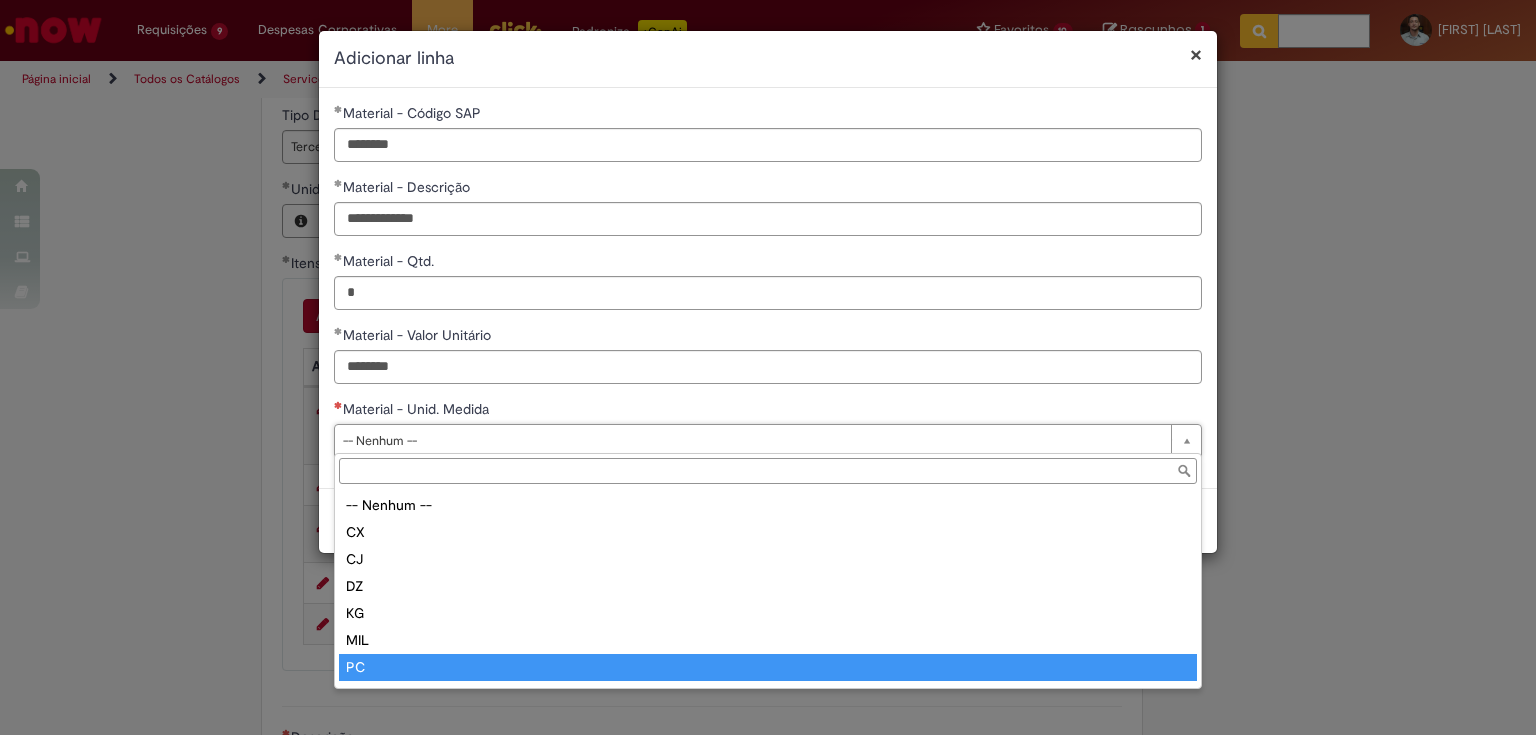 type on "**" 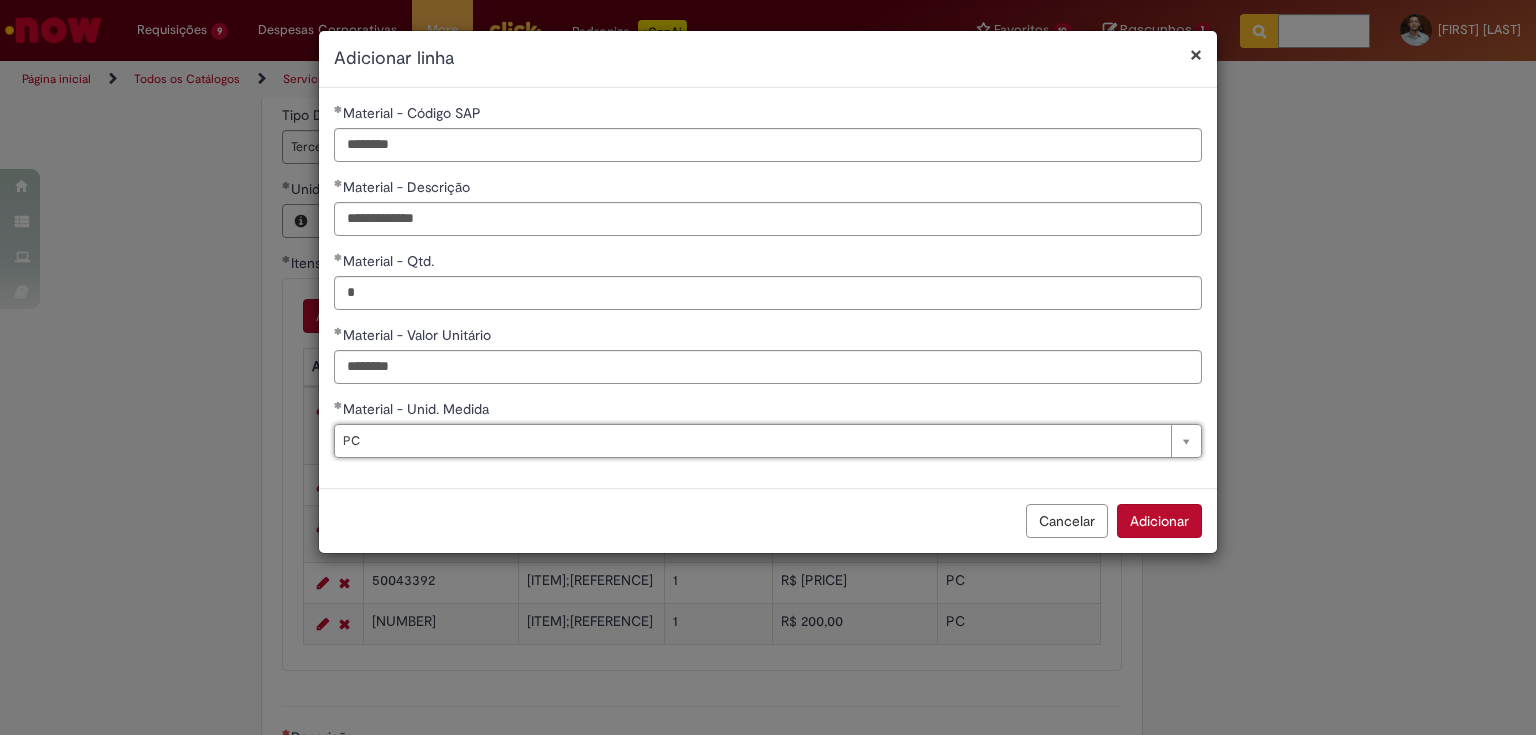 click on "Adicionar" at bounding box center [1159, 521] 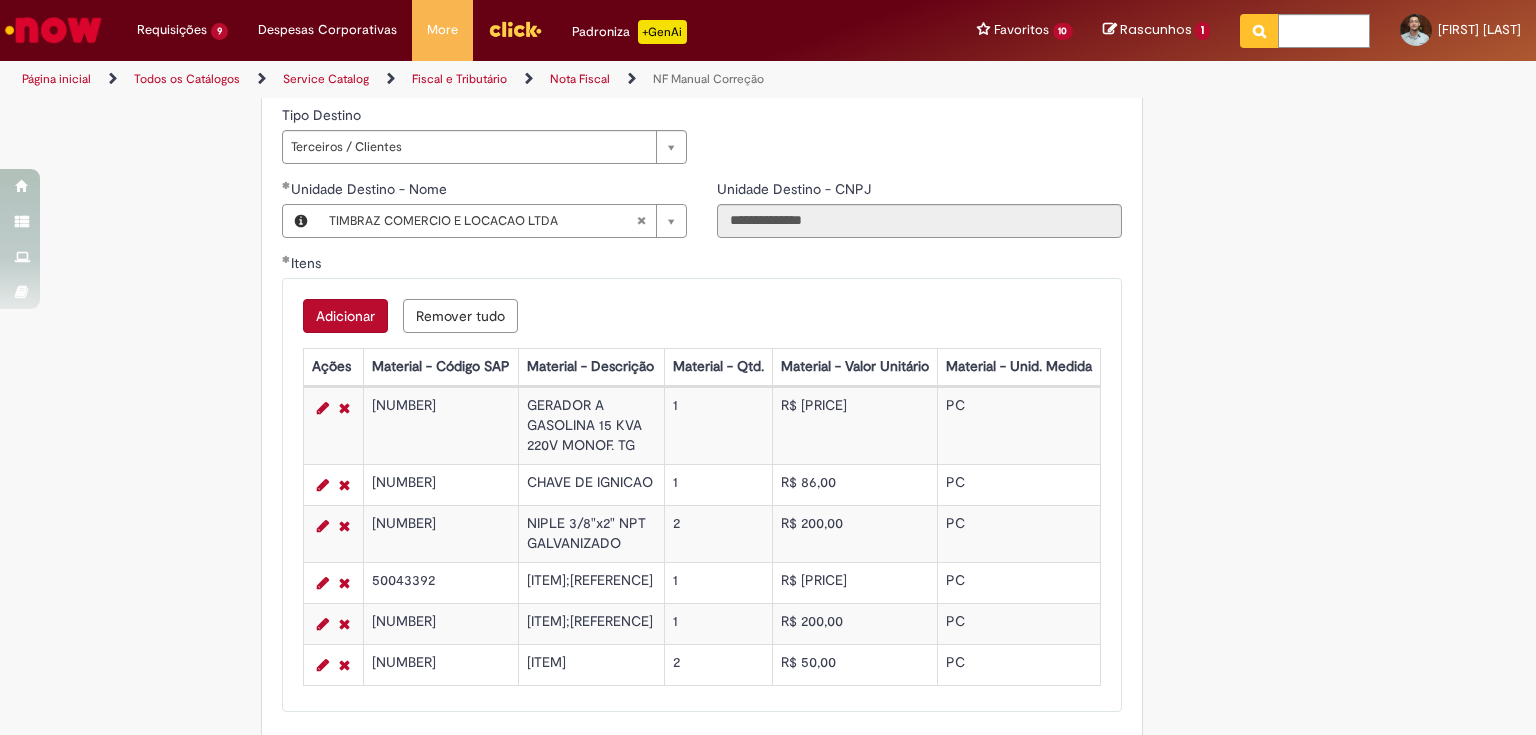 click on "Adicionar" at bounding box center [345, 316] 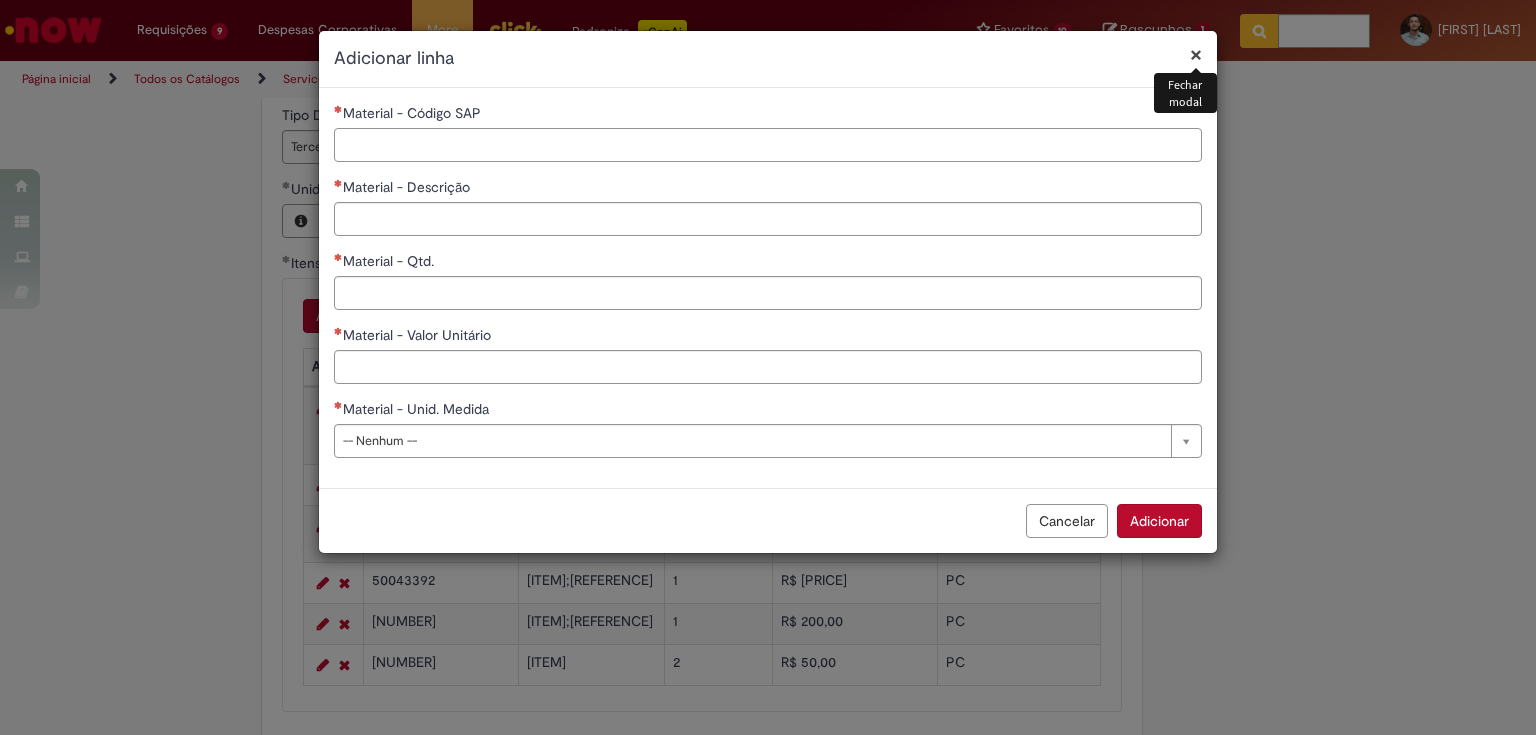 click on "Material - Código SAP" at bounding box center (768, 145) 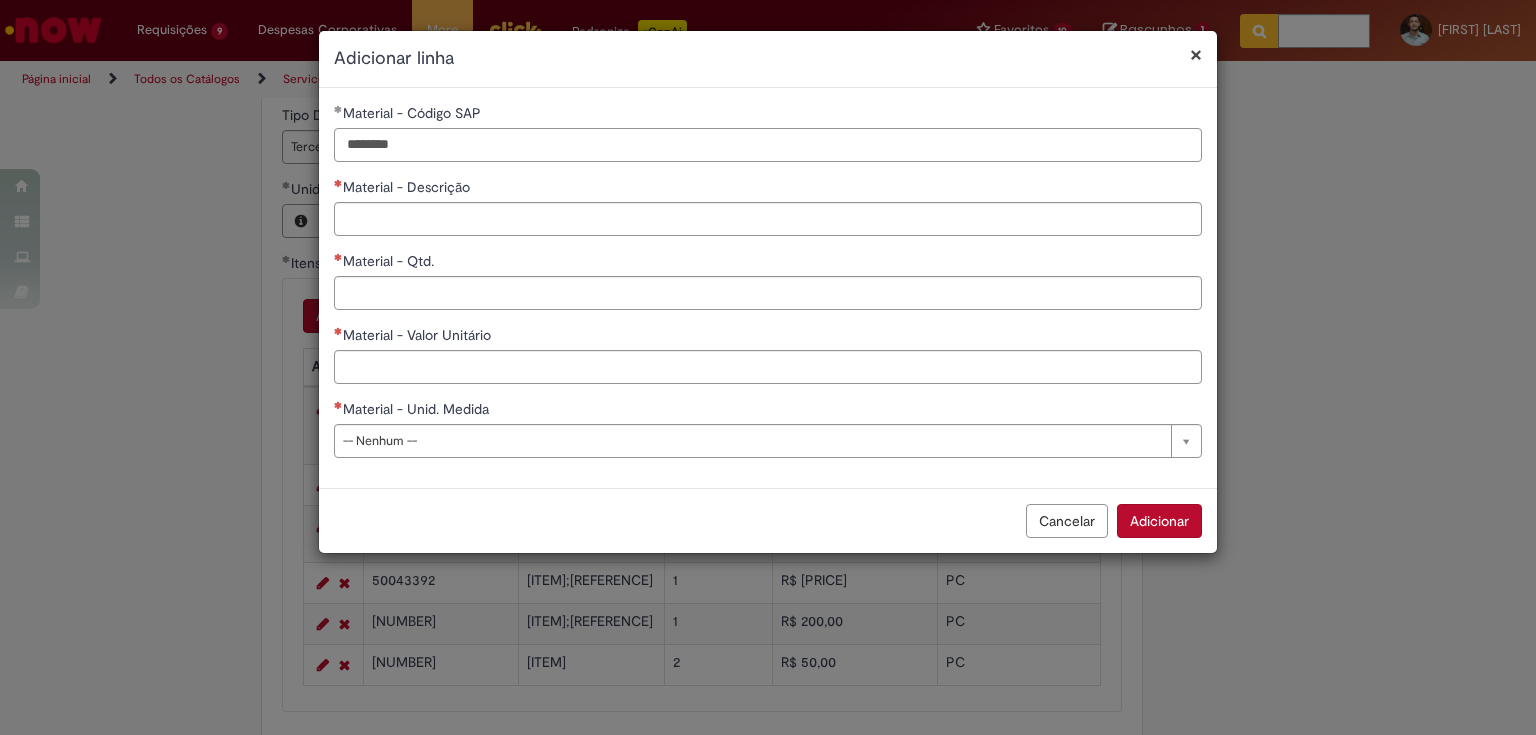 type on "********" 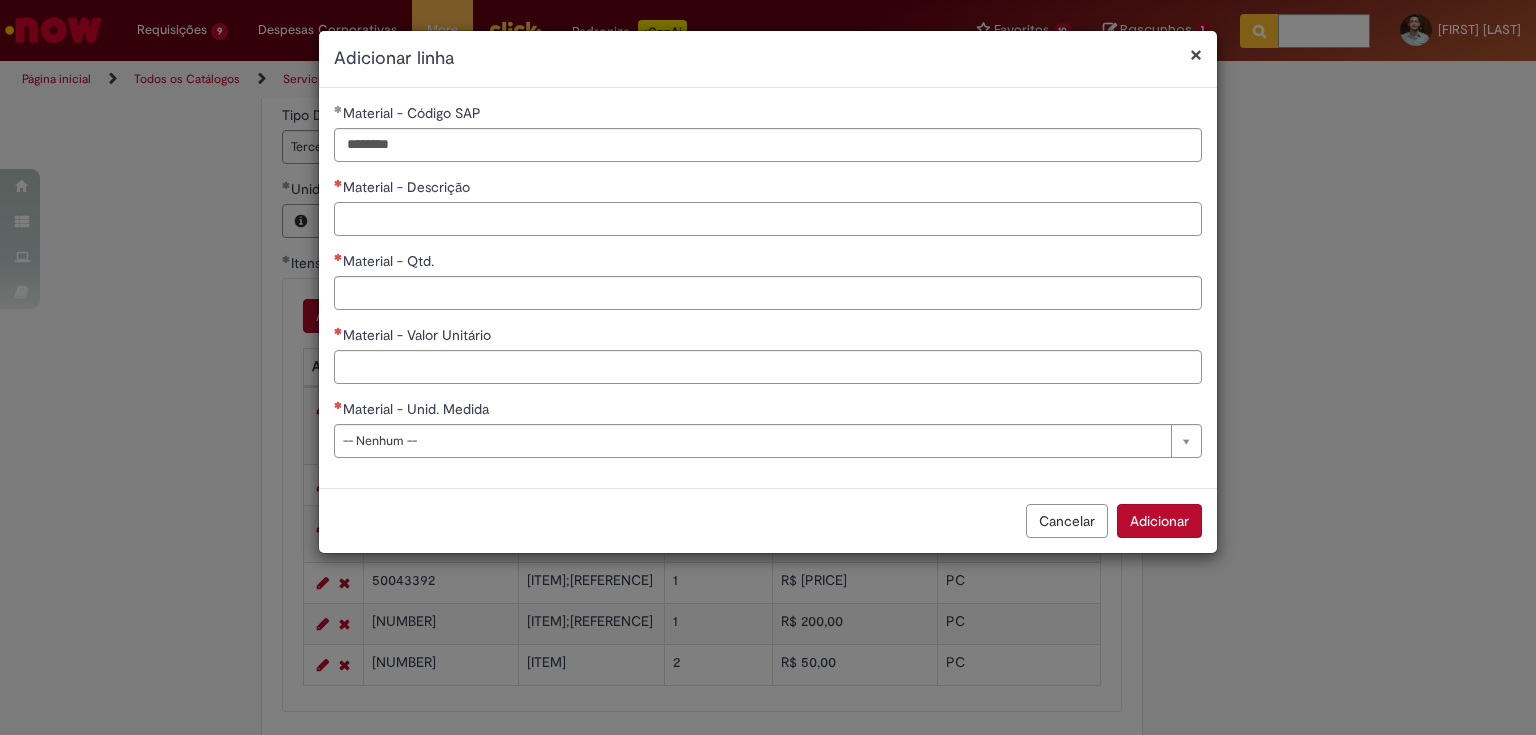 click on "Material - Descrição" at bounding box center (768, 219) 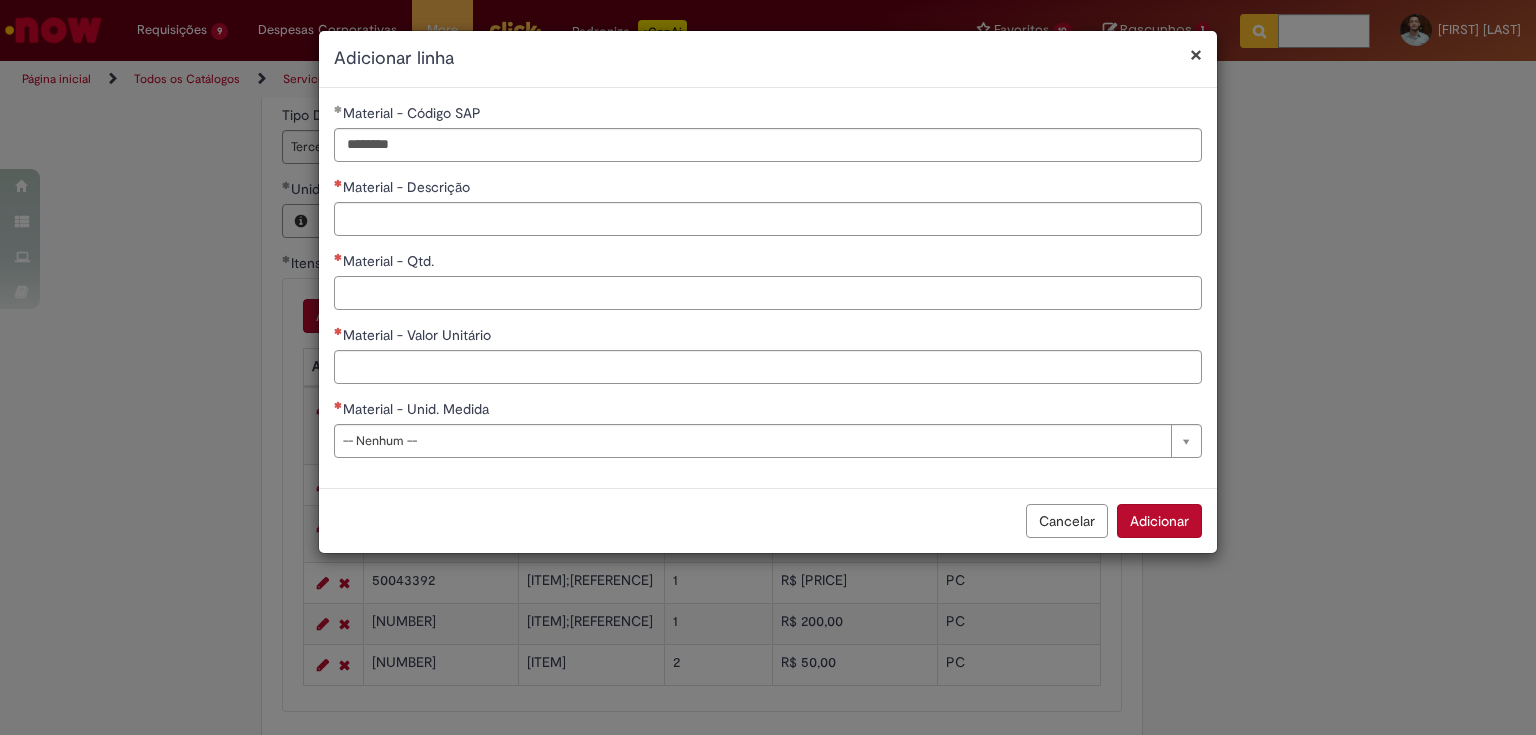 click on "Material - Qtd." at bounding box center [768, 293] 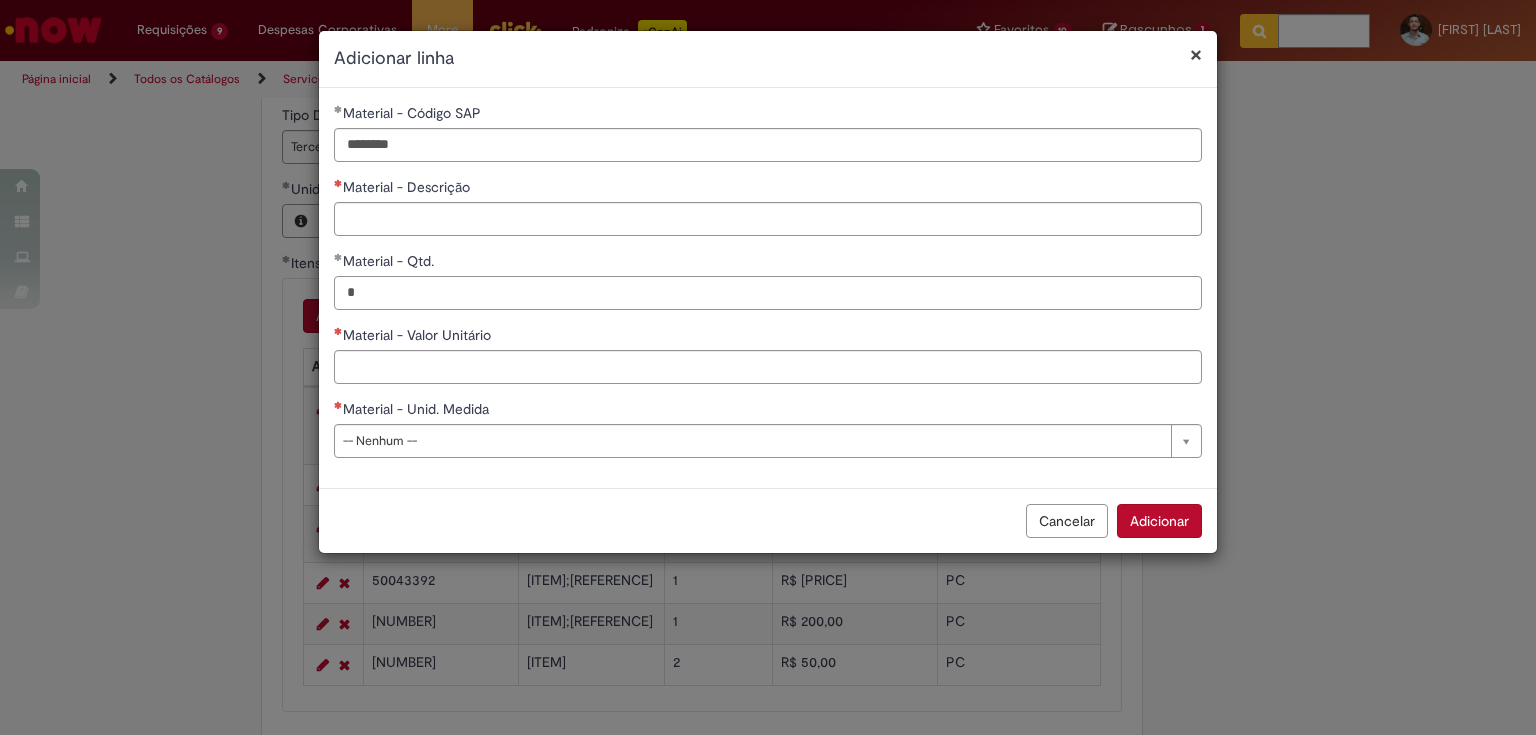 type on "*" 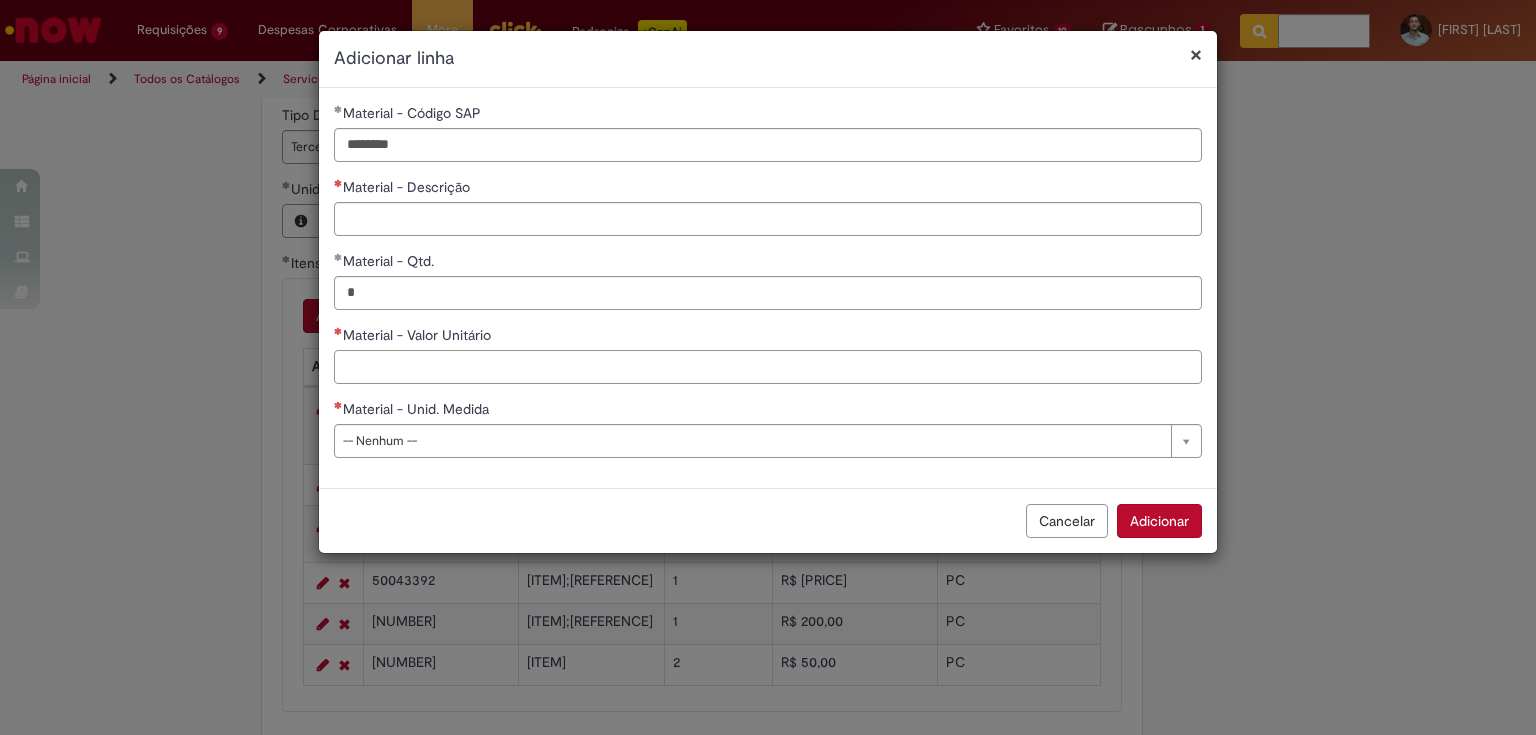 click on "Material - Valor Unitário" at bounding box center [768, 367] 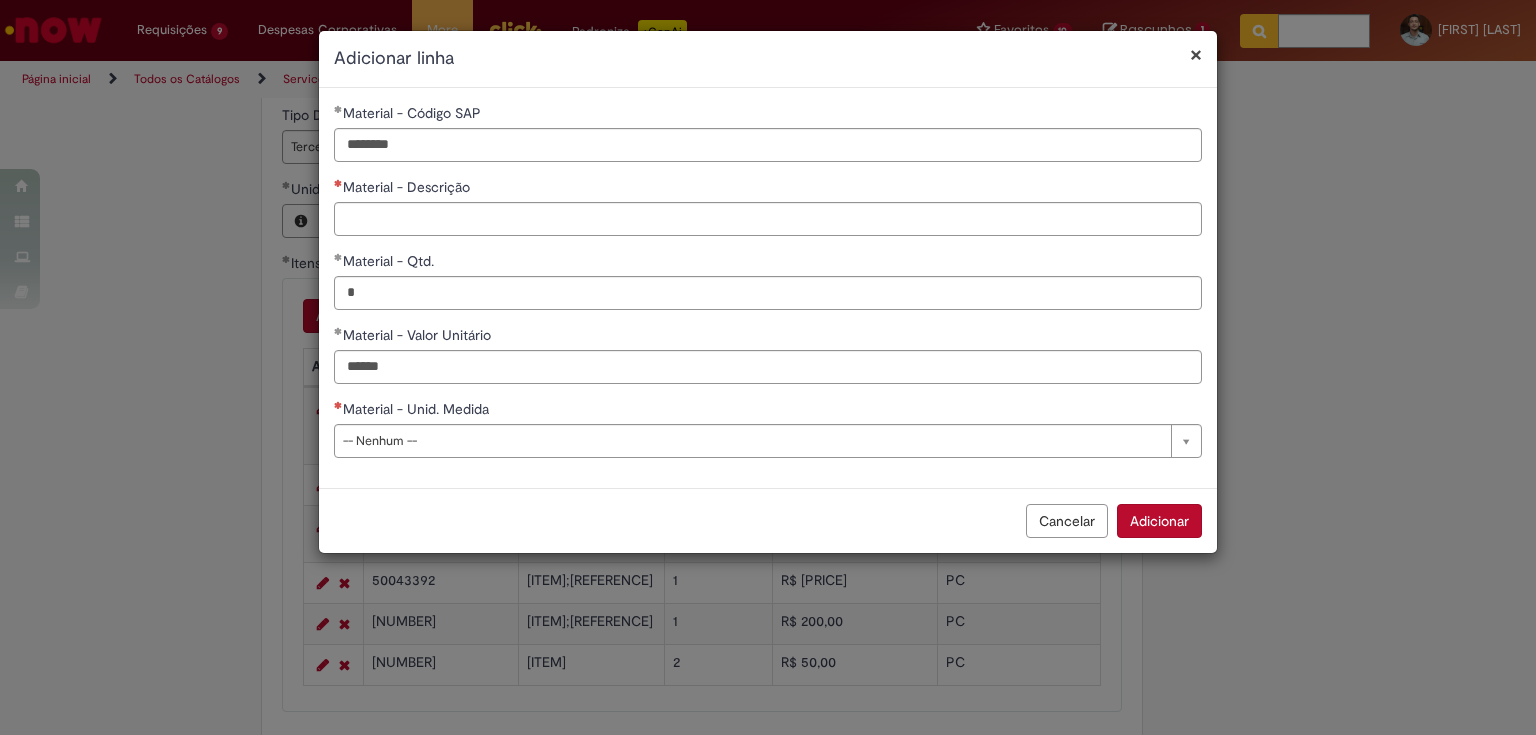 type on "*********" 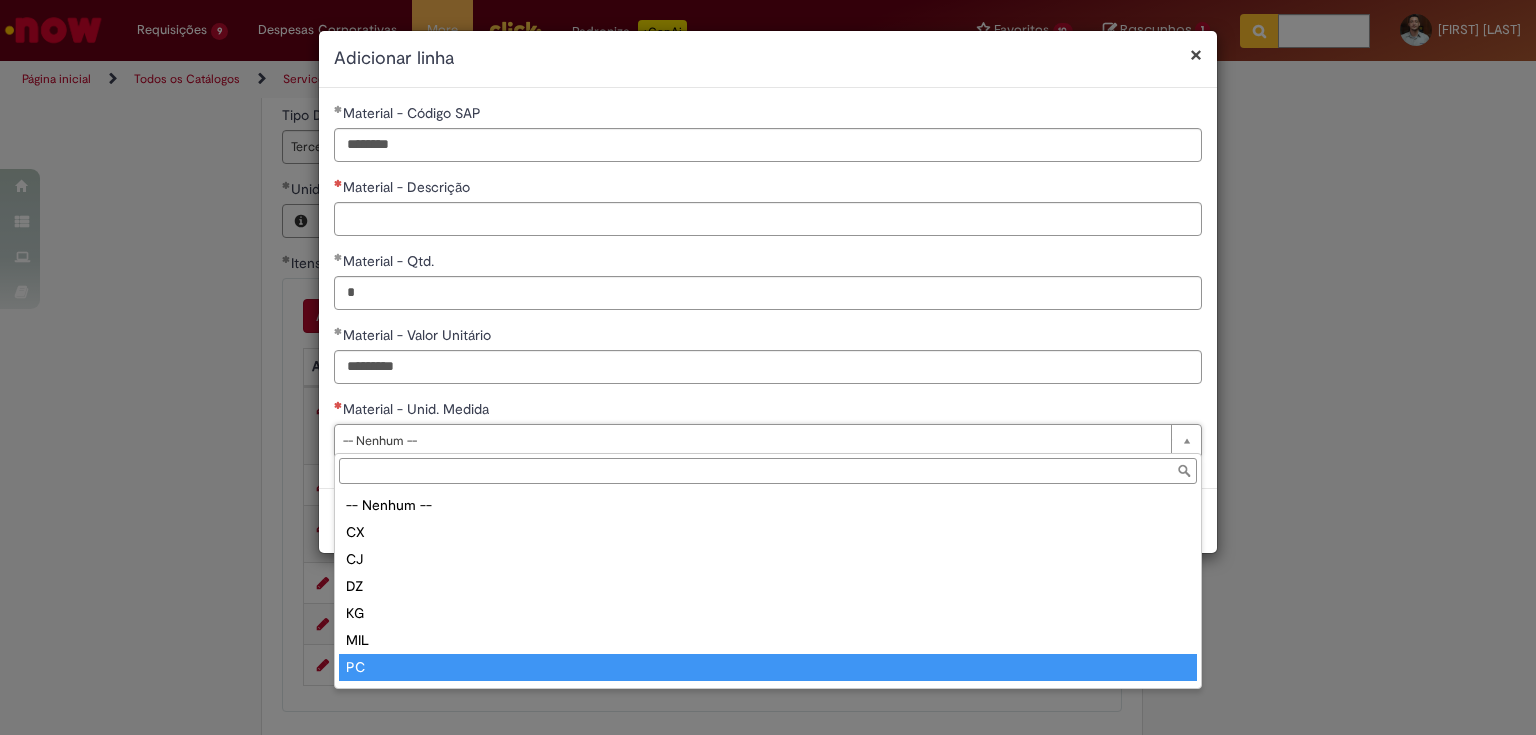 type on "**" 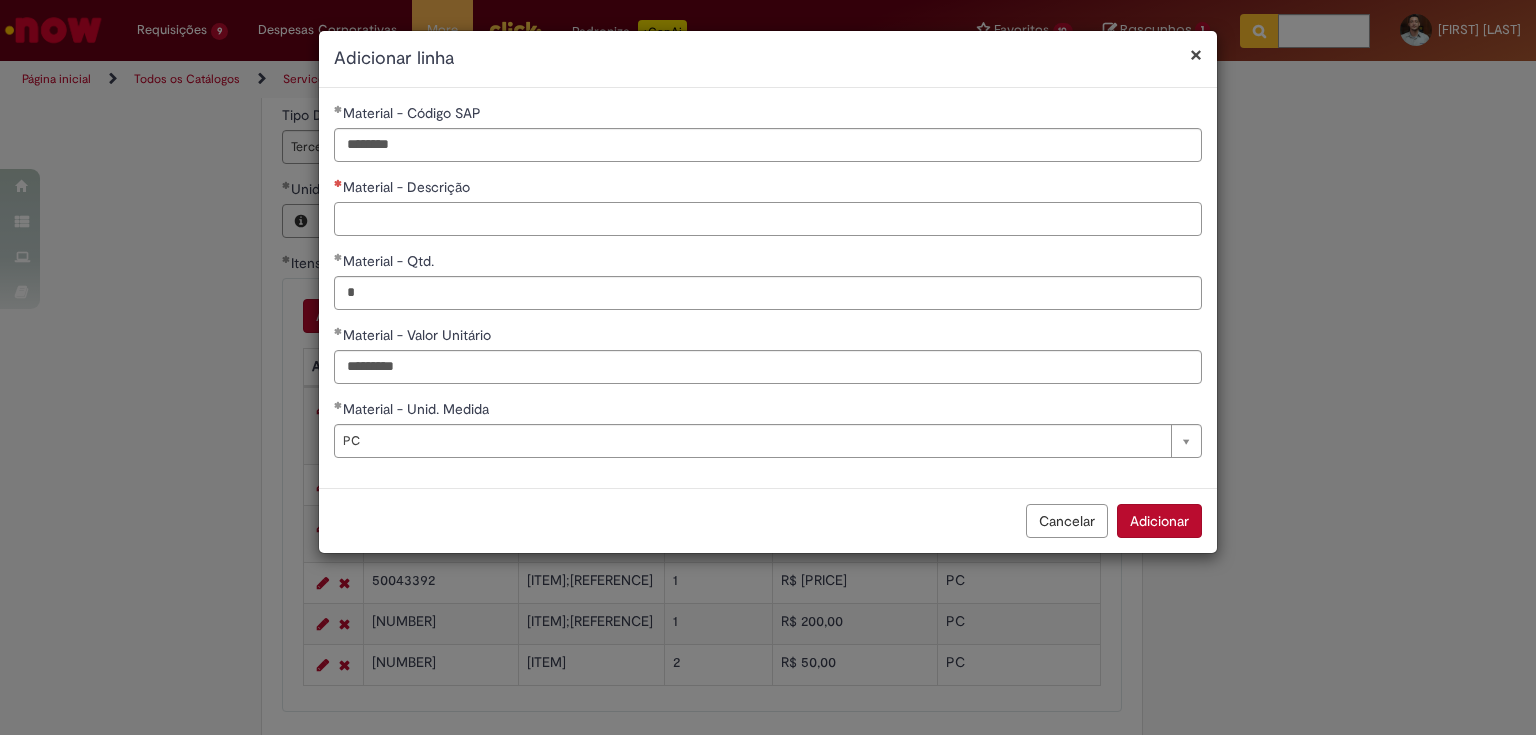 click on "Material - Descrição" at bounding box center [768, 219] 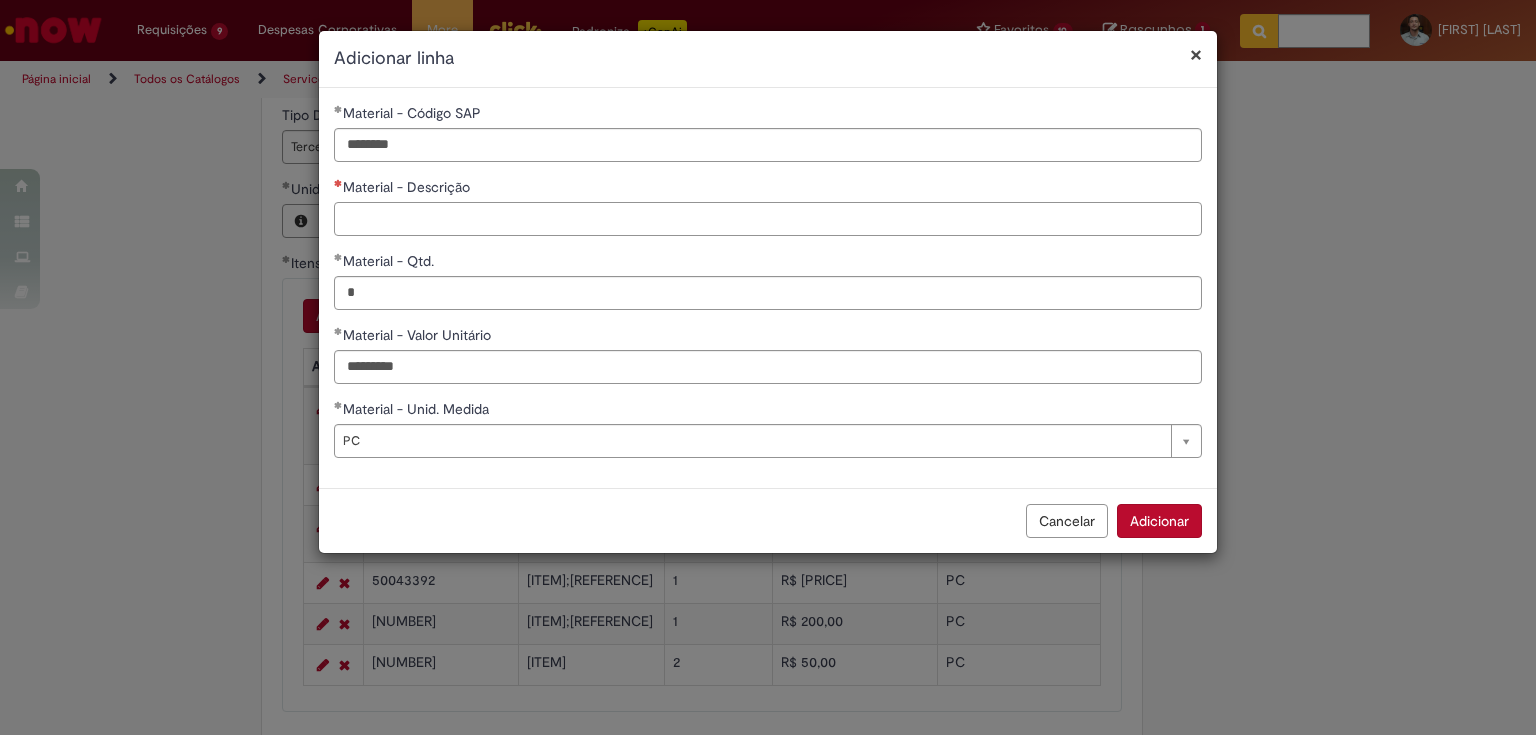 paste on "**********" 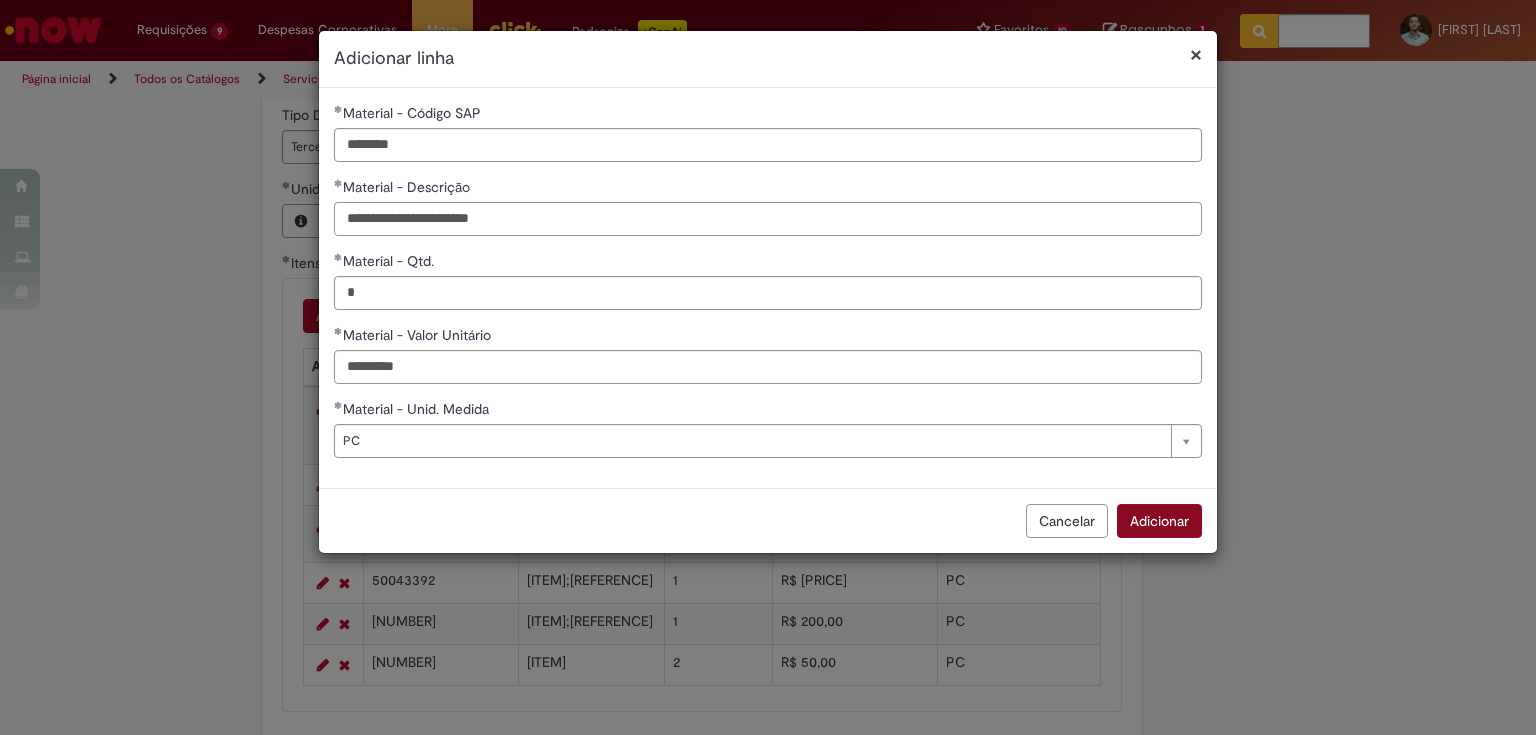 type on "**********" 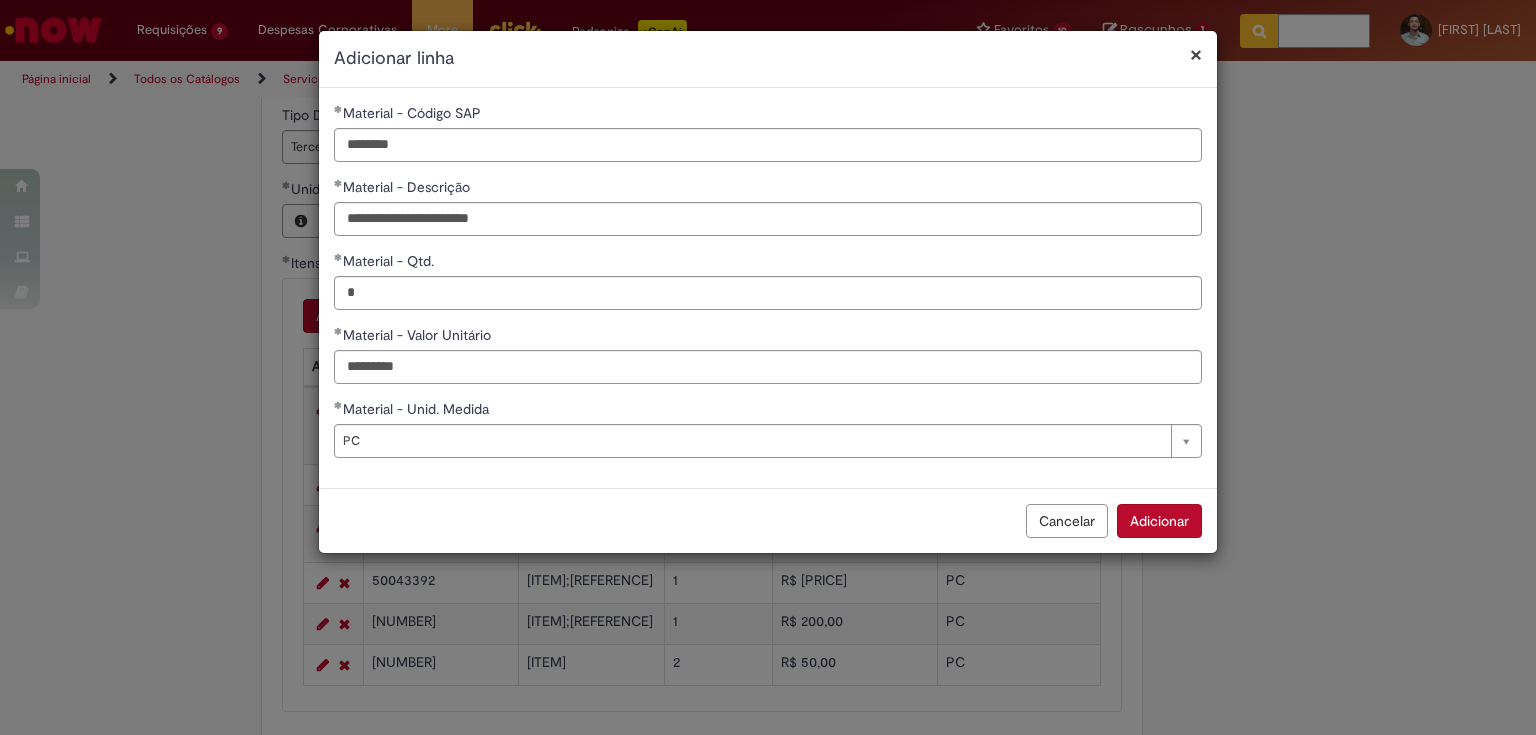 click on "Adicionar" at bounding box center (1159, 521) 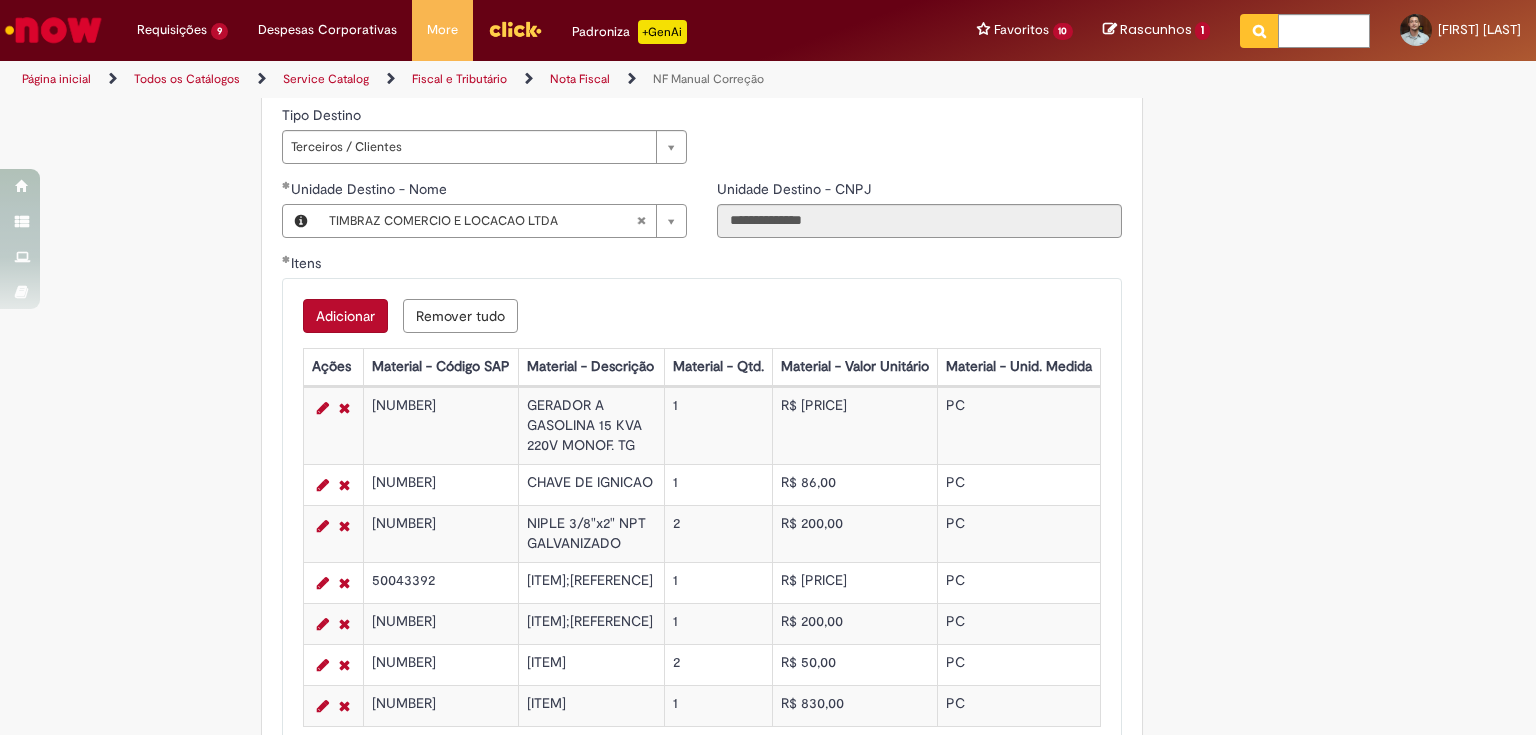 click on "Adicionar" at bounding box center [345, 316] 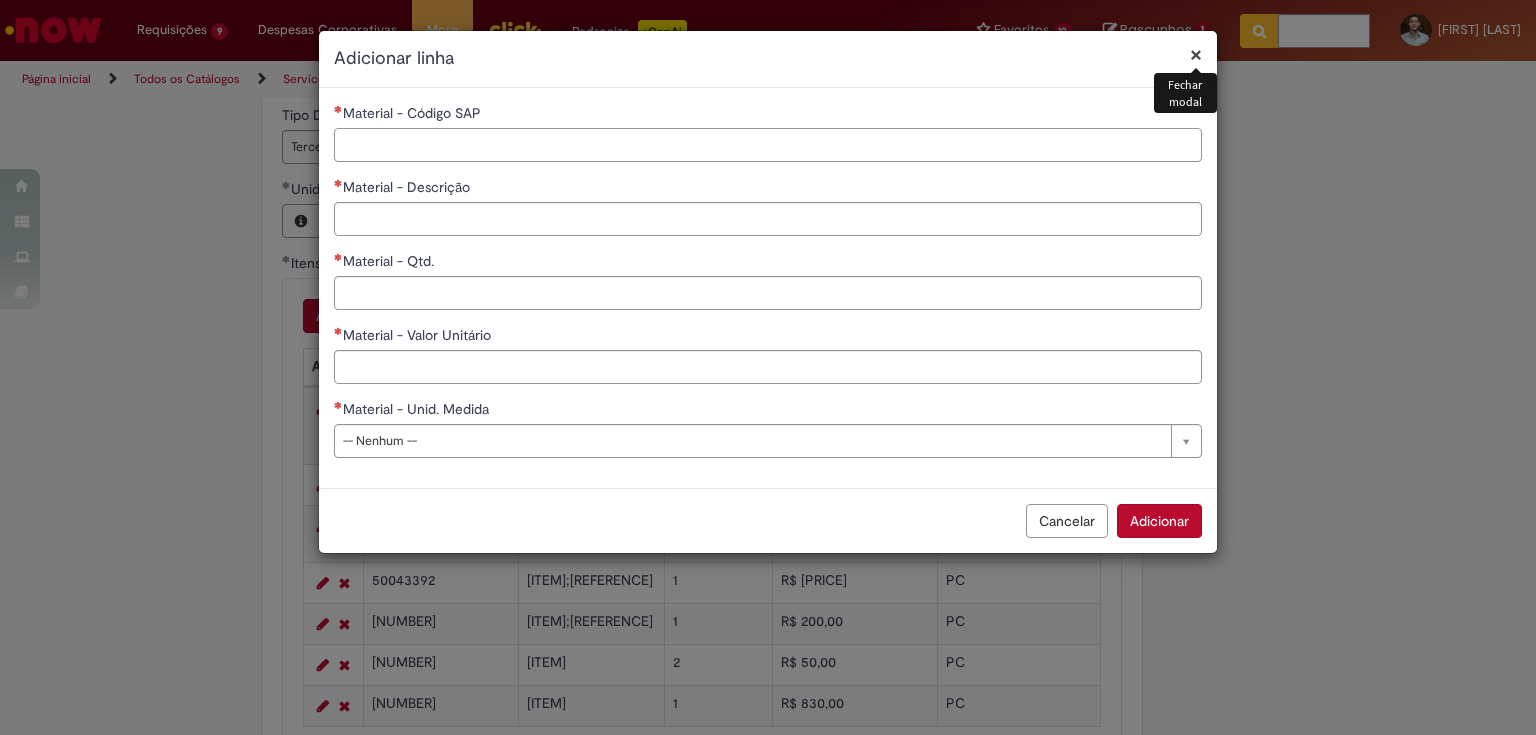 click on "Material - Código SAP" at bounding box center [768, 145] 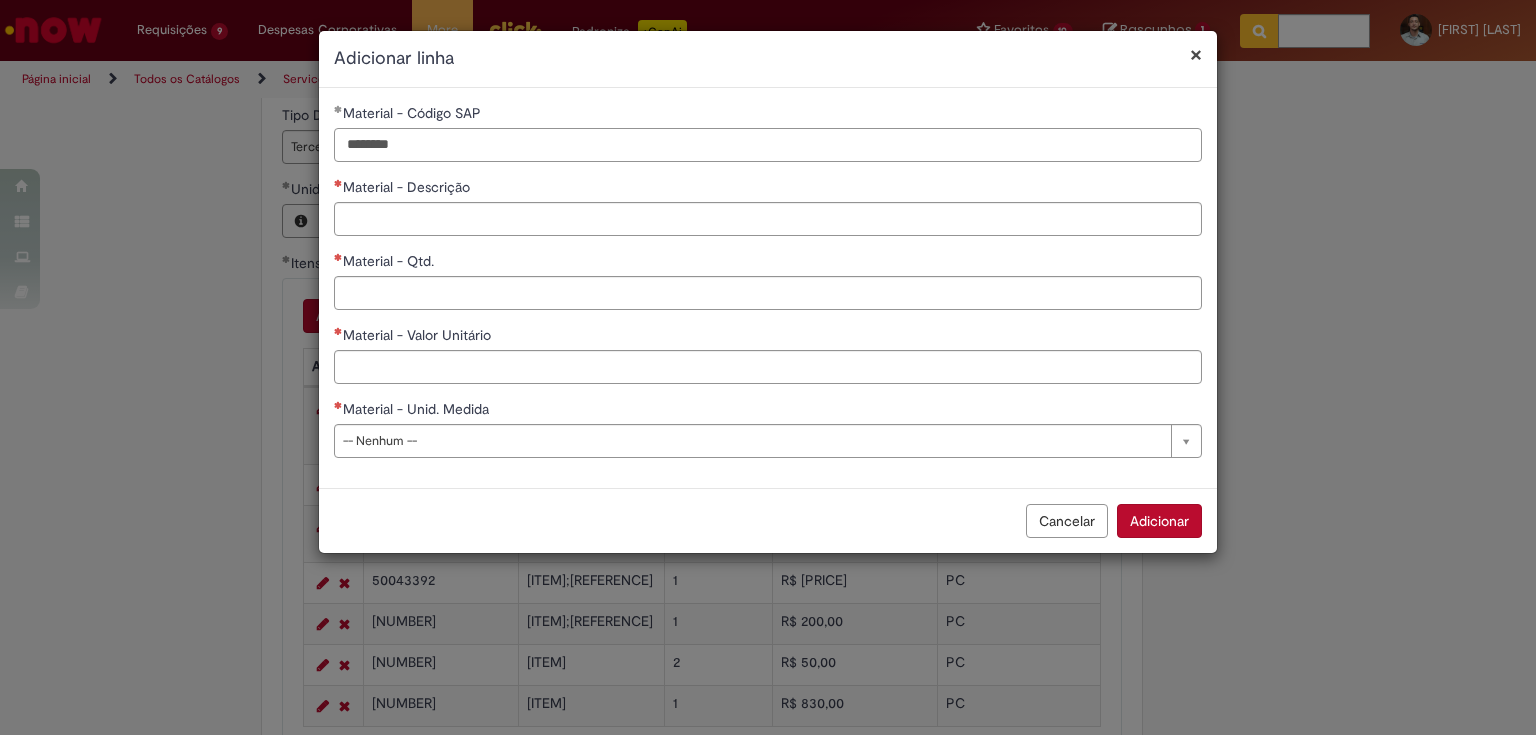type on "********" 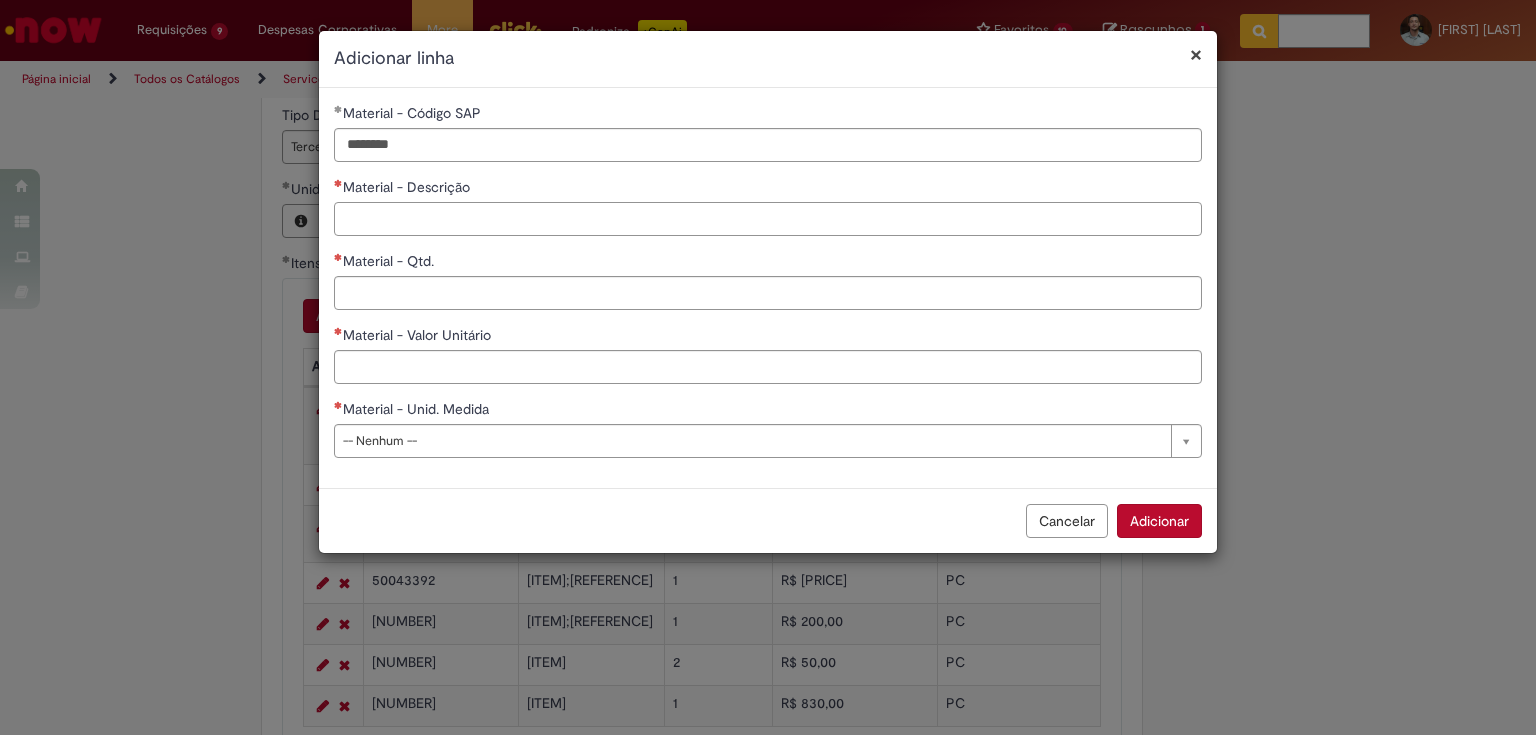 click on "Material - Descrição" at bounding box center [768, 219] 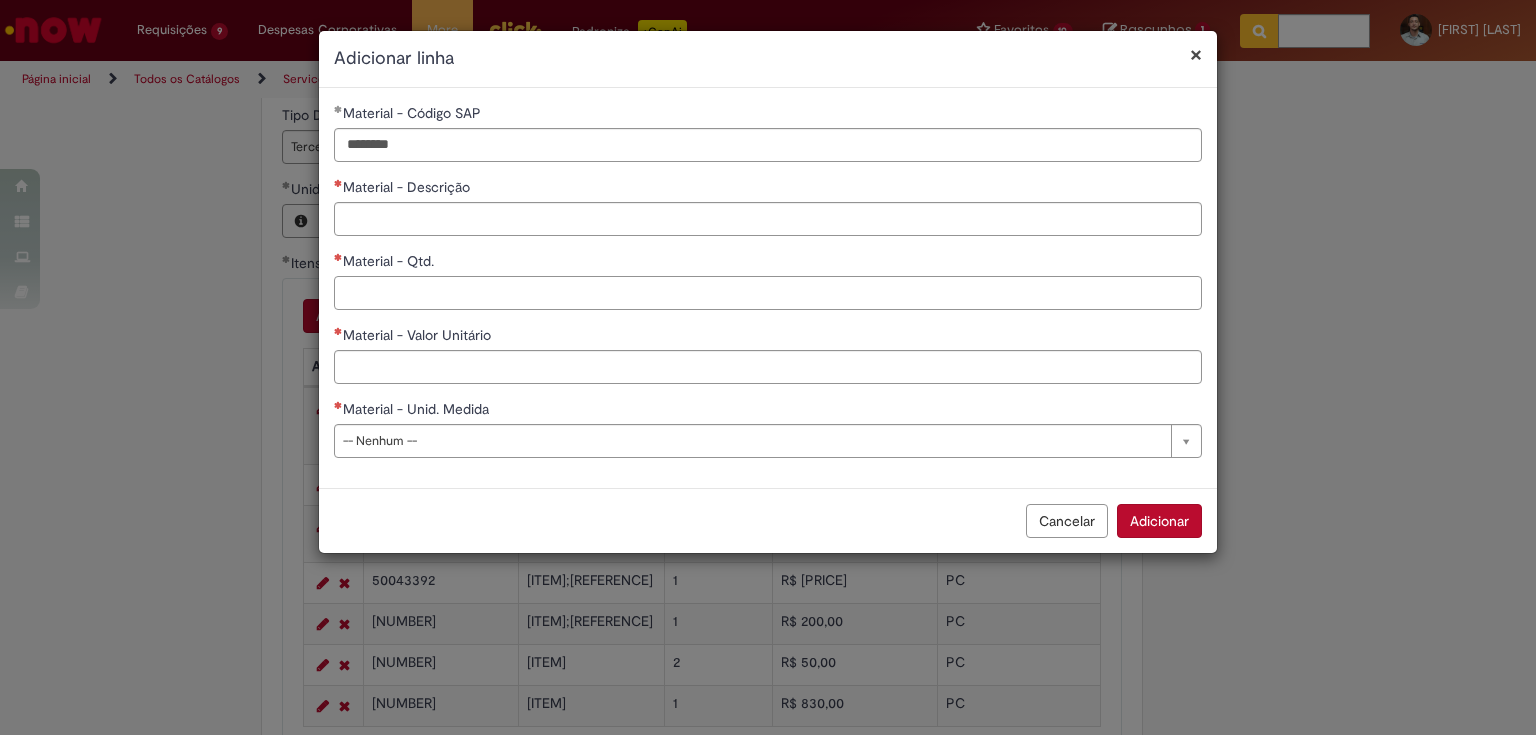 click on "Material - Qtd." at bounding box center (768, 293) 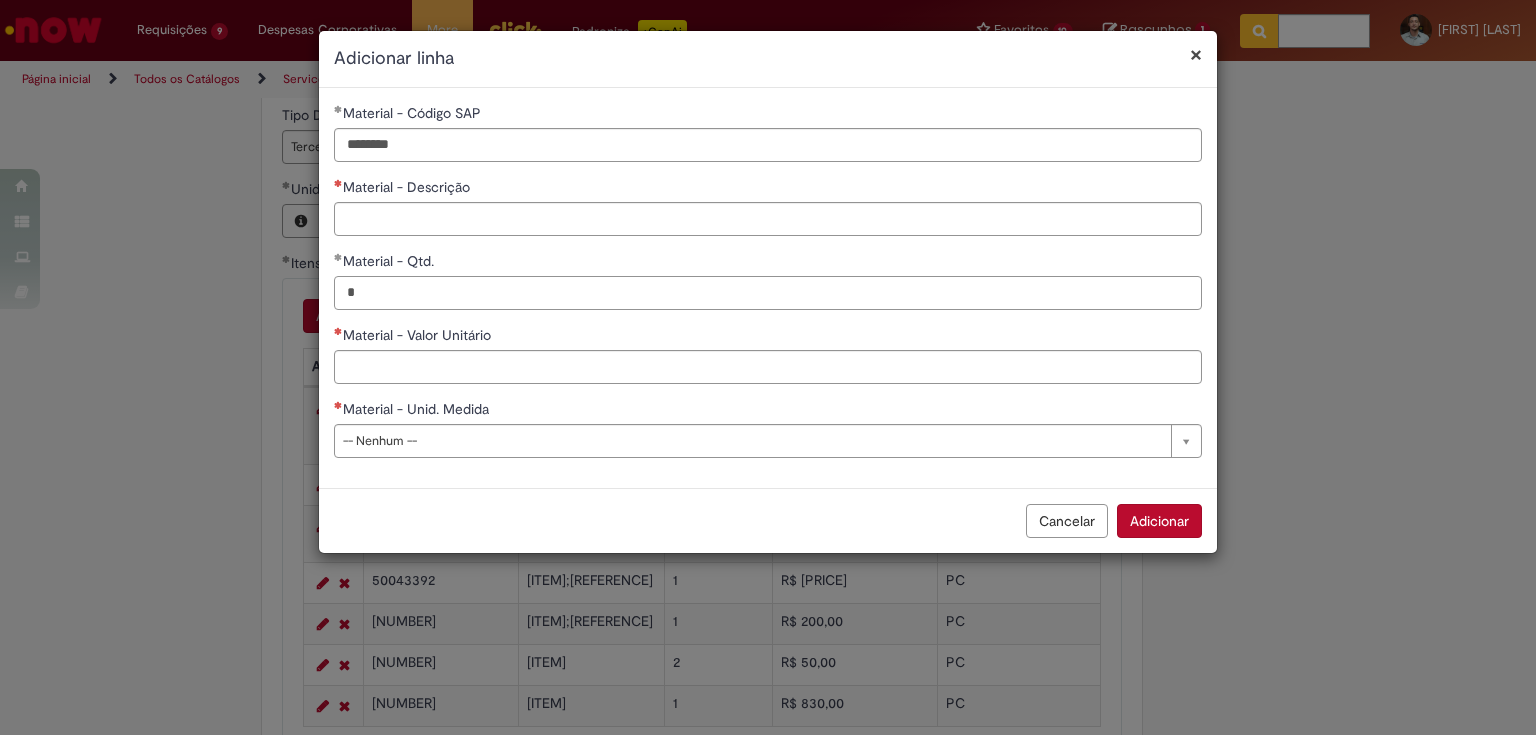 type on "*" 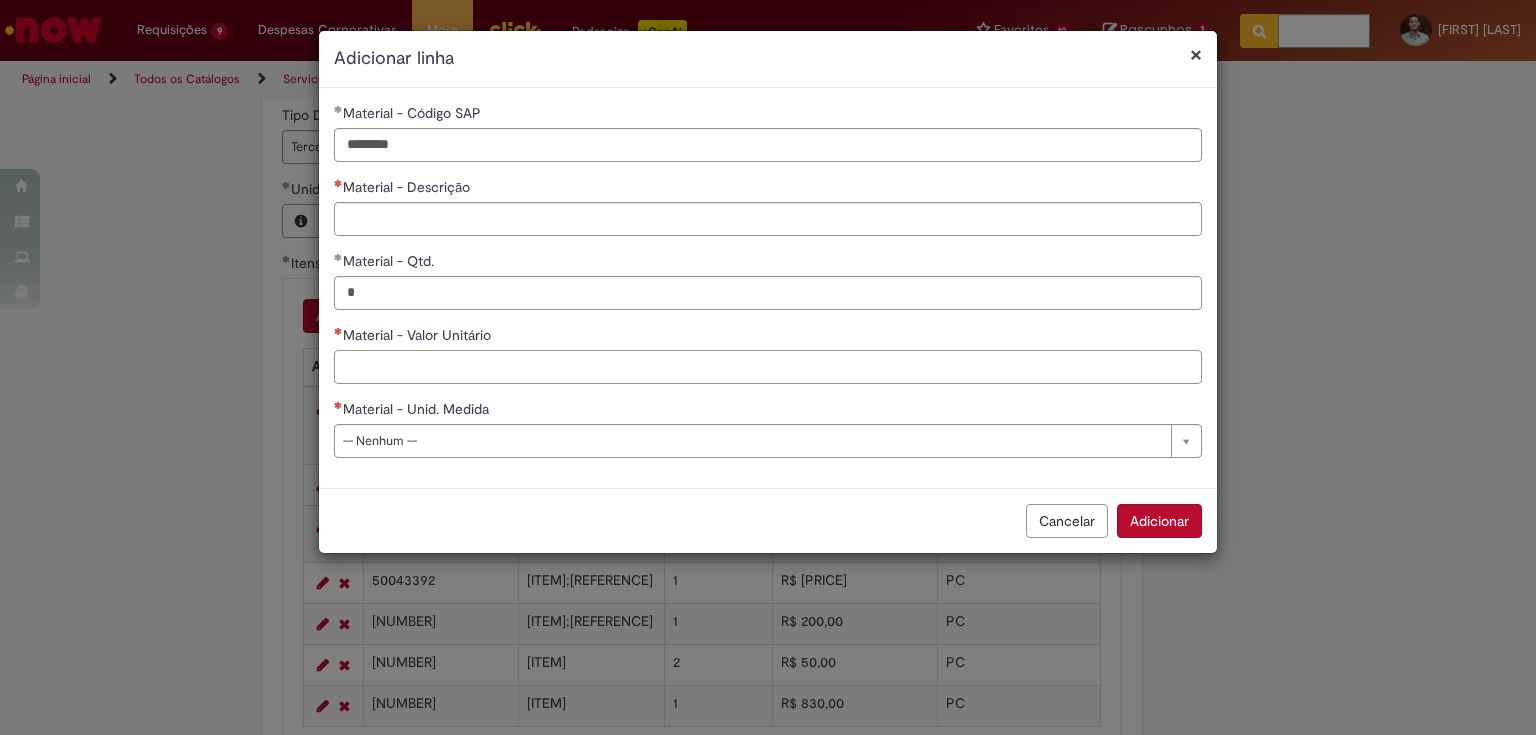 click on "Material - Valor Unitário" at bounding box center (768, 367) 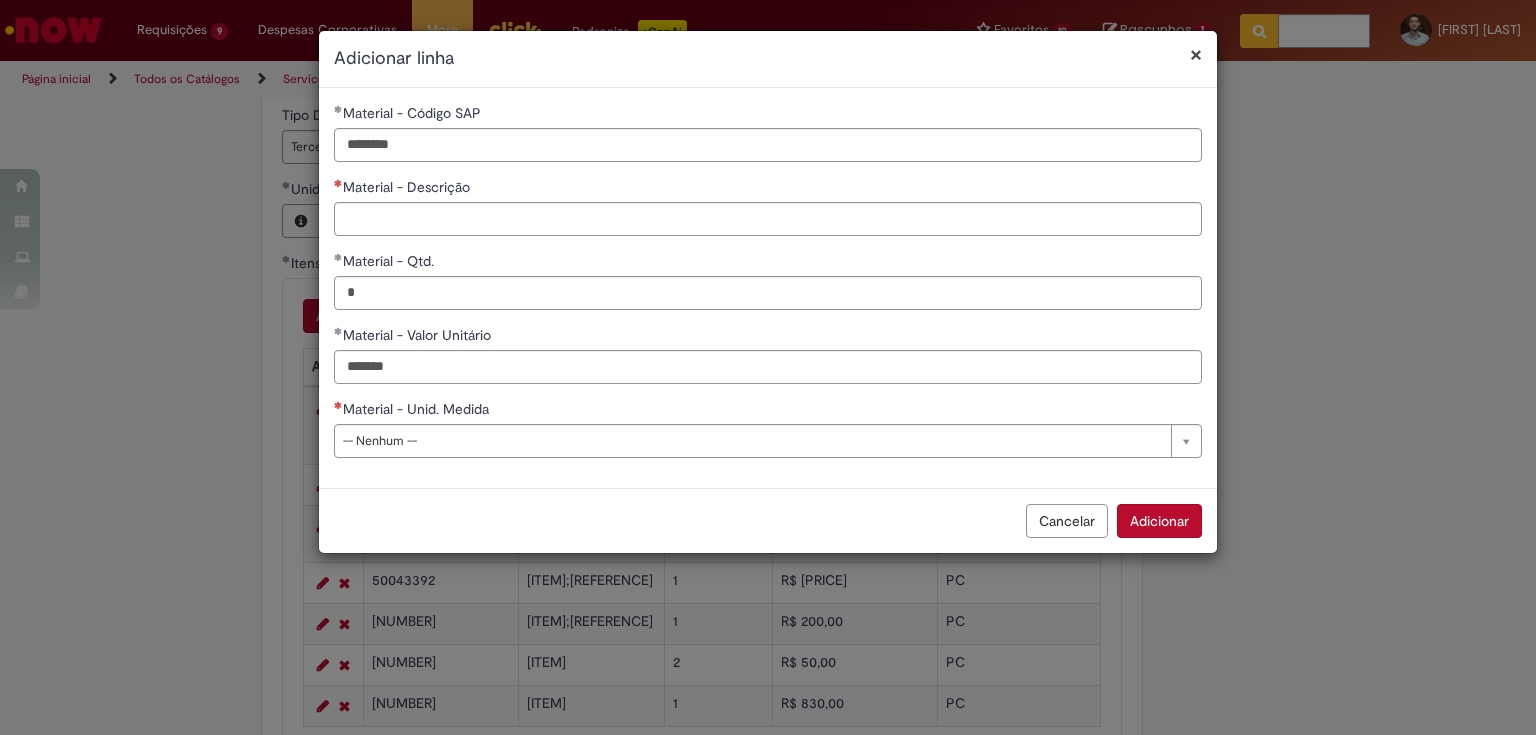 type on "**********" 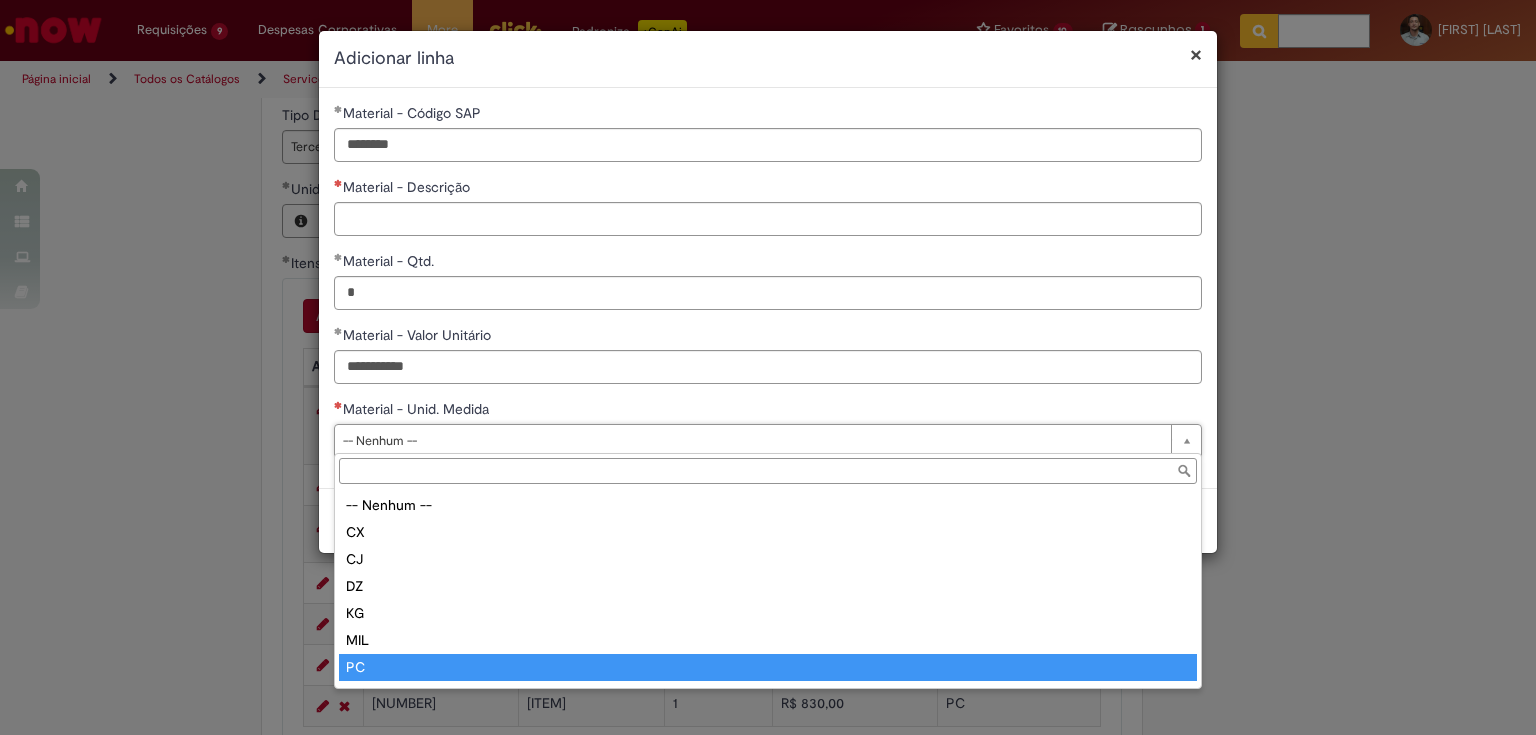 type on "**" 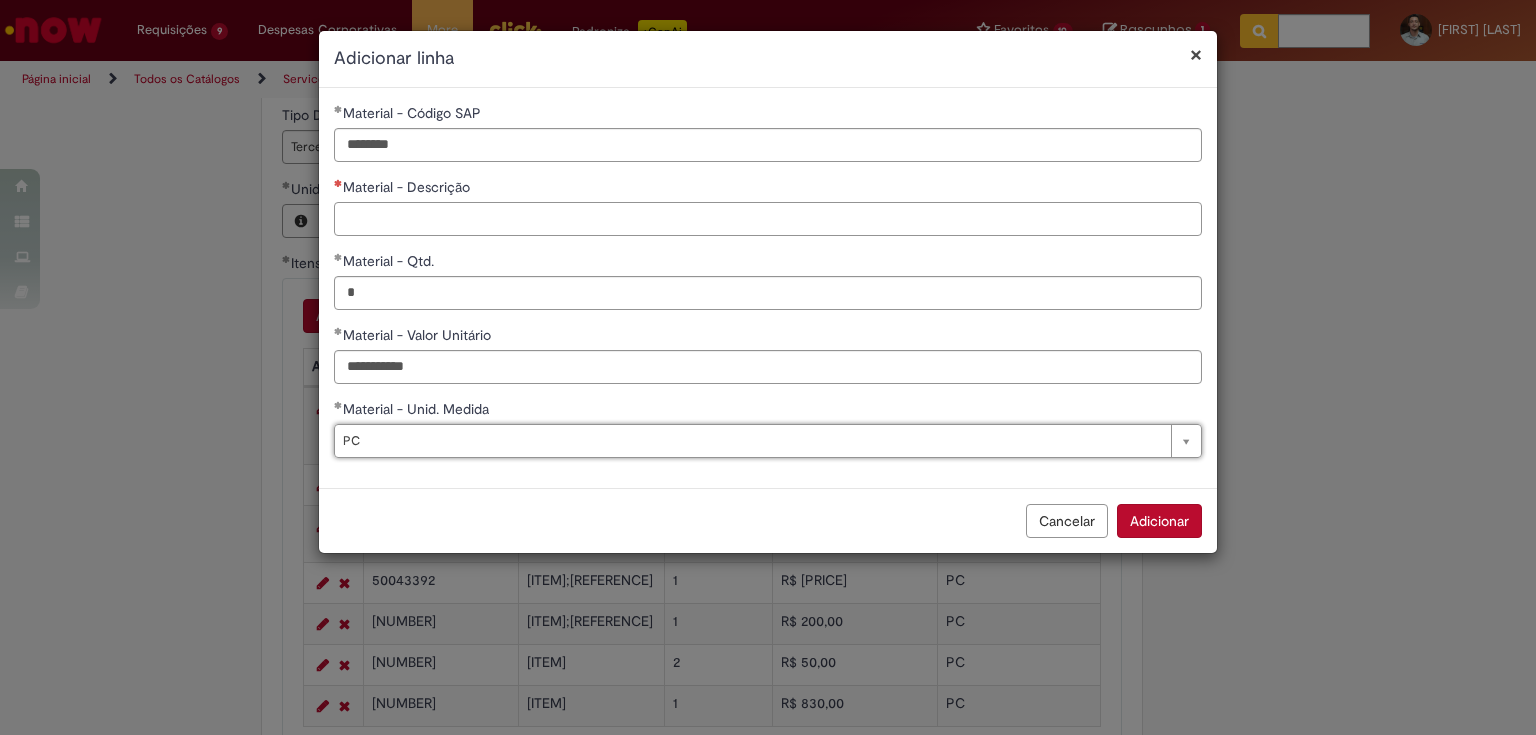 click on "Material - Descrição" at bounding box center [768, 219] 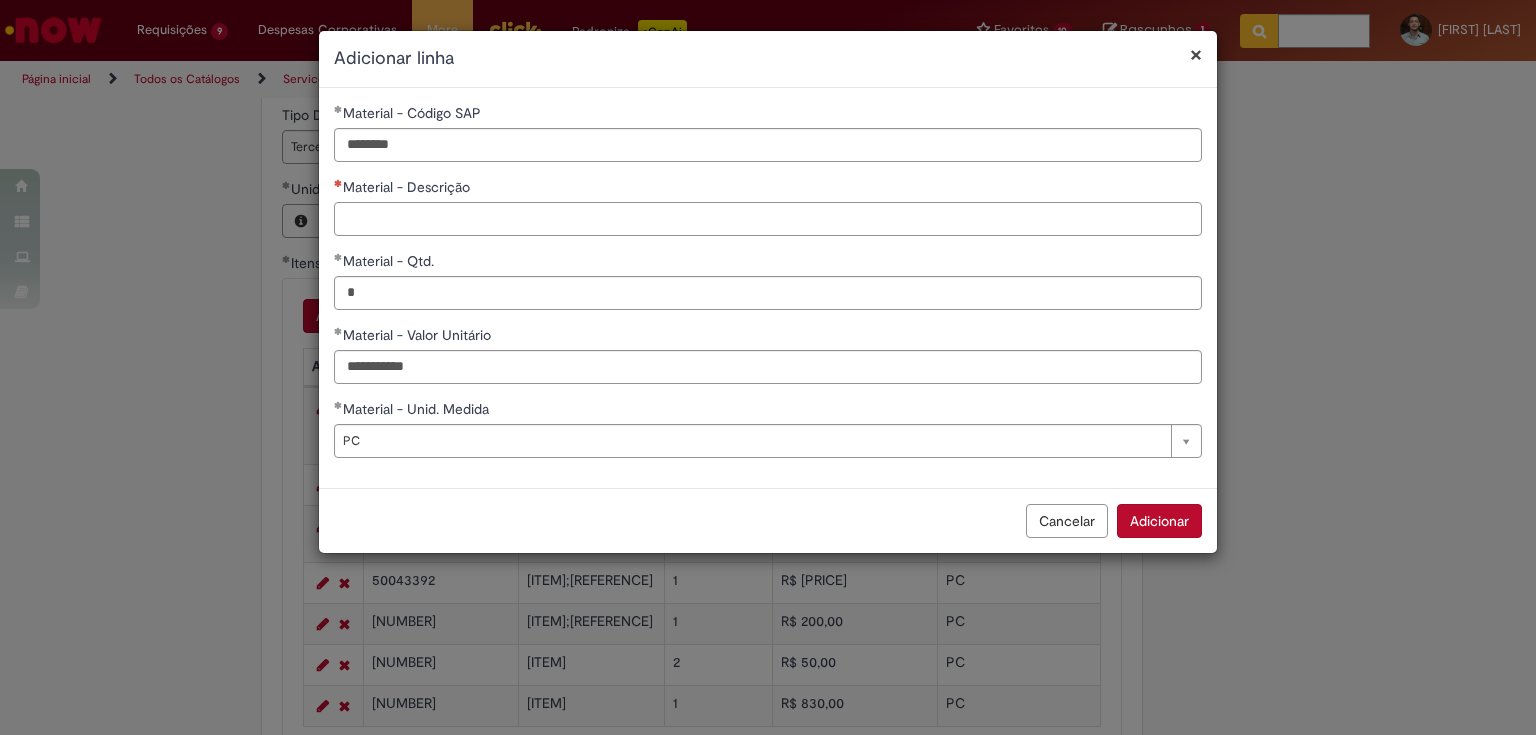 paste on "**********" 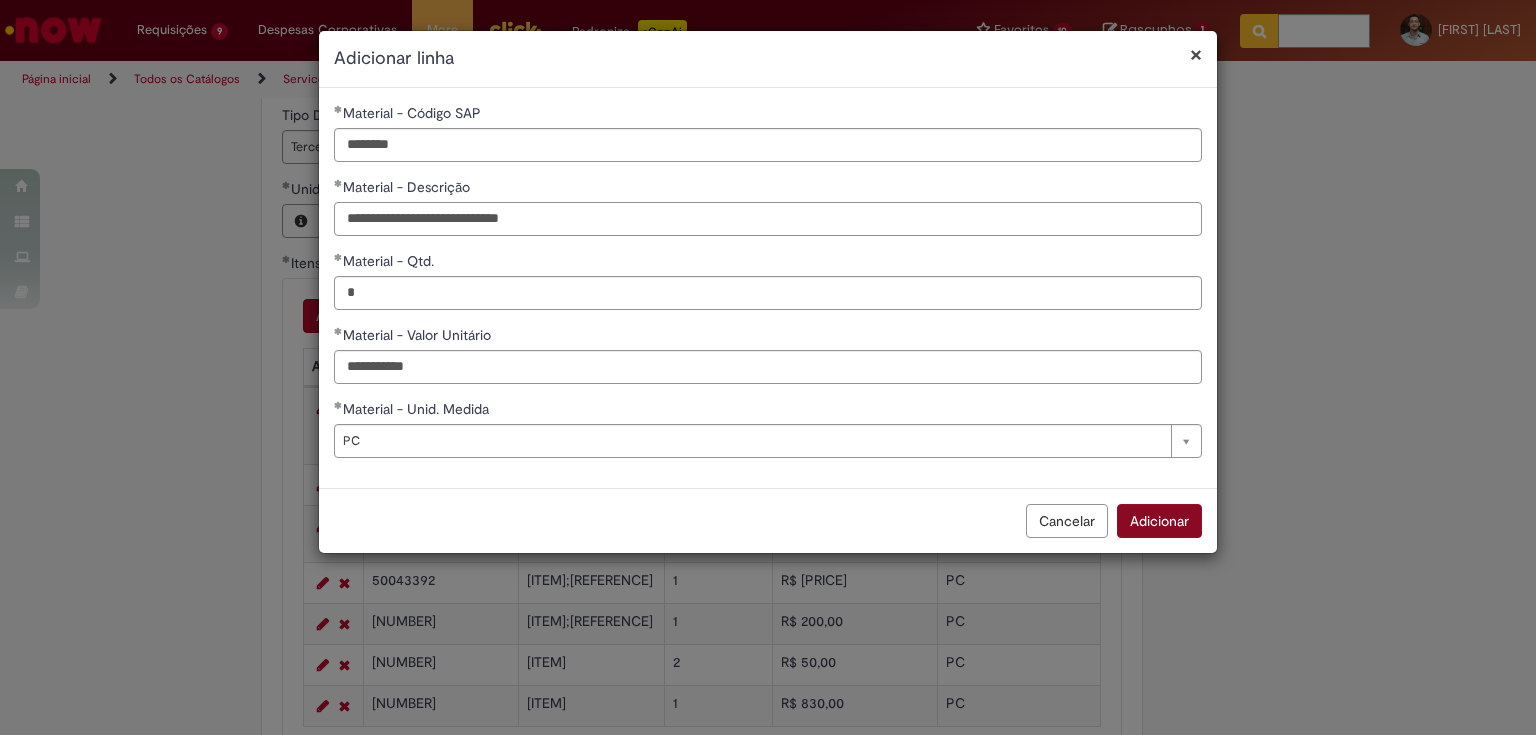 type on "**********" 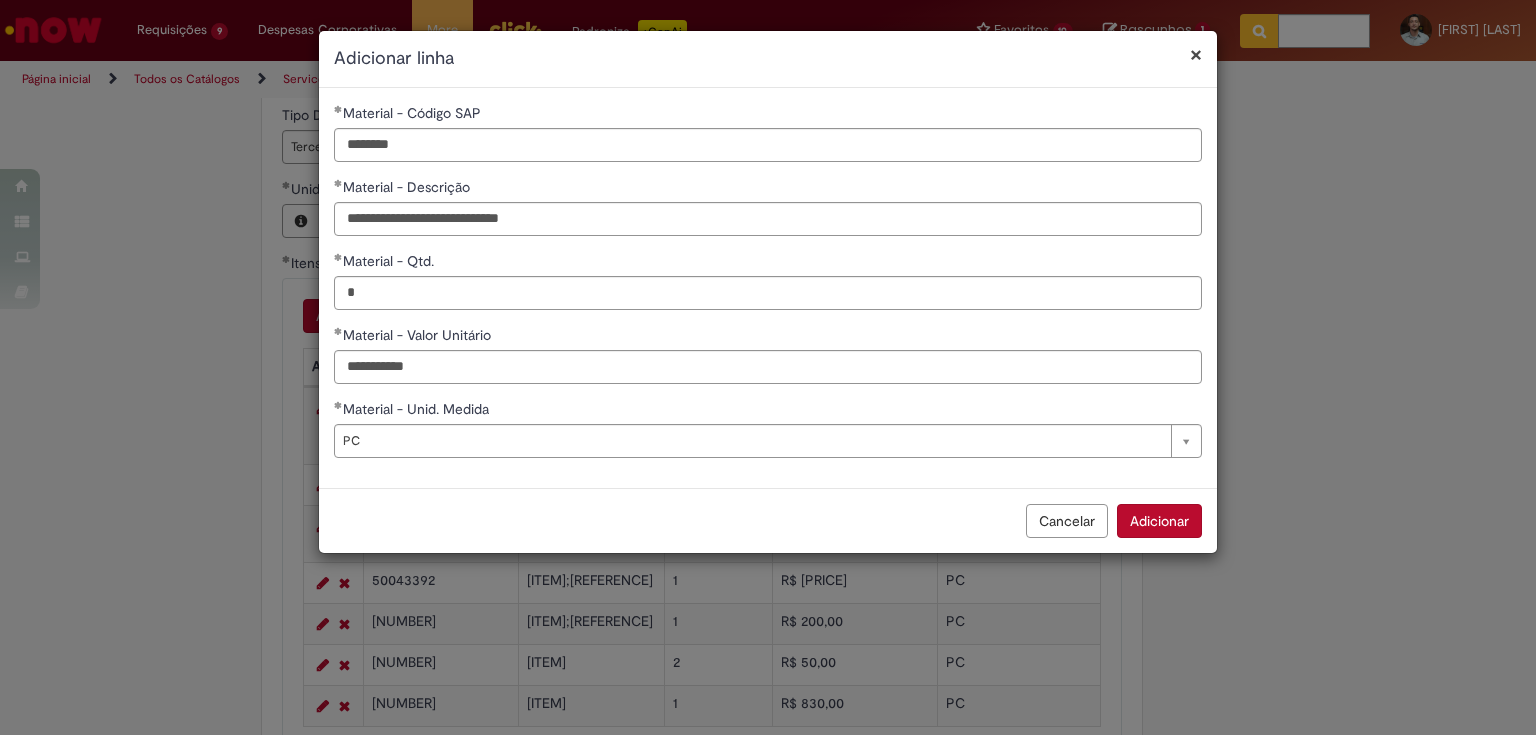 click on "Adicionar" at bounding box center [1159, 521] 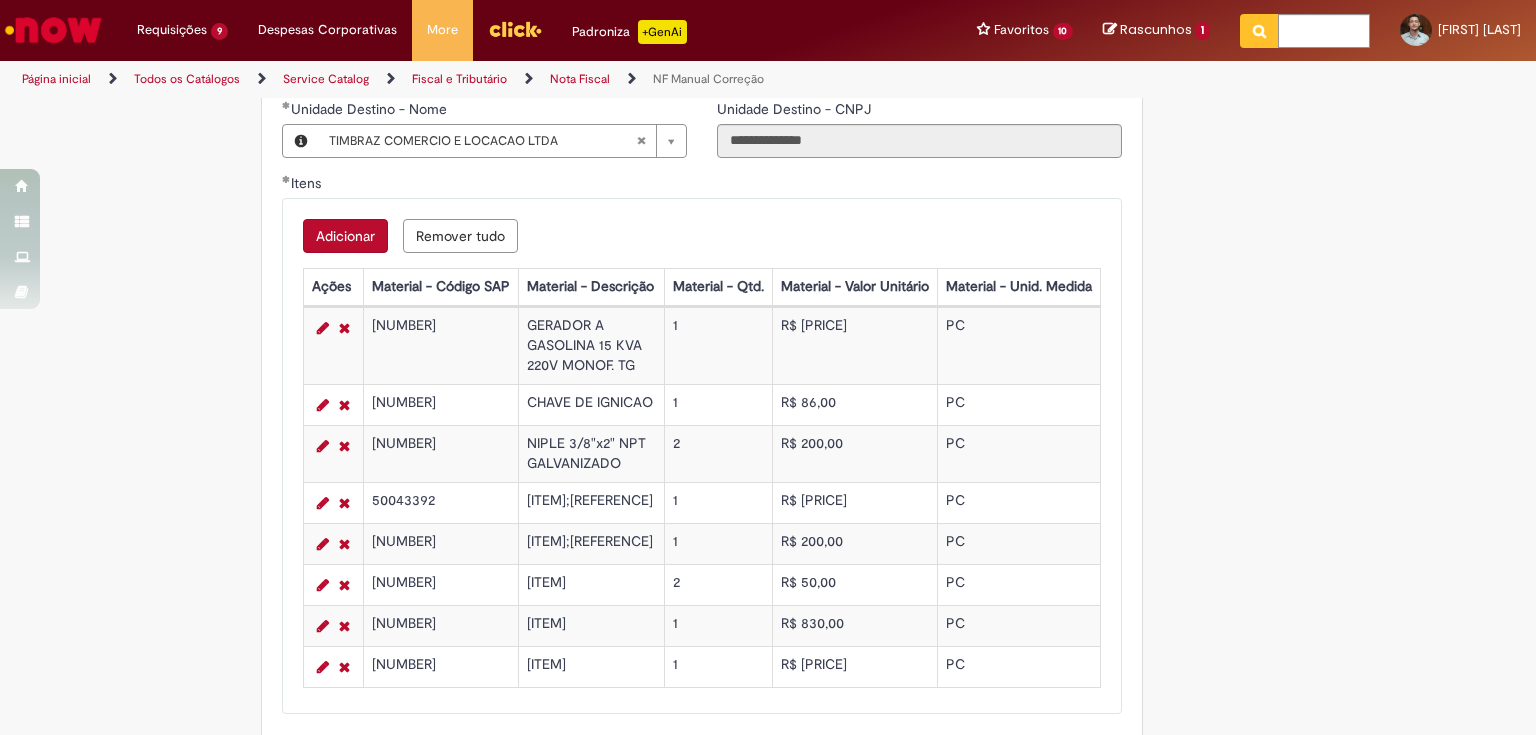 scroll, scrollTop: 1280, scrollLeft: 0, axis: vertical 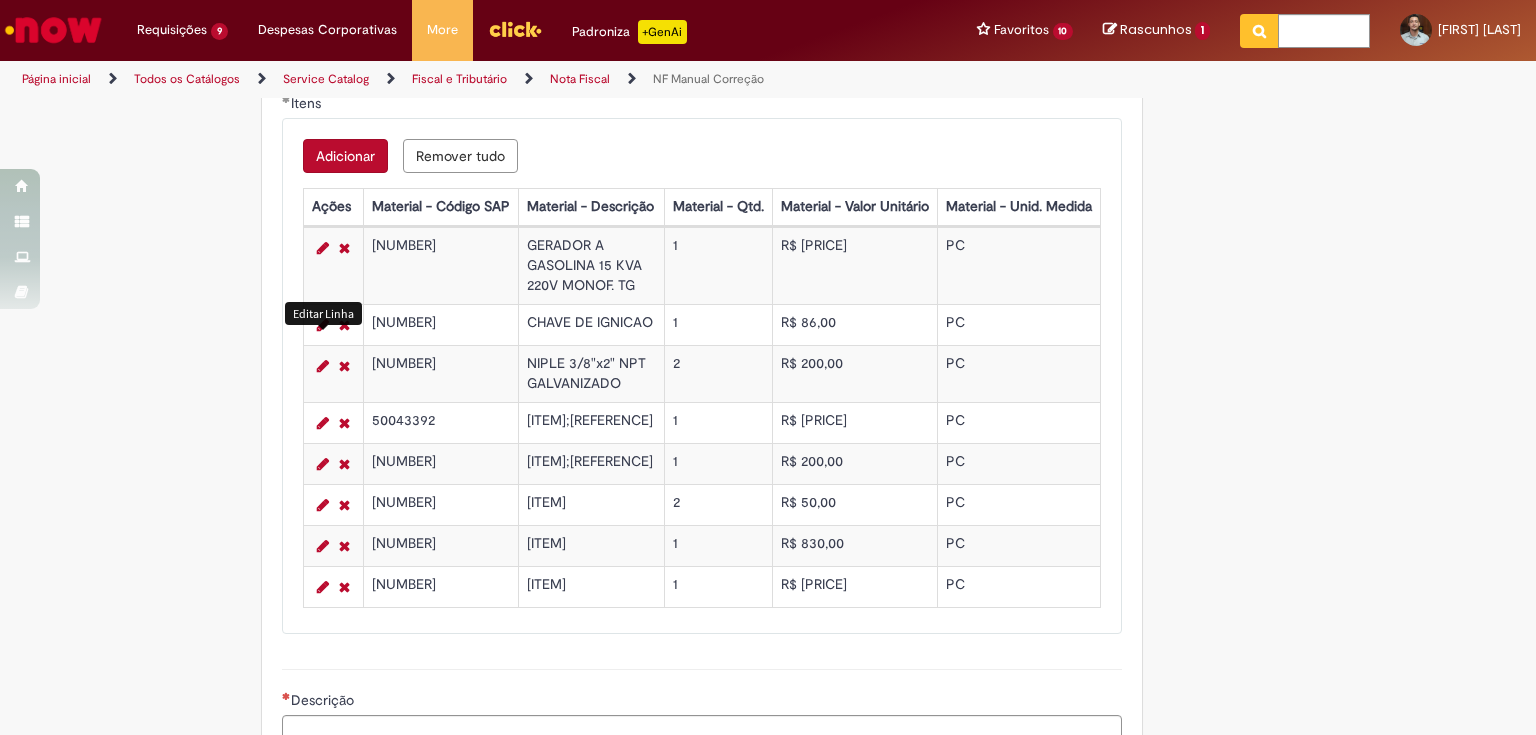 click at bounding box center [323, 366] 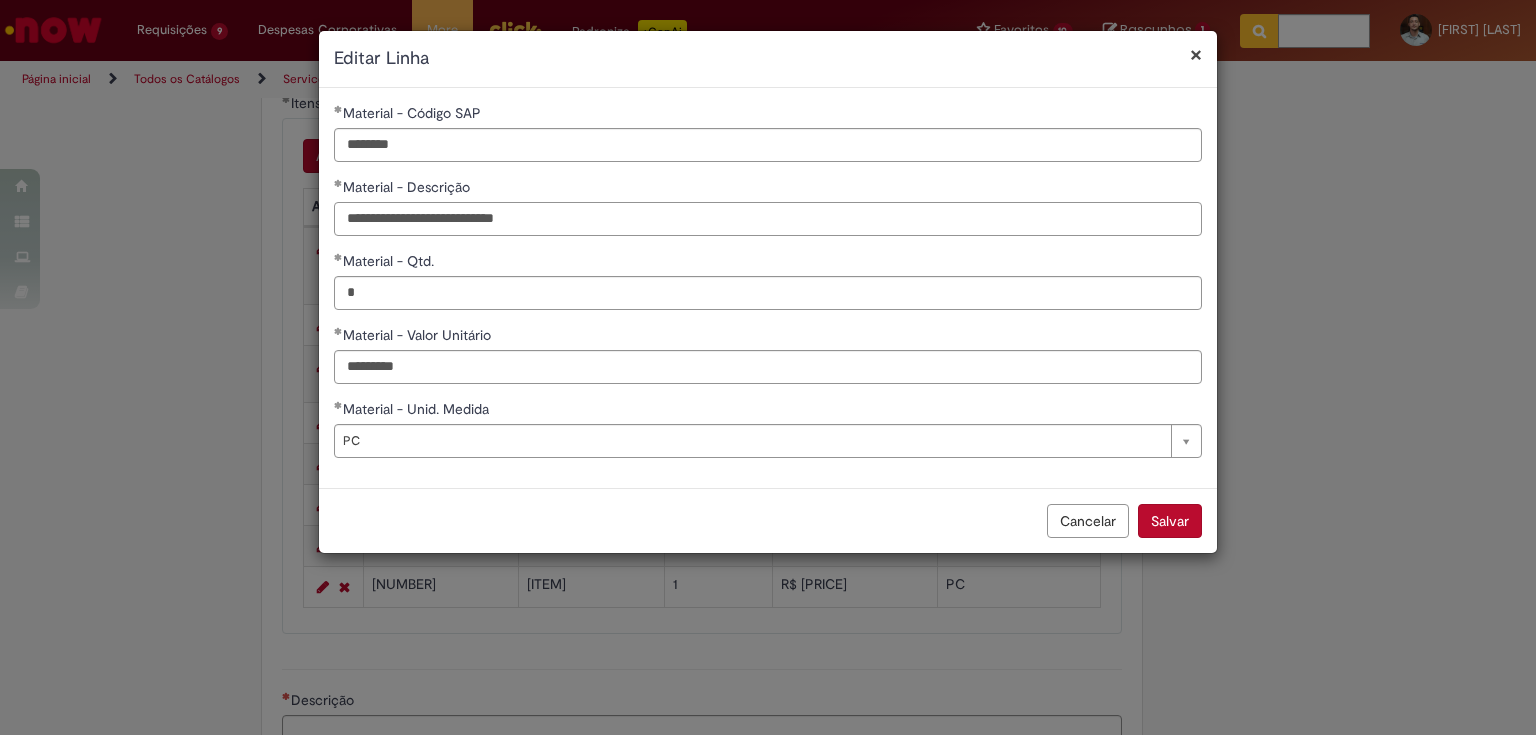 drag, startPoint x: 343, startPoint y: 219, endPoint x: 701, endPoint y: 202, distance: 358.4034 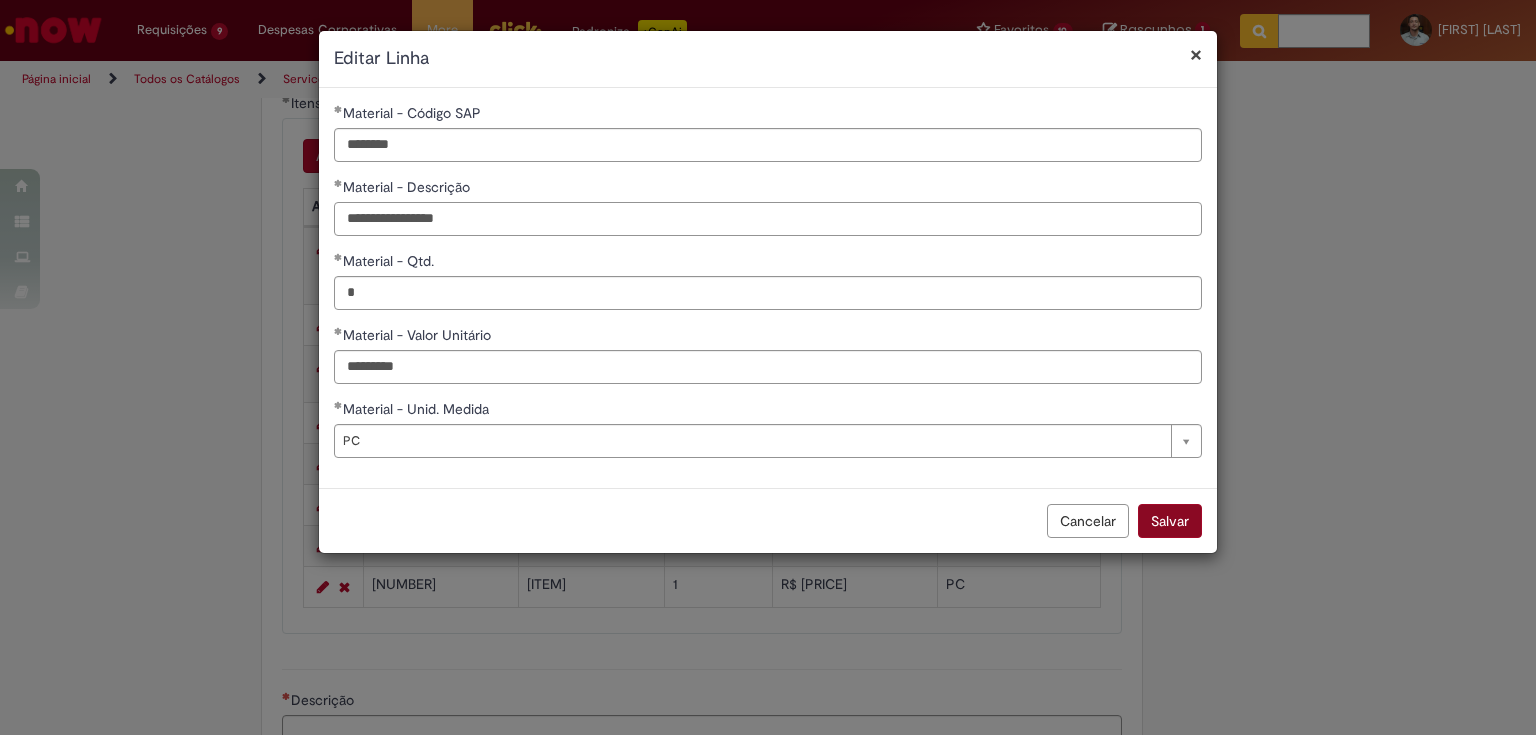 type on "**********" 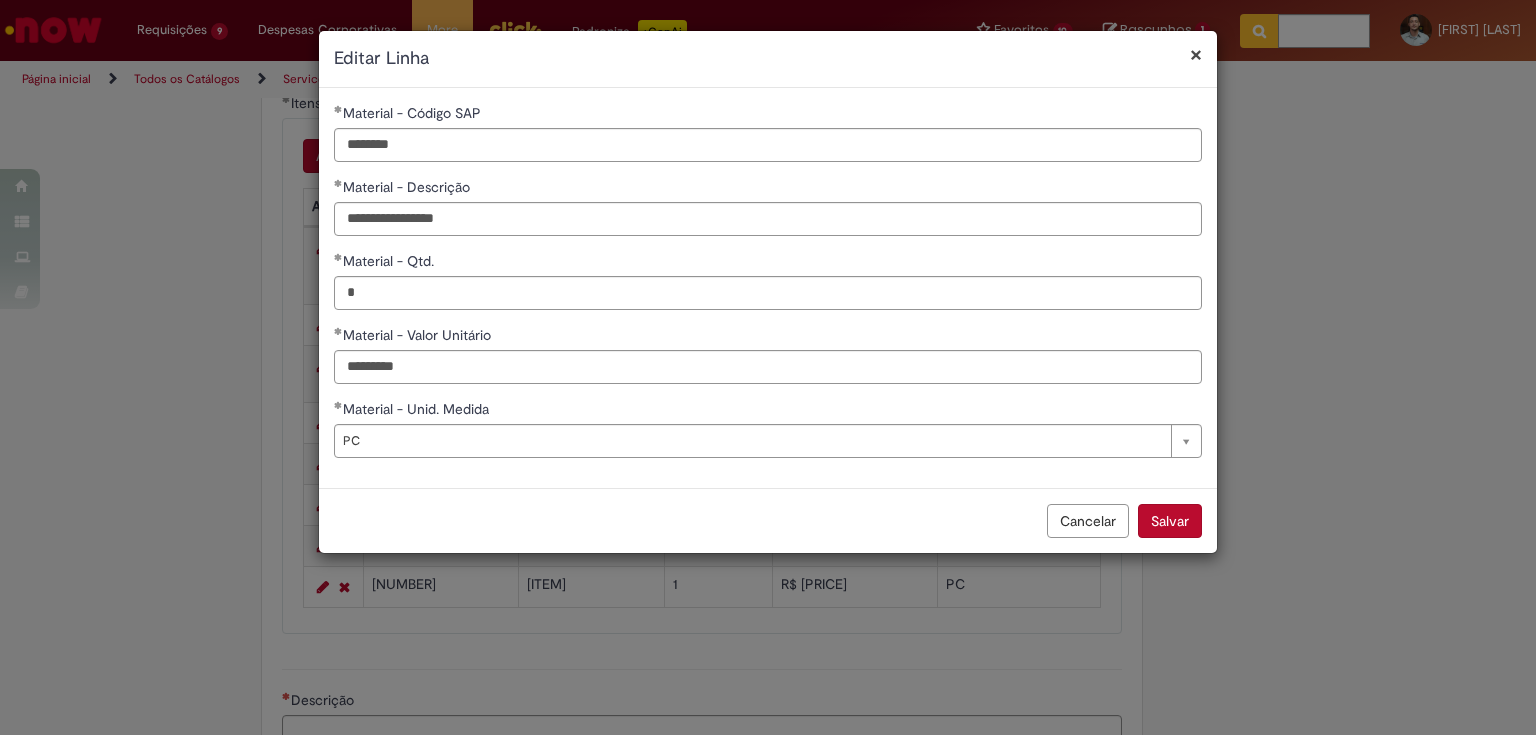 click on "Salvar" at bounding box center (1170, 521) 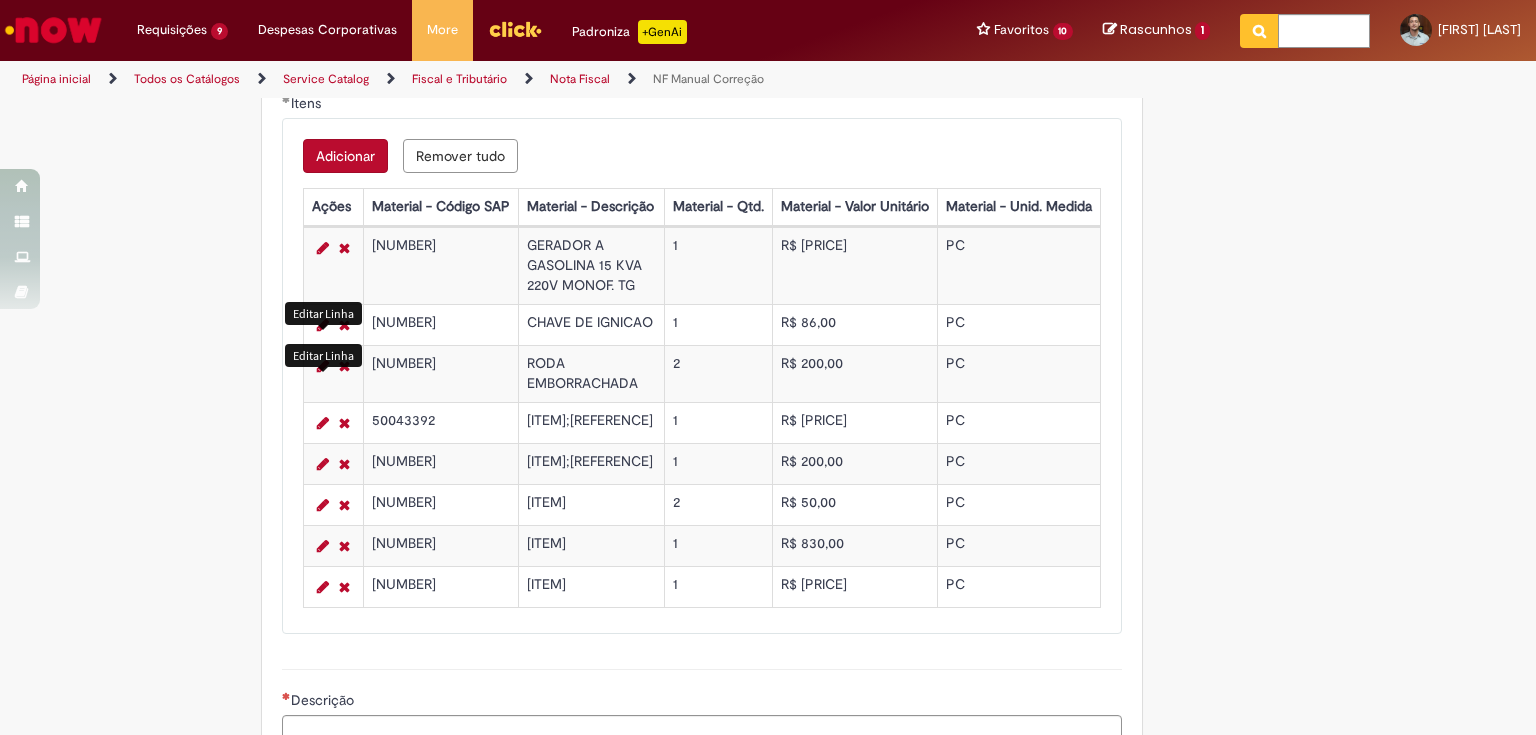 click at bounding box center [323, 423] 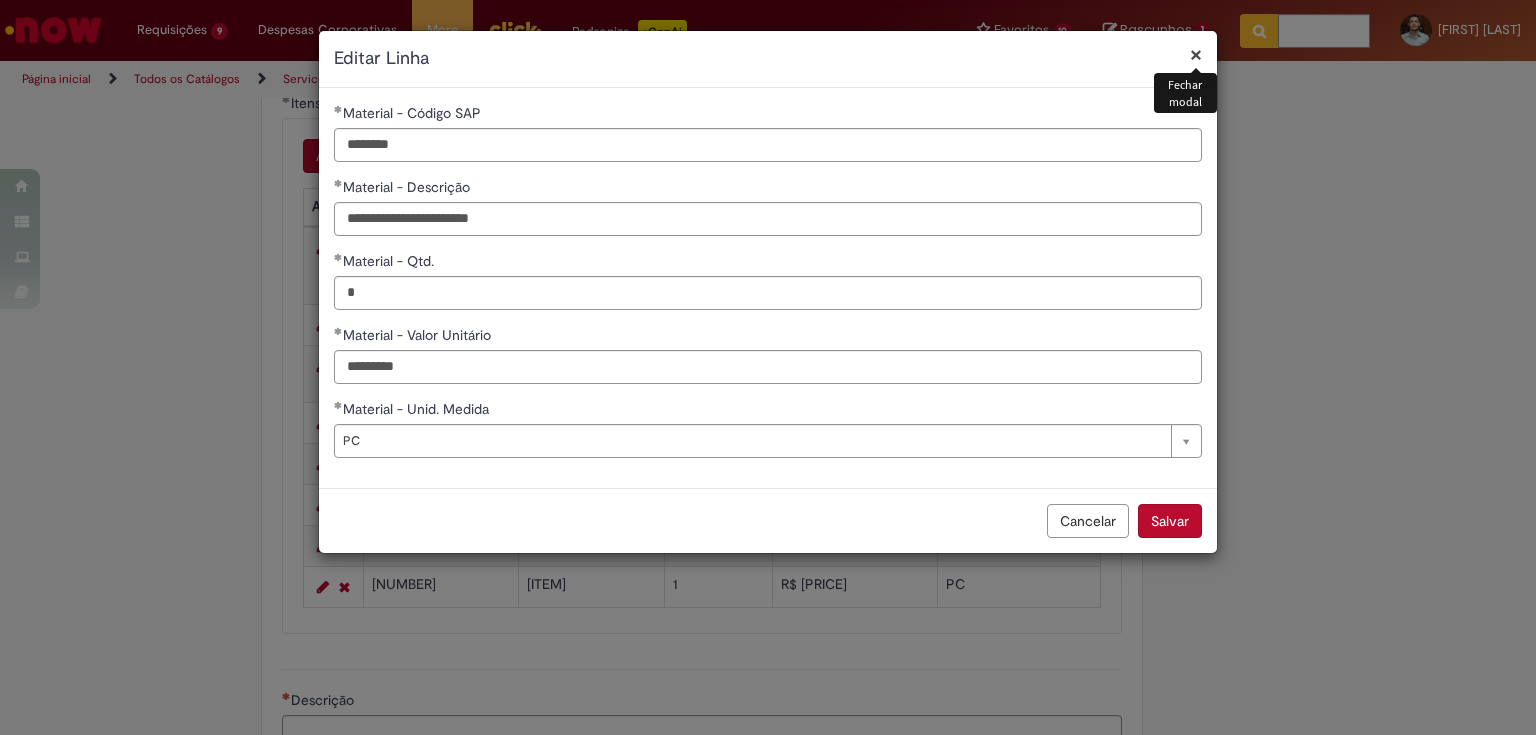 click on "Cancelar" at bounding box center (1088, 521) 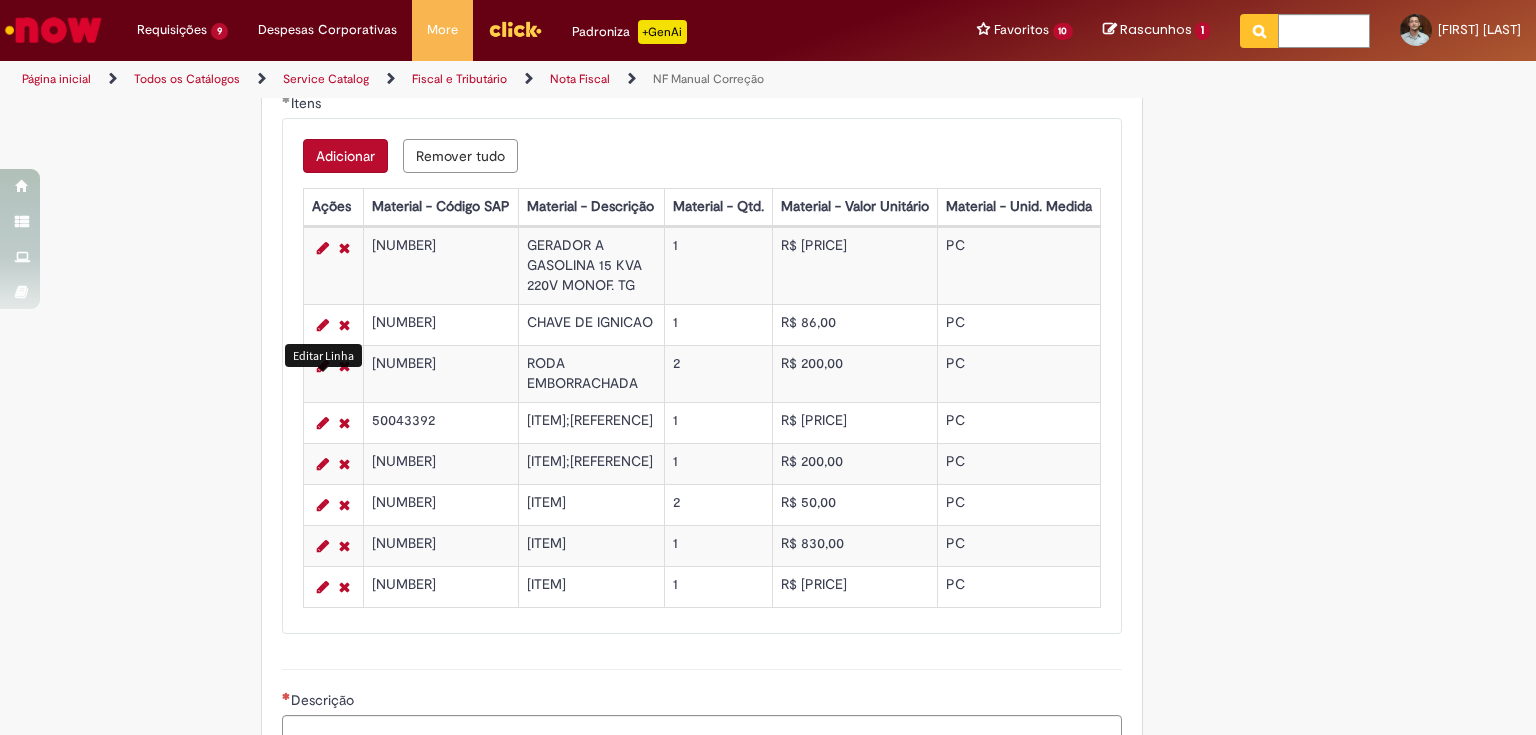 click at bounding box center [323, 423] 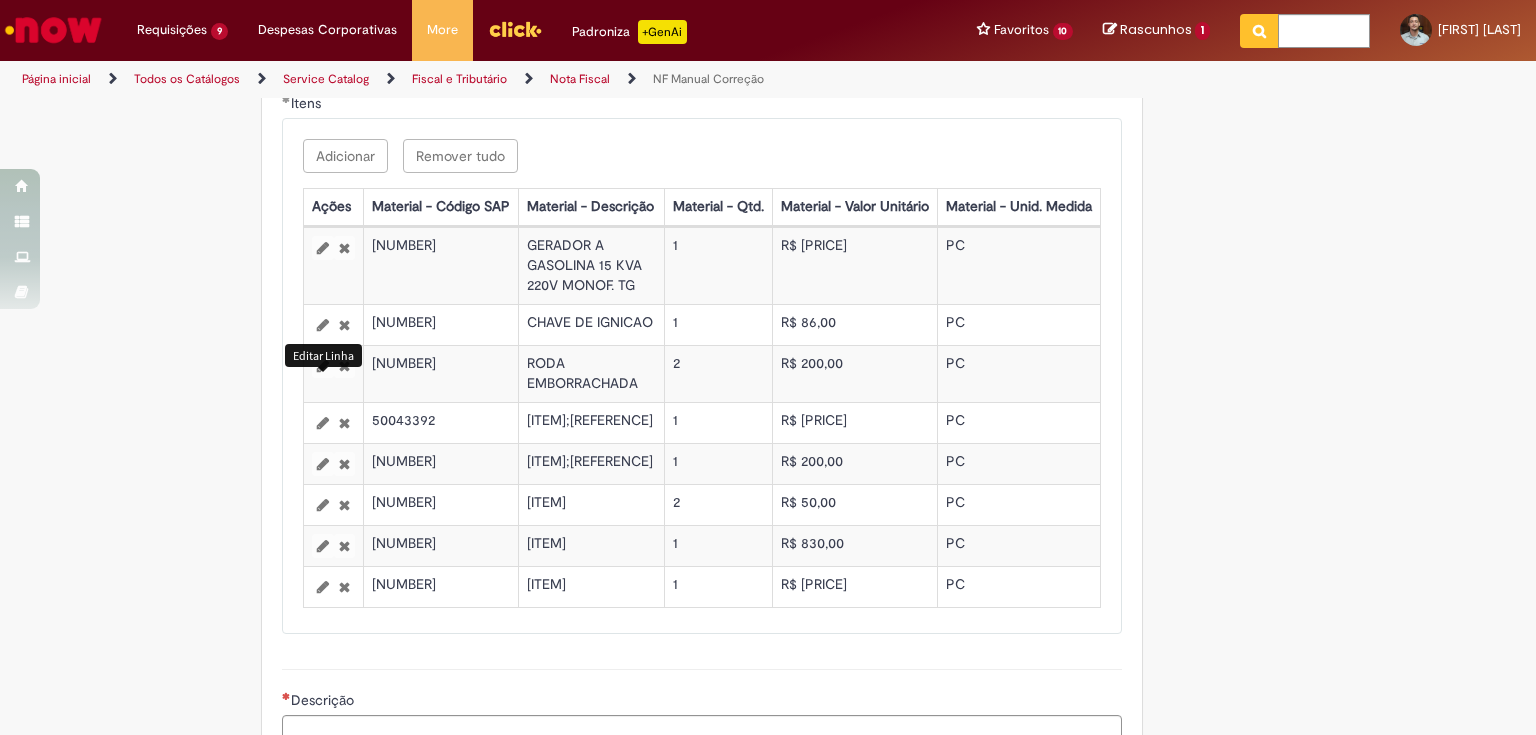 select on "**" 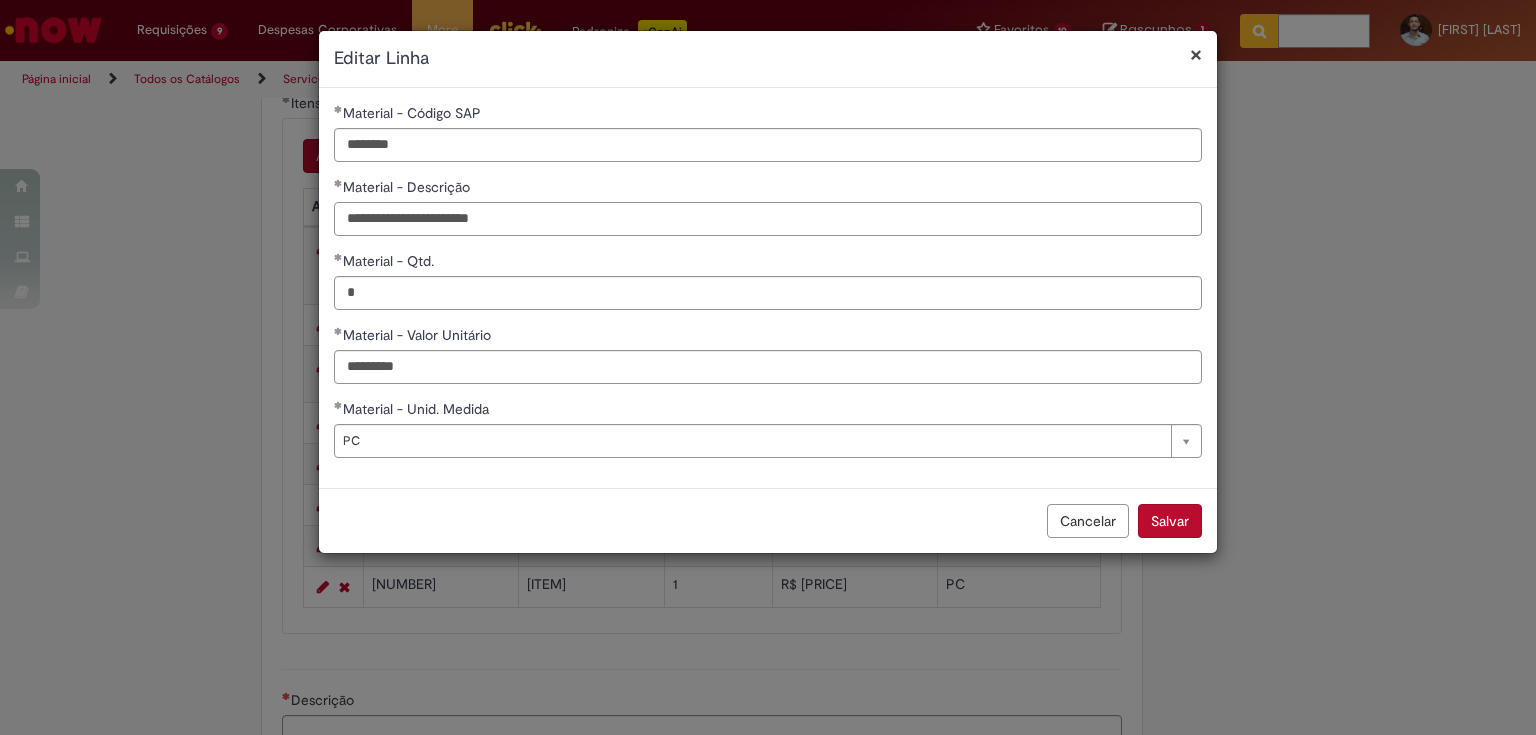 drag, startPoint x: 343, startPoint y: 219, endPoint x: 562, endPoint y: 220, distance: 219.00229 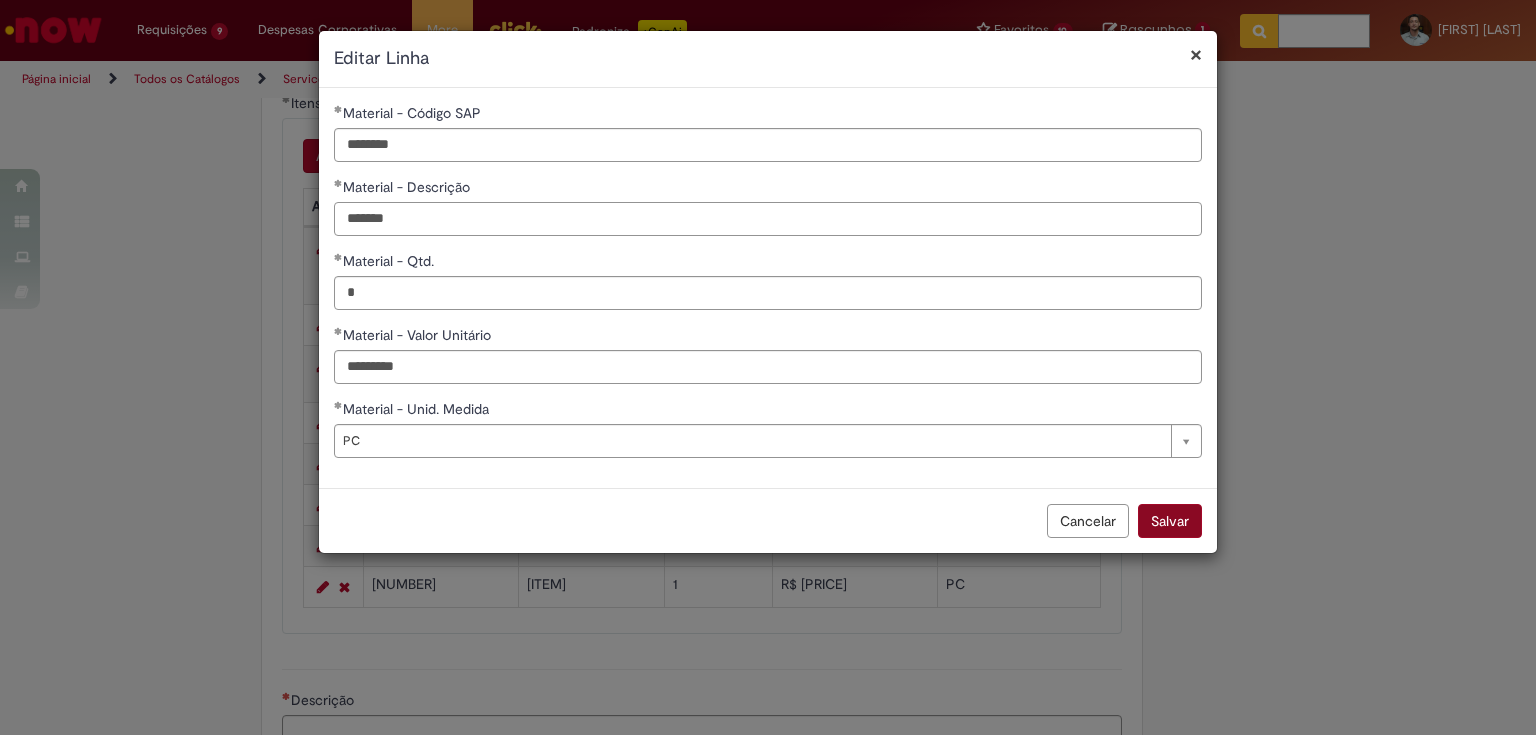 type on "*******" 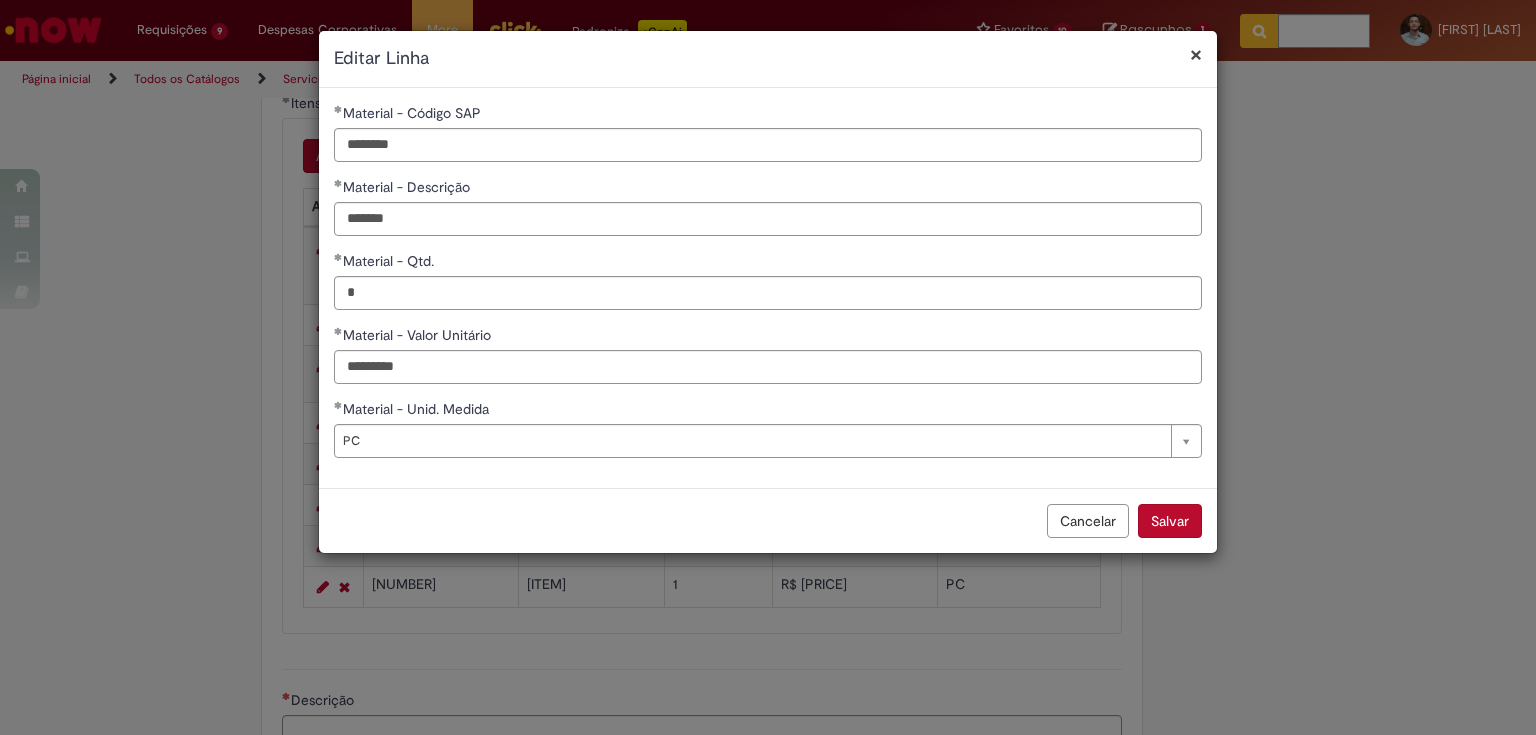 click on "Salvar" at bounding box center [1170, 521] 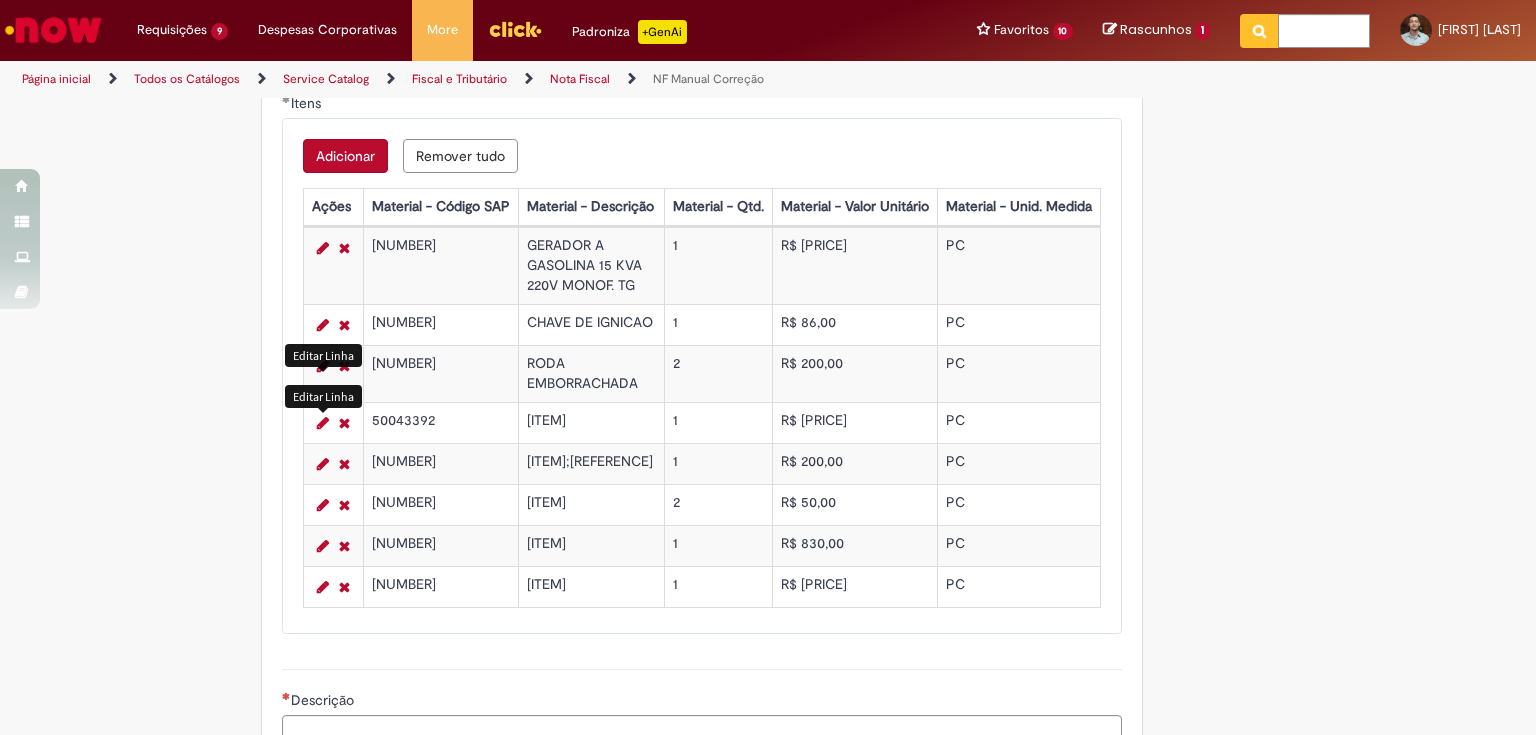 click at bounding box center (323, 464) 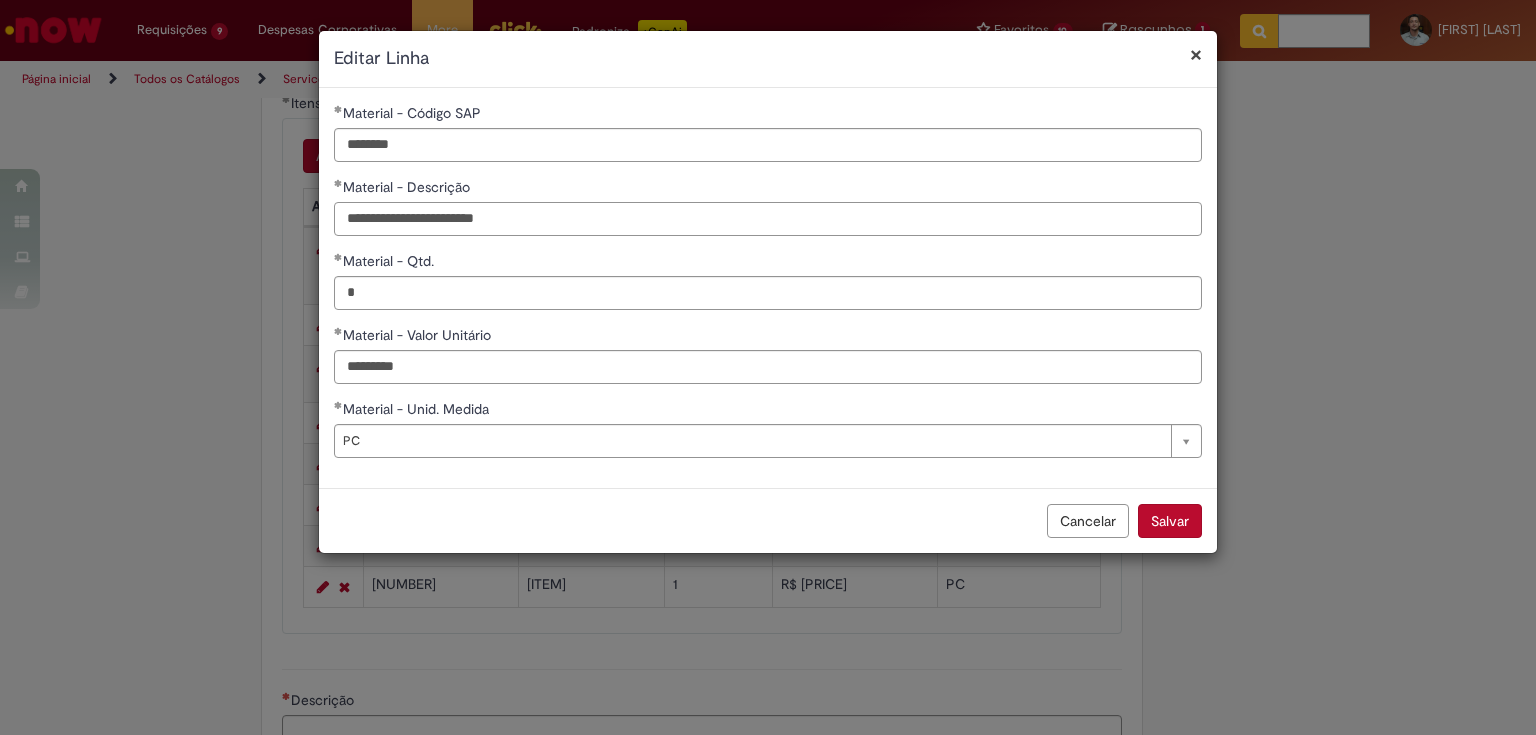 drag, startPoint x: 344, startPoint y: 218, endPoint x: 631, endPoint y: 221, distance: 287.0157 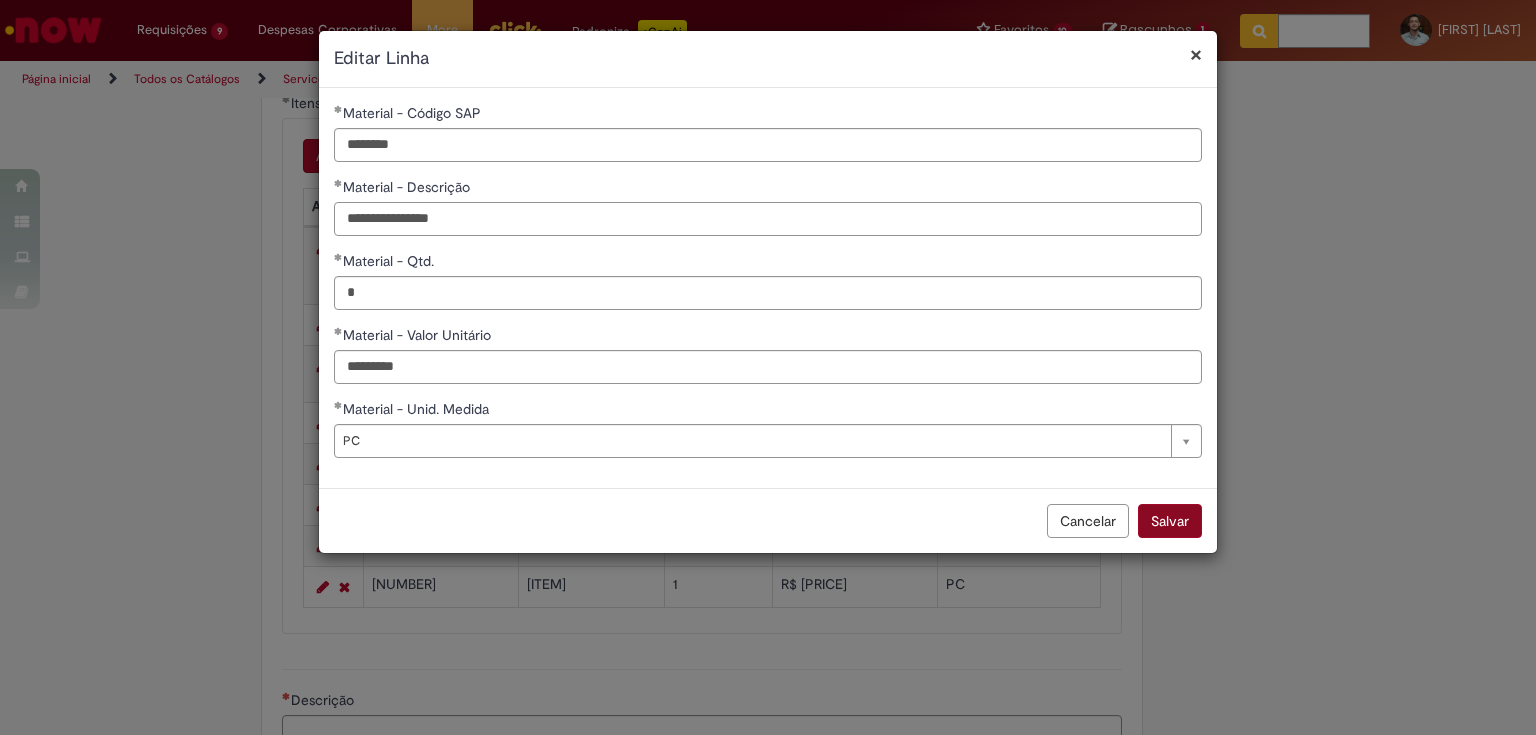 type on "**********" 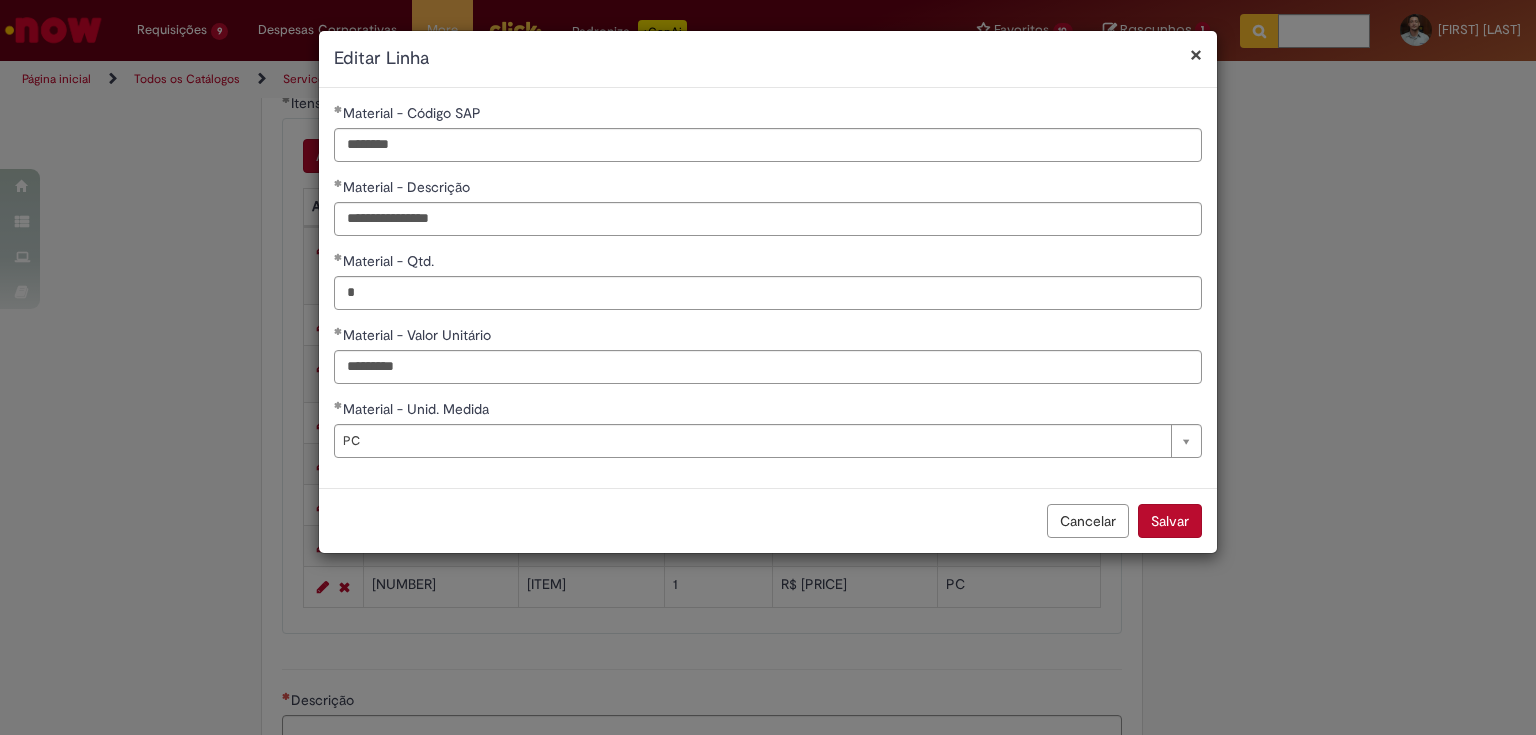 click on "Salvar" at bounding box center [1170, 521] 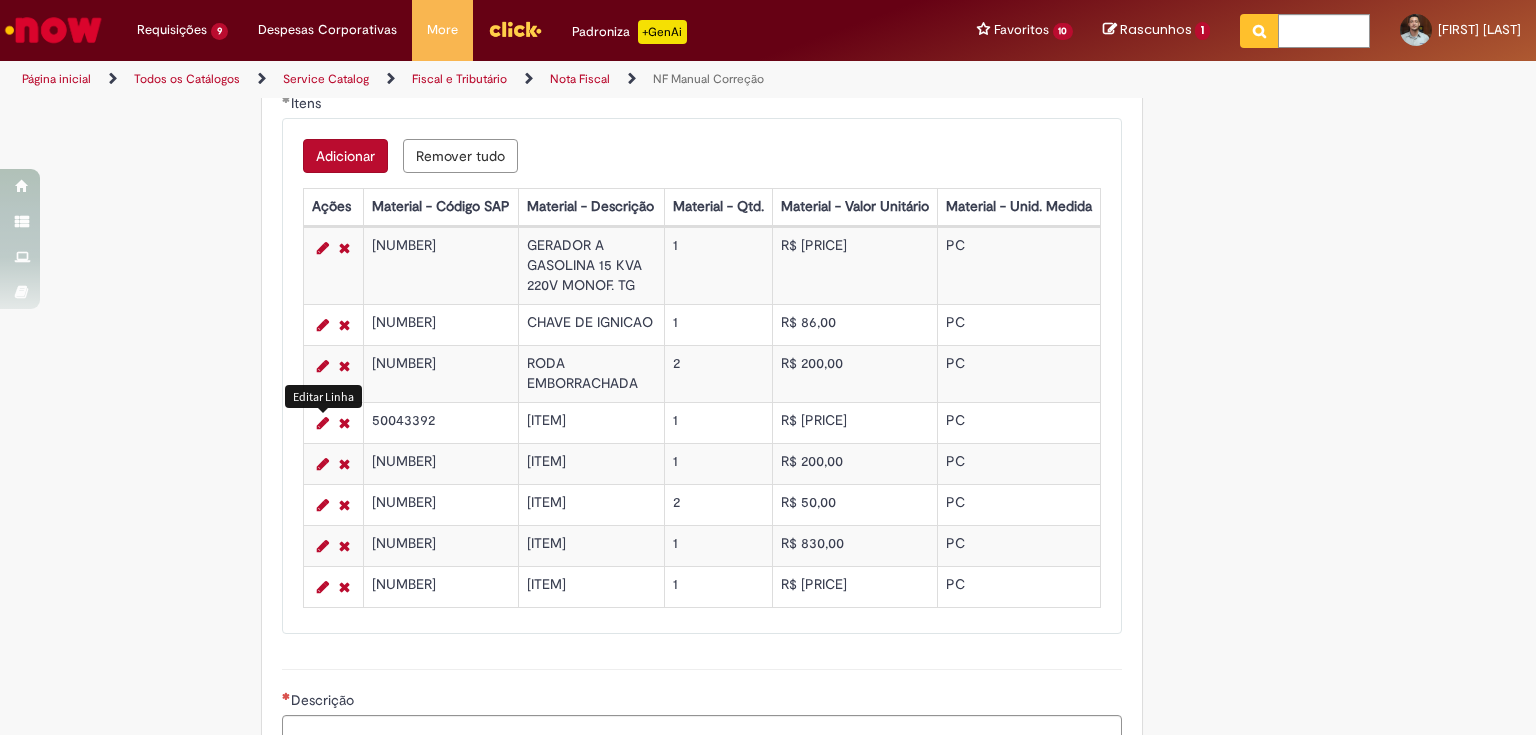 click on "Este item já está em sua lista atual. Se você tentar adicioná-lo novamente, o item atual será substituido  =)
Obrigatório um anexo.
Adicionar a Favoritos
NF Manual Correção
Oferta destinada a emissão de notas fiscais manuais.
Emissão de notas fiscais de complemento de imposto/preço, retorno de locação, venda de sinistro, remessa de despejo, compra de caco de vidro, compra de arroz e venda de energia elétrica.
Oferta com obrigatoriedade de anexar o PRINT da orientação do consultivo para todos os casos e PDF da Nota Fiscal; Realizamos o atendimento de apenas  1 Nota Fiscal por chamado ; Para emissões que sejam necessários ajustes de estoque: Obrigatório anexar a planilha MR22; Notas Complementares: anexar a planilha de cálculo, print da orientação do Consultivo e PDF da Nota Fiscal (para casos que precisam de ajuste de estoque, necessário anexar MR22);" at bounding box center (768, -23) 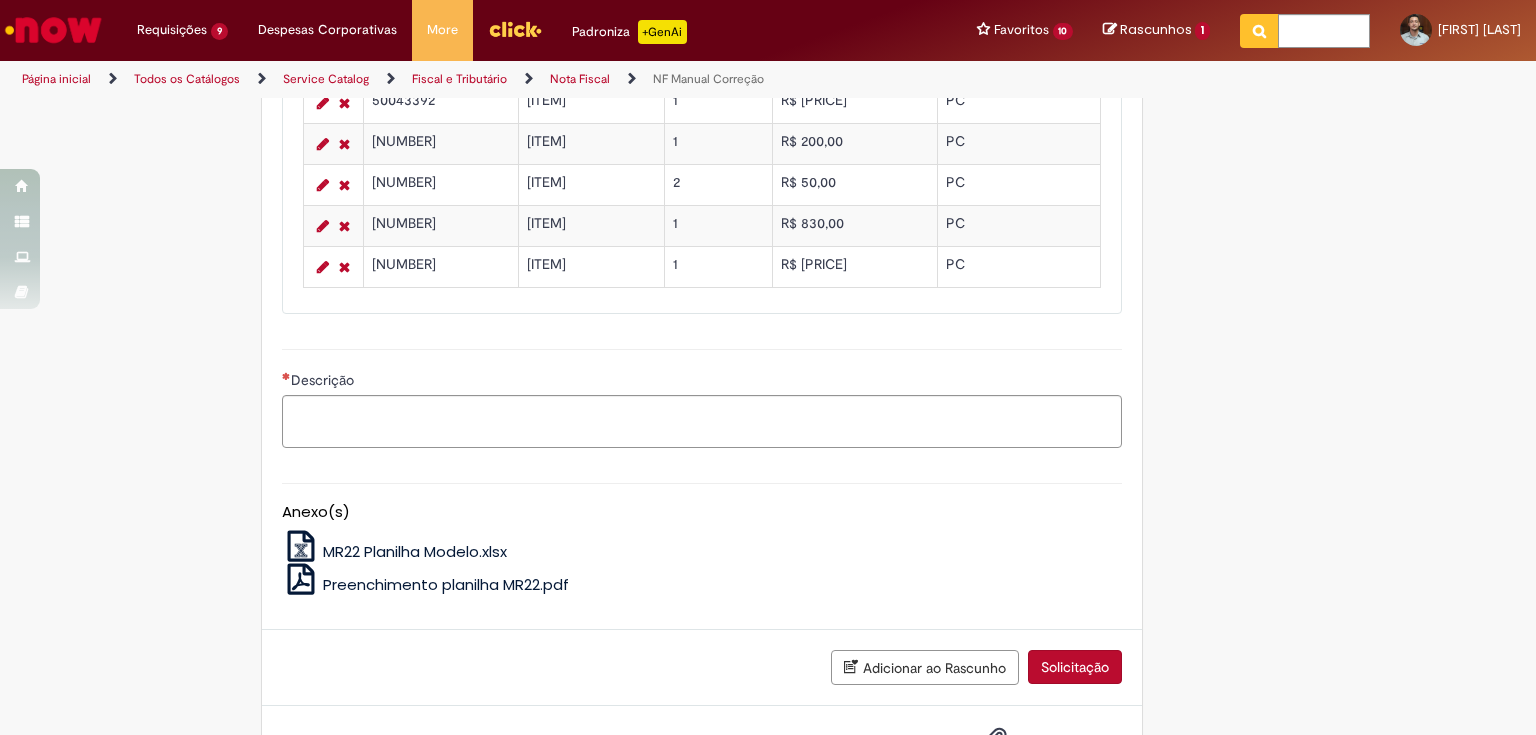 scroll, scrollTop: 1733, scrollLeft: 0, axis: vertical 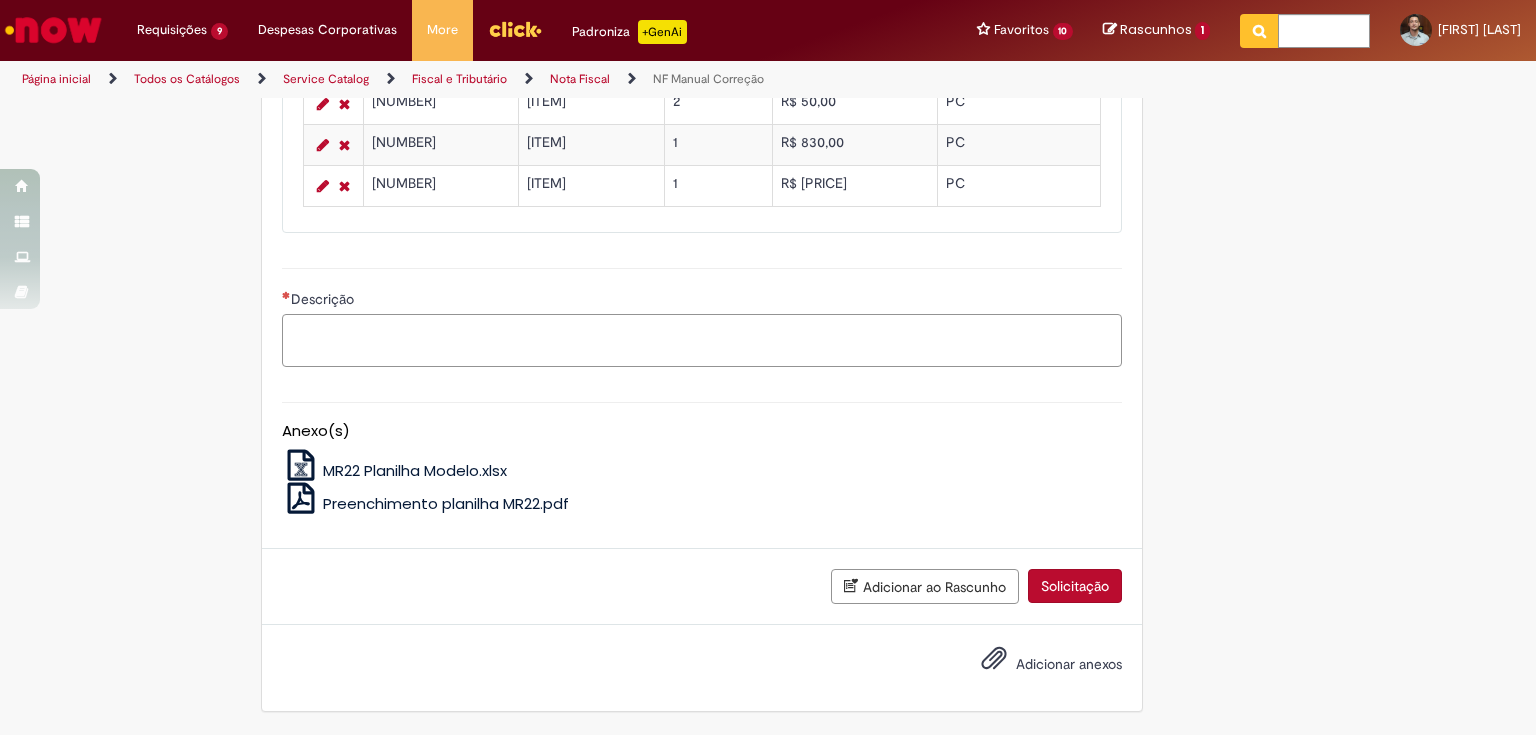 click on "Descrição" at bounding box center [702, 341] 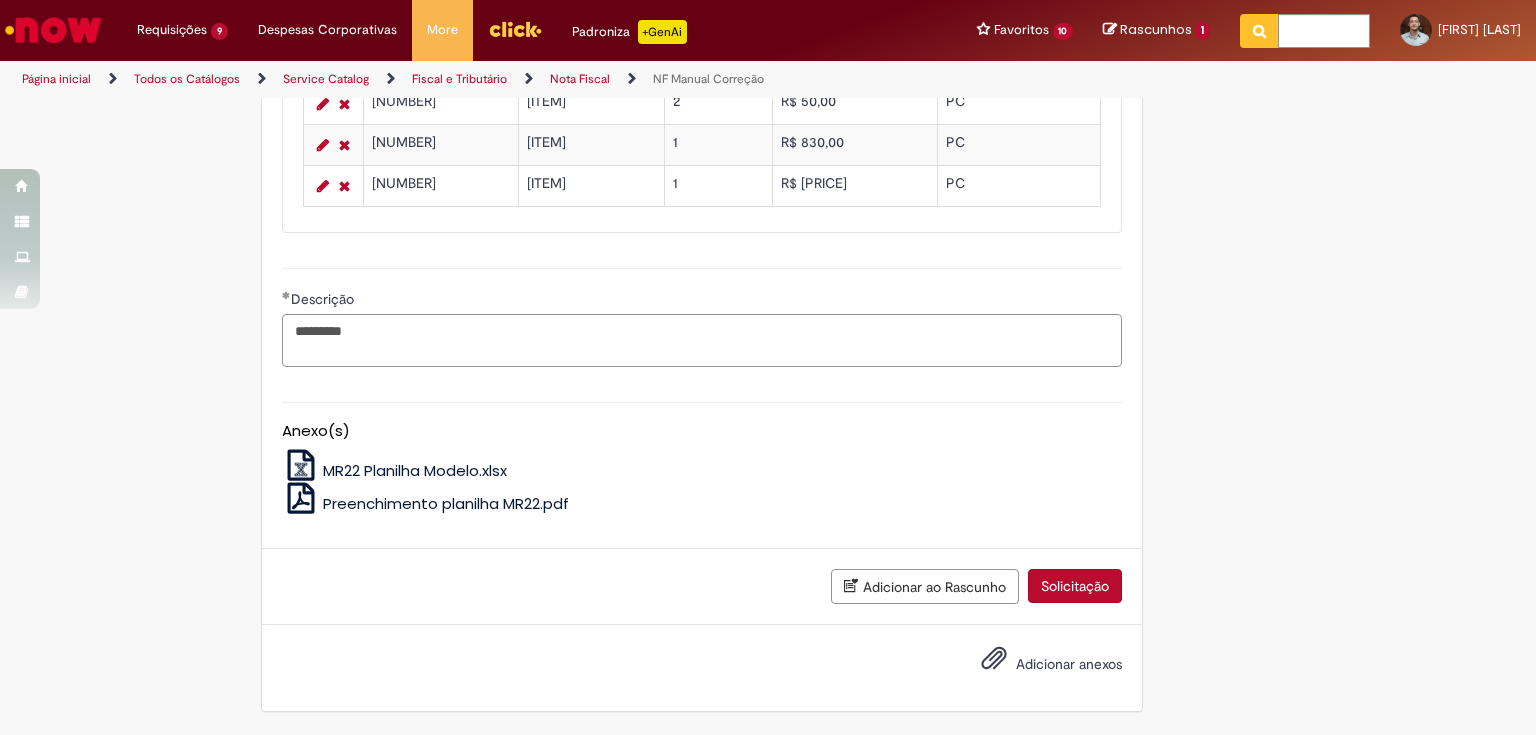click on "********" at bounding box center [702, 341] 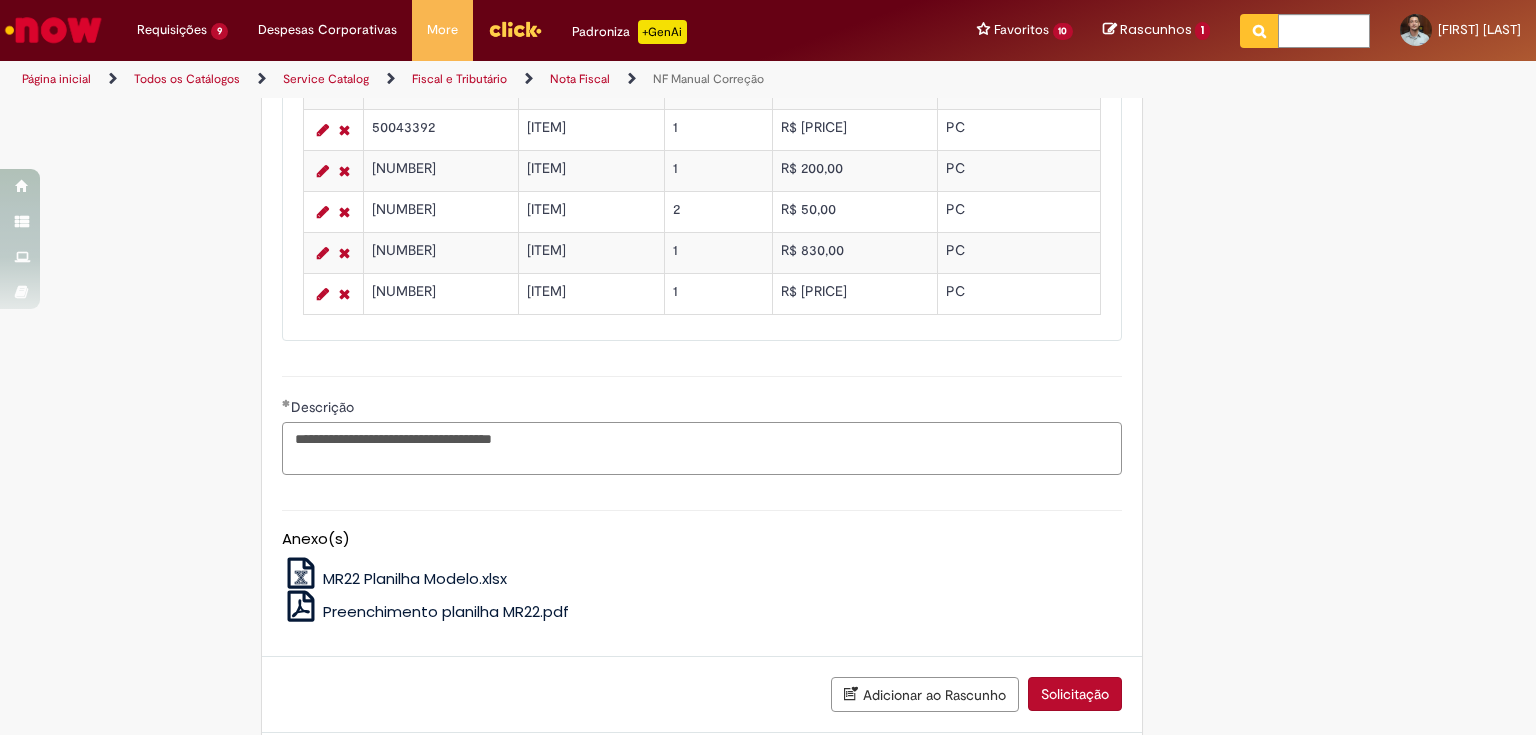 scroll, scrollTop: 1733, scrollLeft: 0, axis: vertical 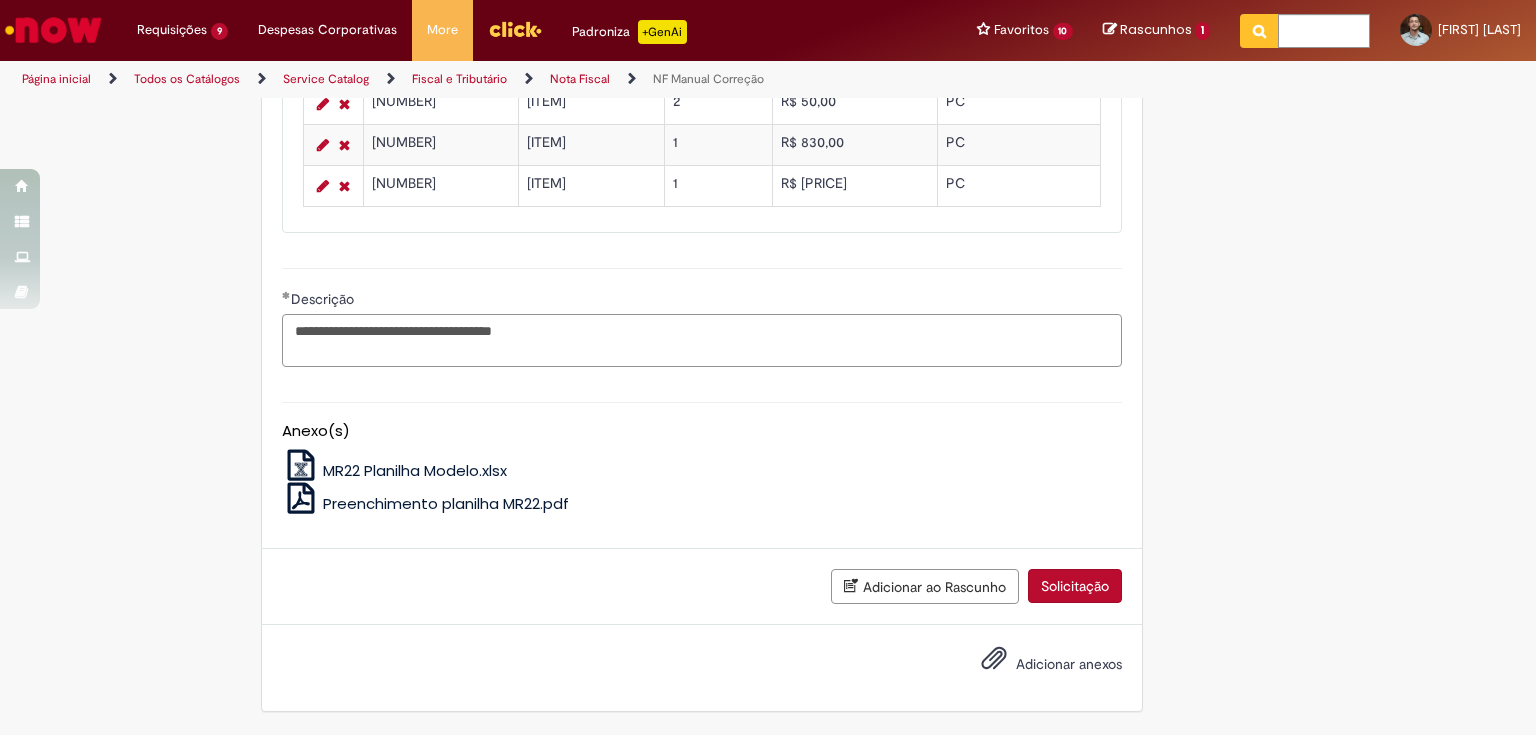 type on "**********" 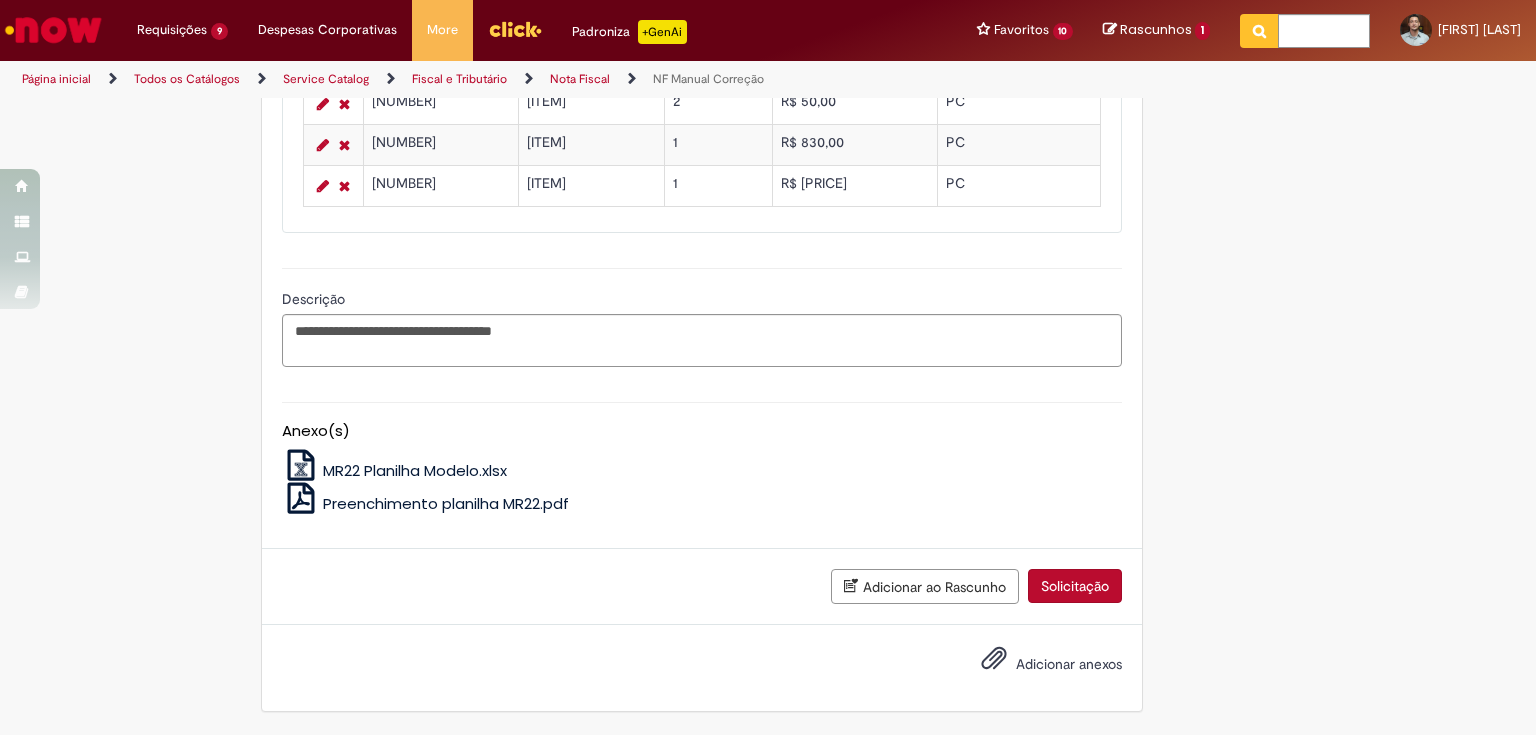 click on "Adicionar ao Rascunho" at bounding box center [925, 586] 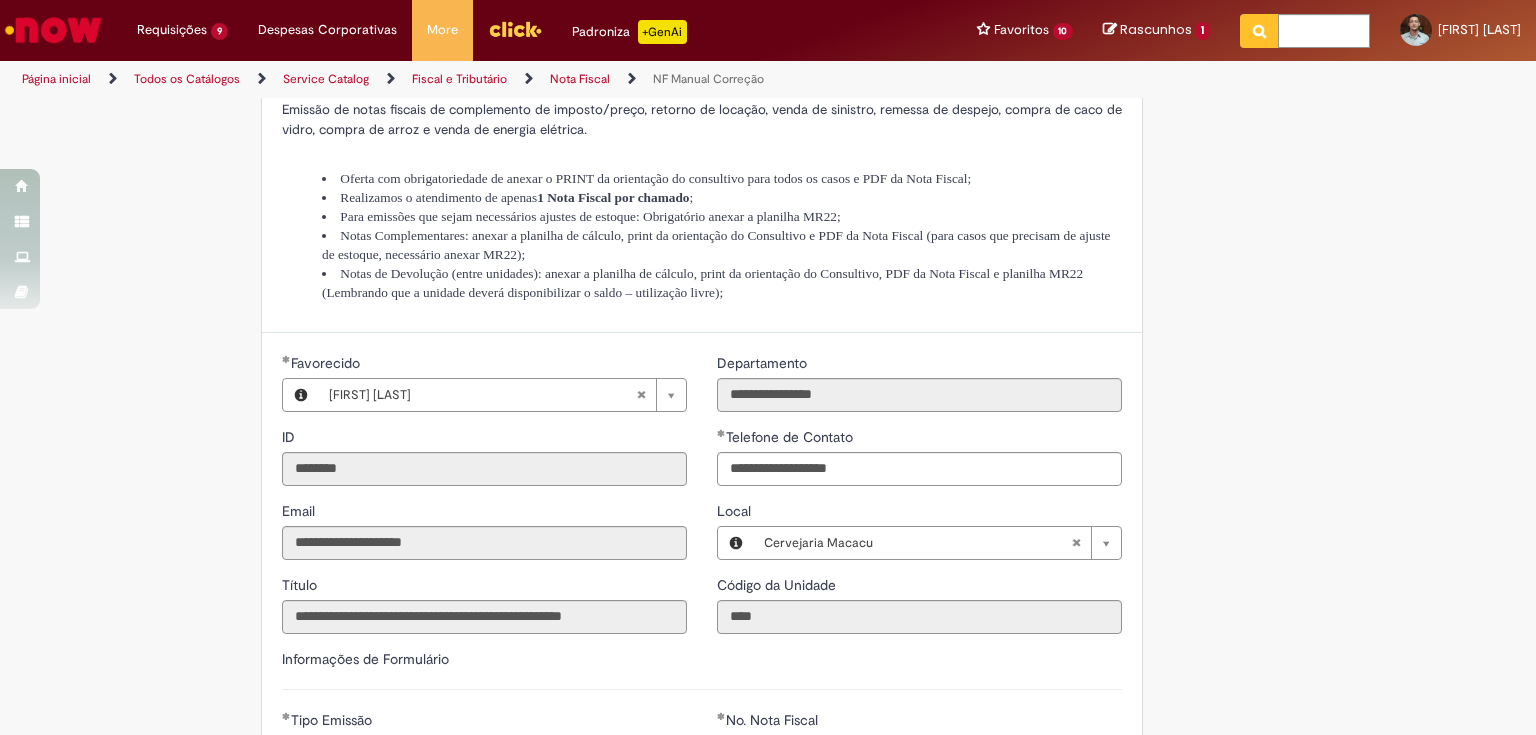 scroll, scrollTop: 0, scrollLeft: 0, axis: both 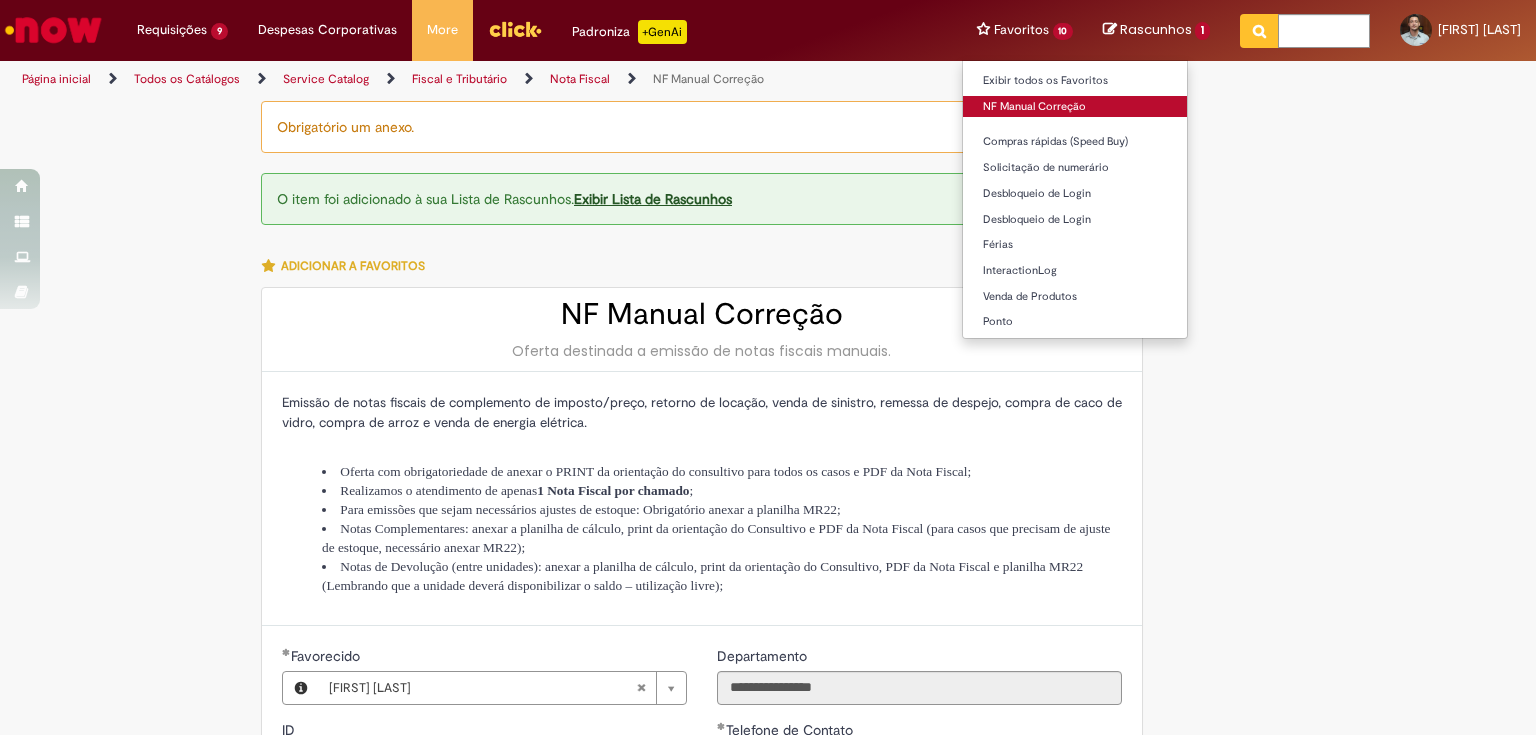 click on "NF Manual Correção" at bounding box center (1075, 107) 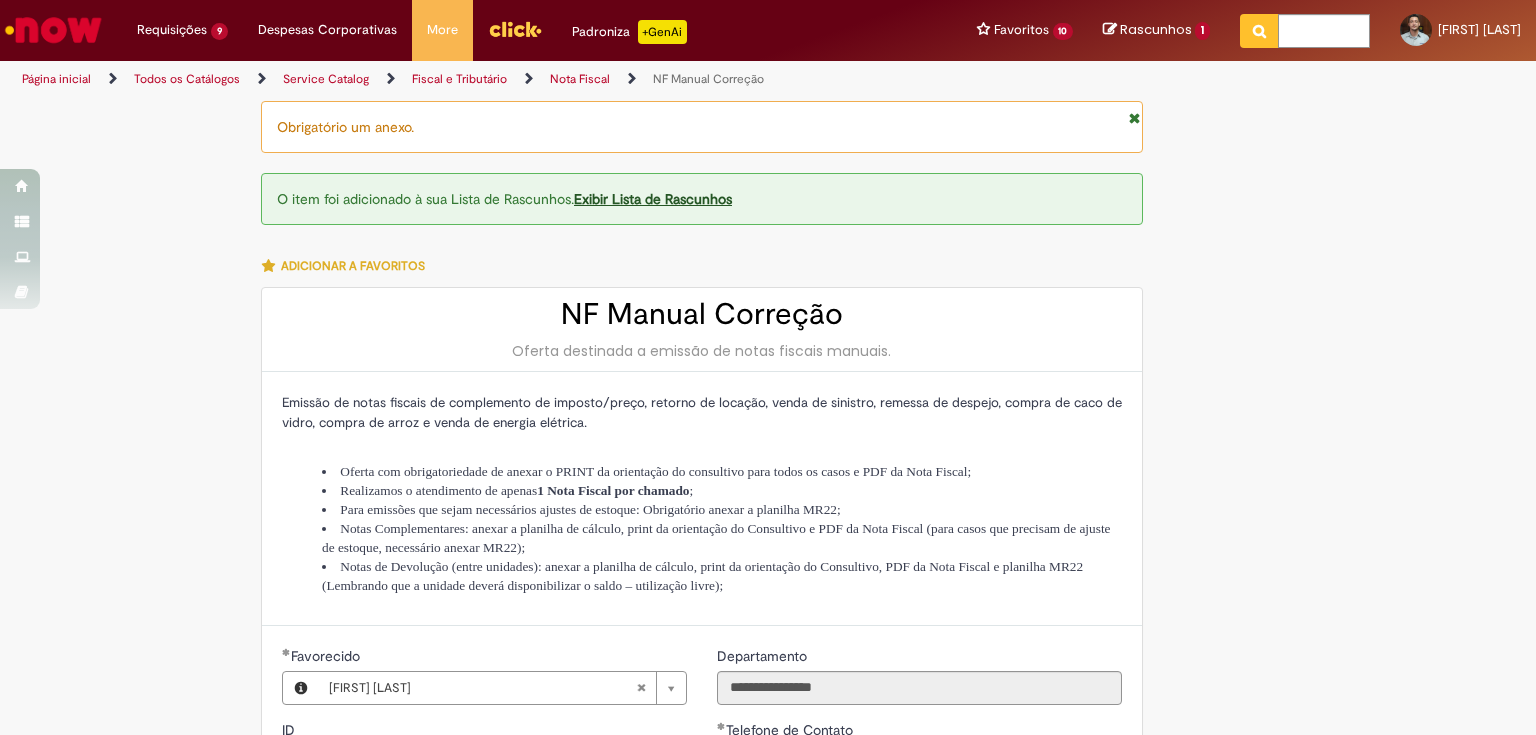 click on "Obrigatório um anexo.
O item foi adicionado à sua Lista de Rascunhos. Exibir Lista de Rascunhos         Adicionar a Favoritos
NF Manual Correção
Oferta destinada a emissão de notas fiscais manuais.
Emissão de notas fiscais de complemento de imposto/preço, retorno de locação, venda de sinistro, remessa de despejo, compra de caco de vidro, compra de arroz e venda de energia elétrica.
Oferta com obrigatoriedade de anexar o PRINT da orientação do consultivo para todos os casos e PDF da Nota Fiscal; Realizamos o atendimento de apenas  1 Nota Fiscal por chamado ; Para emissões que sejam necessários ajustes de estoque: Obrigatório anexar a planilha MR22; Notas Complementares: anexar a planilha de cálculo, print da orientação do Consultivo e PDF da Nota Fiscal (para casos que precisam de ajuste de estoque, necessário anexar MR22);
**" at bounding box center [768, 1257] 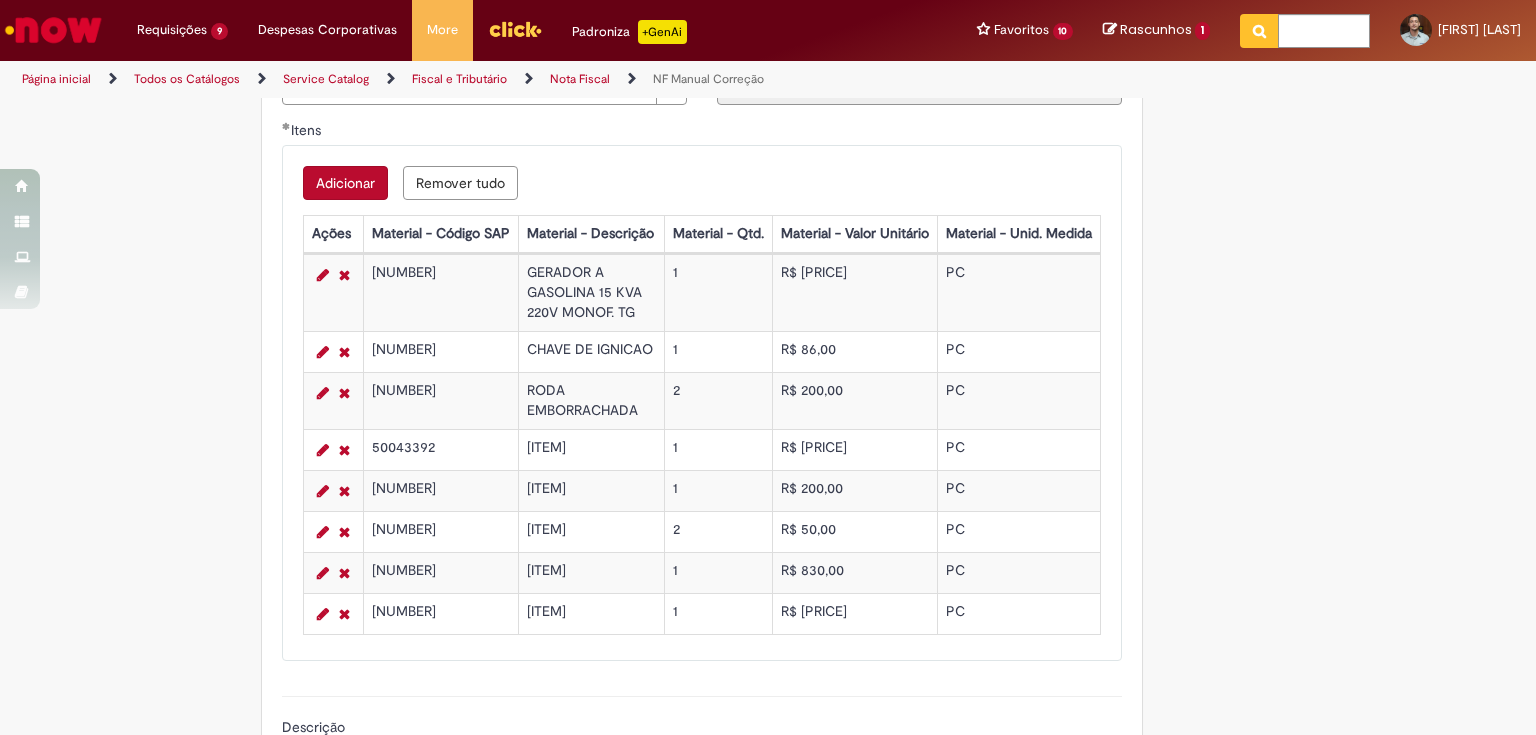 scroll, scrollTop: 773, scrollLeft: 0, axis: vertical 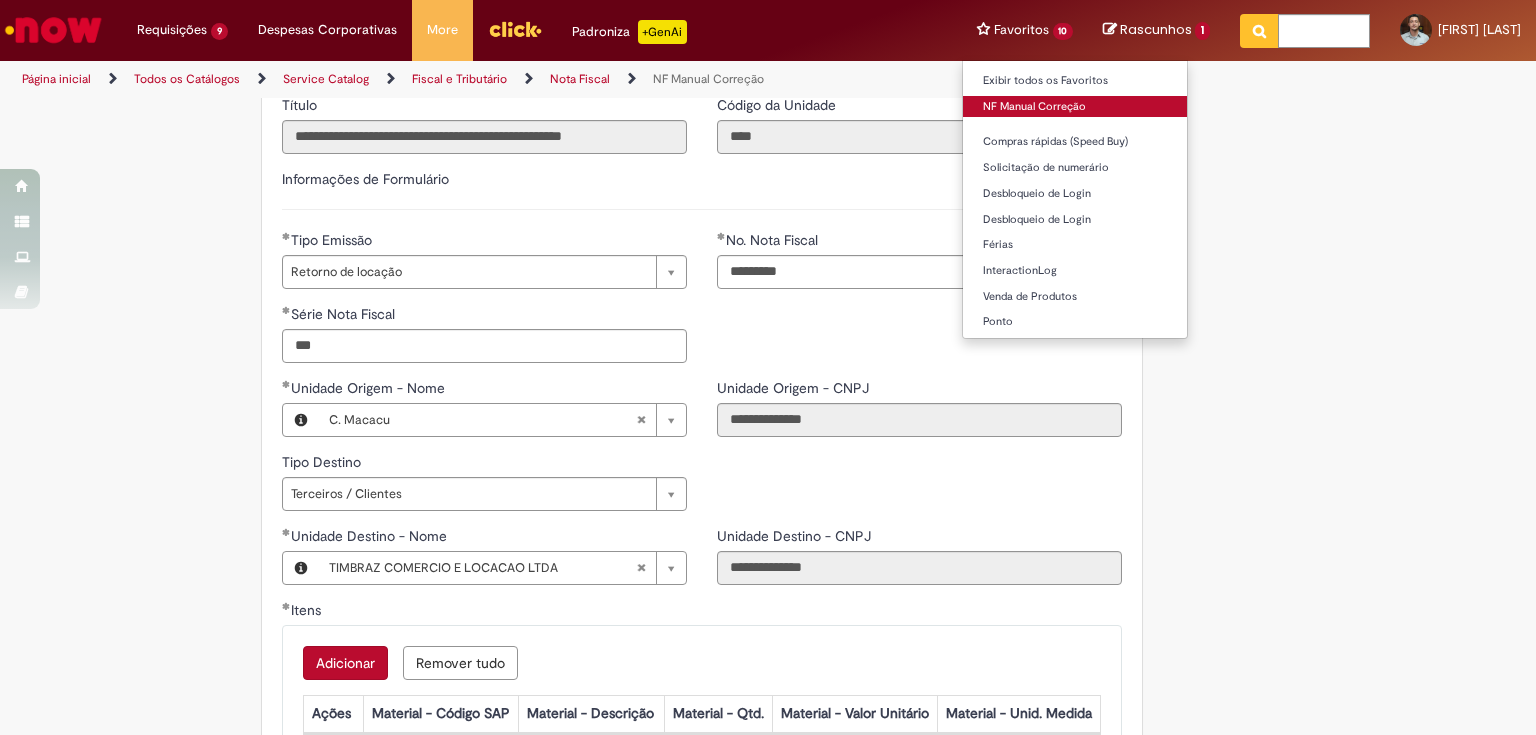 click on "NF Manual Correção" at bounding box center (1075, 107) 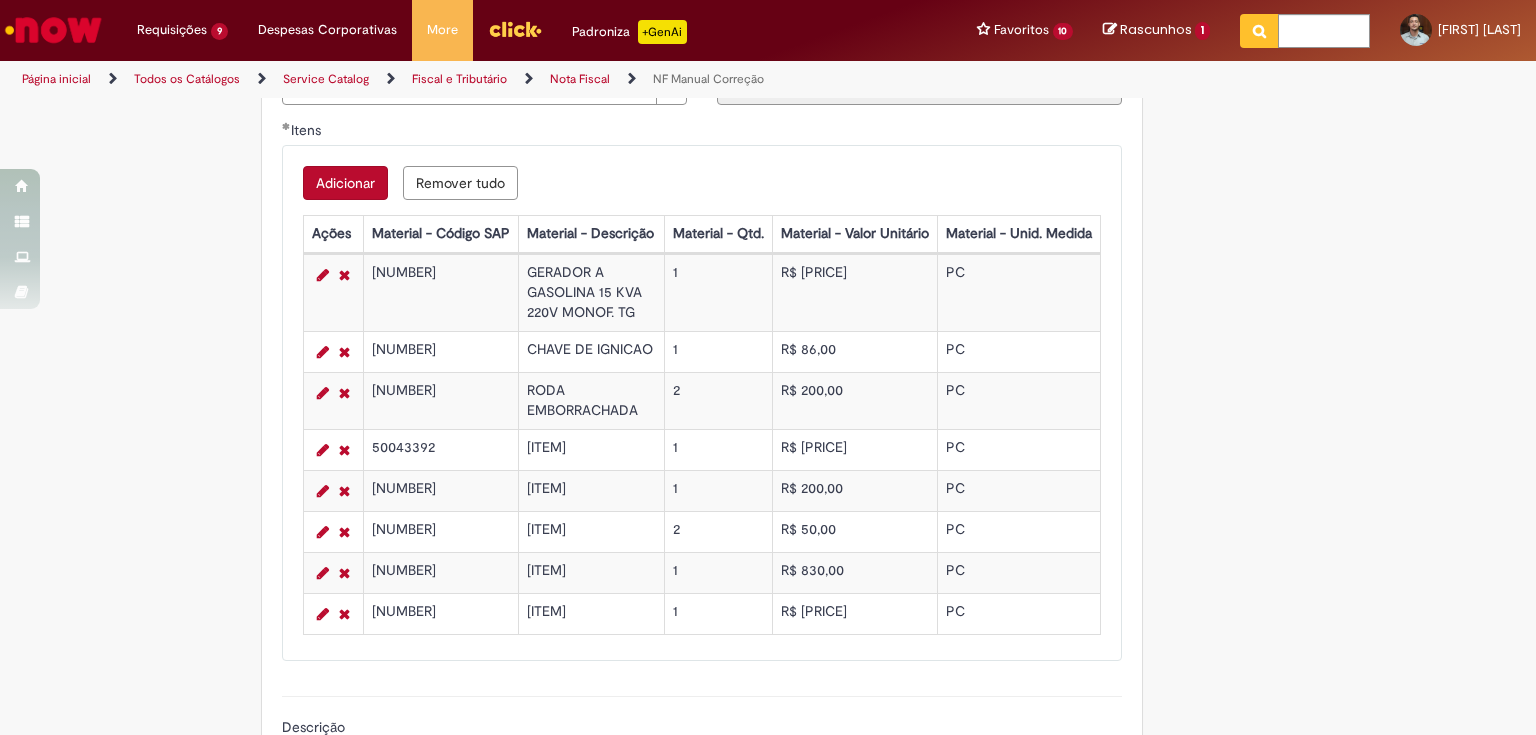 scroll, scrollTop: 773, scrollLeft: 0, axis: vertical 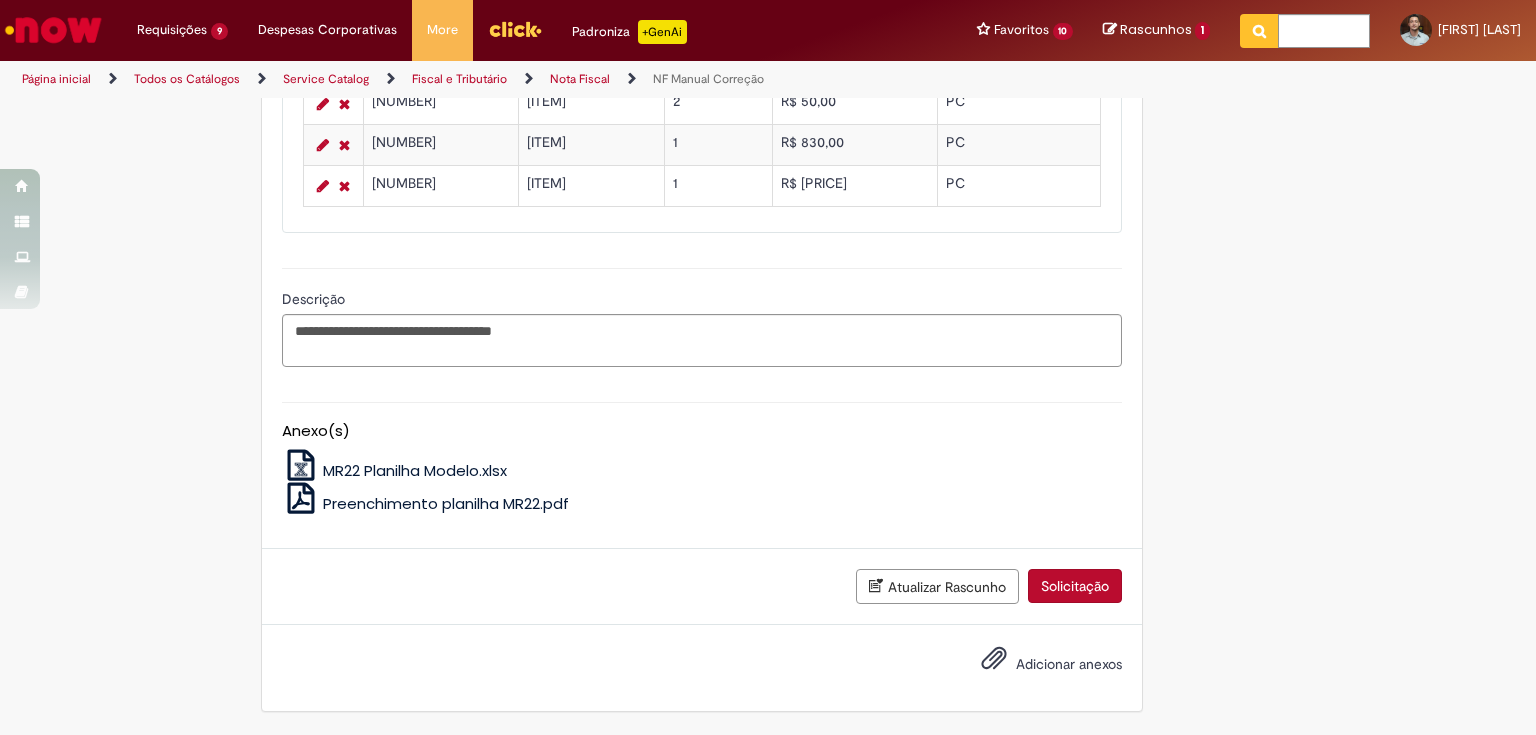 click on "Atualizar Rascunho" at bounding box center (937, 586) 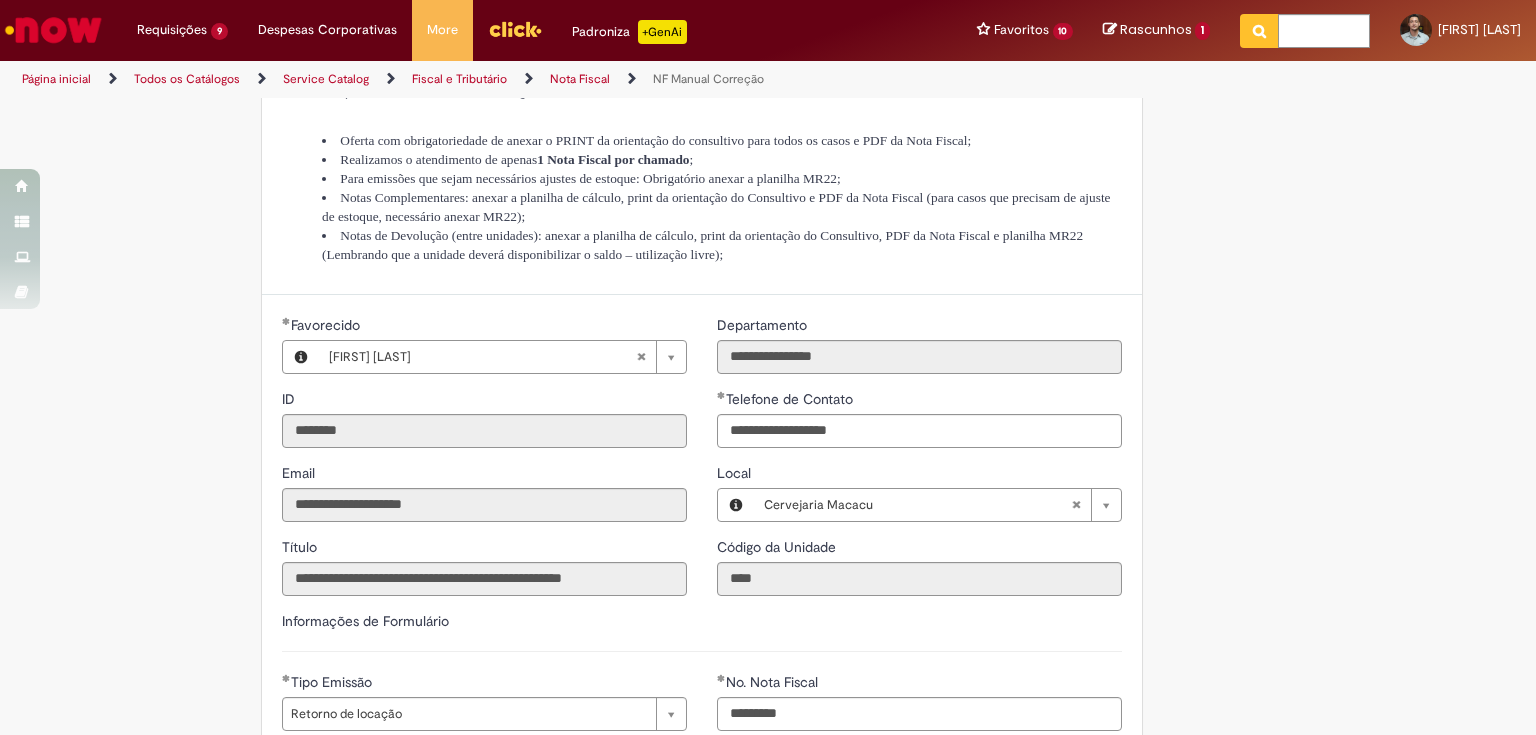 scroll, scrollTop: 0, scrollLeft: 0, axis: both 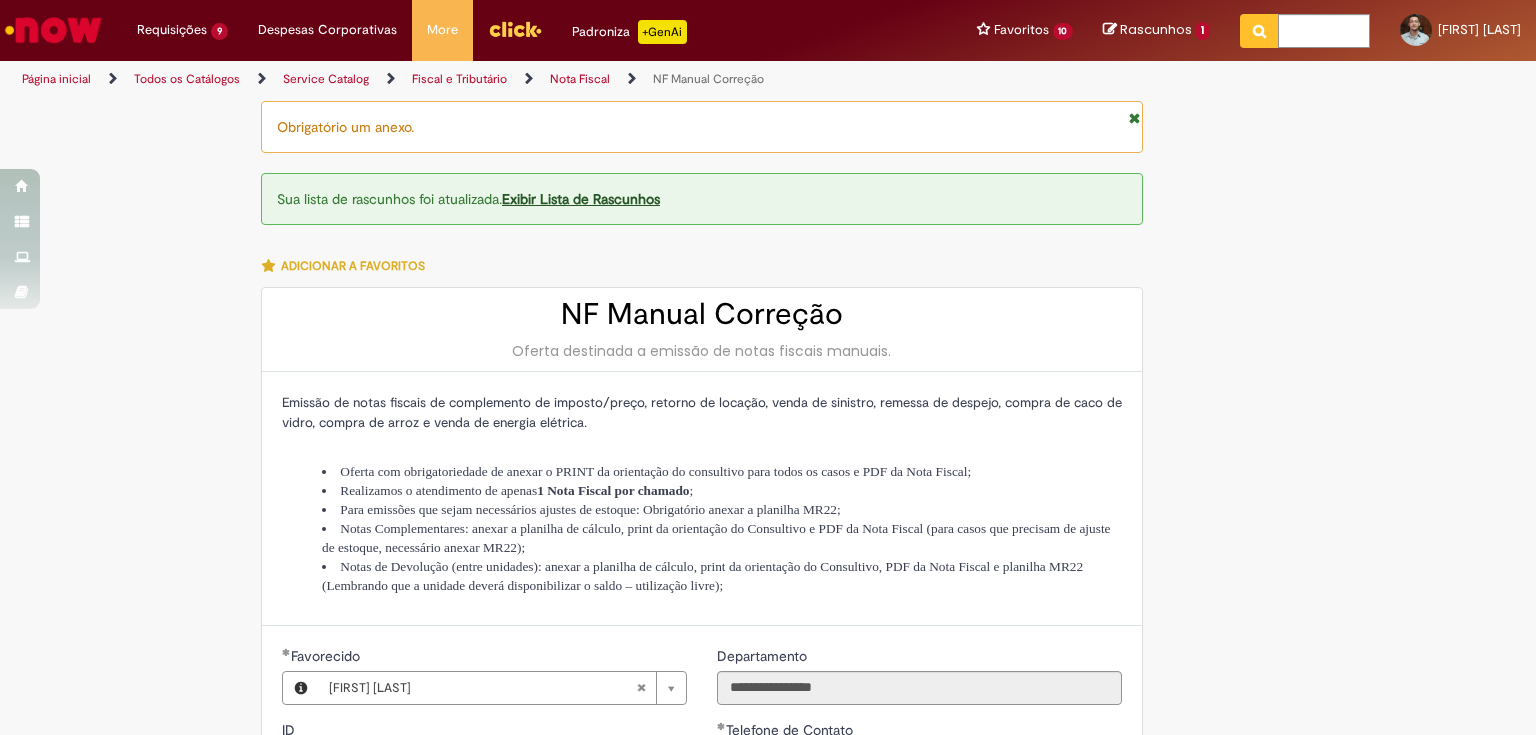 click on "Rascunhos" at bounding box center (1156, 29) 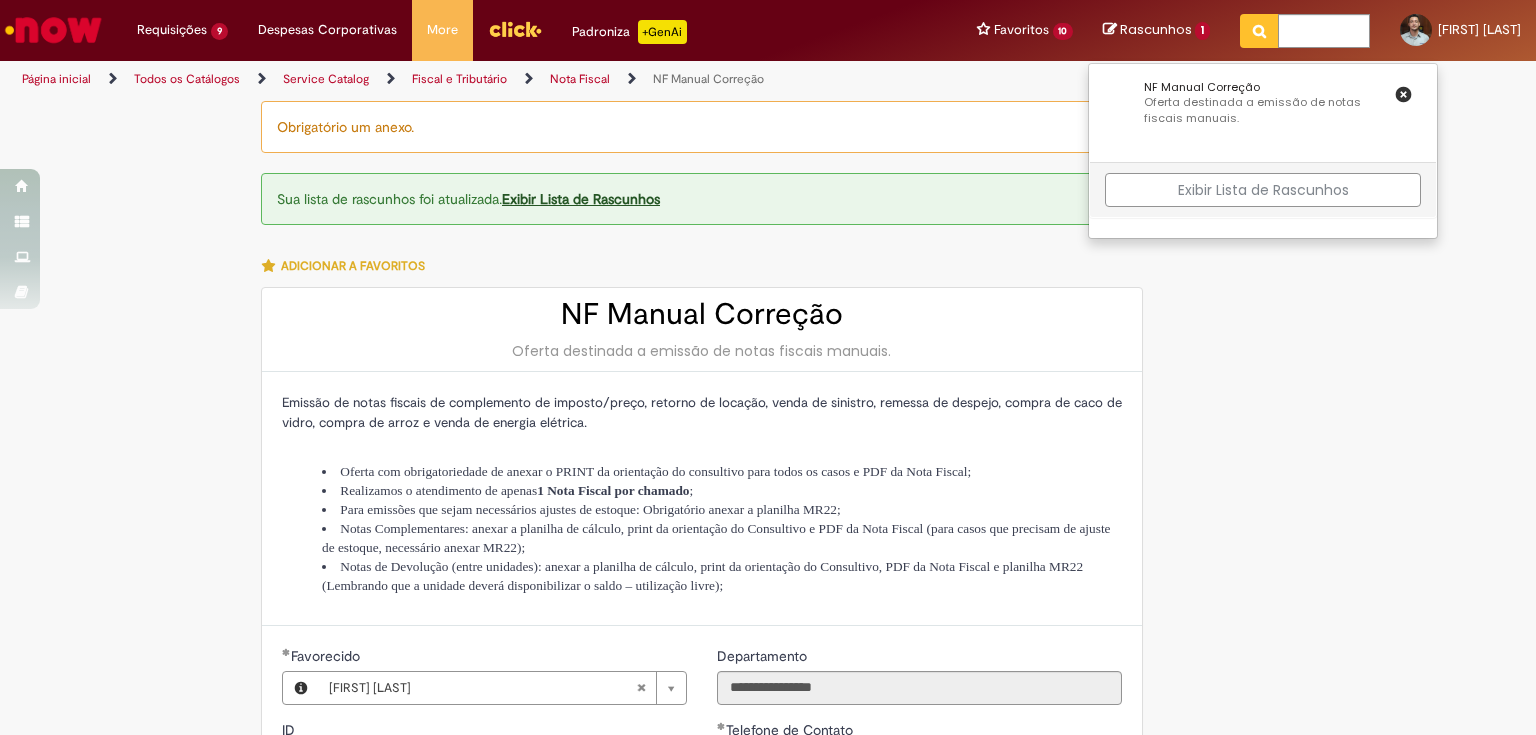 click on "Exibir Lista de Rascunhos" at bounding box center (1263, 190) 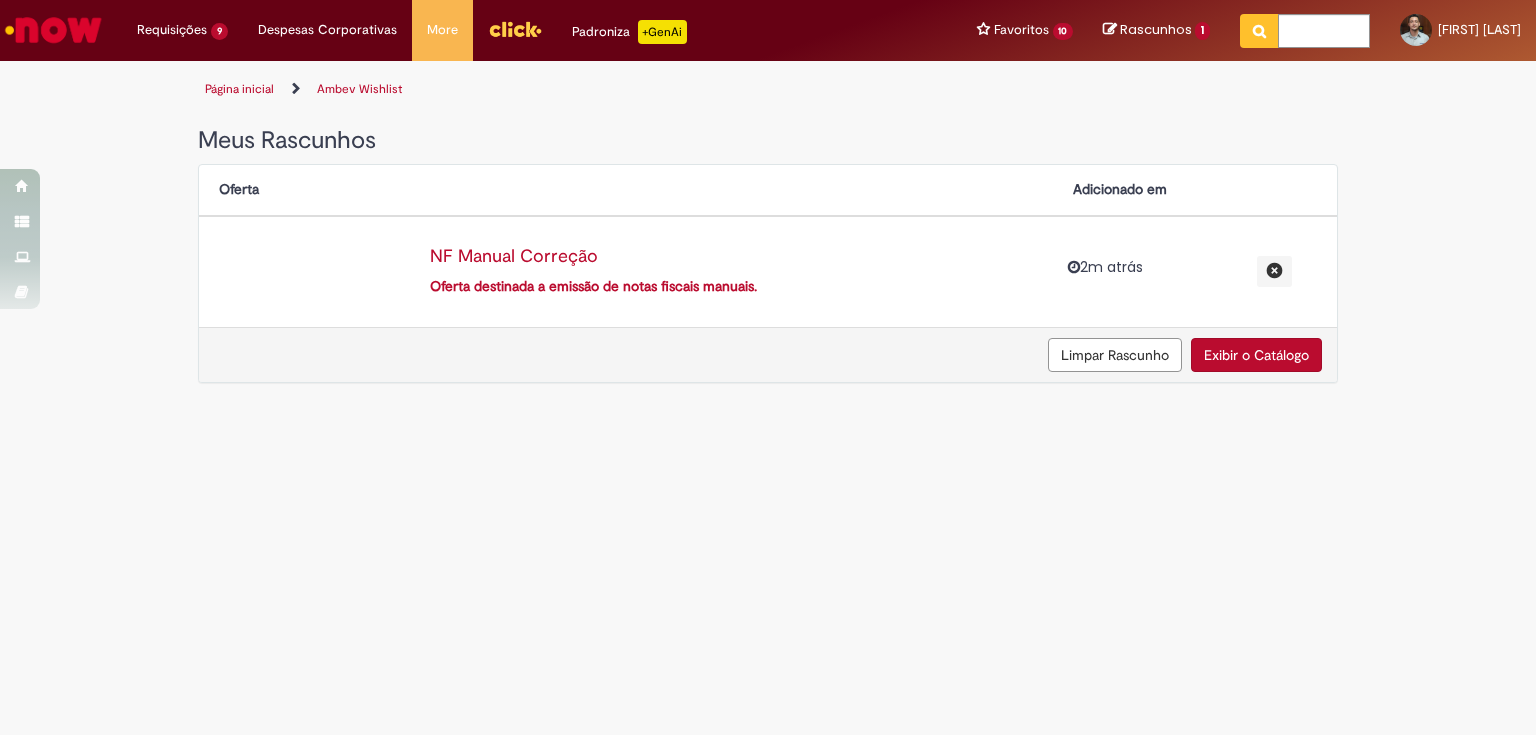 click on "NF Manual Correção" at bounding box center (731, 257) 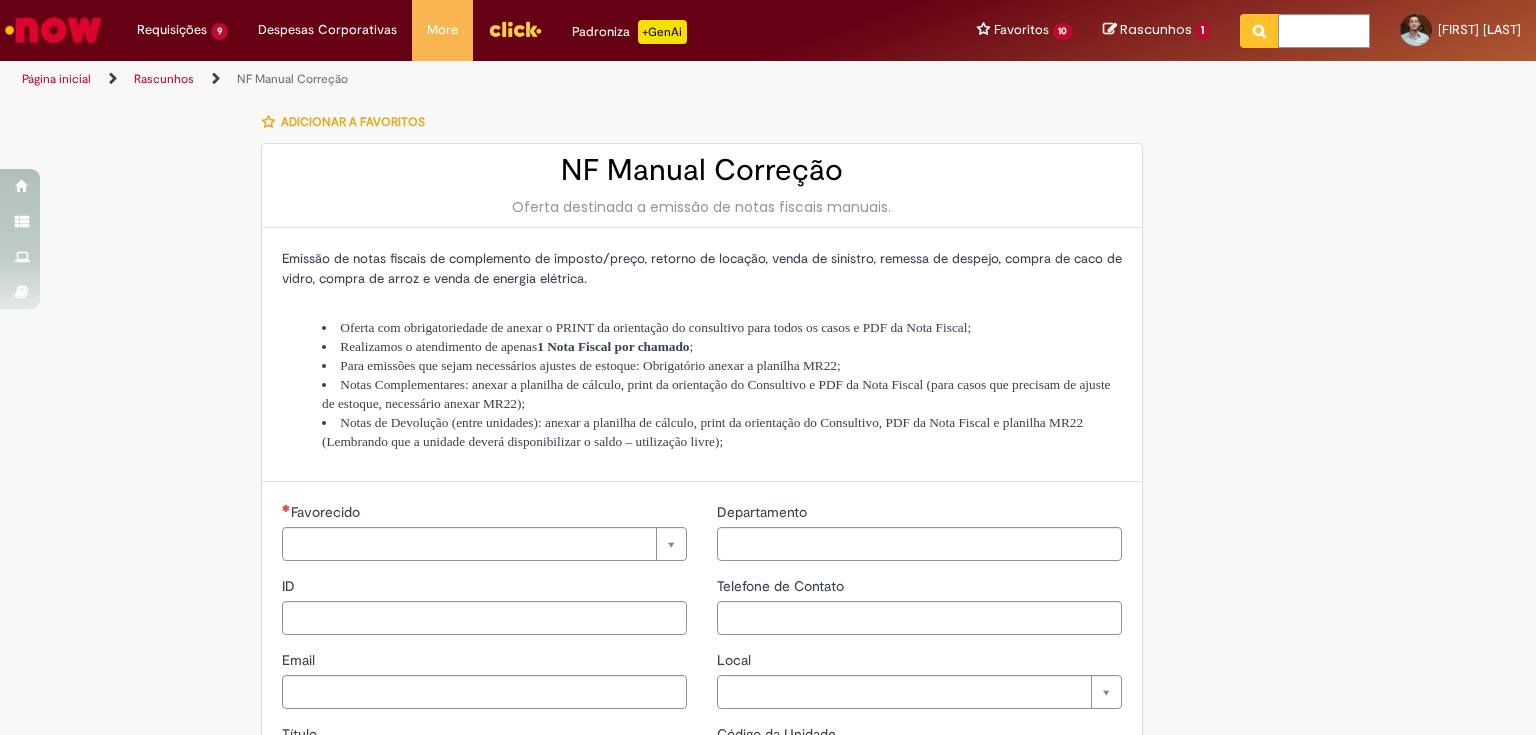 type on "********" 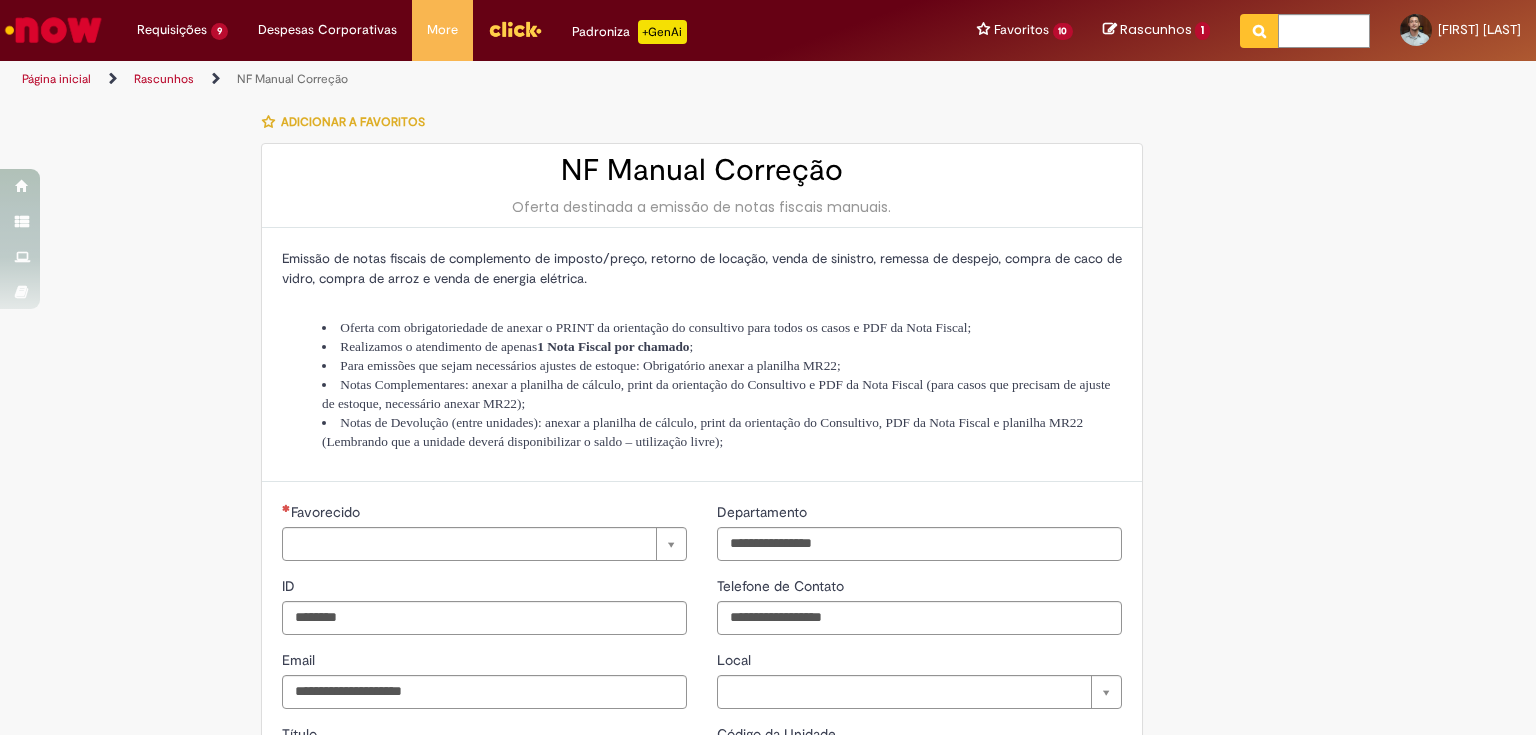 type on "**********" 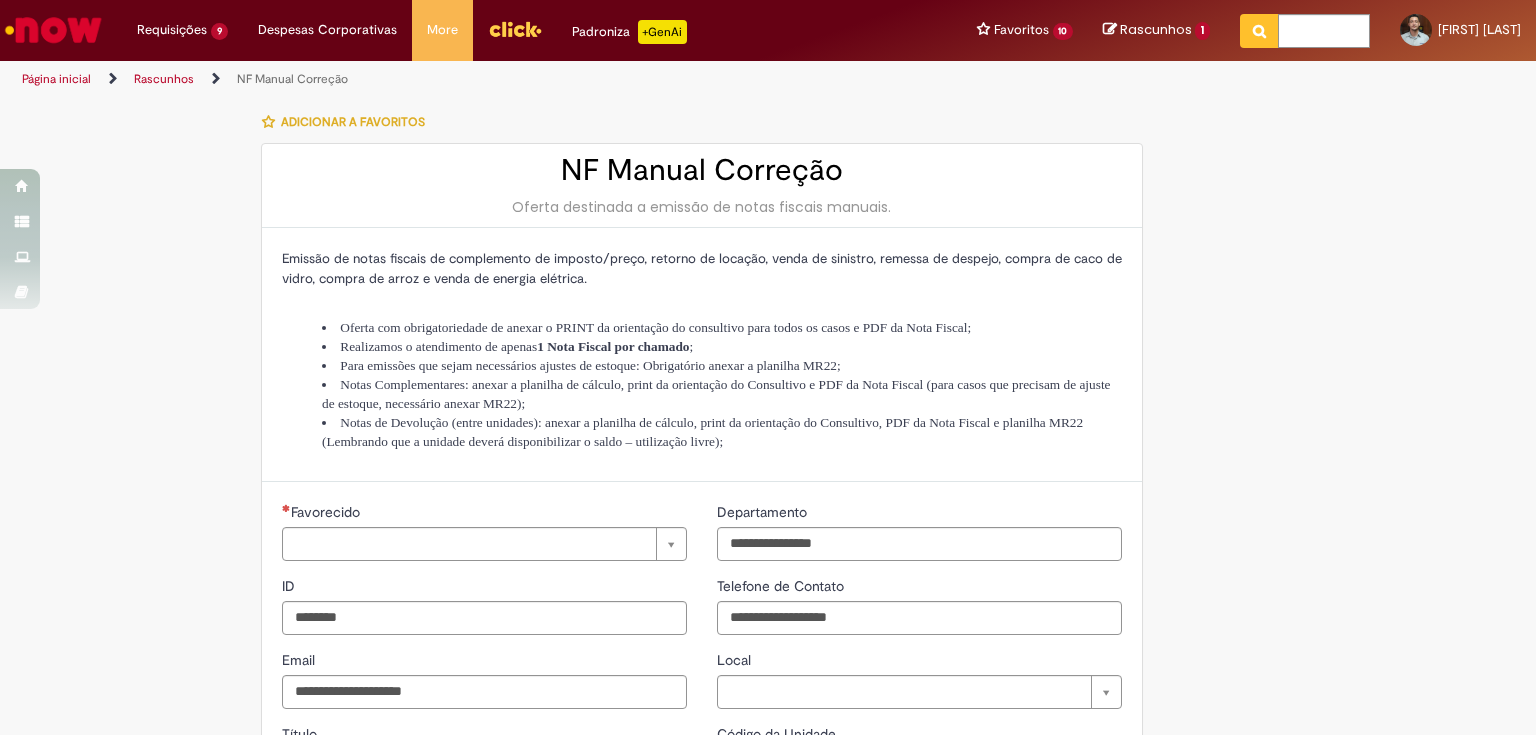 type on "**********" 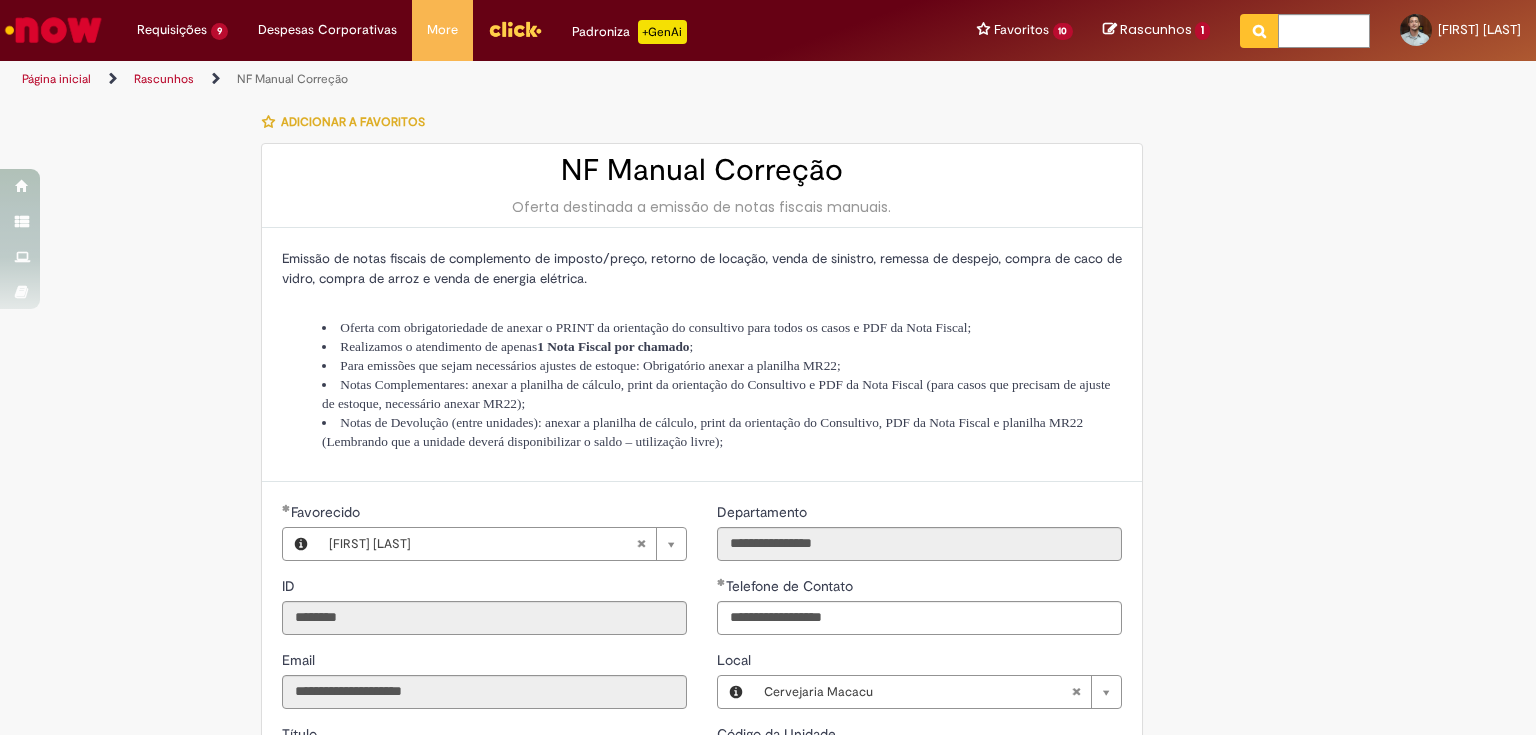 type on "**********" 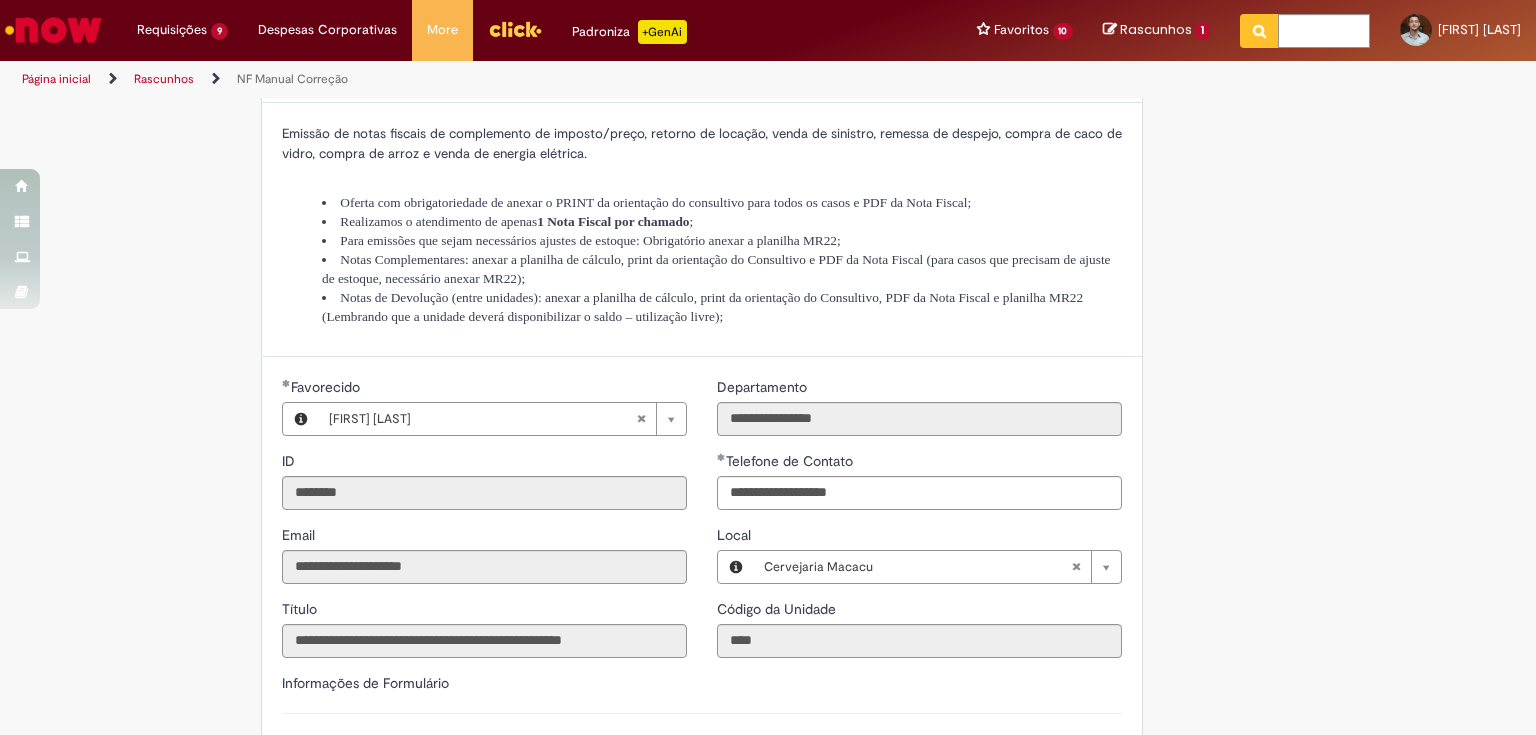 scroll, scrollTop: 0, scrollLeft: 0, axis: both 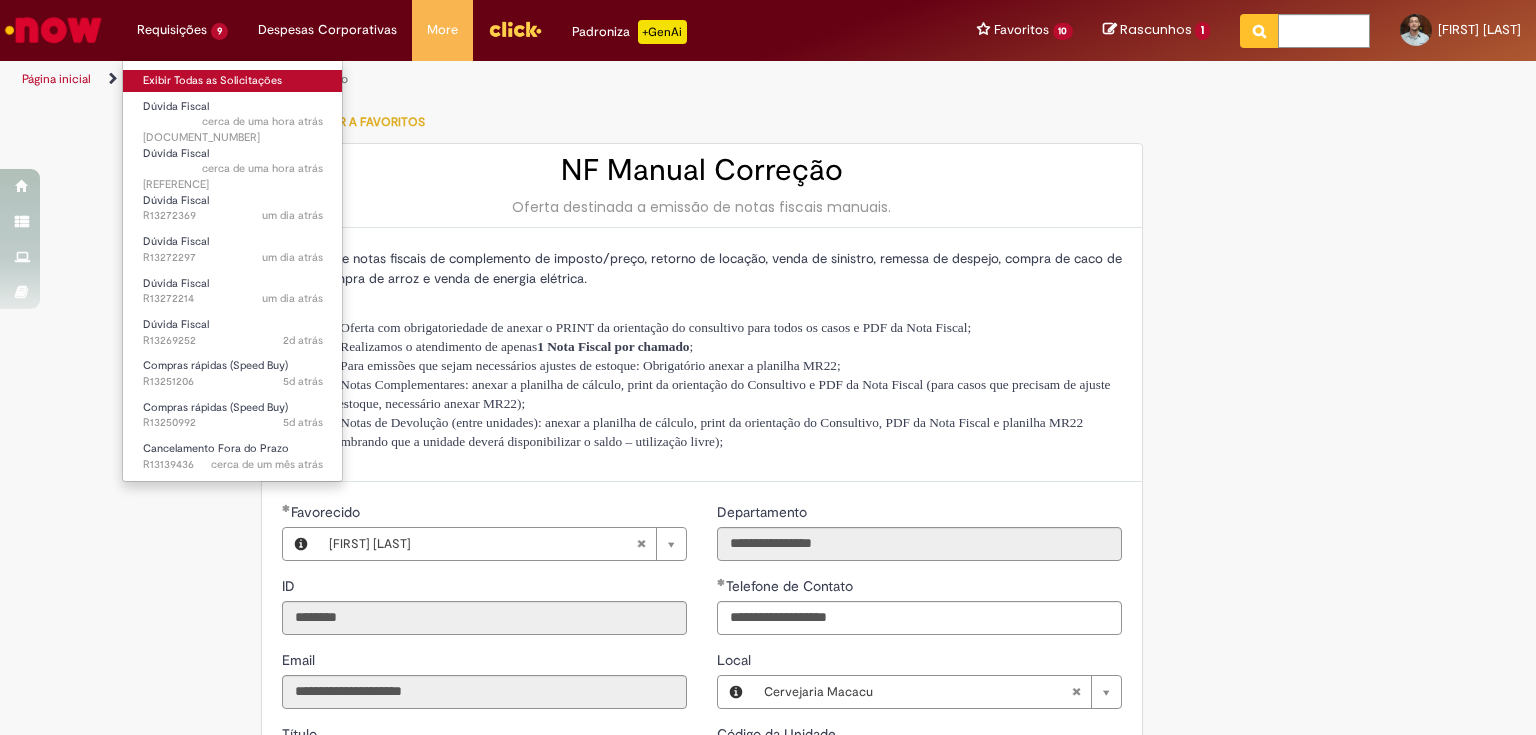 click on "Exibir Todas as Solicitações" at bounding box center [233, 81] 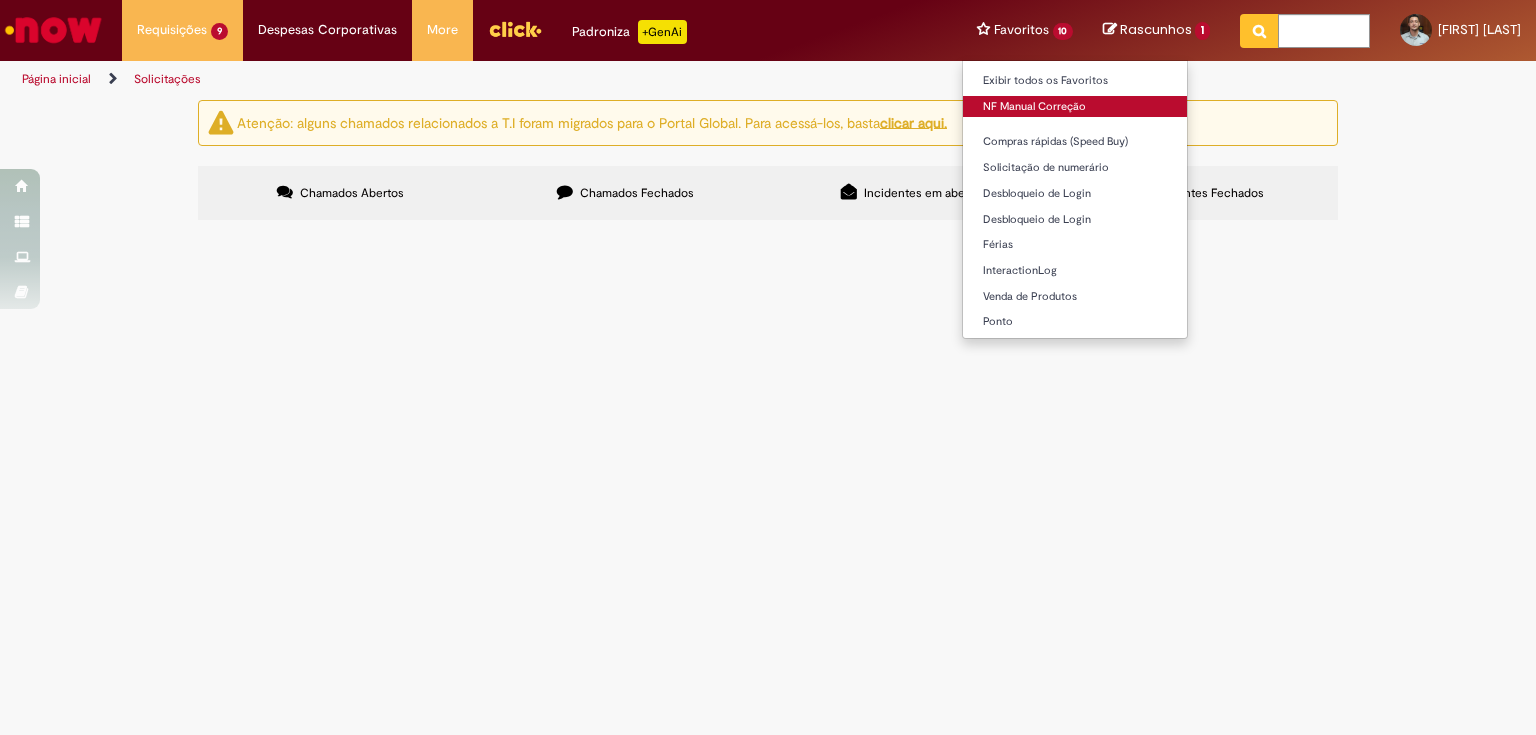 click on "NF Manual Correção" at bounding box center (1075, 107) 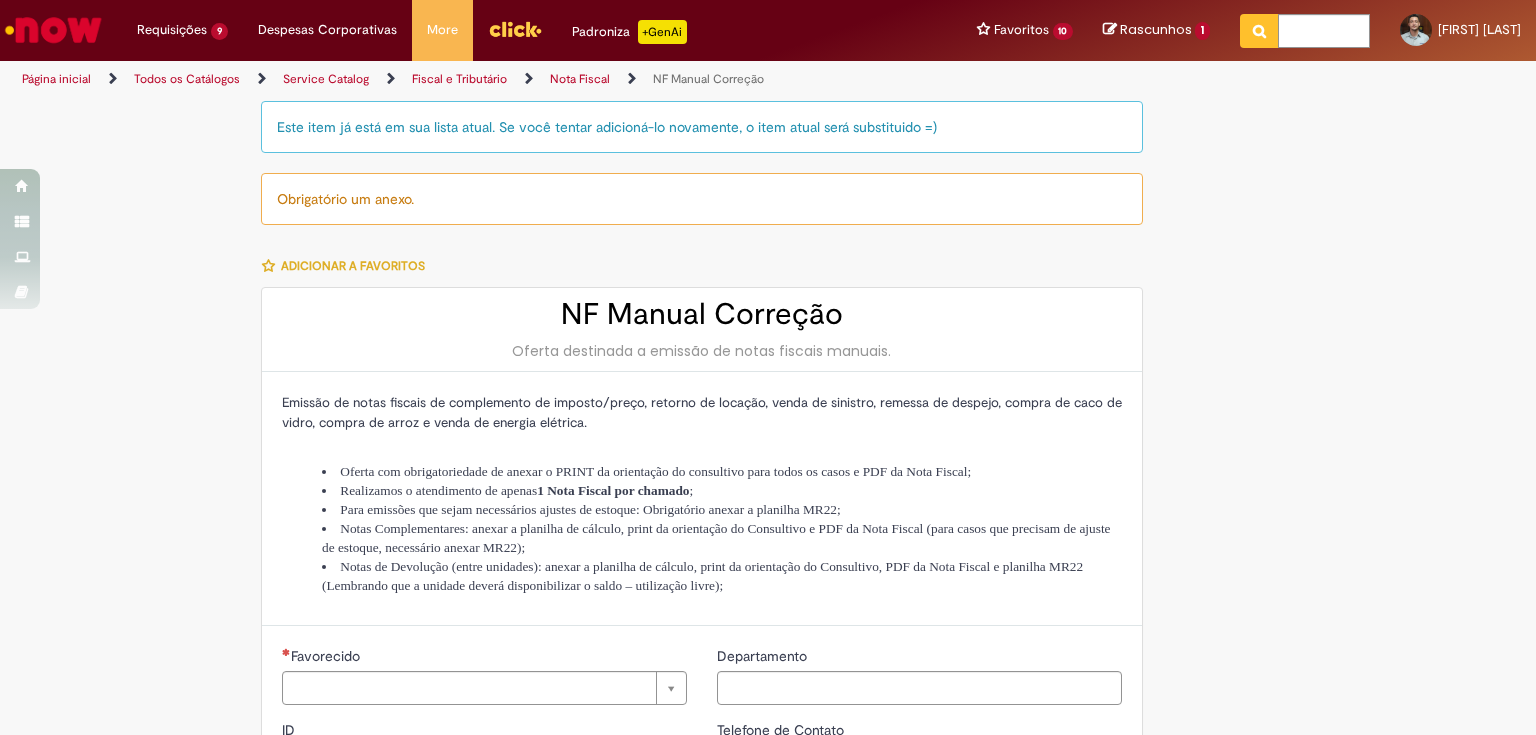 type on "********" 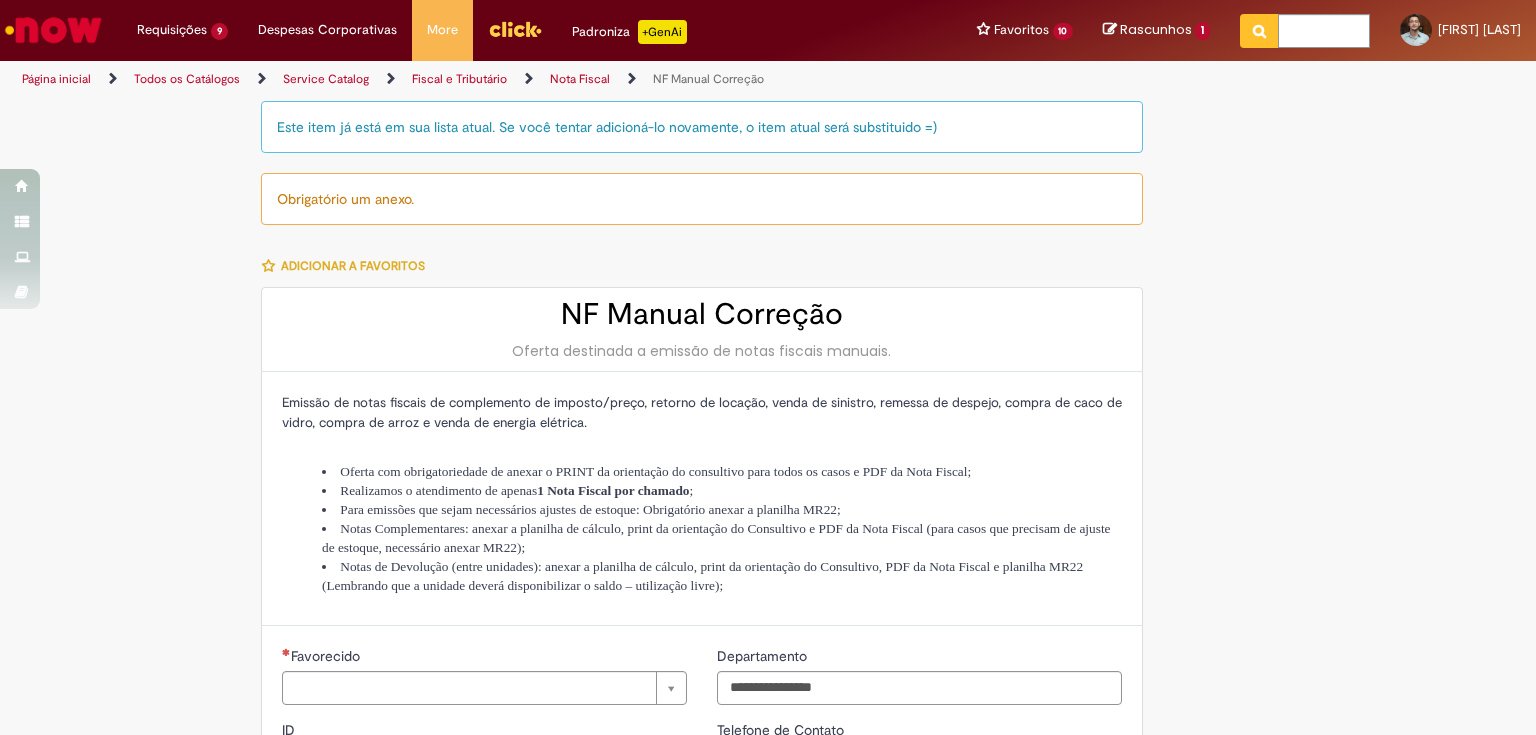 type on "**********" 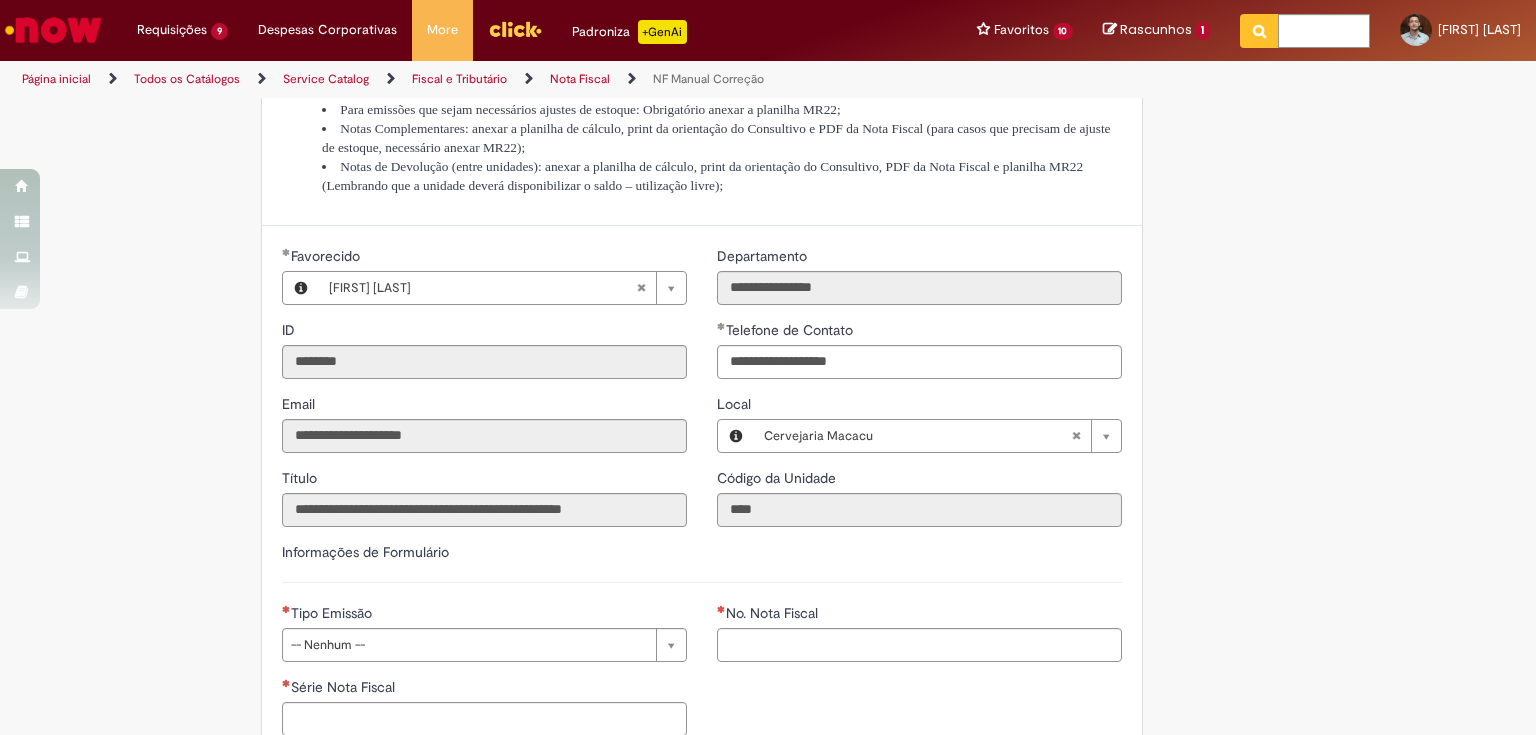 scroll, scrollTop: 80, scrollLeft: 0, axis: vertical 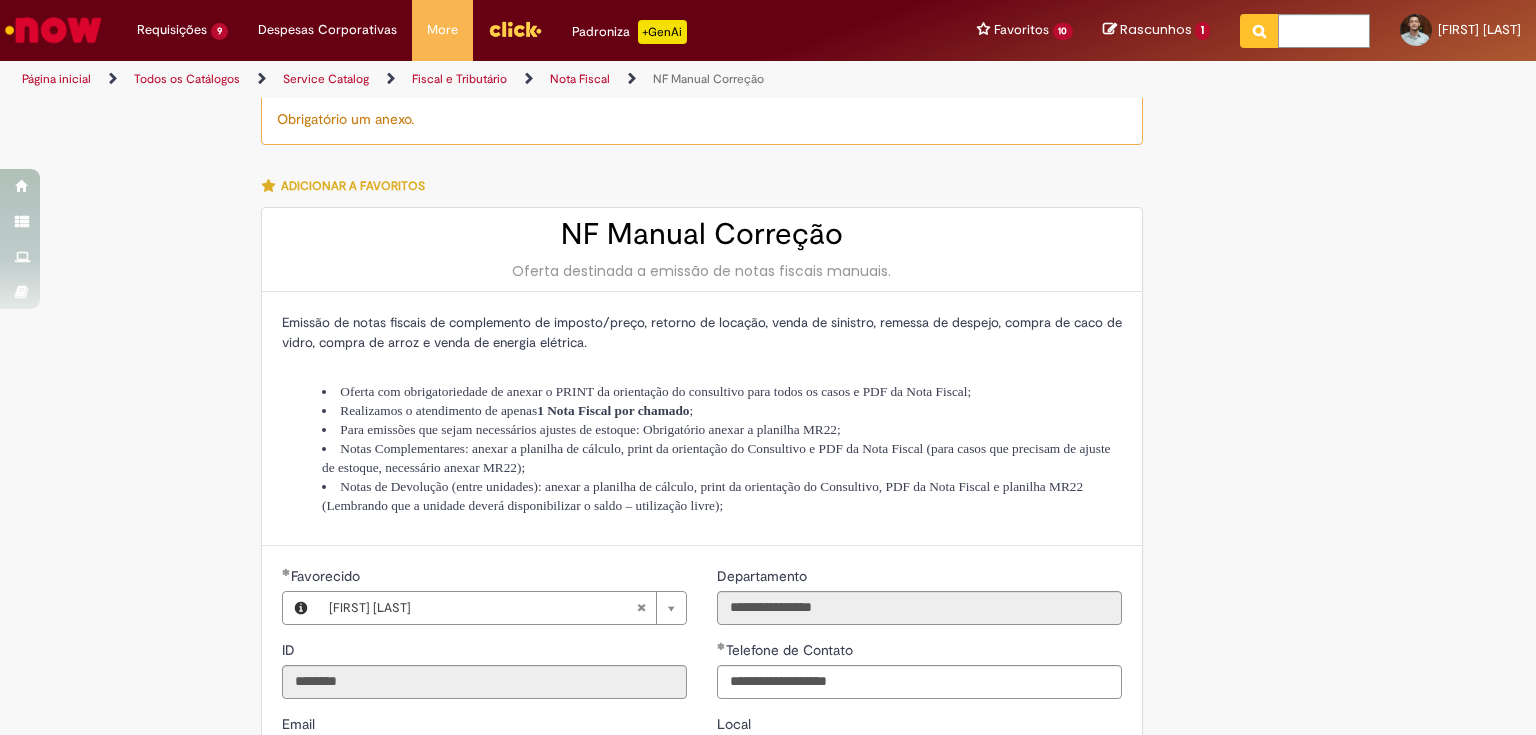 click on "Rascunhos" at bounding box center (1156, 29) 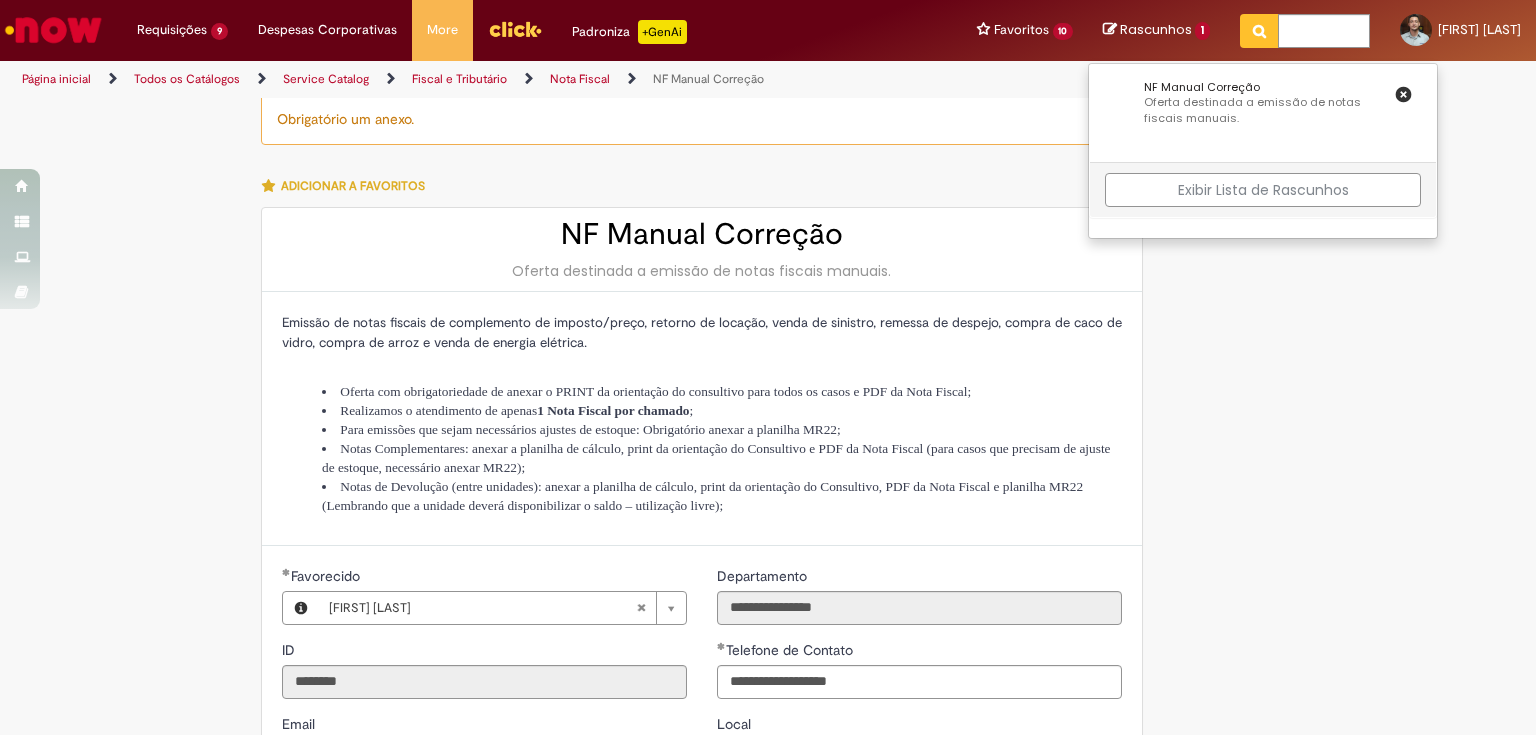 click on "Exibir Lista de Rascunhos" at bounding box center [1263, 190] 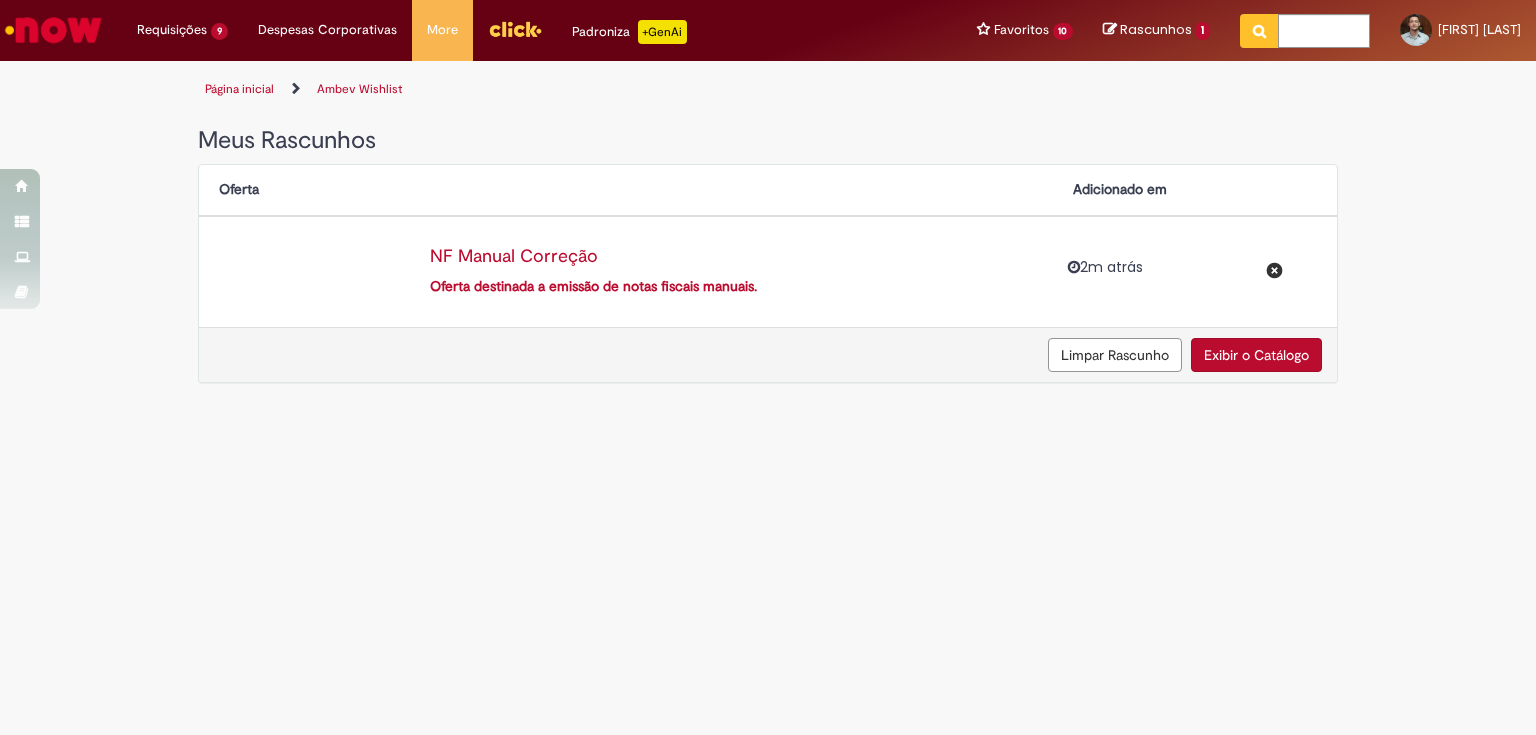 scroll, scrollTop: 0, scrollLeft: 0, axis: both 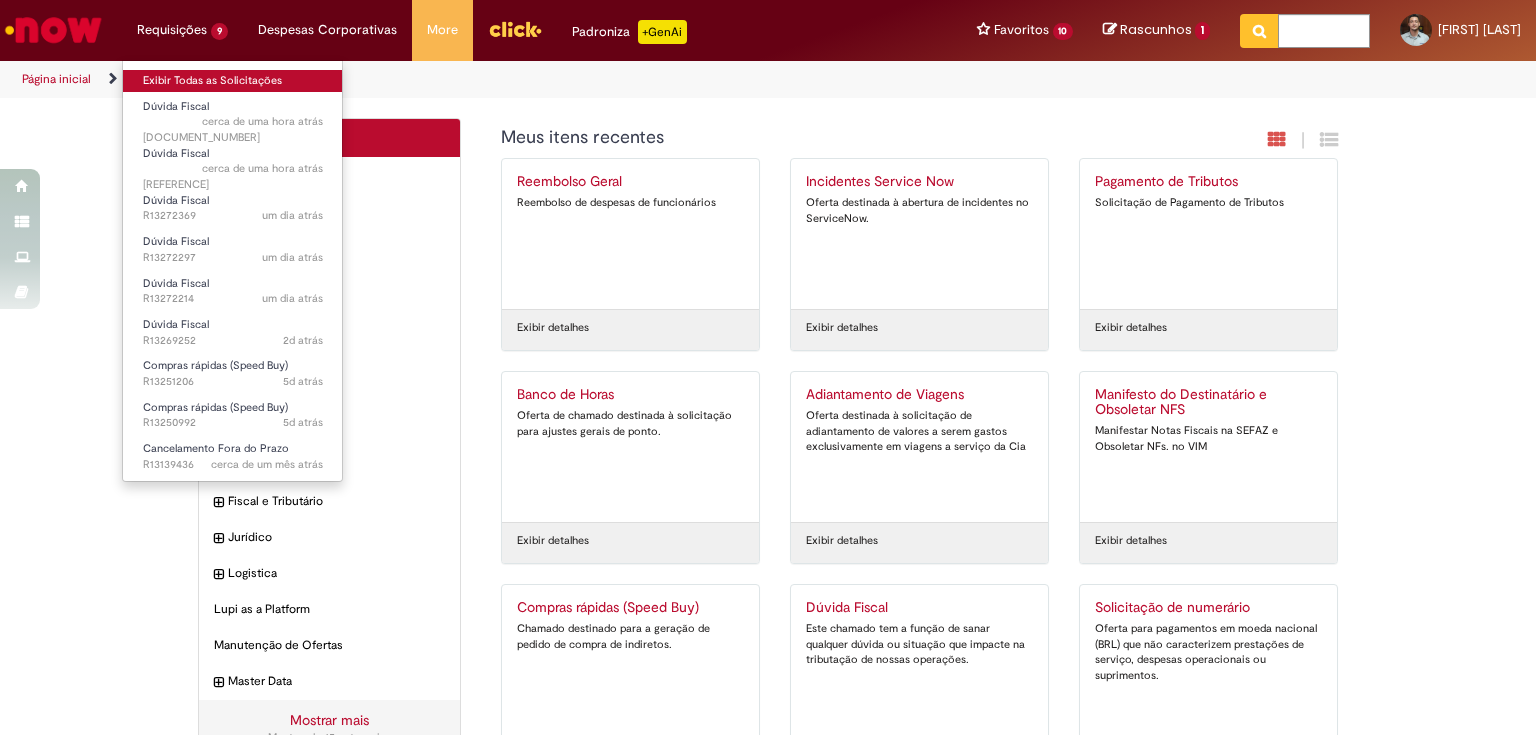 click on "Exibir Todas as Solicitações" at bounding box center (233, 81) 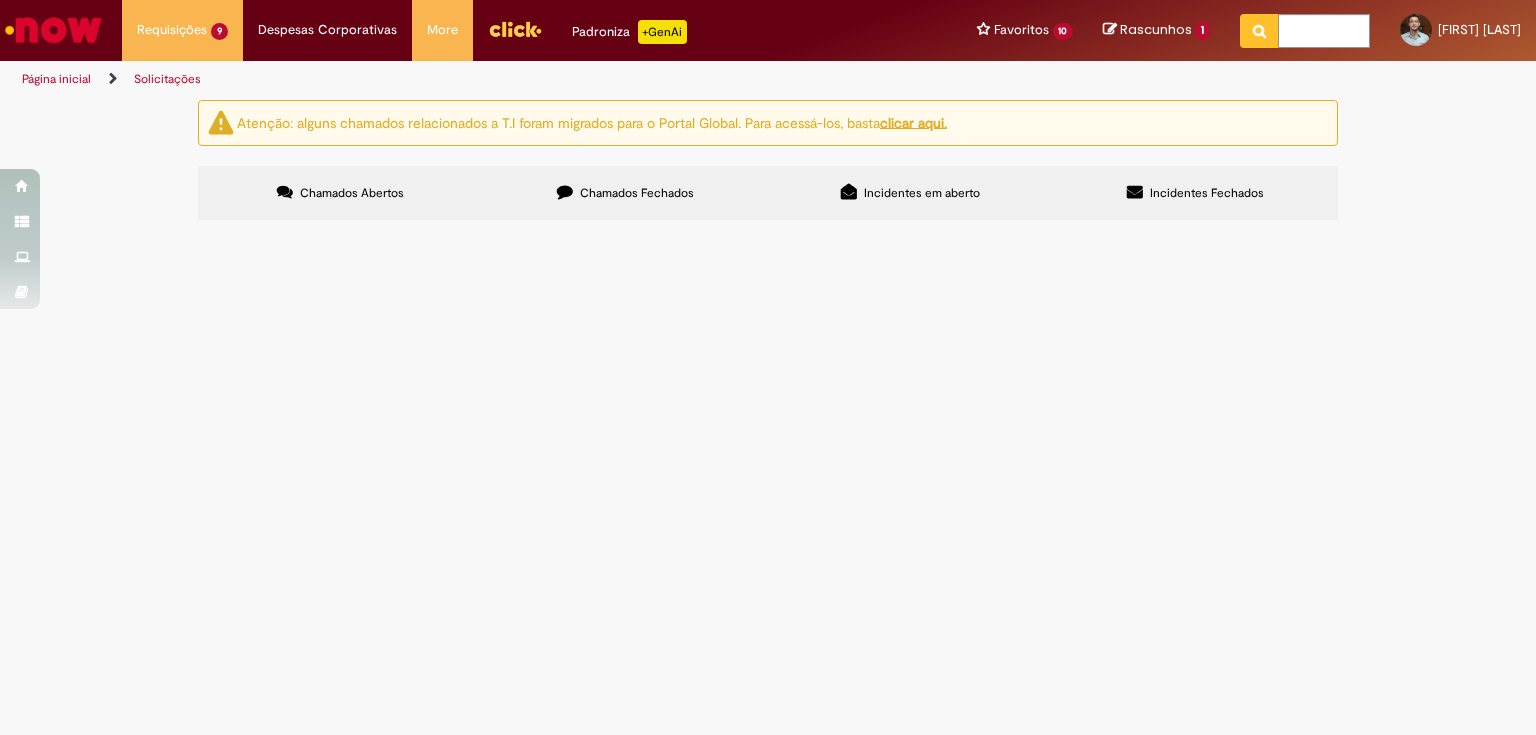 click on "Rascunhos" at bounding box center [1156, 29] 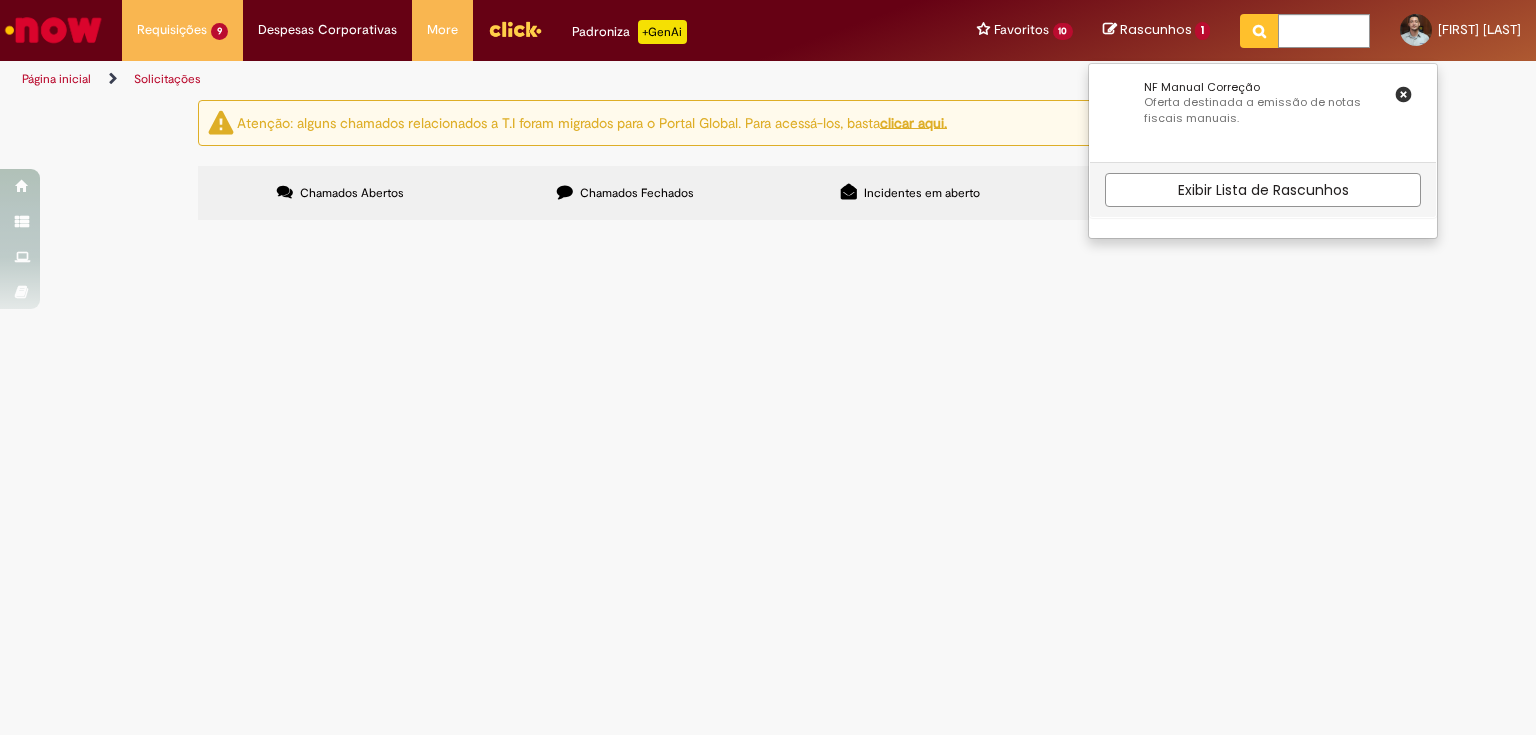 click on "Rascunhos   1       NF Manual Correção         Oferta destinada a emissão de notas fiscais manuais.           Sua Lista de rascunhos está vazia     Após adicionar itens à Lista de rascunhos, será possível visualizá-los aqui.   Exibir Lista de Rascunhos         Rascunhos   1" at bounding box center (1156, 30) 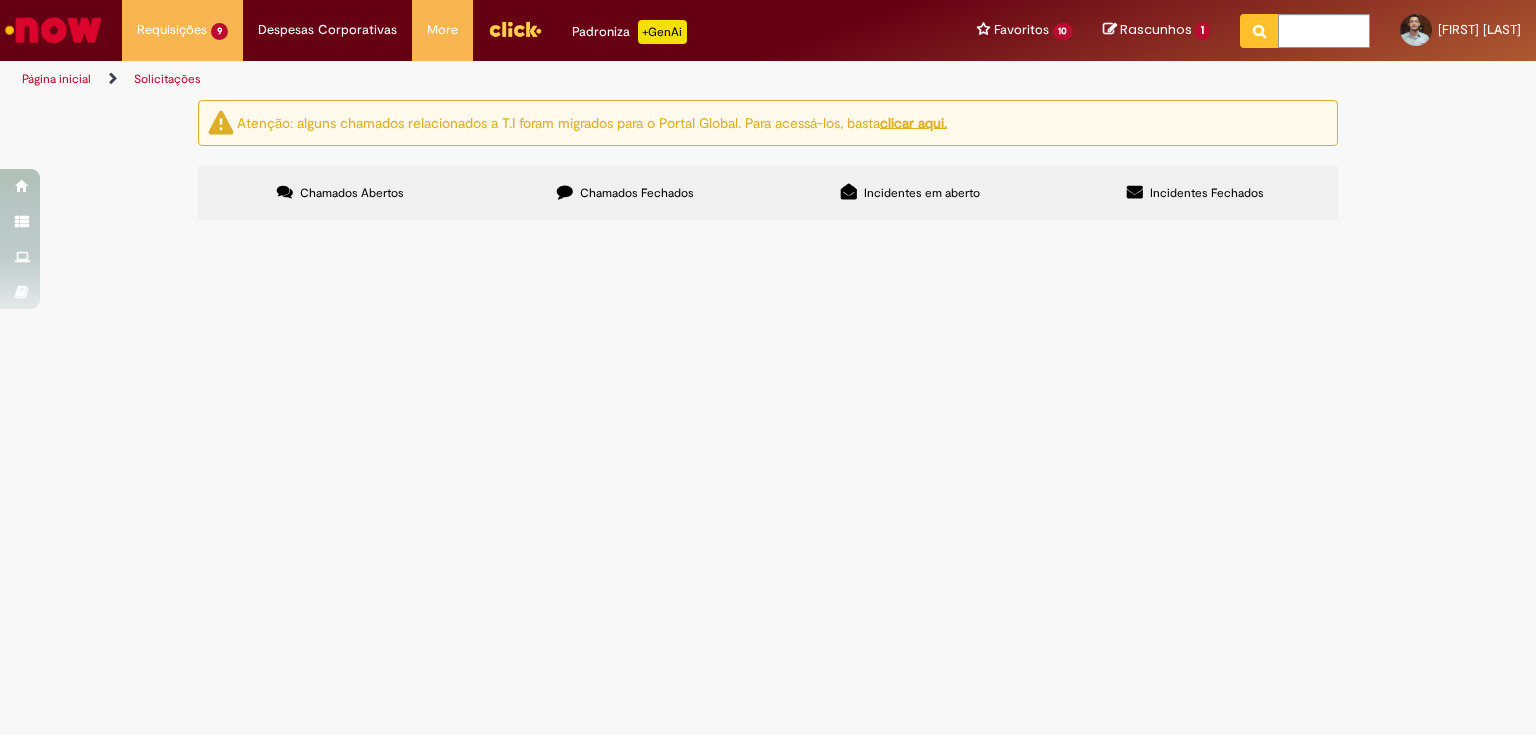 click on "Rascunhos   1       NF Manual Correção         Oferta destinada a emissão de notas fiscais manuais.           Sua Lista de rascunhos está vazia     Após adicionar itens à Lista de rascunhos, será possível visualizá-los aqui.   Exibir Lista de Rascunhos         Rascunhos   1" at bounding box center (1156, 30) 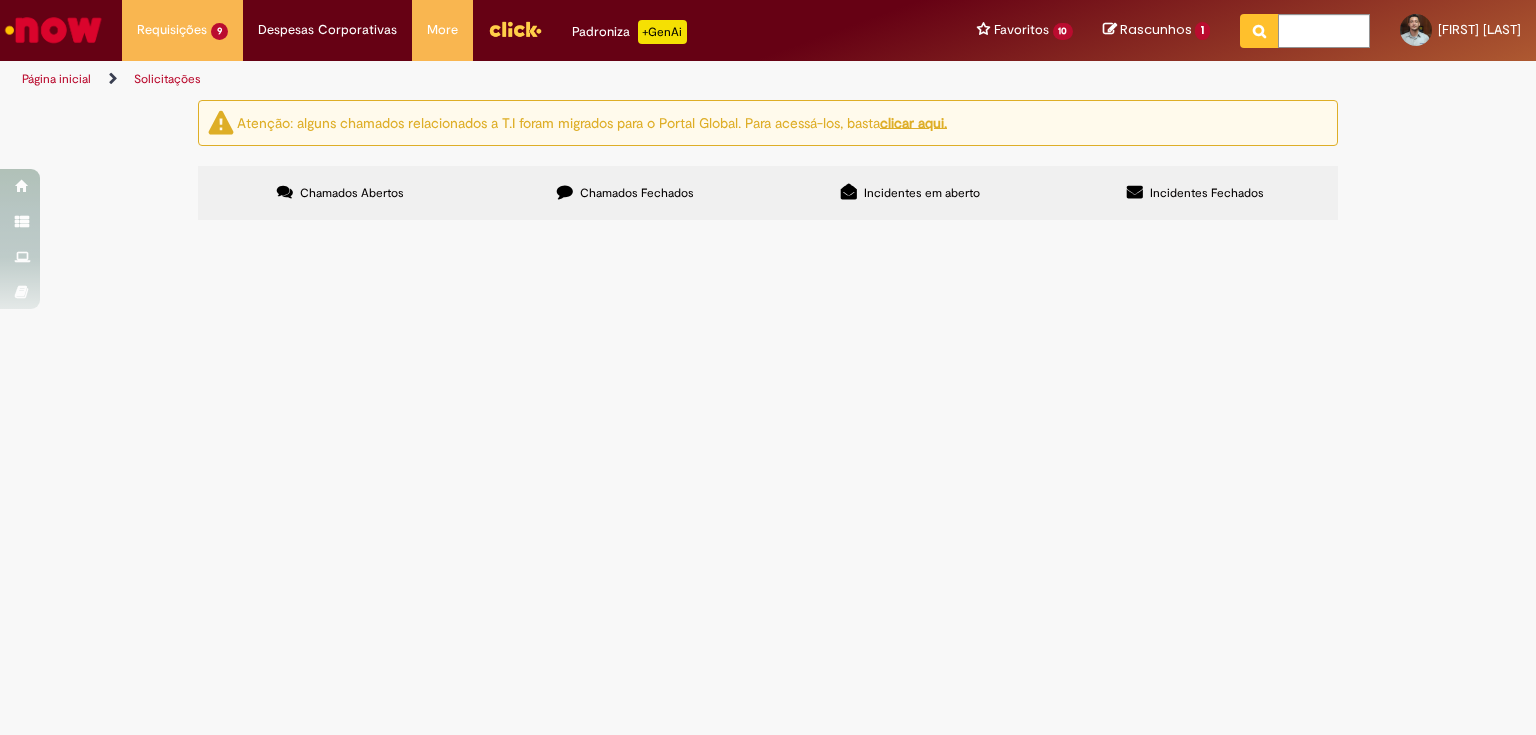 click on "Rascunhos" at bounding box center [1156, 29] 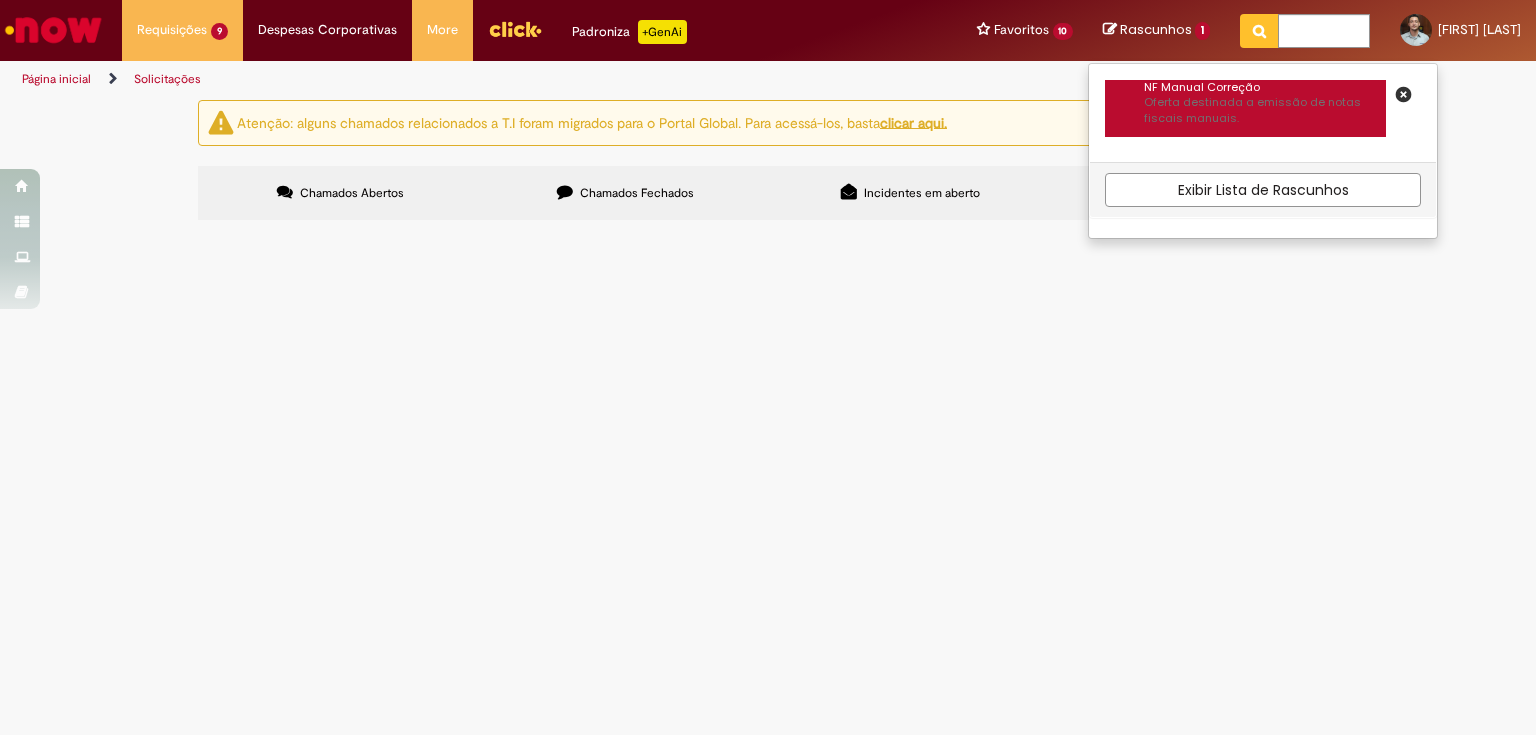 click on "NF Manual Correção" at bounding box center (1265, 88) 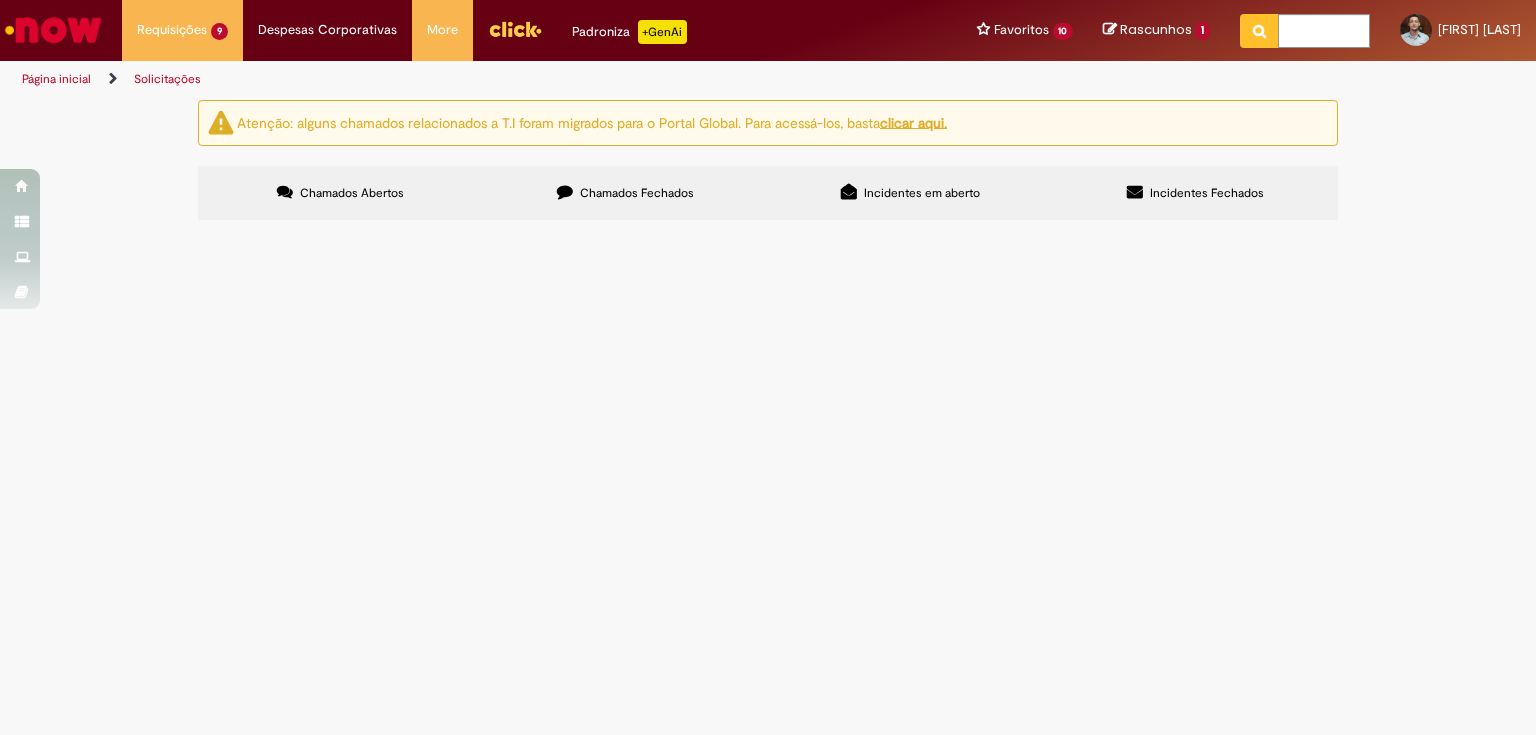 select on "**********" 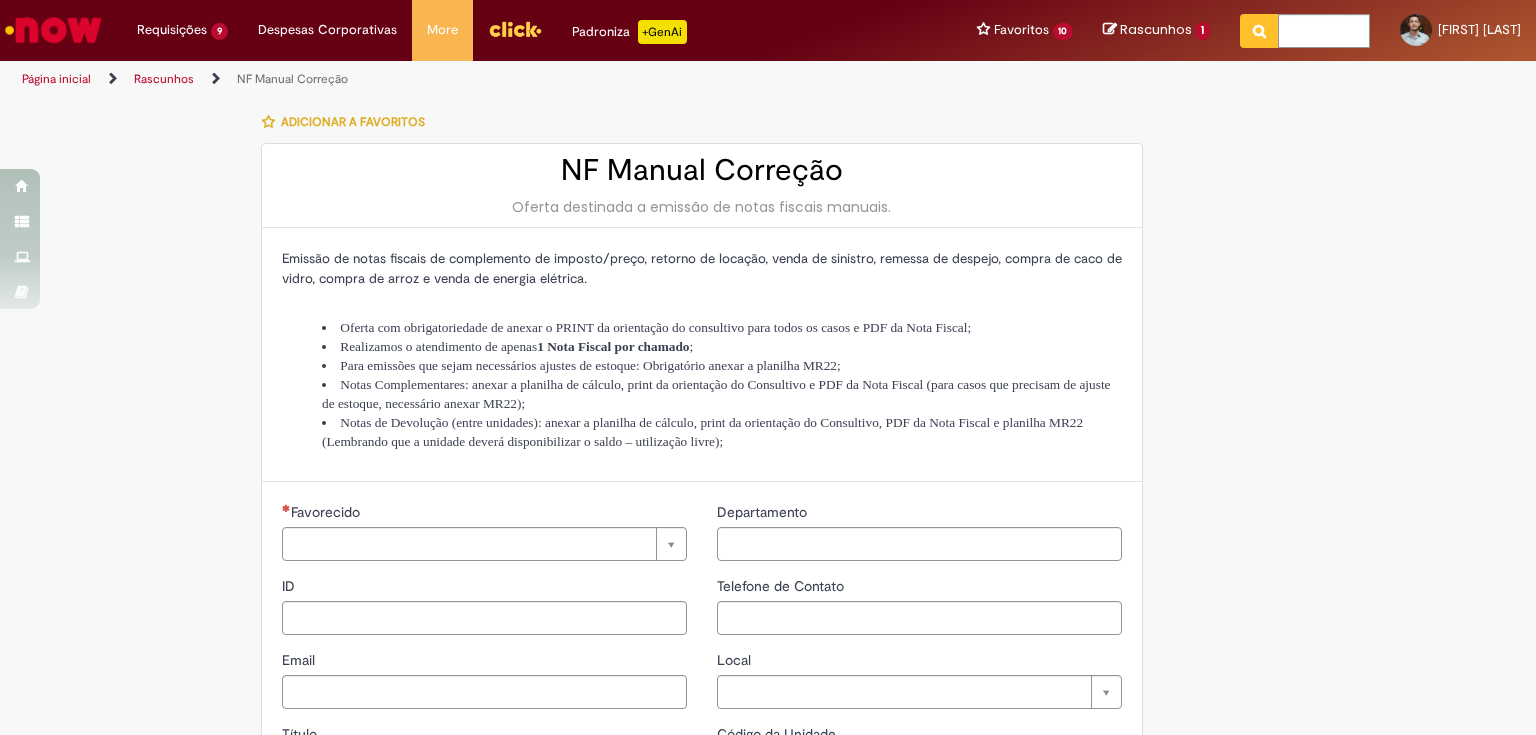 type on "********" 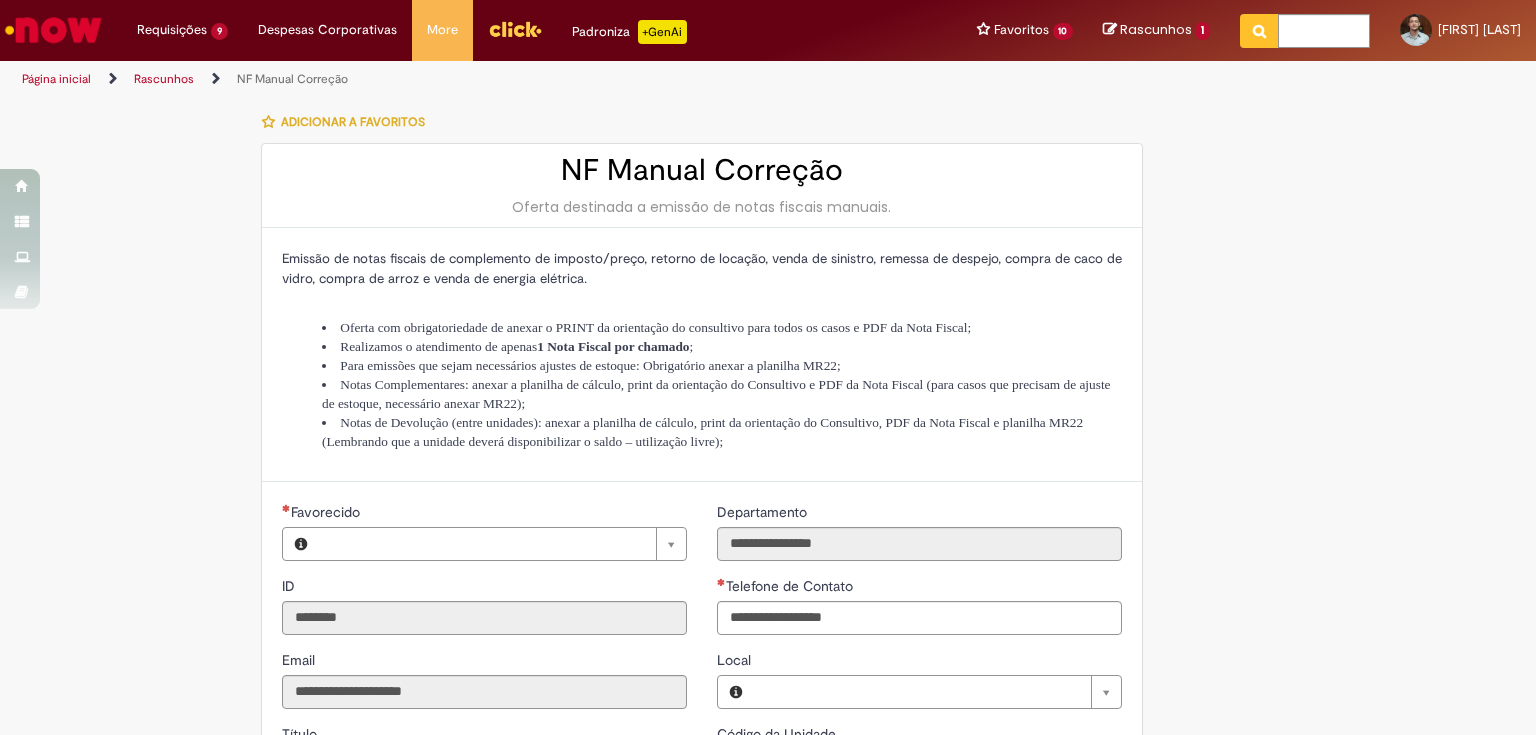 type on "**********" 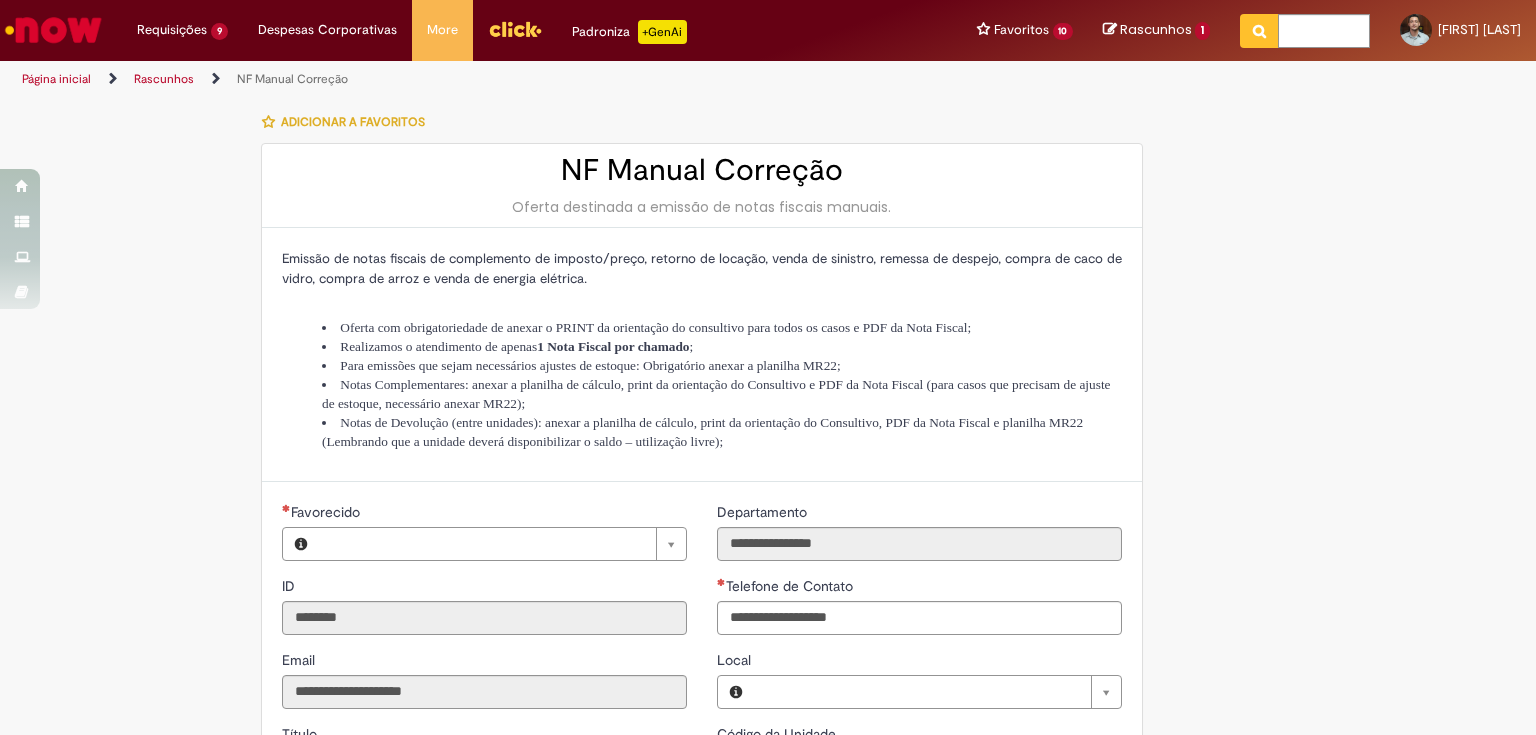 type on "**********" 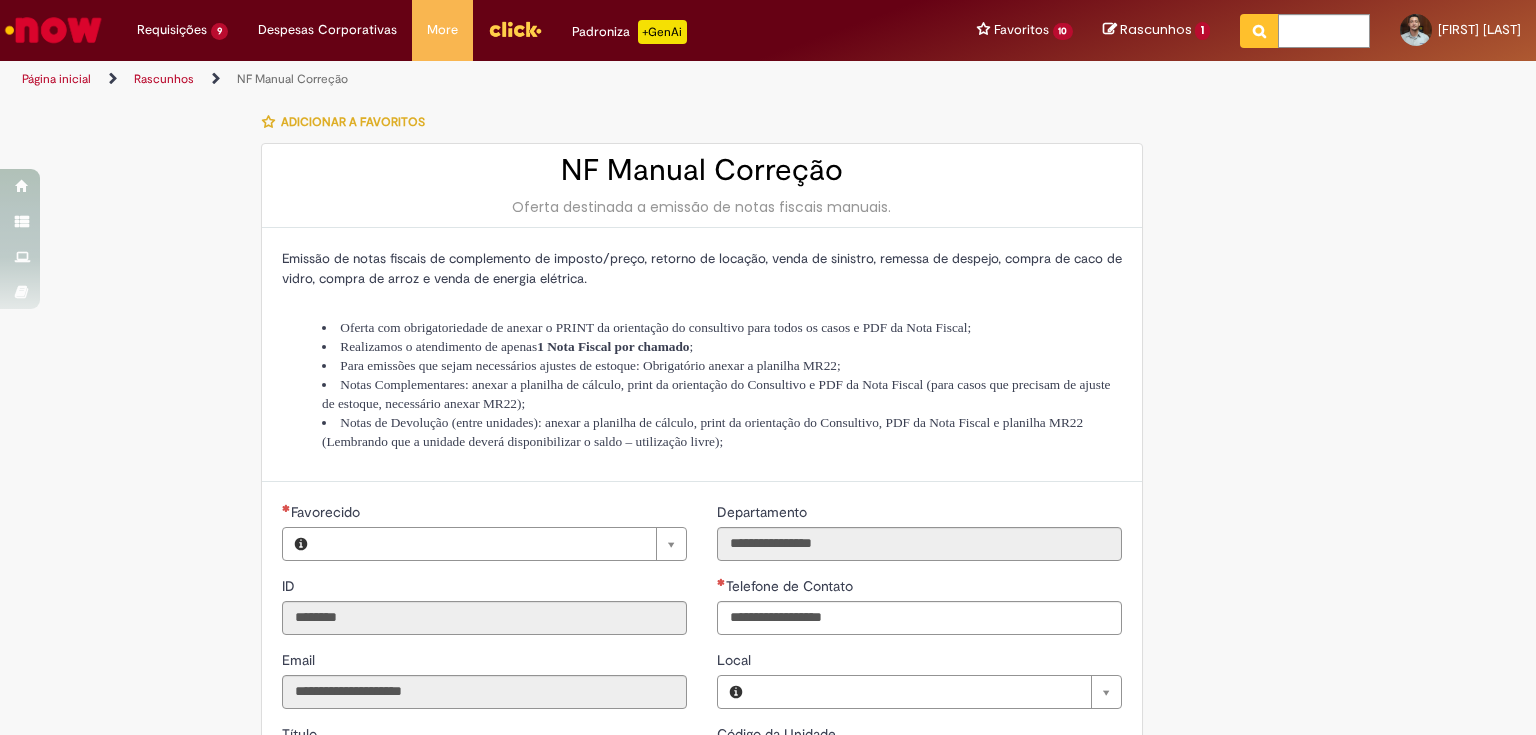 type on "**********" 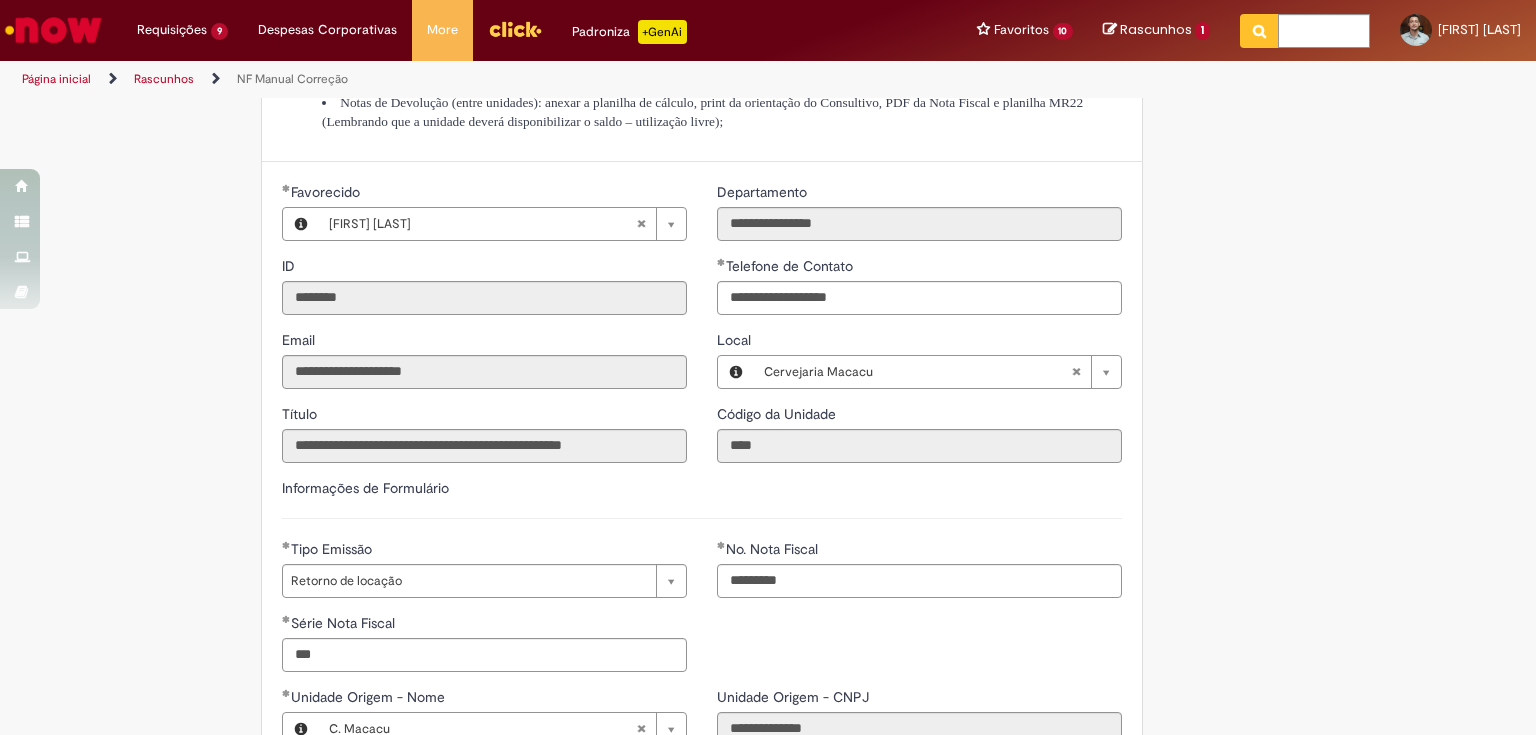 scroll, scrollTop: 0, scrollLeft: 0, axis: both 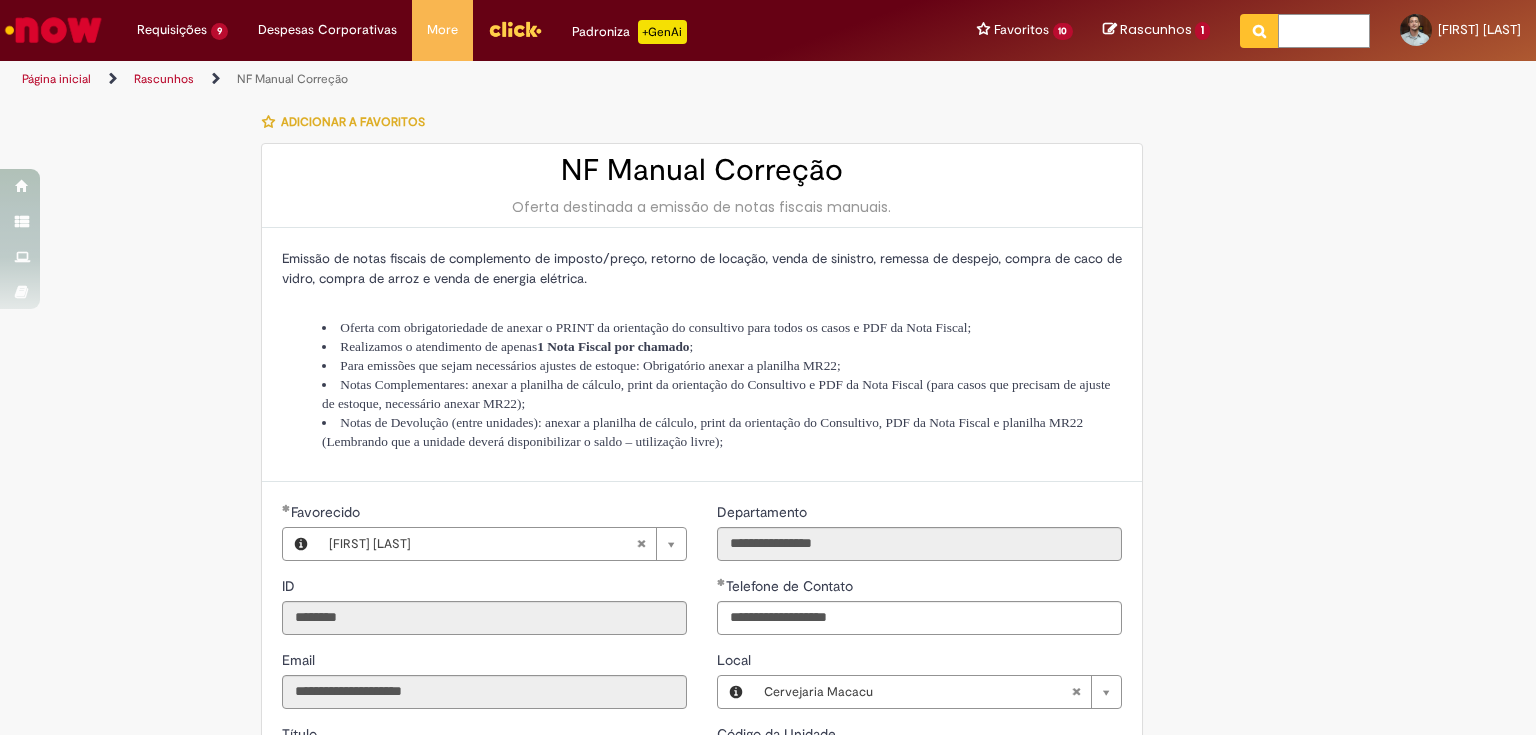 click at bounding box center (1324, 31) 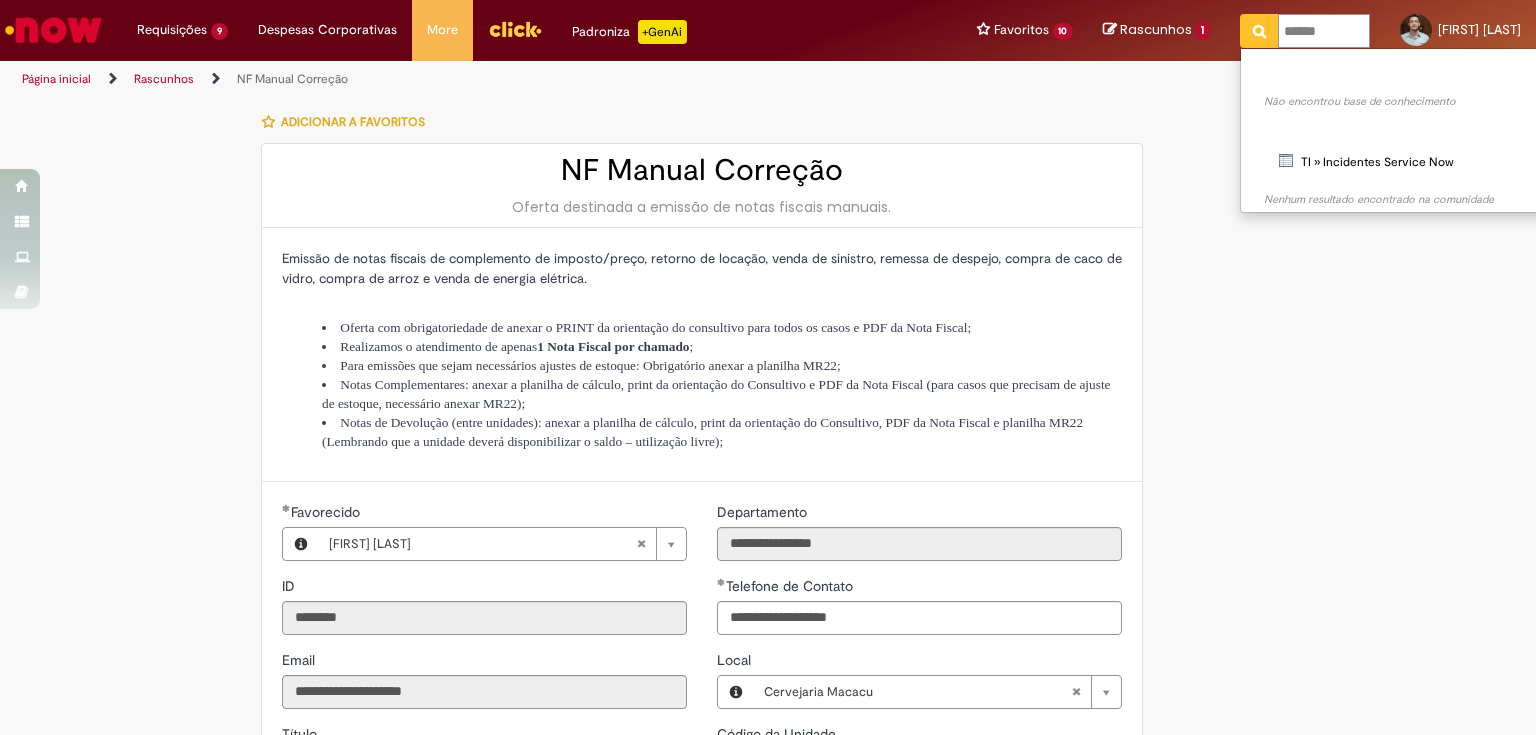 type on "*******" 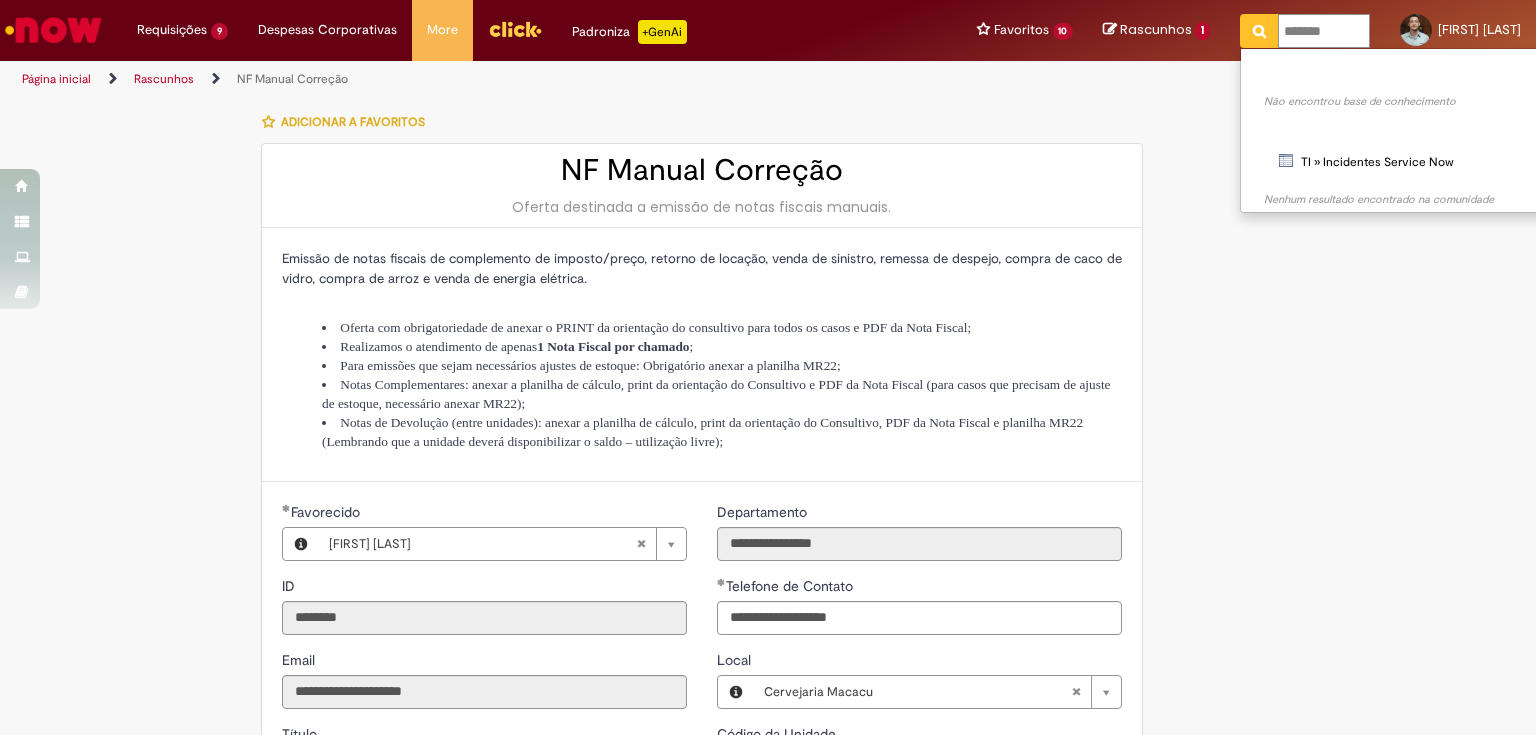 click at bounding box center (1259, 31) 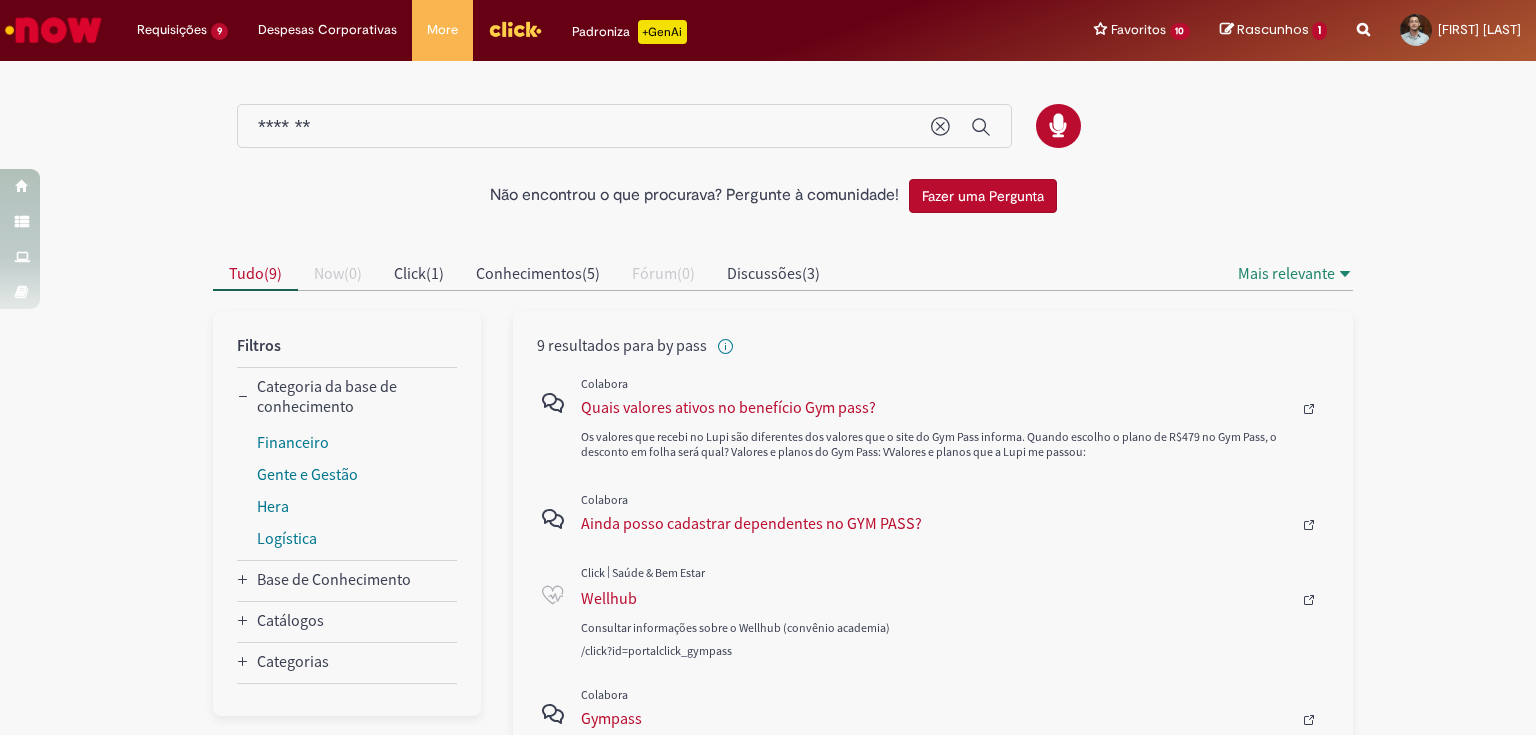 scroll, scrollTop: 80, scrollLeft: 0, axis: vertical 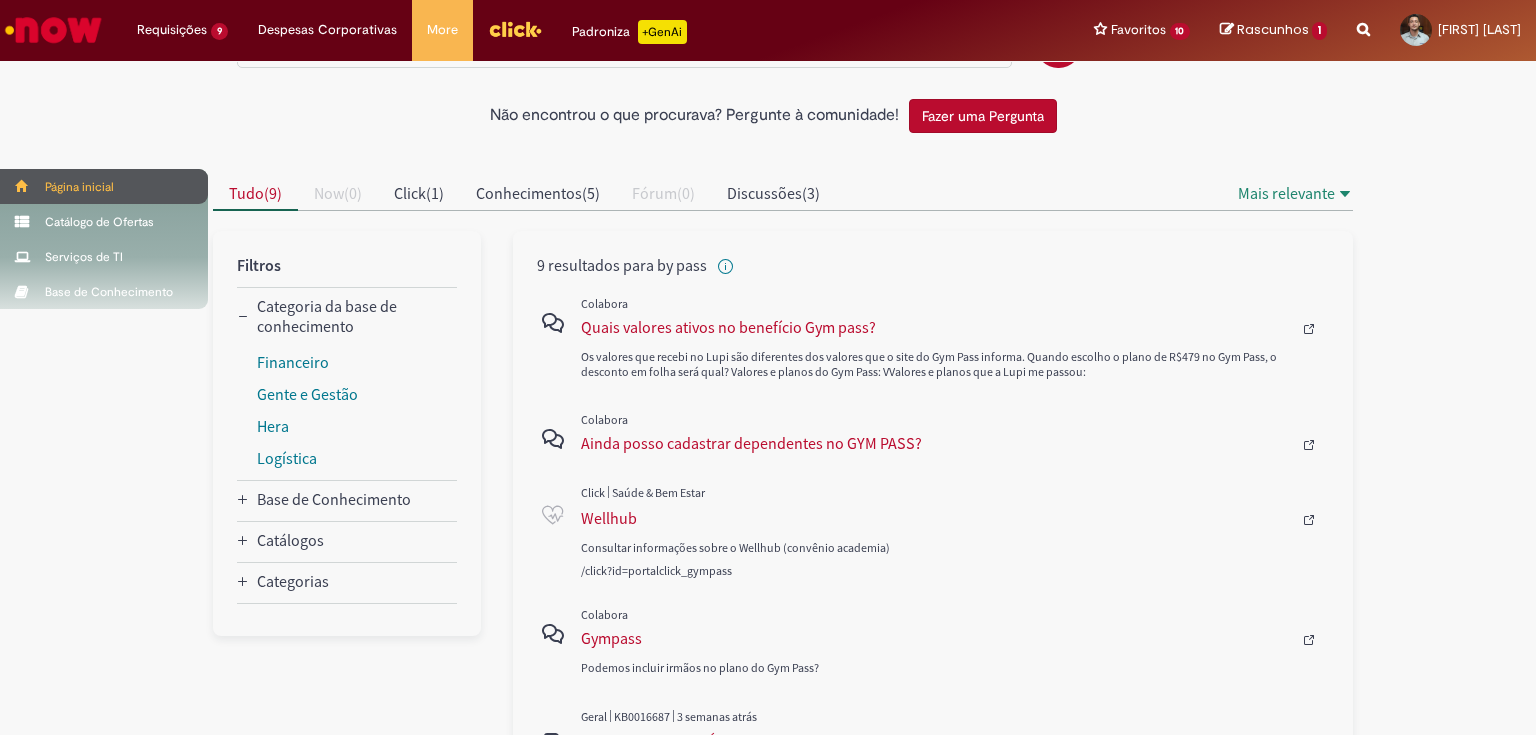 click on "Página inicial" at bounding box center [104, 186] 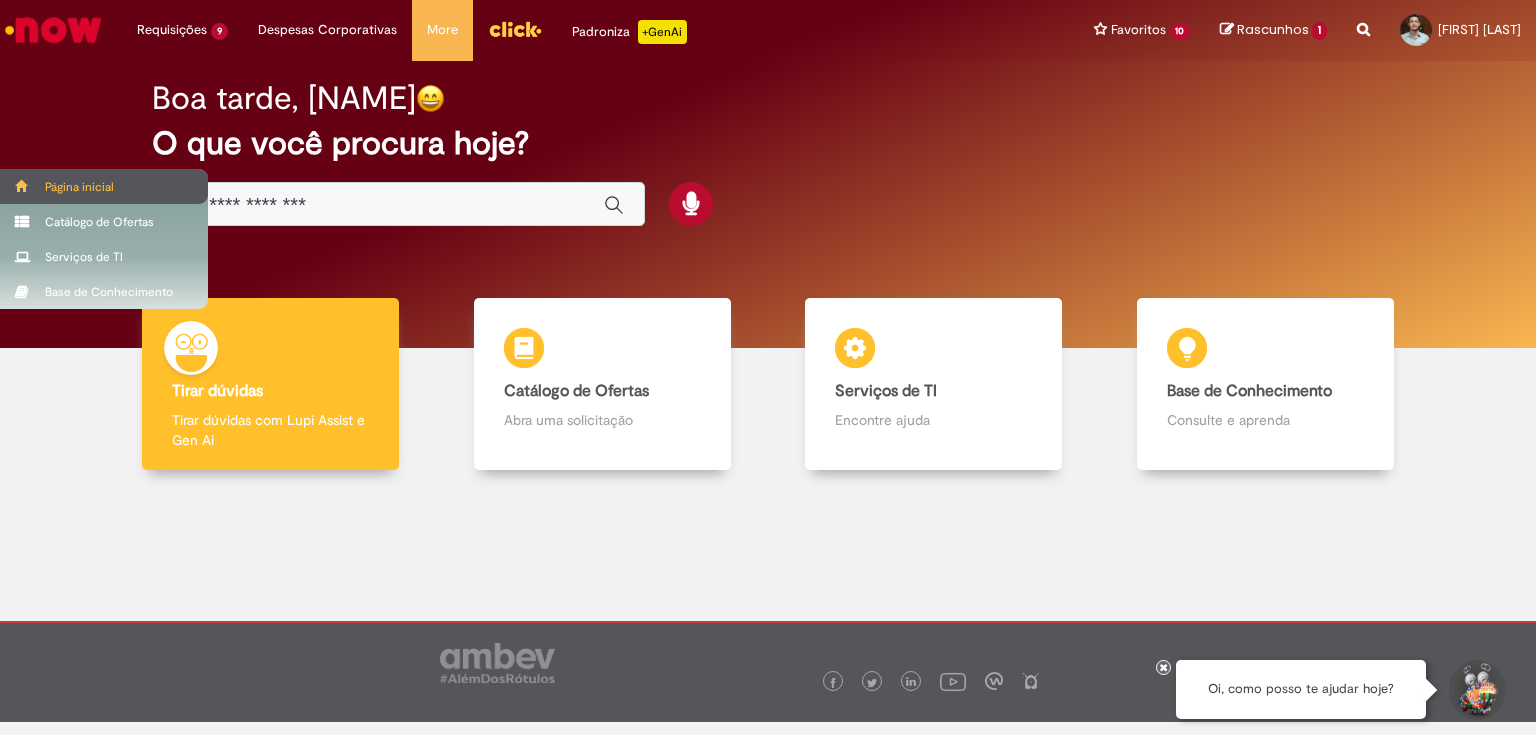 scroll, scrollTop: 0, scrollLeft: 0, axis: both 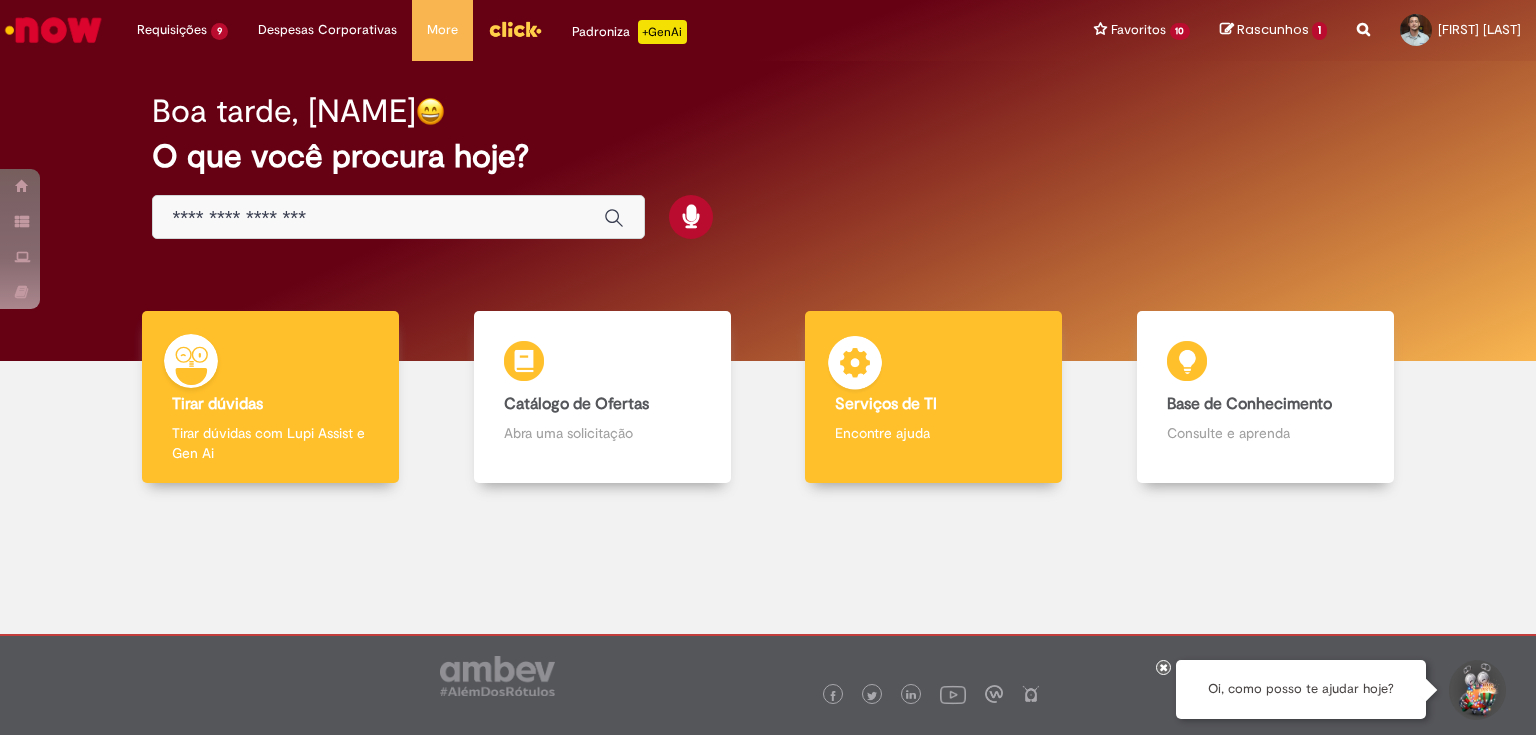click on "Encontre ajuda" at bounding box center (933, 433) 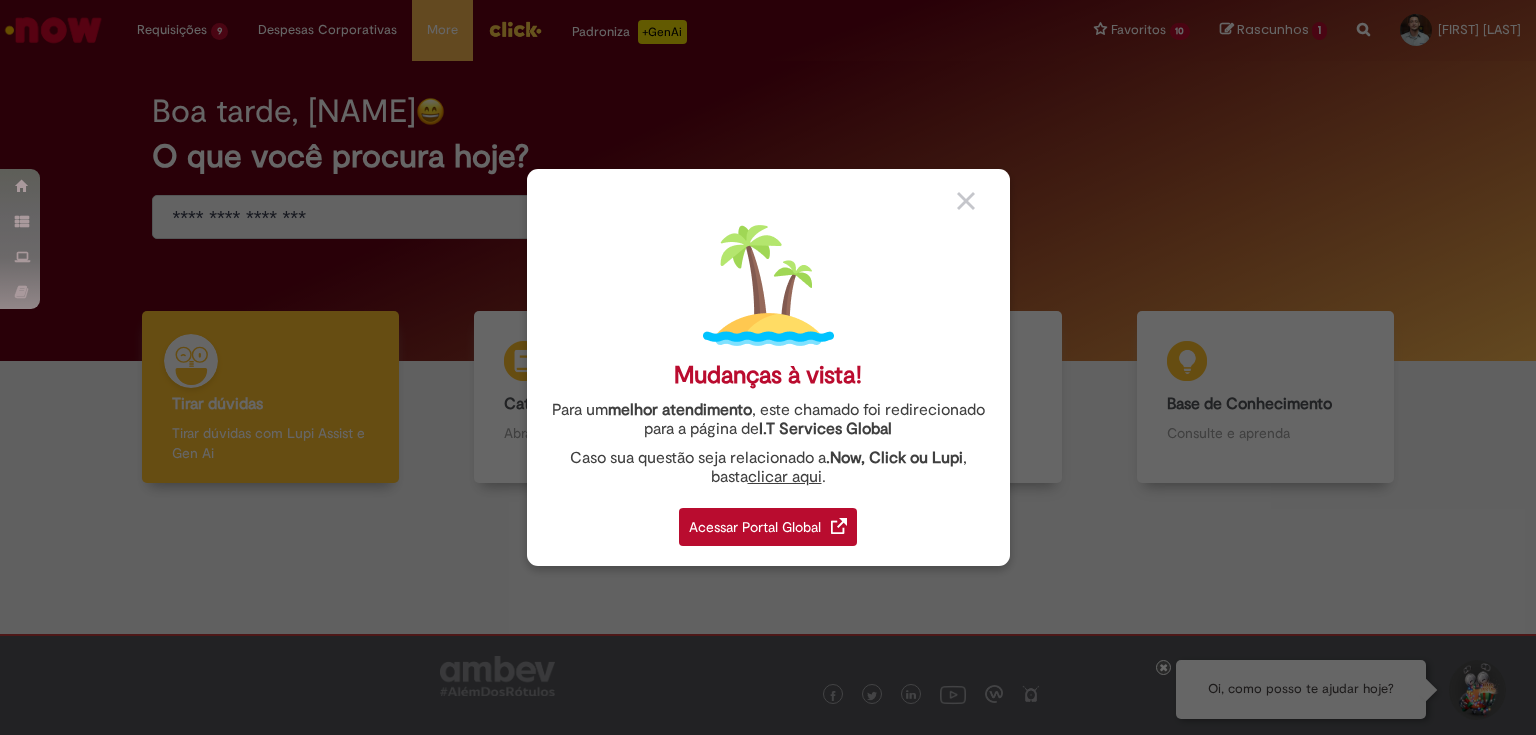 drag, startPoint x: 797, startPoint y: 528, endPoint x: 886, endPoint y: 515, distance: 89.94443 